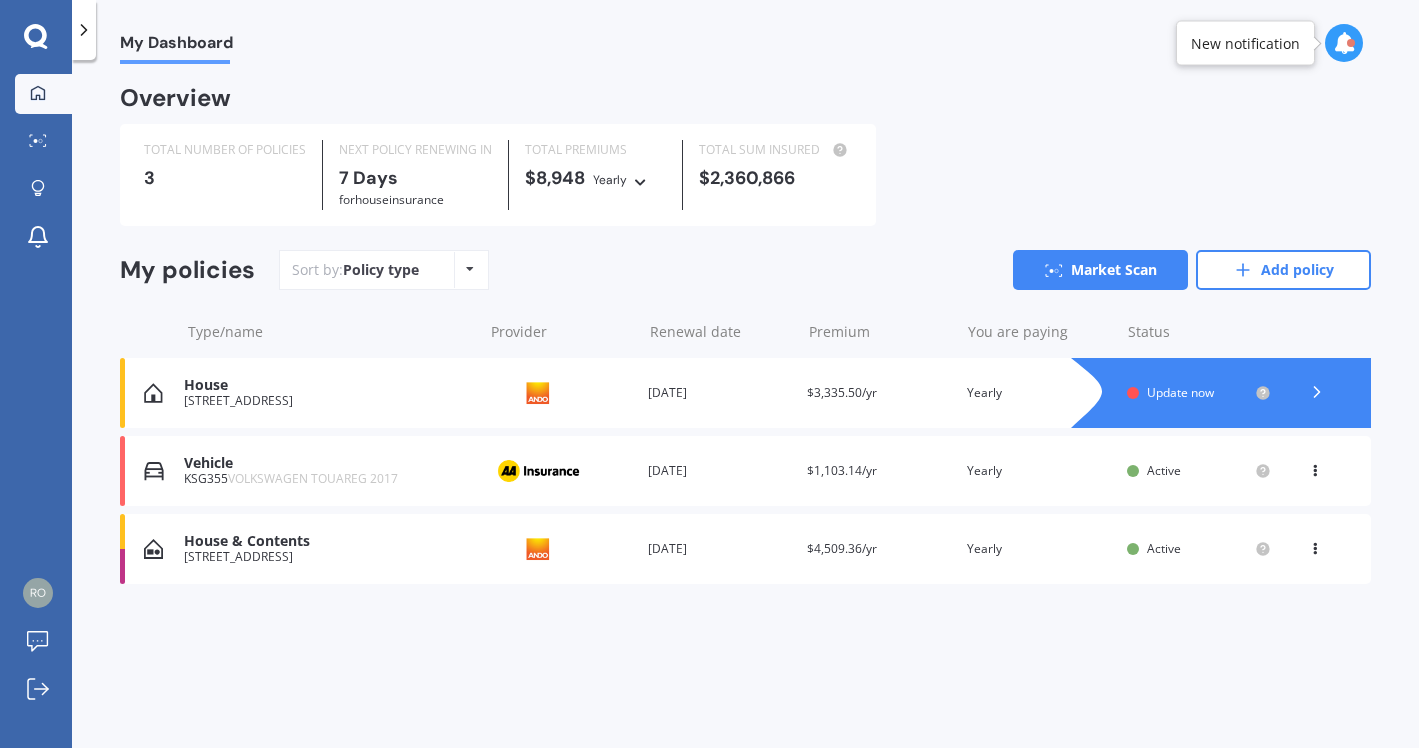 scroll, scrollTop: 0, scrollLeft: 0, axis: both 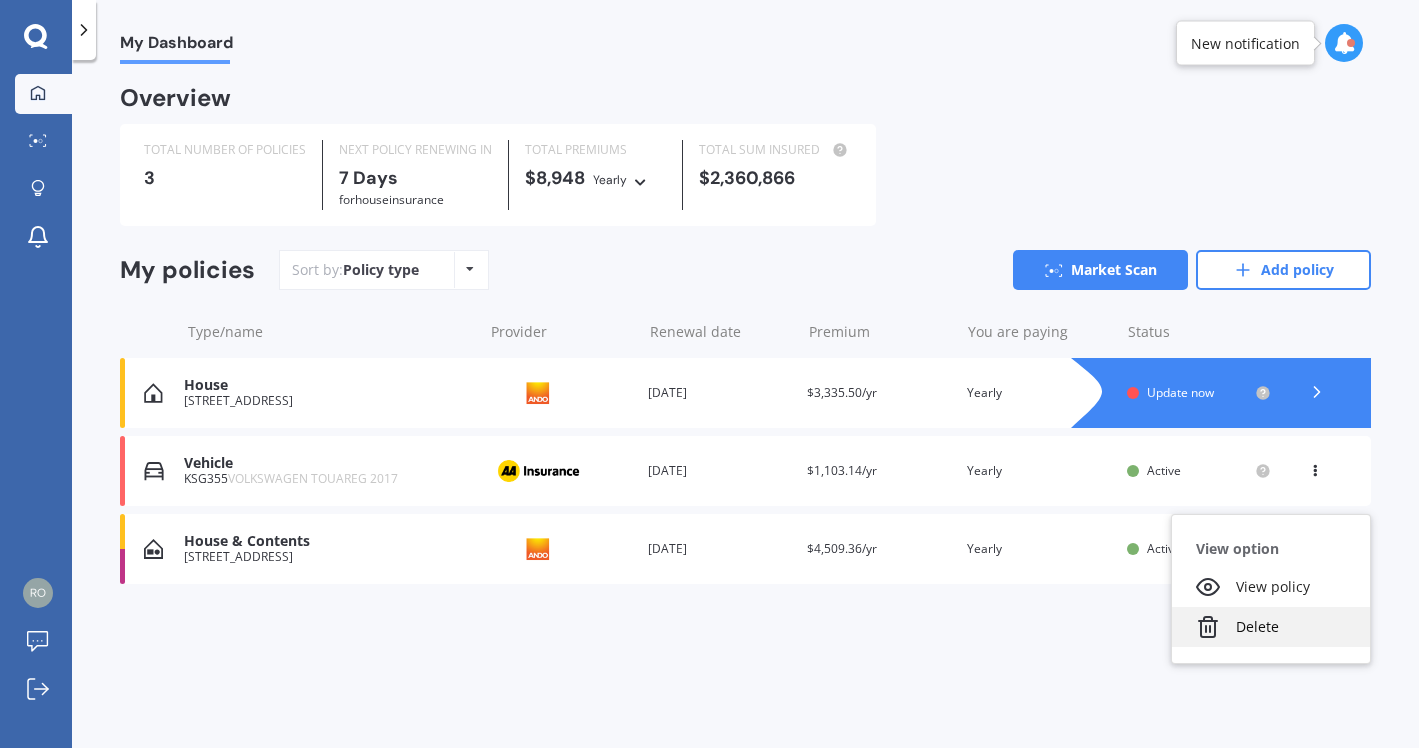 click on "Delete" at bounding box center [1271, 627] 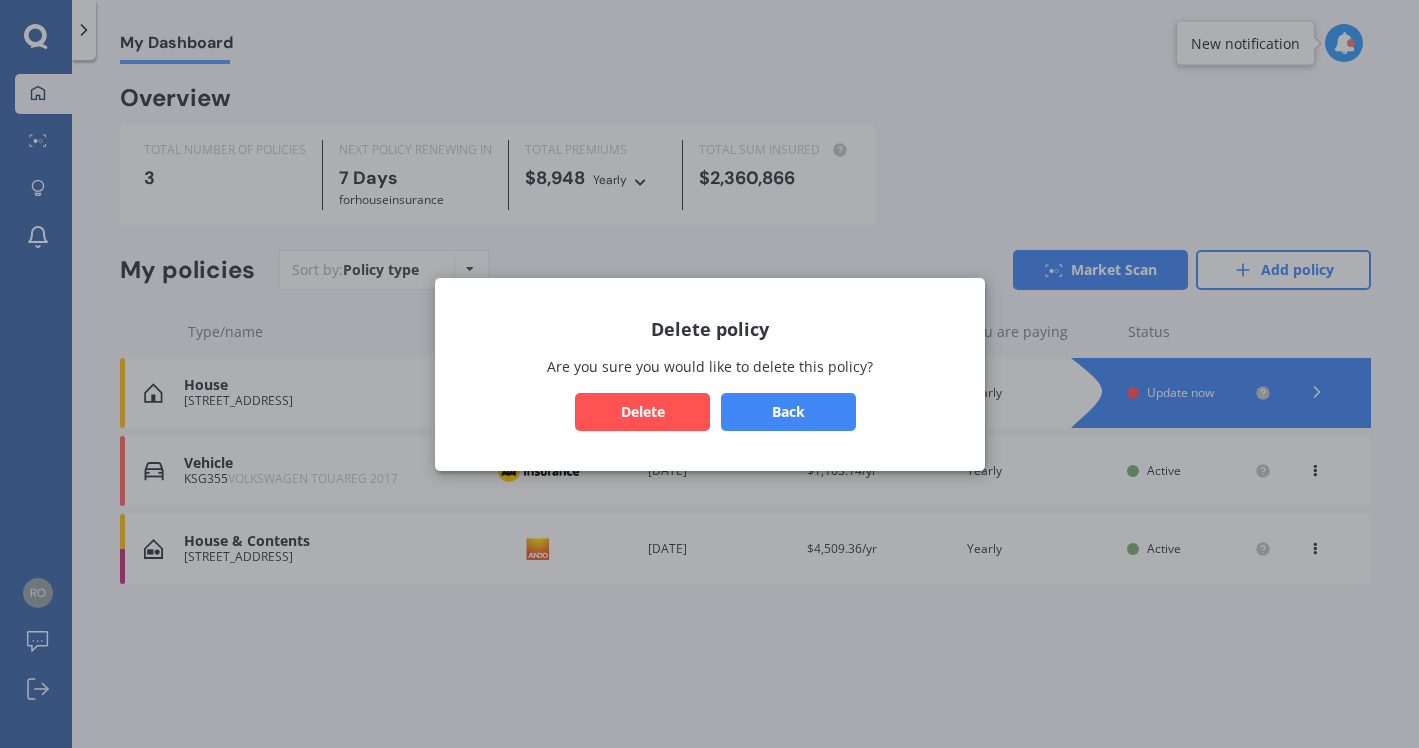 click on "Delete" at bounding box center (642, 411) 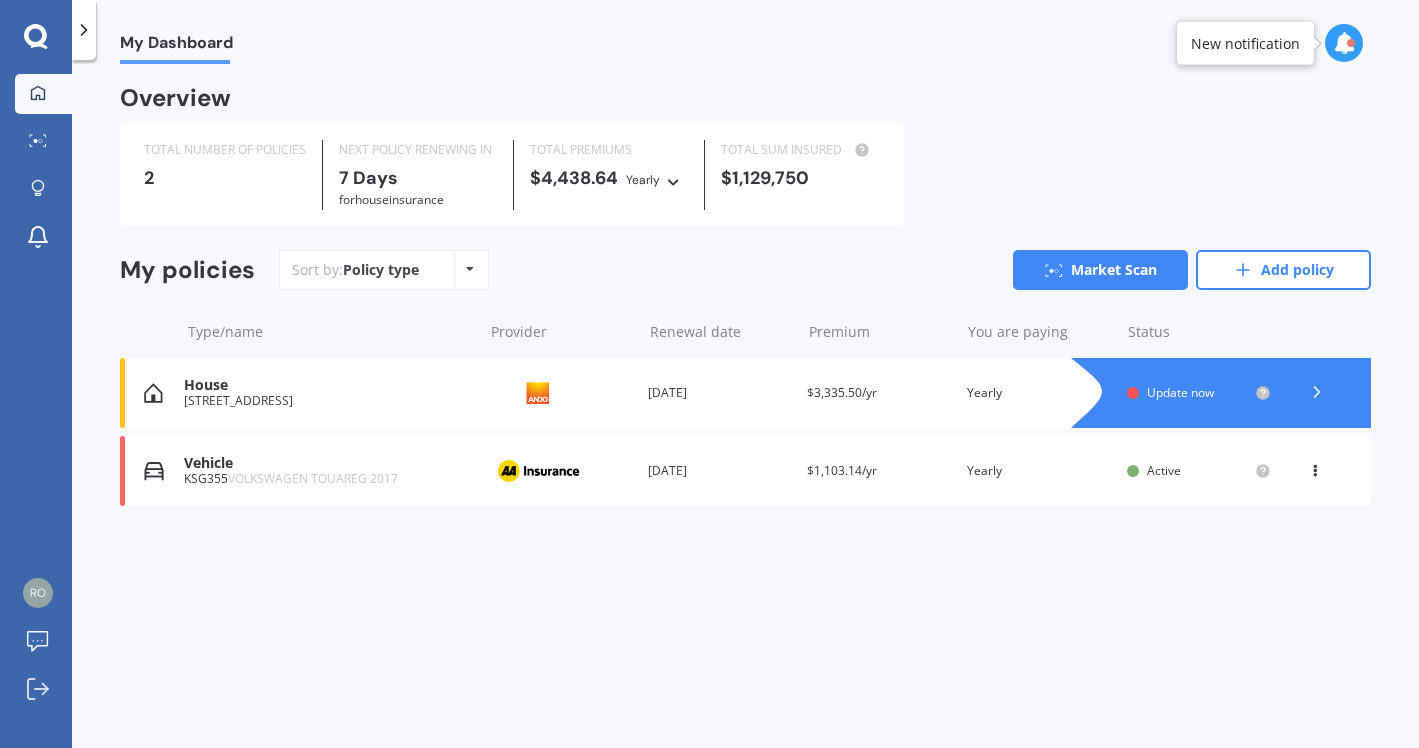 click on "Update now" at bounding box center (1180, 392) 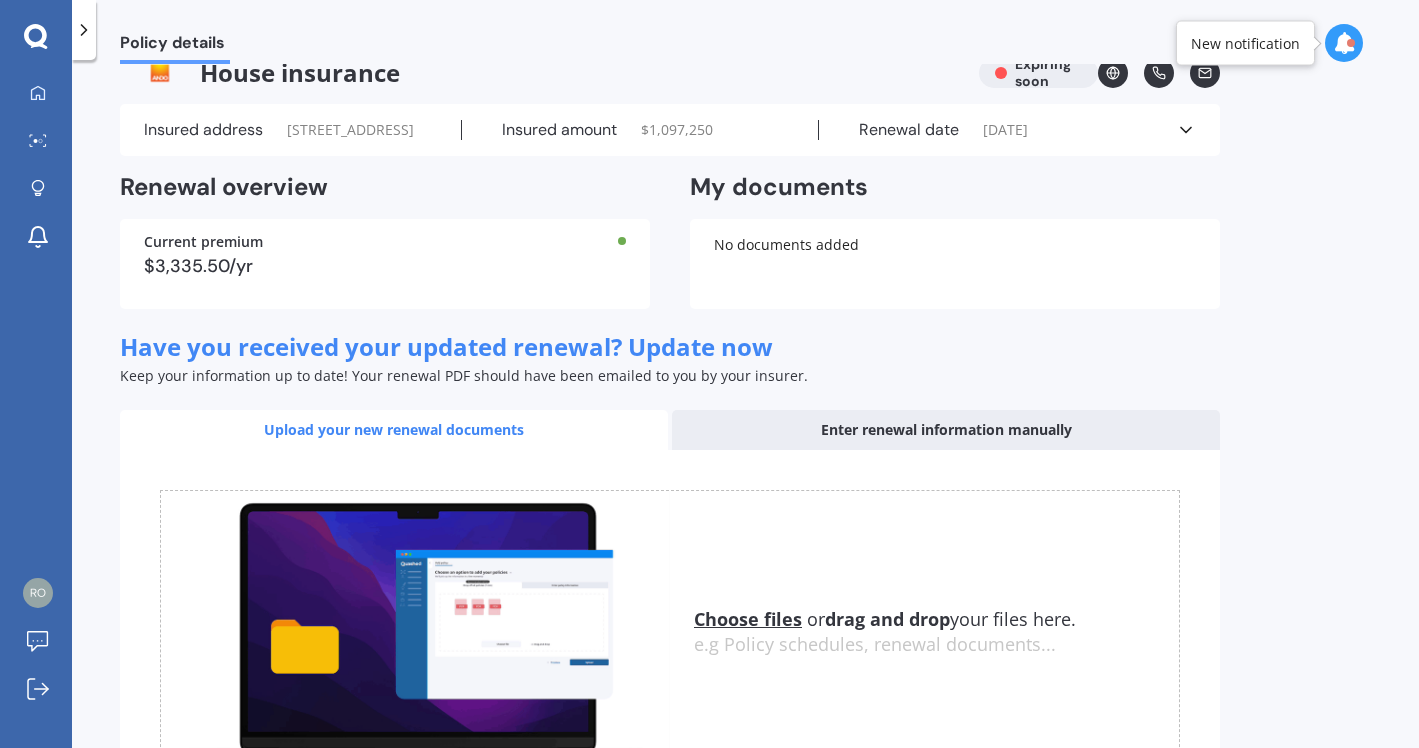 scroll, scrollTop: 0, scrollLeft: 0, axis: both 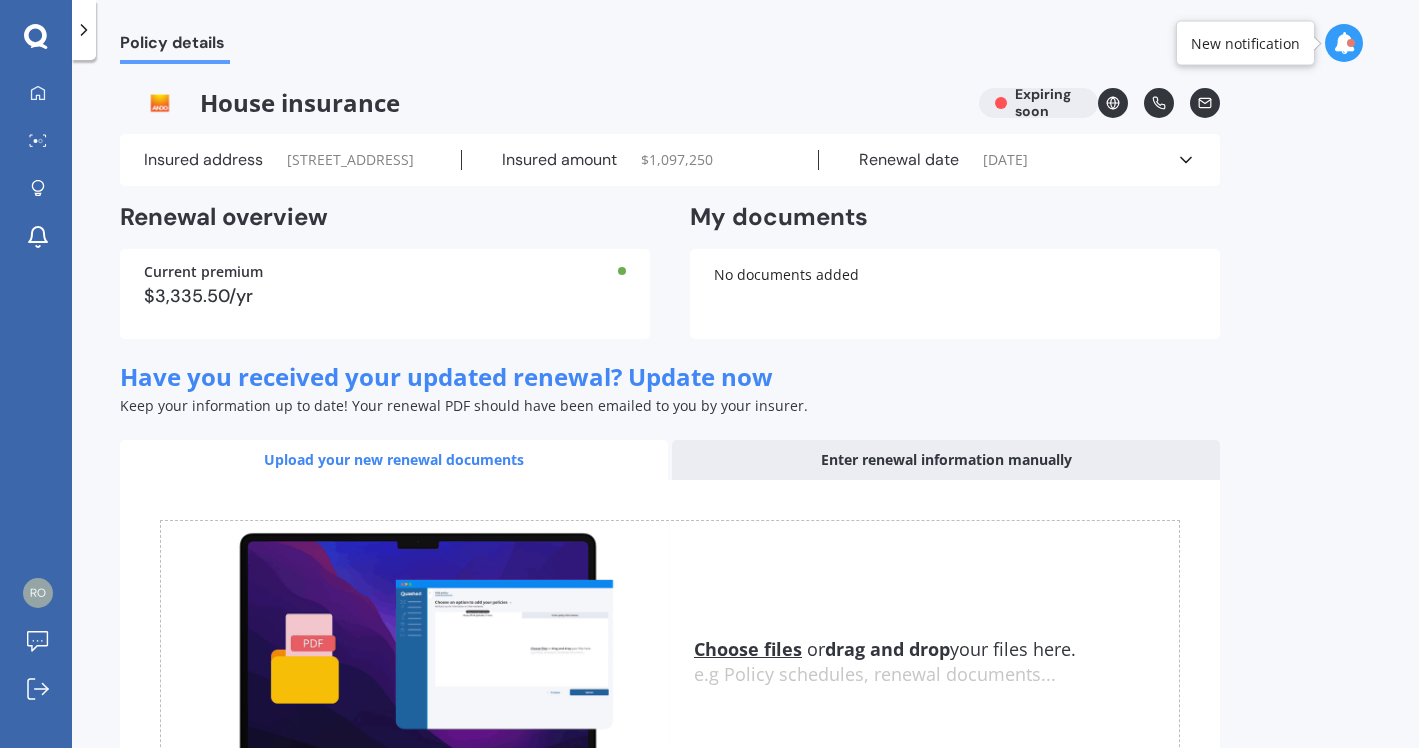 click on "Enter renewal information manually" at bounding box center [946, 460] 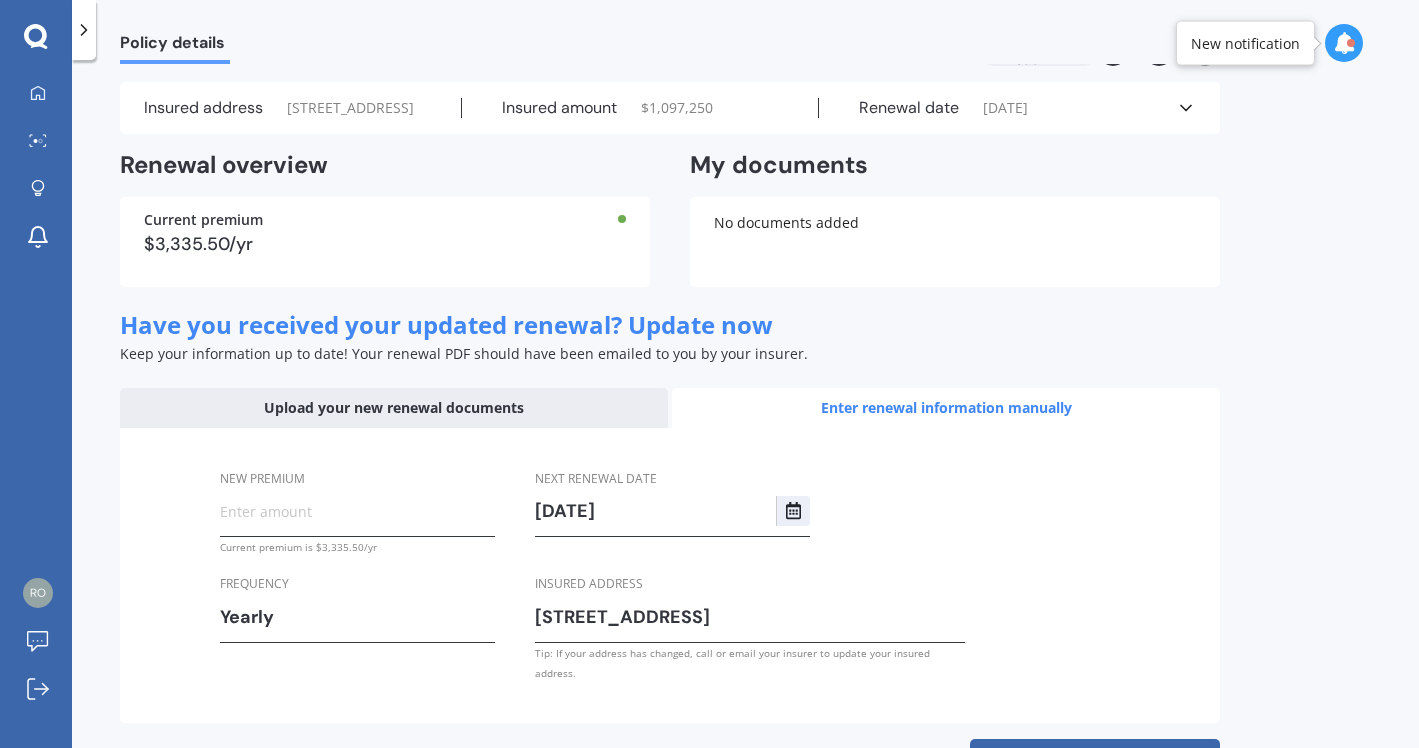 scroll, scrollTop: 54, scrollLeft: 0, axis: vertical 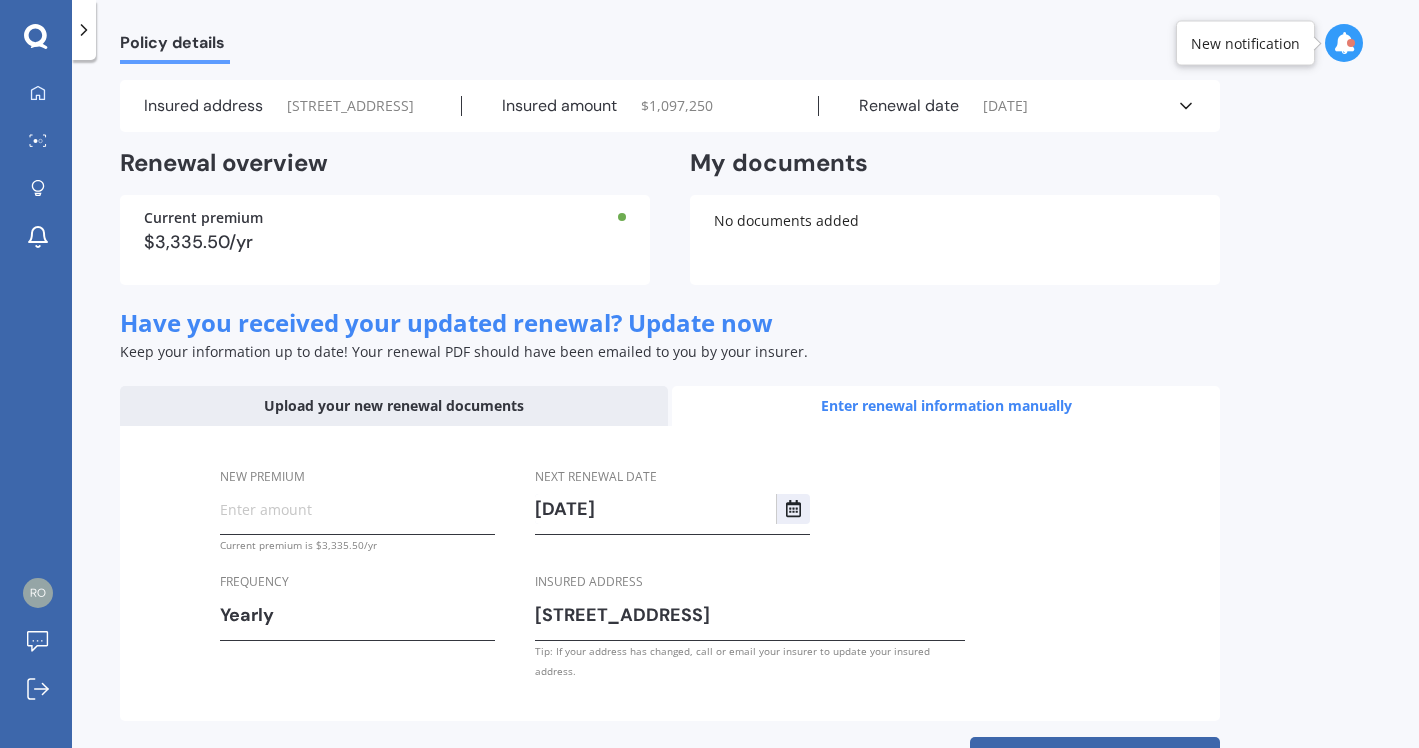 click on "New premium" at bounding box center (357, 509) 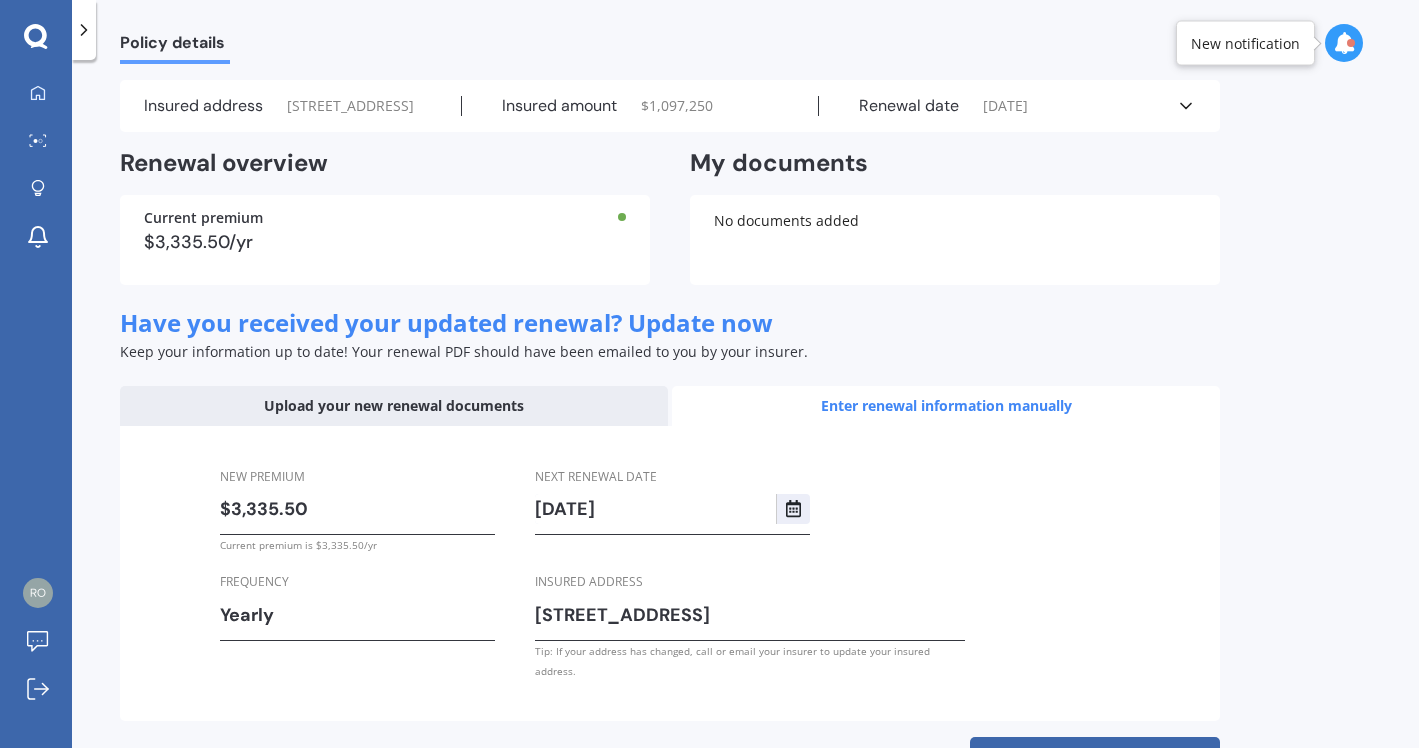 scroll, scrollTop: 148, scrollLeft: 0, axis: vertical 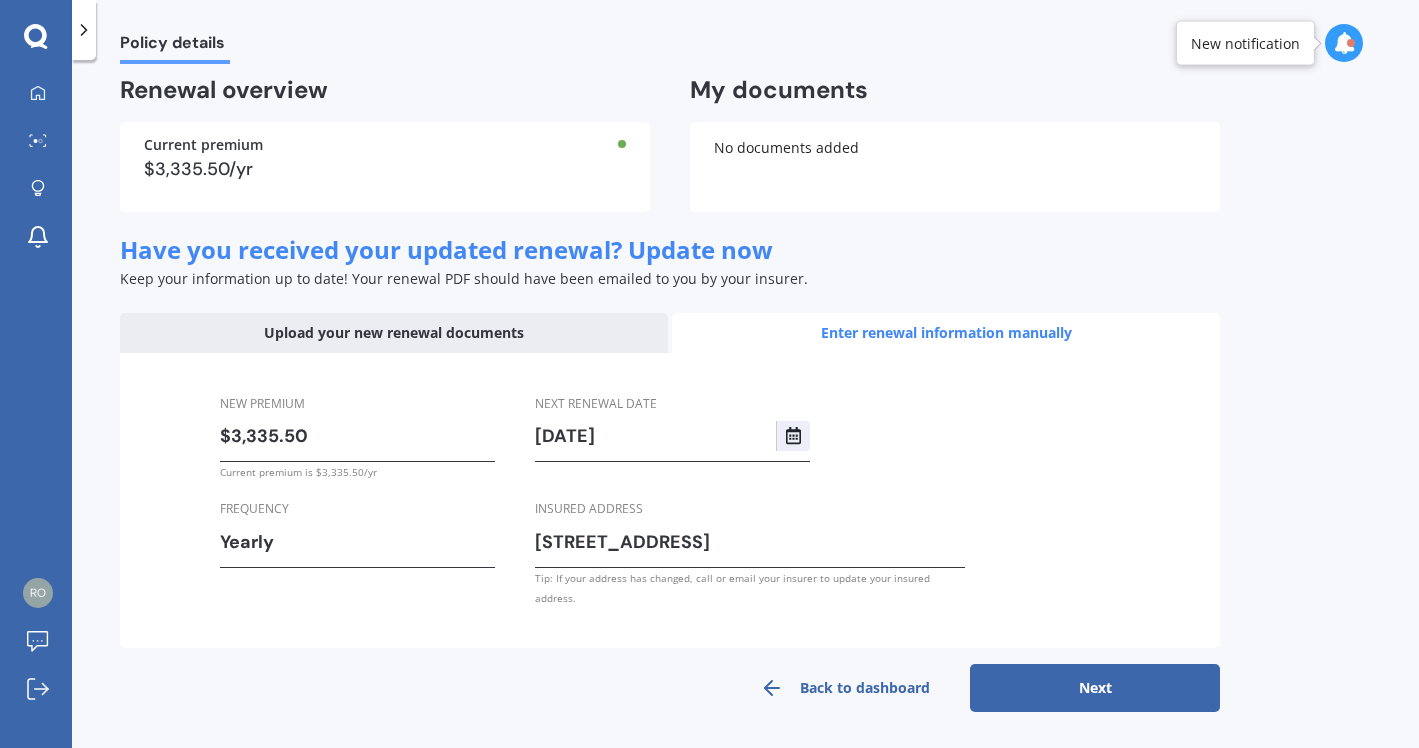 type on "$3,335.50" 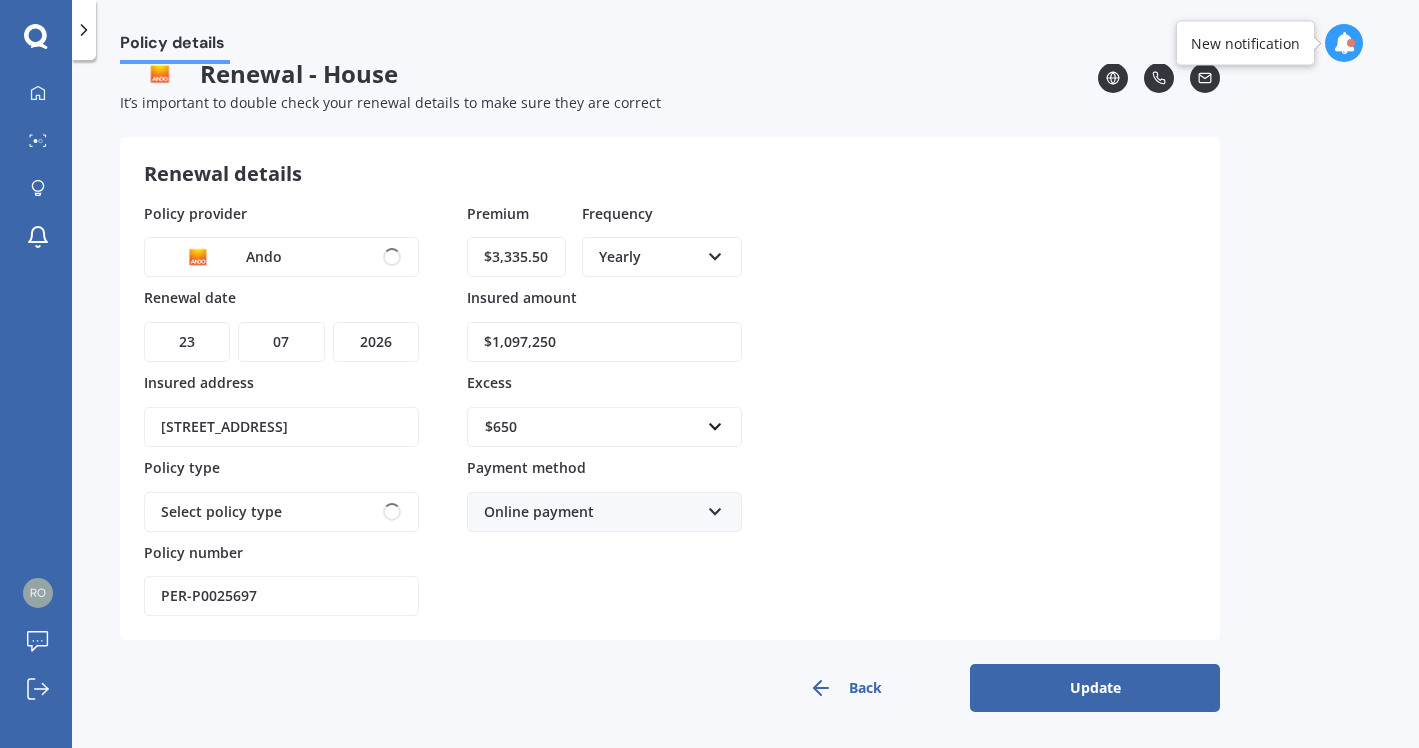 scroll, scrollTop: 29, scrollLeft: 0, axis: vertical 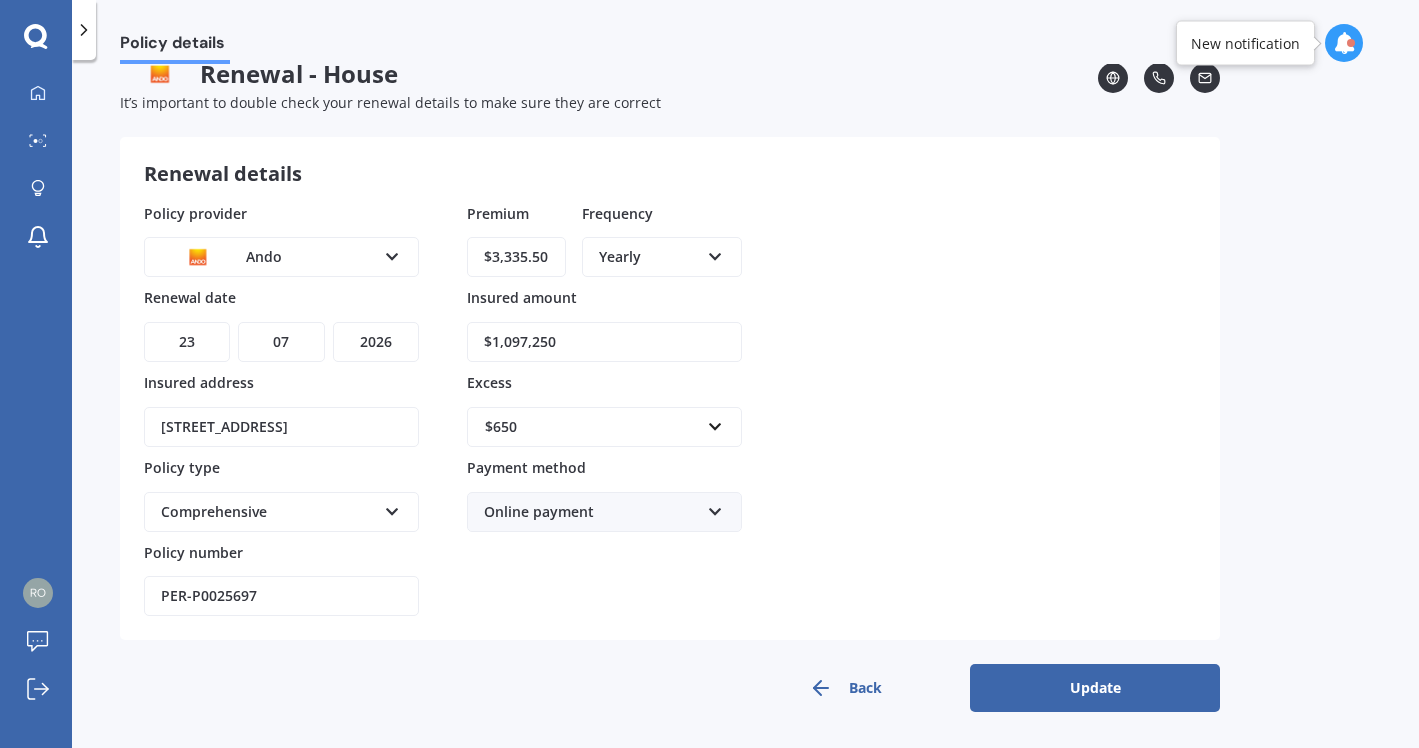 click on "Update" at bounding box center [1095, 688] 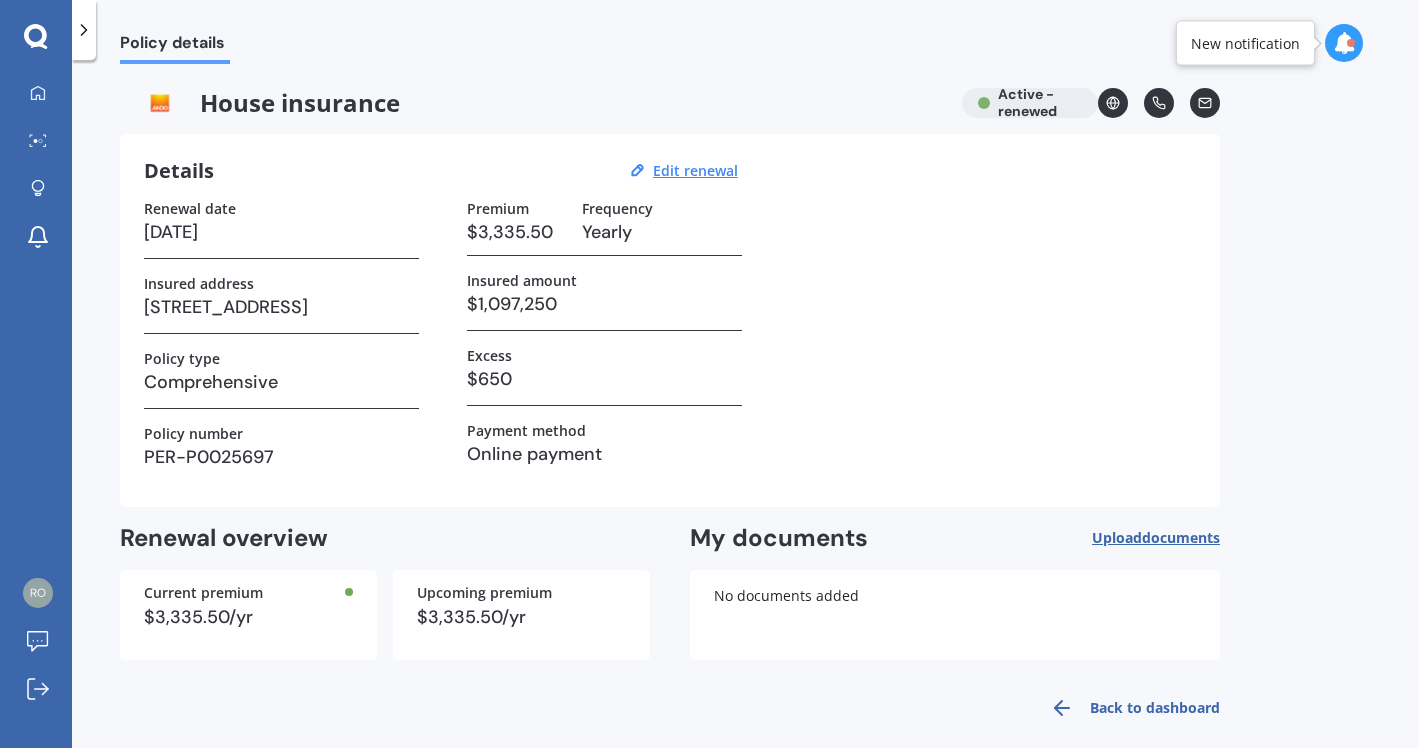 scroll, scrollTop: 19, scrollLeft: 0, axis: vertical 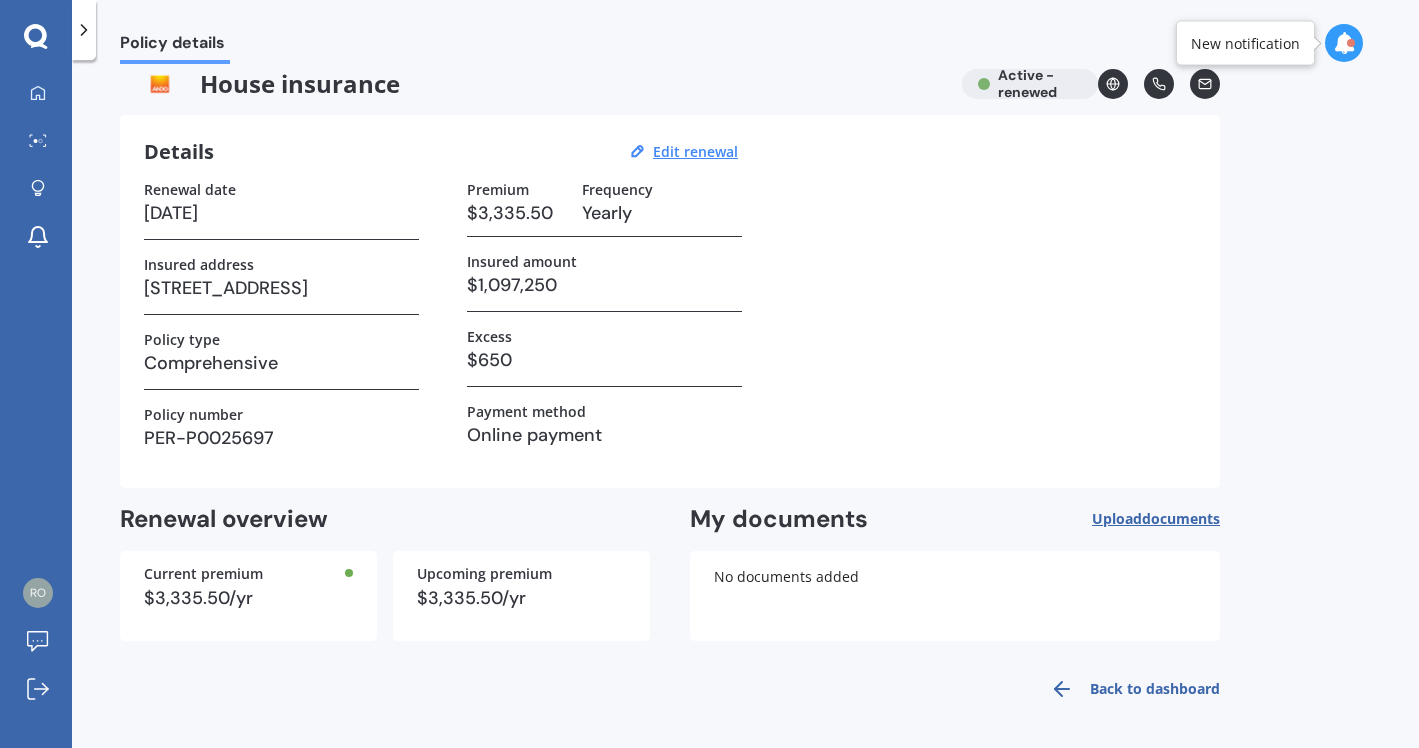 click on "Upload  documents" at bounding box center (1156, 519) 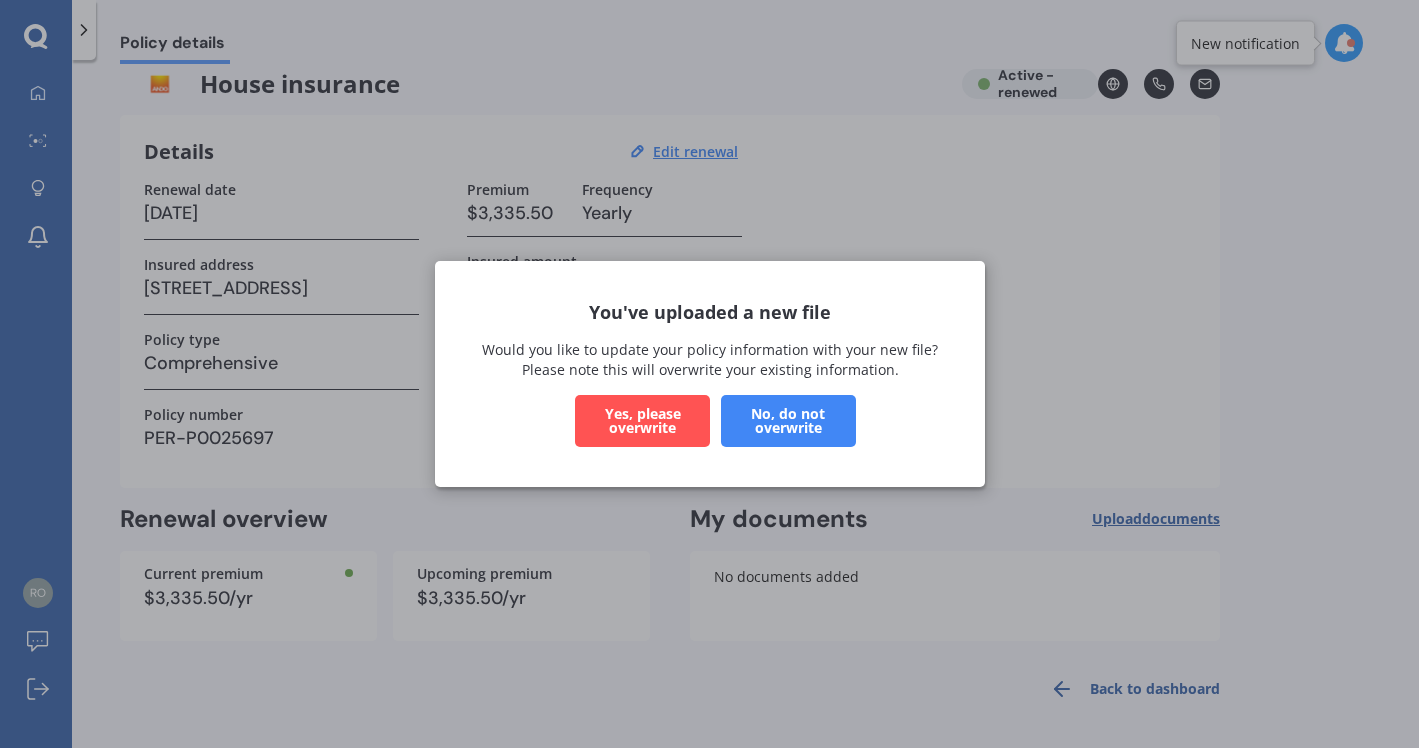 click on "Yes, please overwrite" at bounding box center (642, 421) 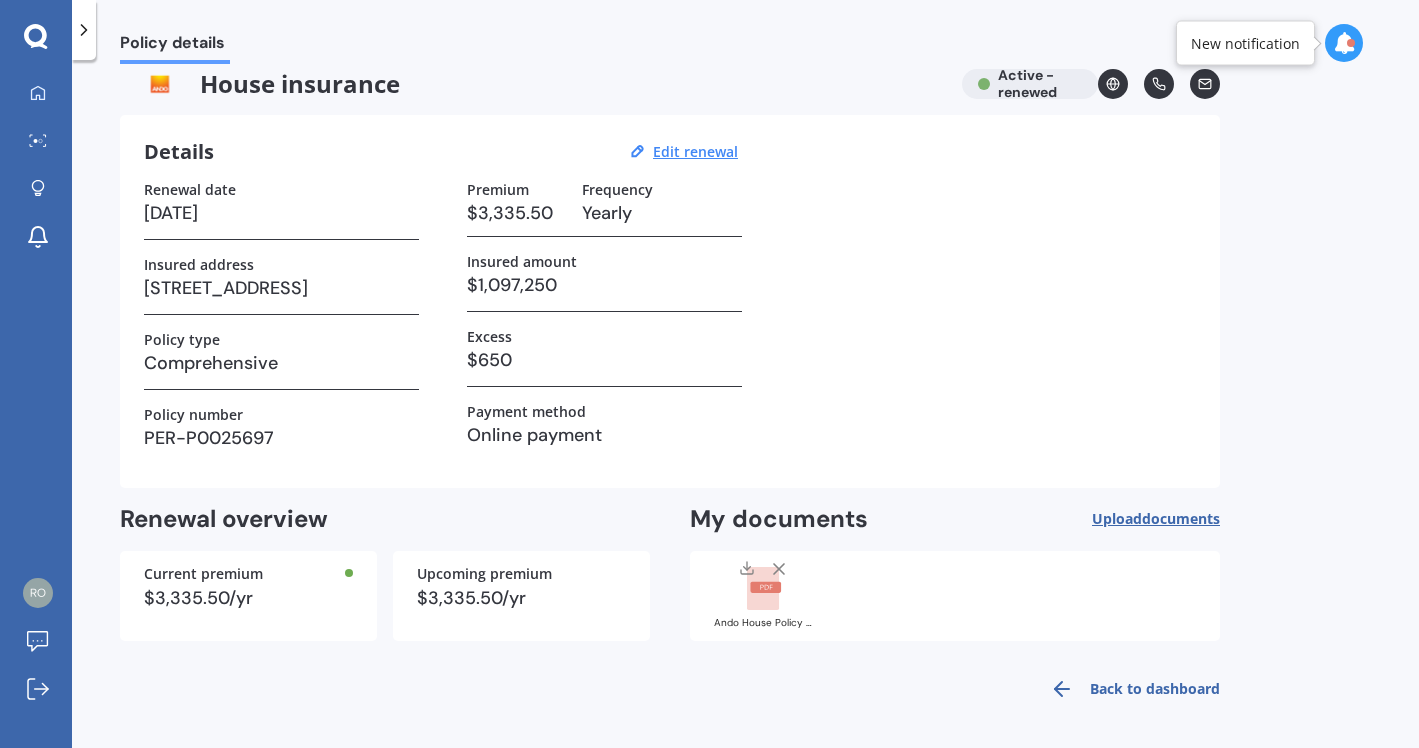 click 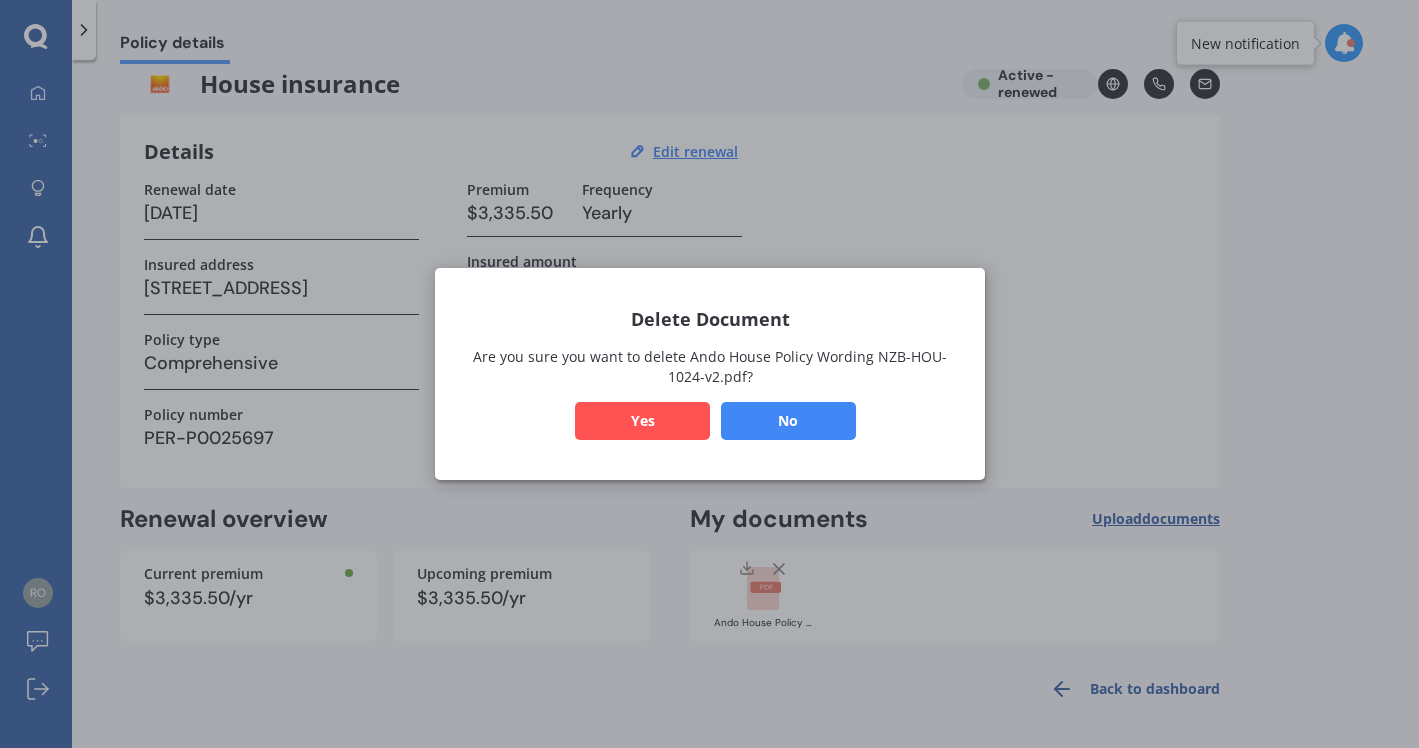 click on "Yes" at bounding box center (642, 421) 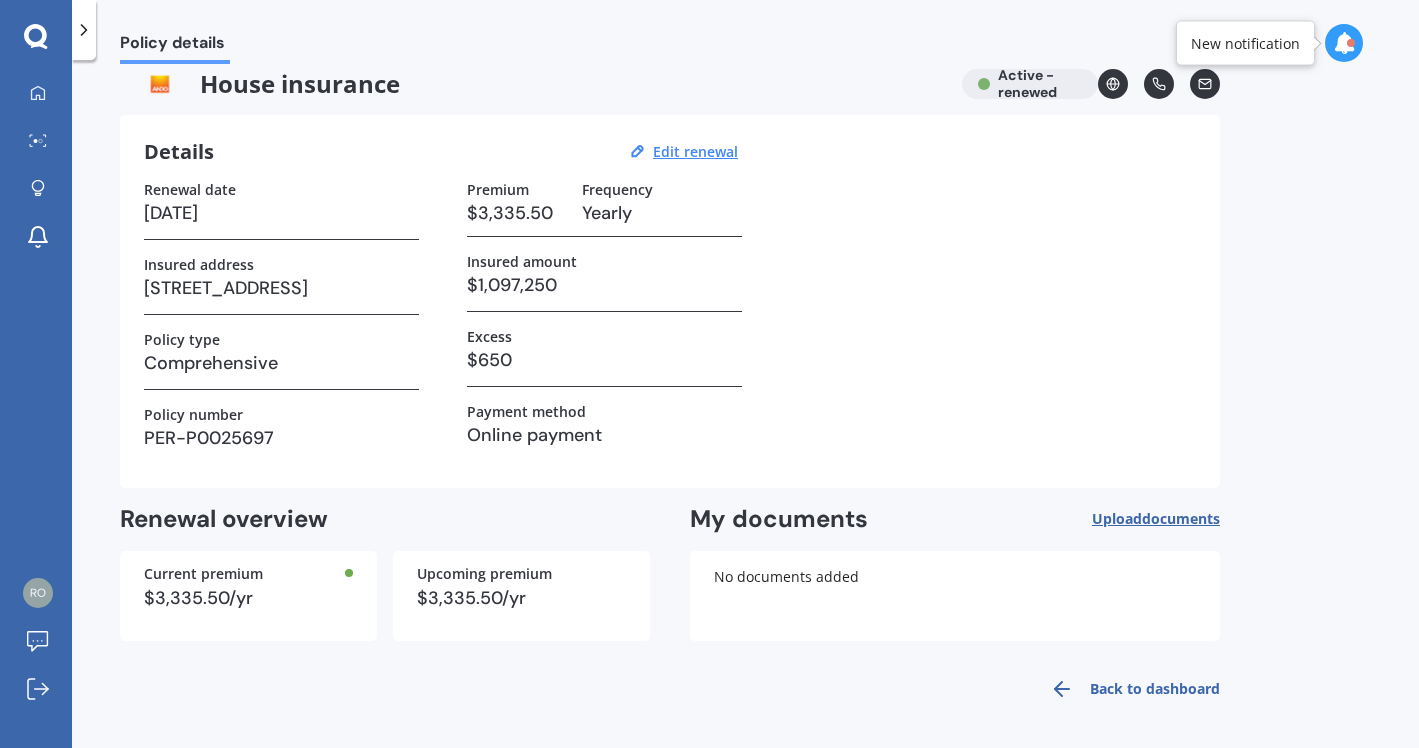 click on "Upload  documents" at bounding box center [1156, 519] 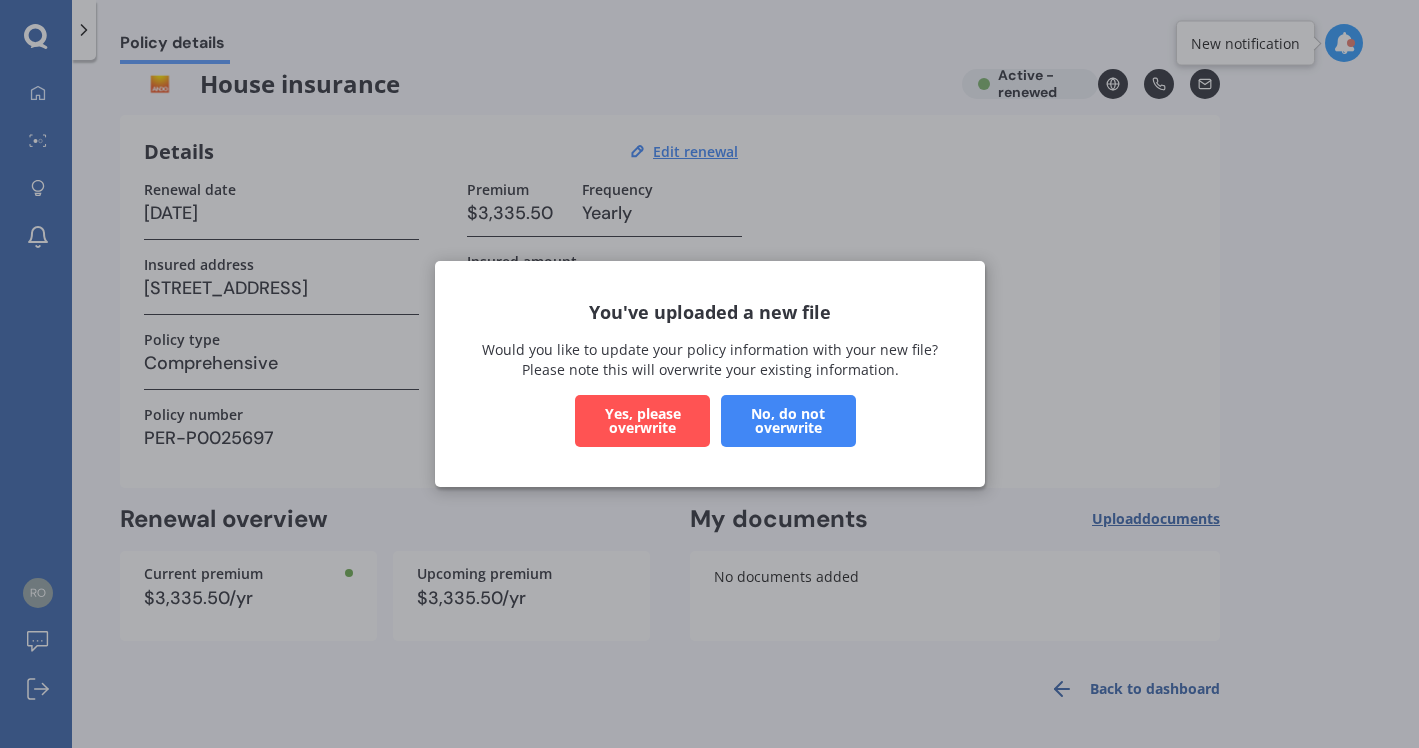 click on "Yes, please overwrite" at bounding box center [642, 421] 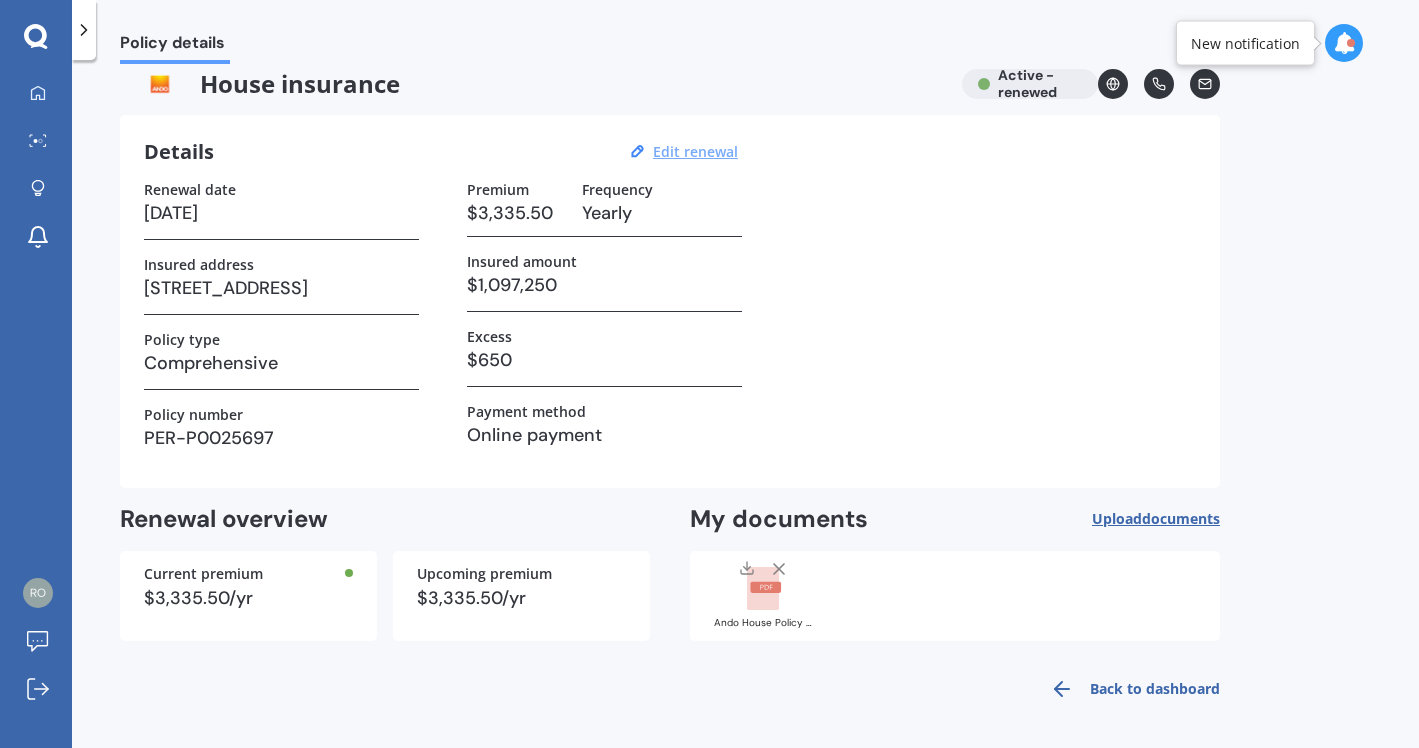 click on "Edit renewal" at bounding box center (695, 151) 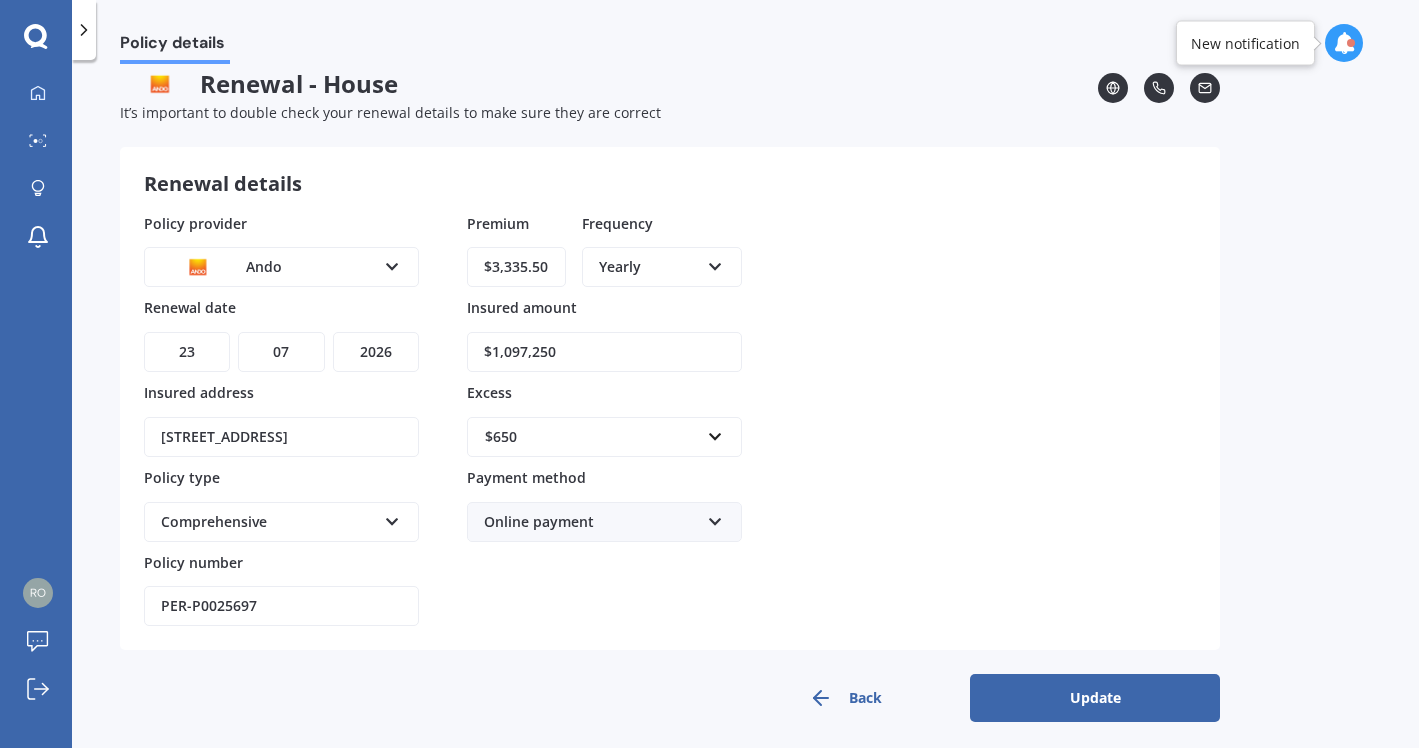 click on "DD 01 02 03 04 05 06 07 08 09 10 11 12 13 14 15 16 17 18 19 20 21 22 23 24 25 26 27 28 29 30 31" at bounding box center (187, 352) 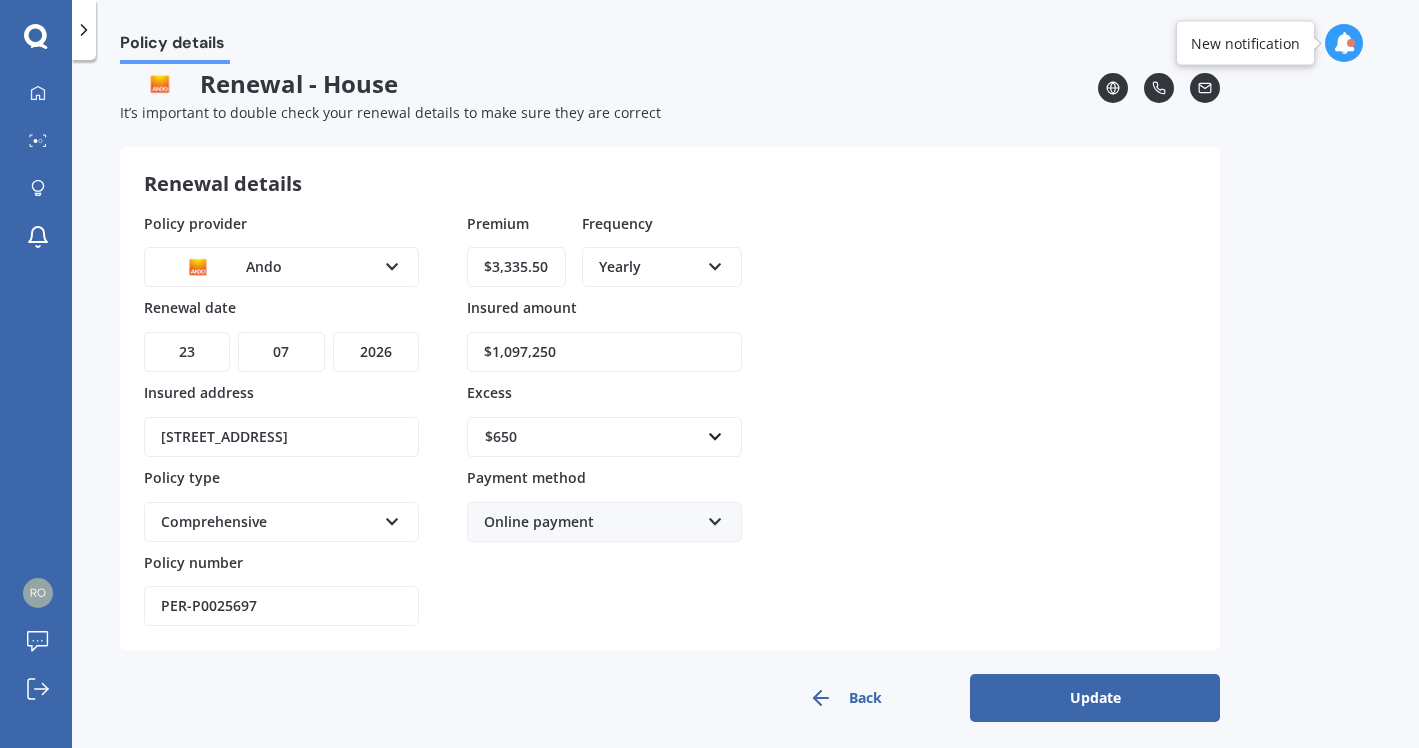 select on "25" 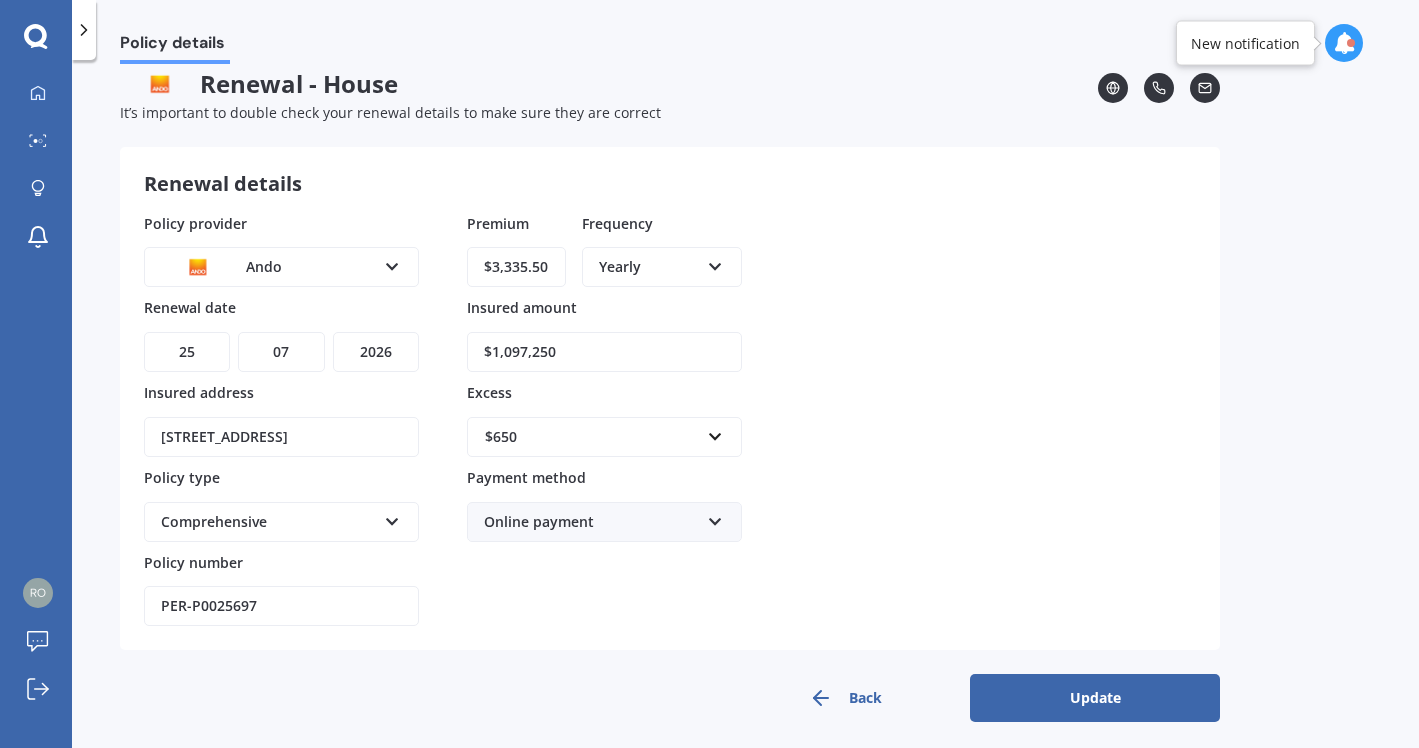 click on "YYYY 2027 2026 2025 2024 2023 2022 2021 2020 2019 2018 2017 2016 2015 2014 2013 2012 2011 2010 2009 2008 2007 2006 2005 2004 2003 2002 2001 2000 1999 1998 1997 1996 1995 1994 1993 1992 1991 1990 1989 1988 1987 1986 1985 1984 1983 1982 1981 1980 1979 1978 1977 1976 1975 1974 1973 1972 1971 1970 1969 1968 1967 1966 1965 1964 1963 1962 1961 1960 1959 1958 1957 1956 1955 1954 1953 1952 1951 1950 1949 1948 1947 1946 1945 1944 1943 1942 1941 1940 1939 1938 1937 1936 1935 1934 1933 1932 1931 1930 1929 1928" at bounding box center (376, 352) 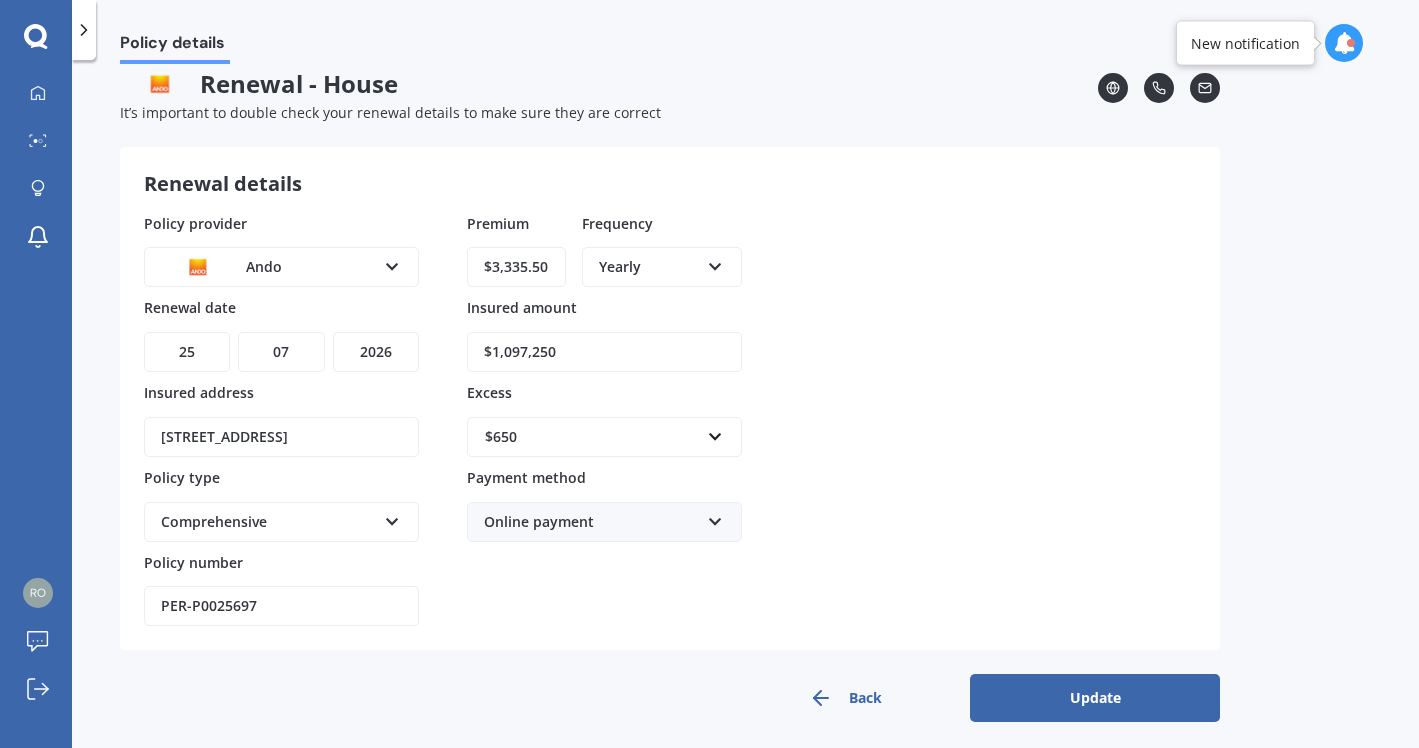 select on "2025" 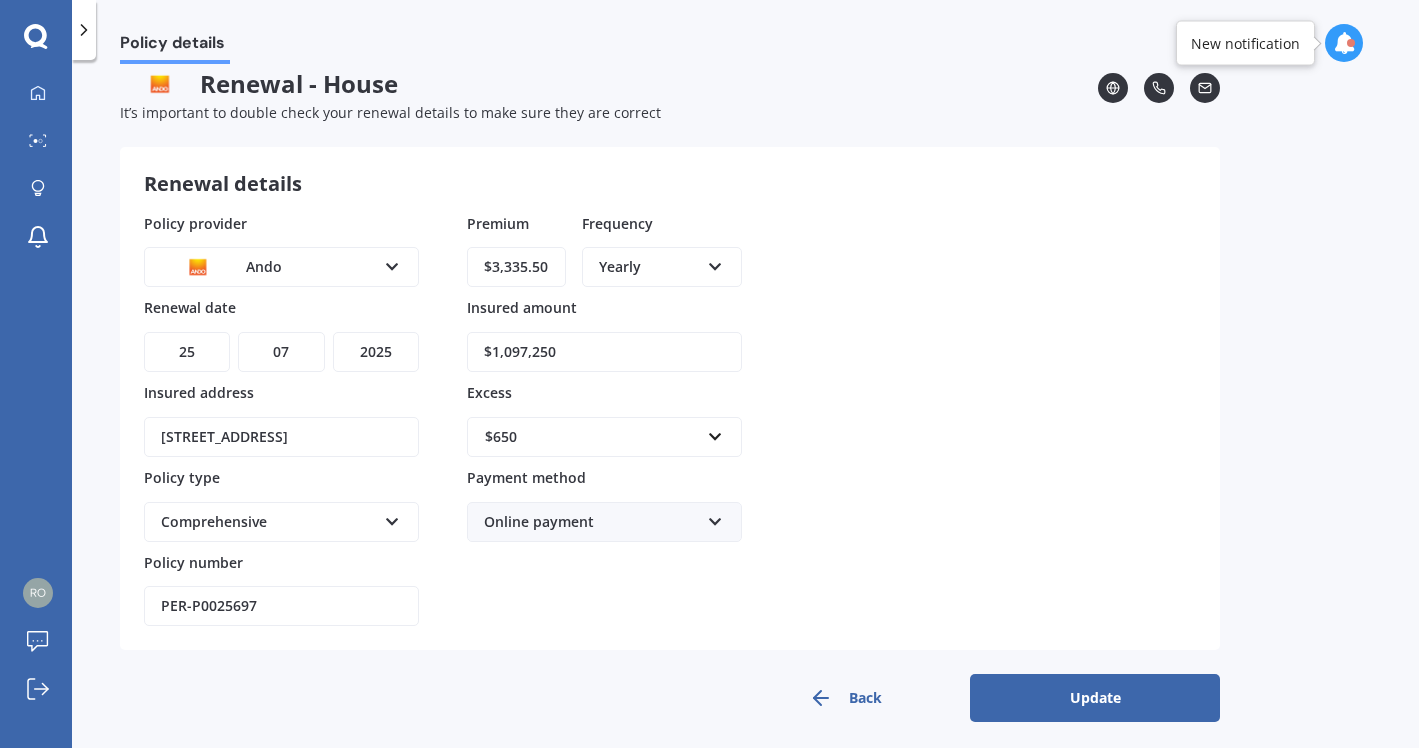 click on "Update" at bounding box center (1095, 698) 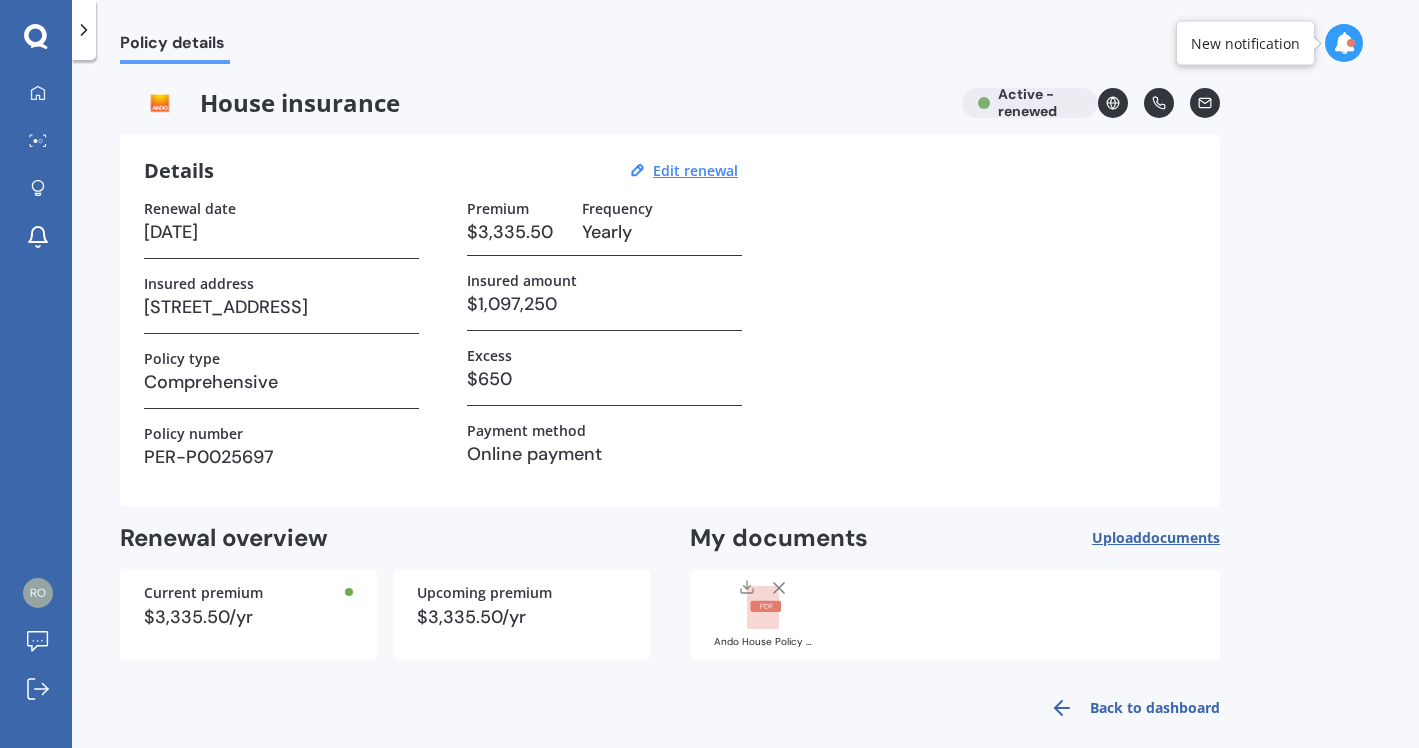 scroll, scrollTop: 19, scrollLeft: 0, axis: vertical 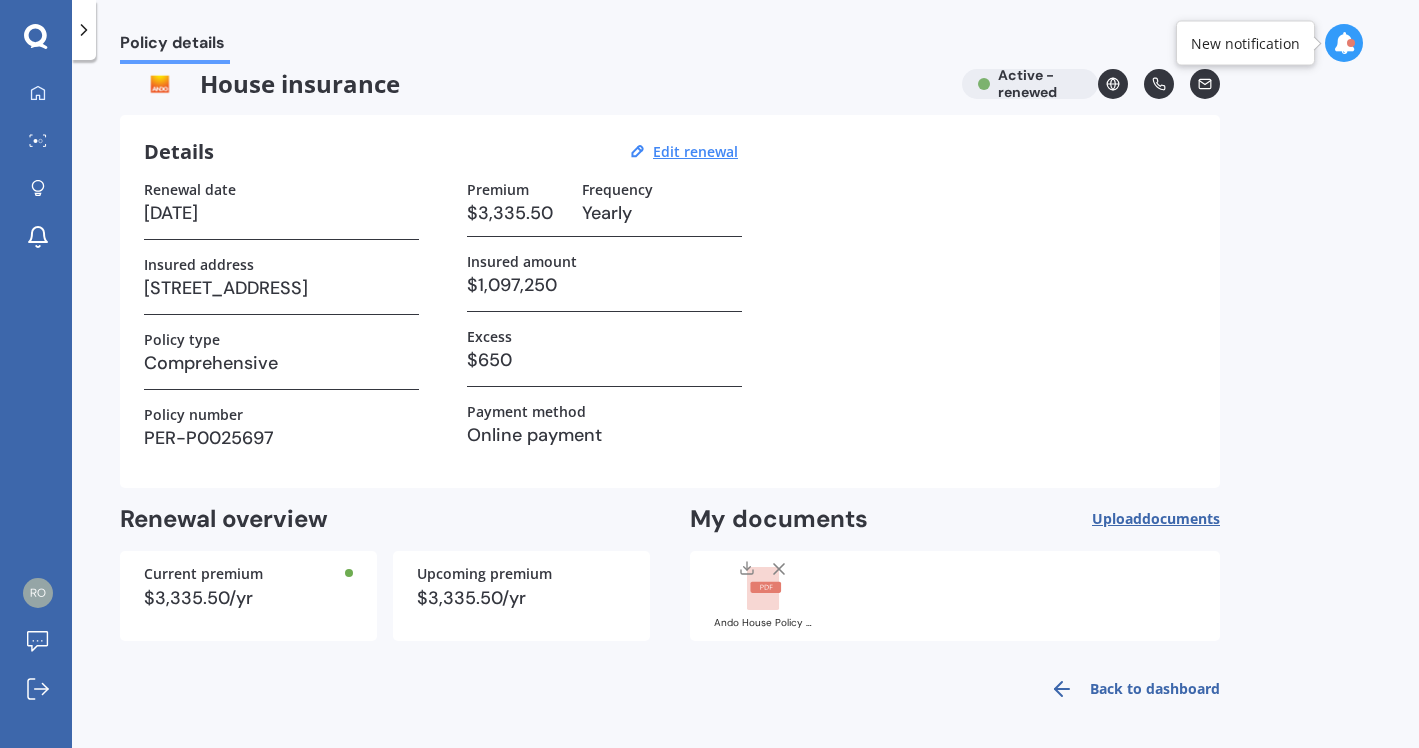 click 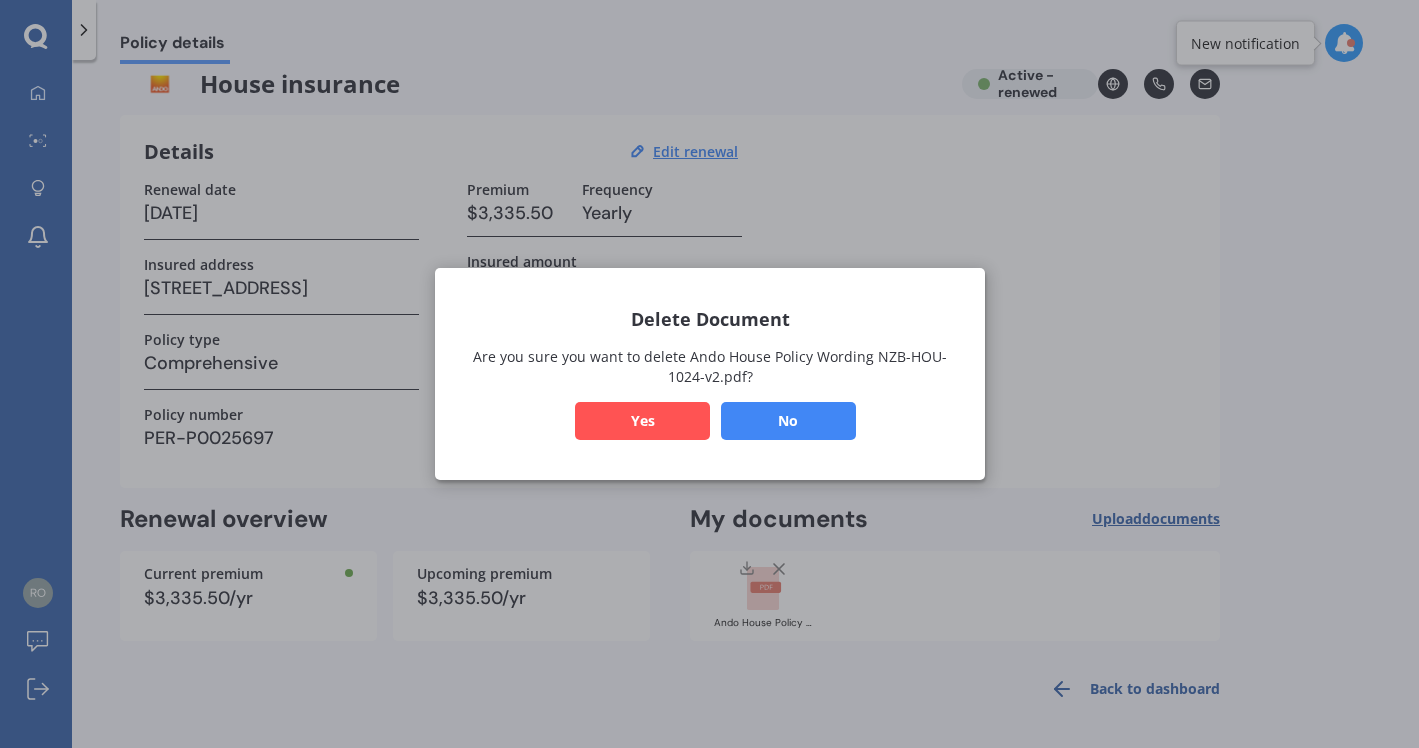 click on "Yes" at bounding box center [642, 421] 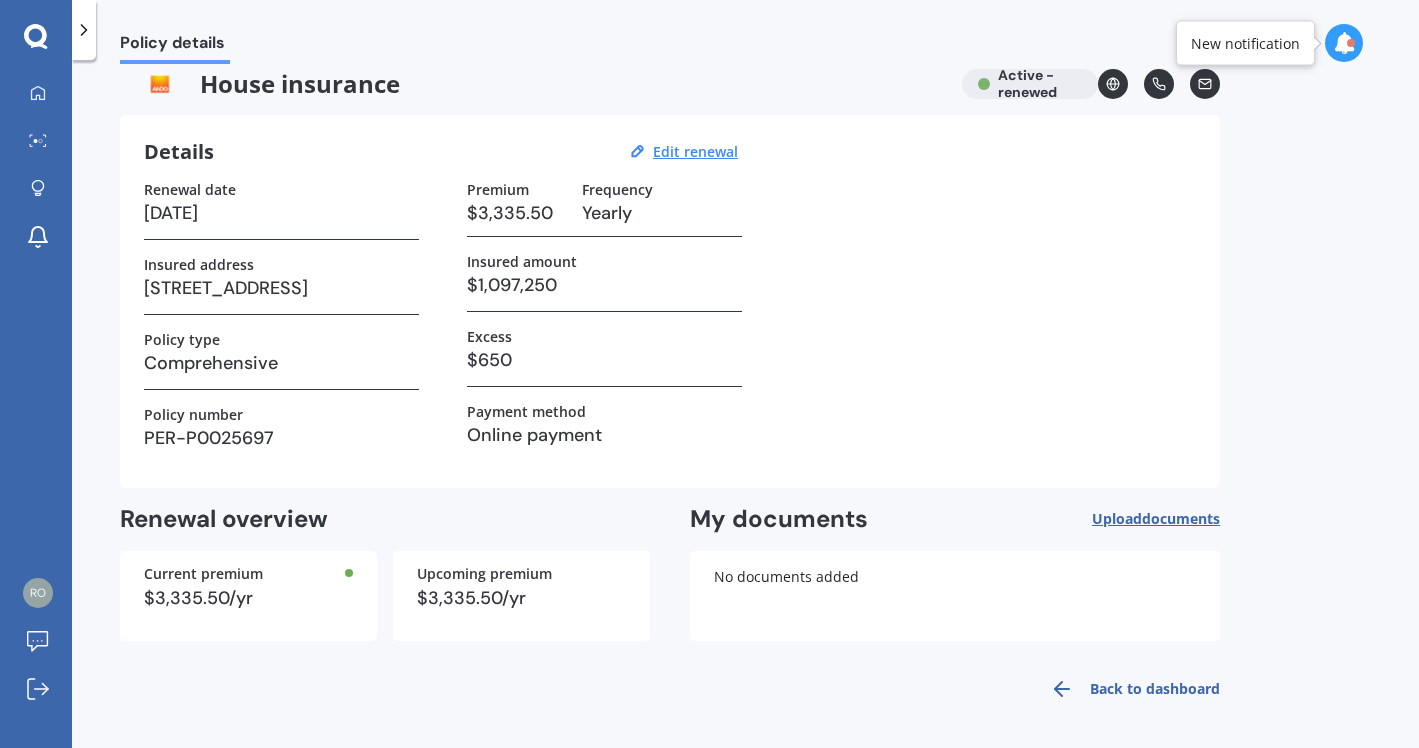 click on "documents" at bounding box center [1181, 518] 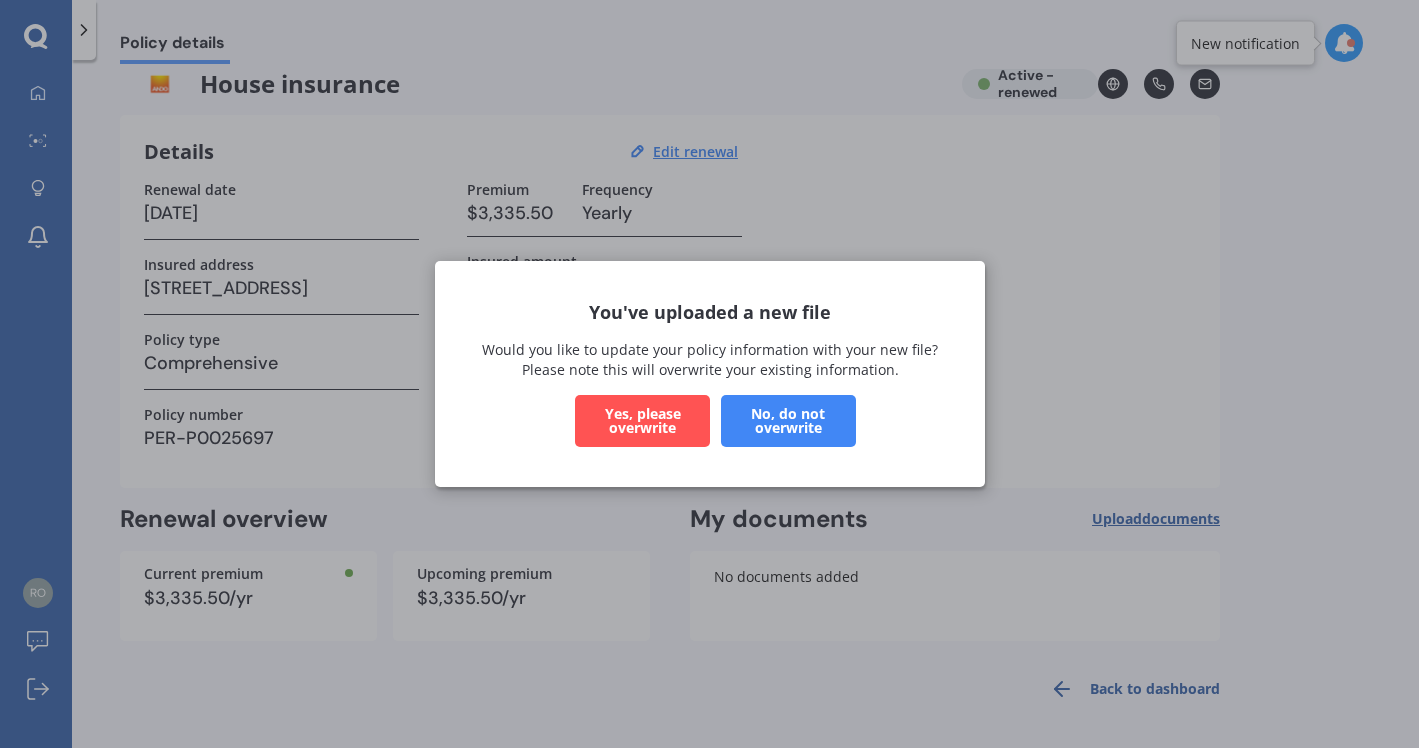 click on "No, do not overwrite" at bounding box center [787, 421] 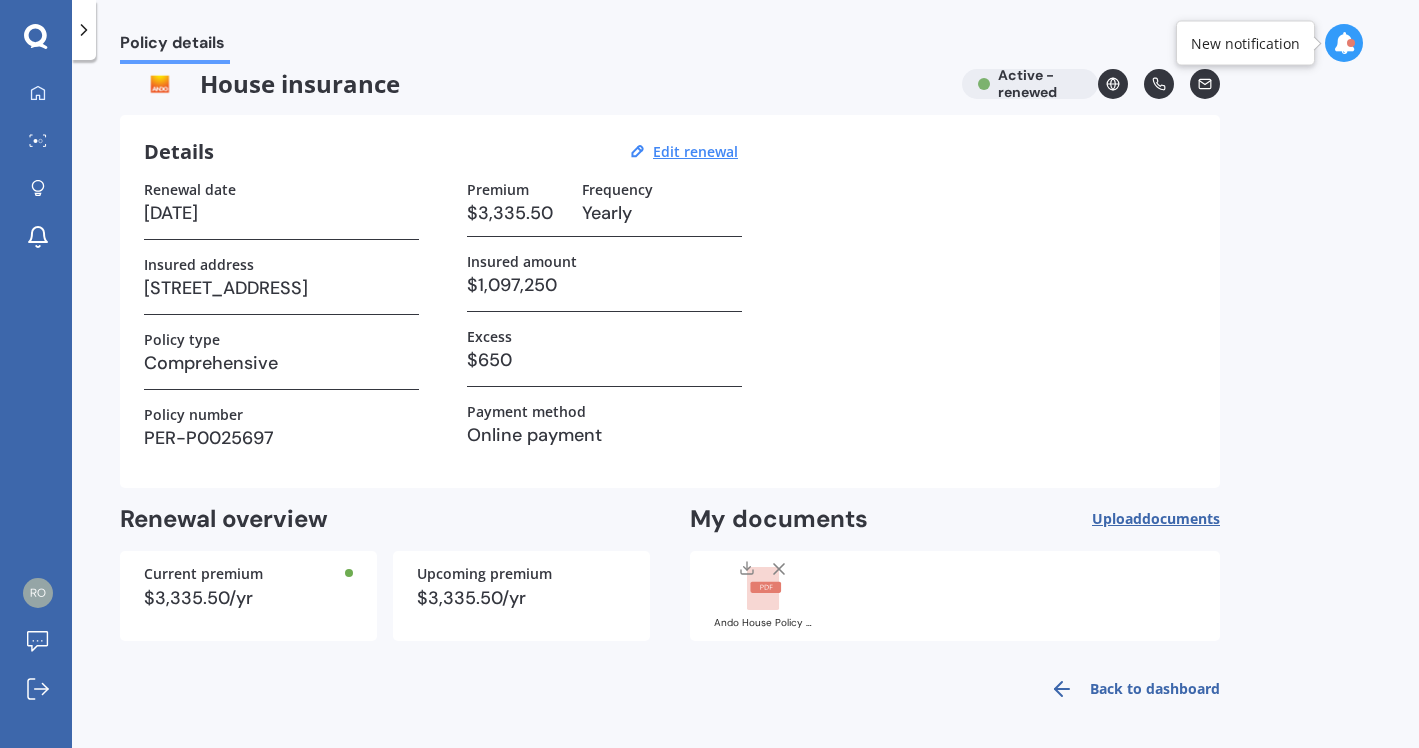 click on "Back to dashboard" at bounding box center [1129, 689] 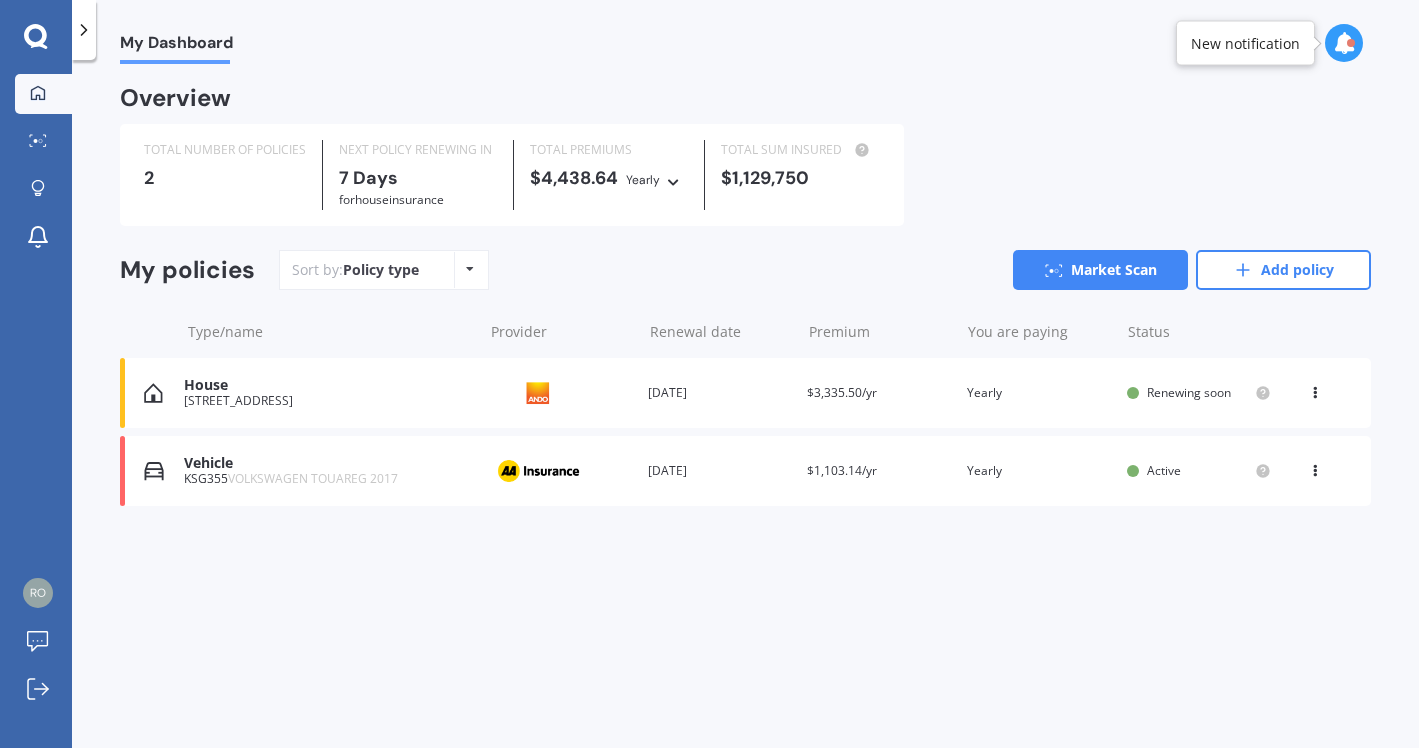 scroll, scrollTop: 0, scrollLeft: 0, axis: both 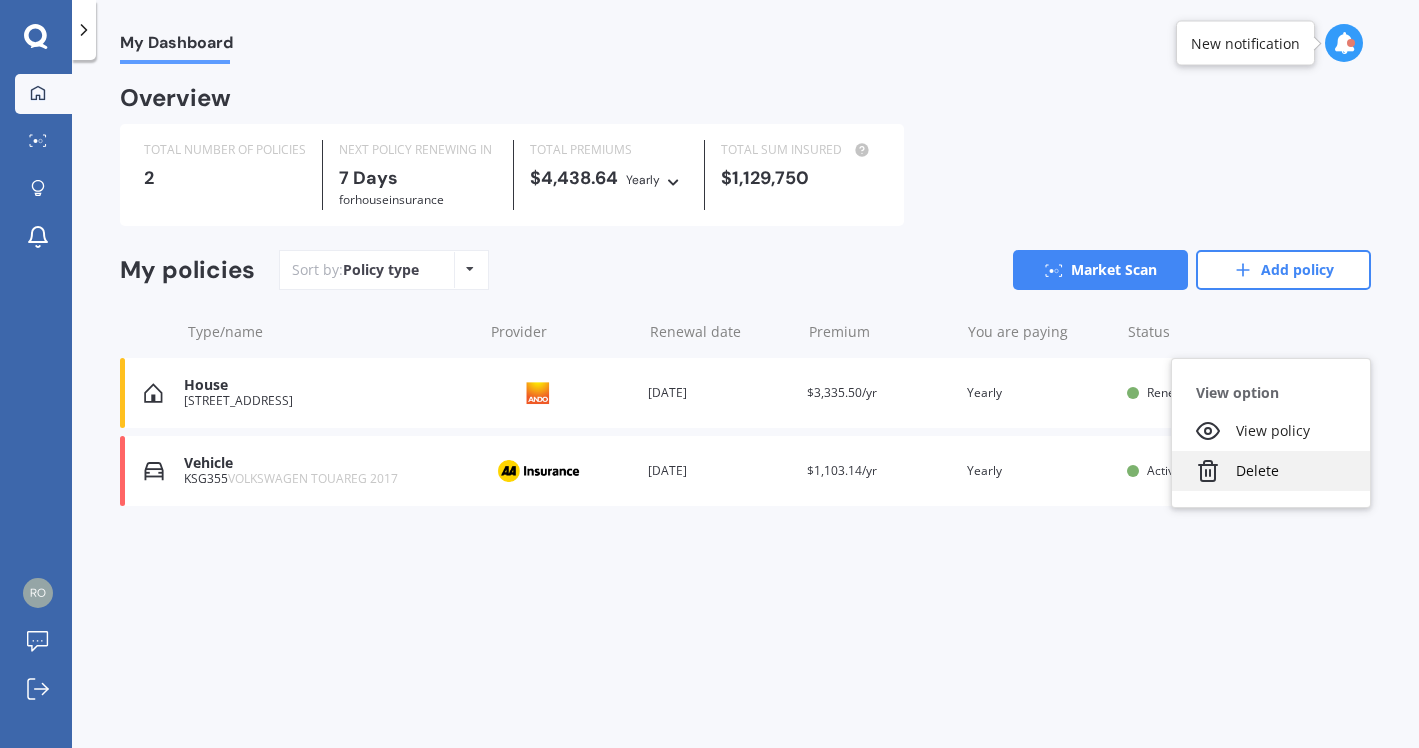 click on "Delete" at bounding box center (1271, 471) 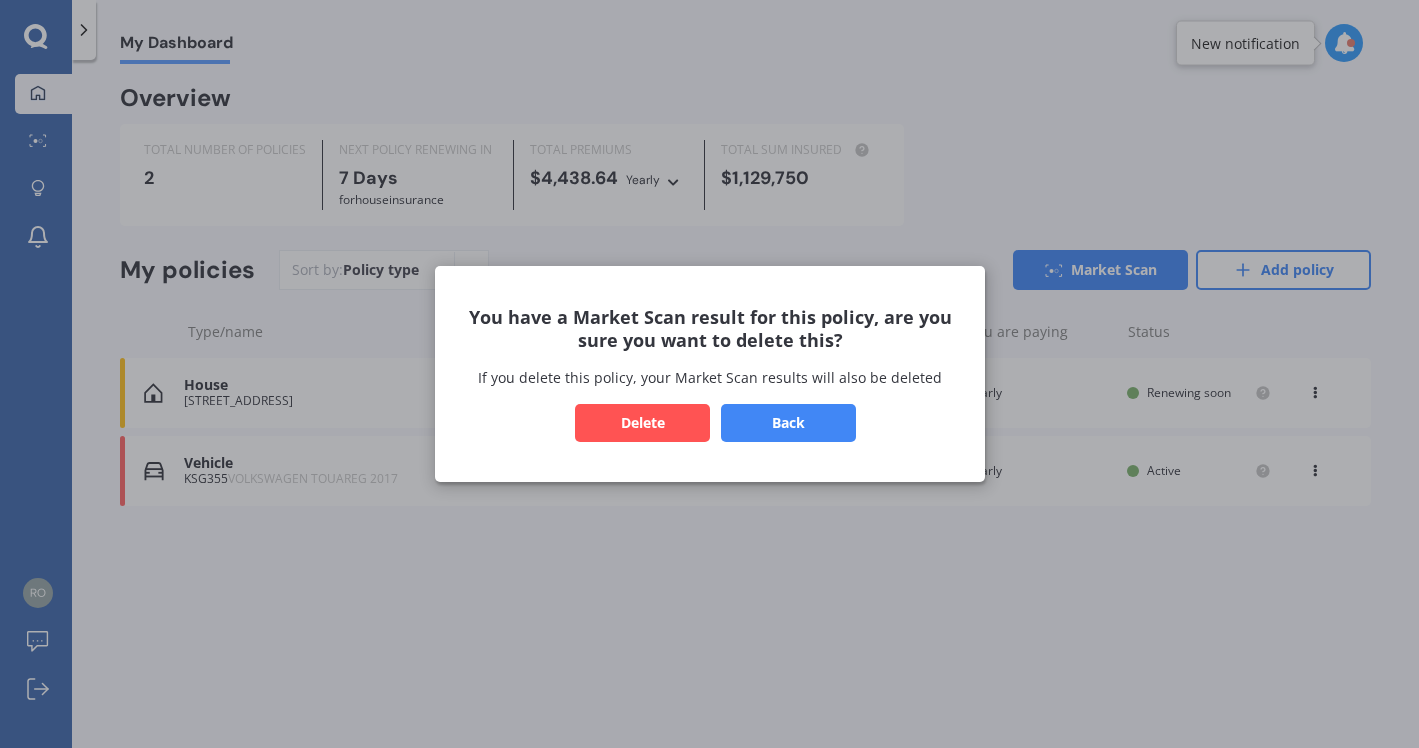 click on "Delete" at bounding box center (642, 423) 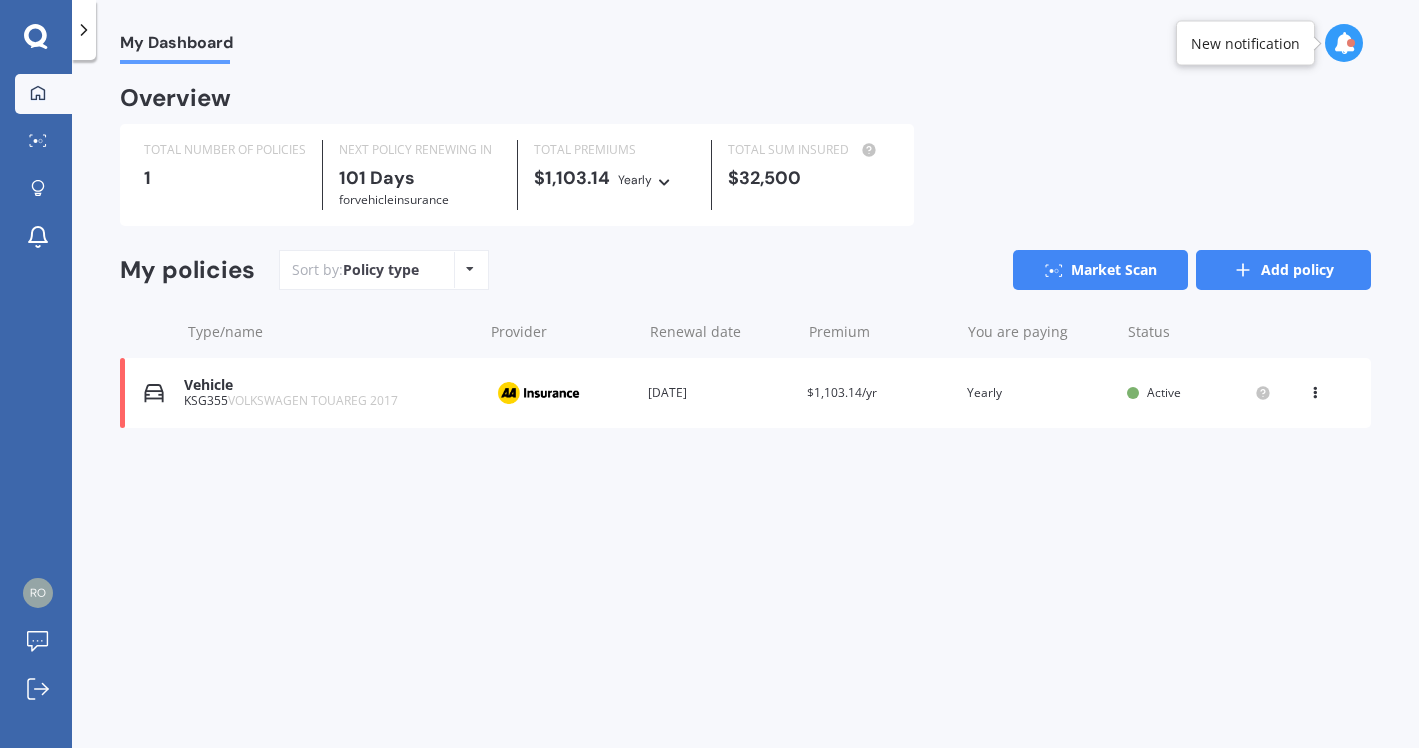 click on "Add policy" at bounding box center (1283, 270) 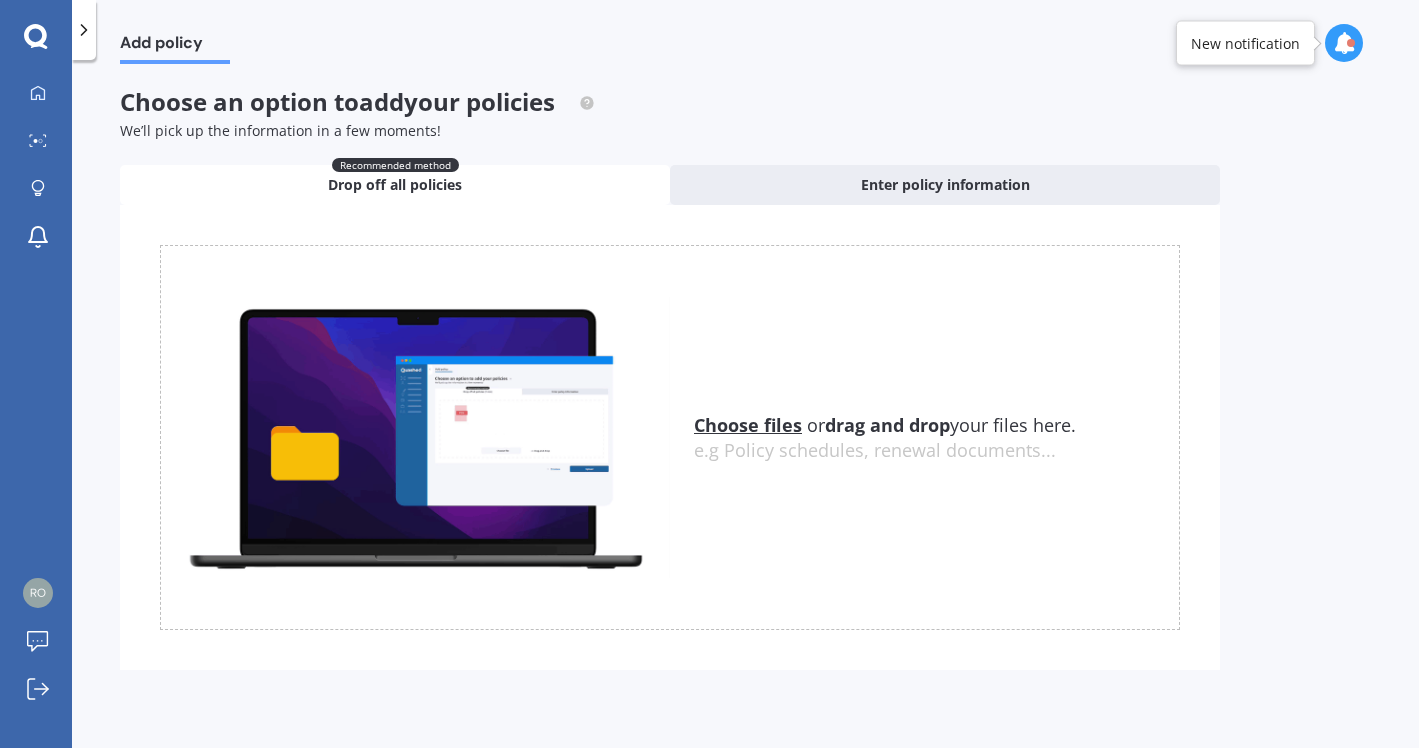 click on "Choose files" at bounding box center (748, 425) 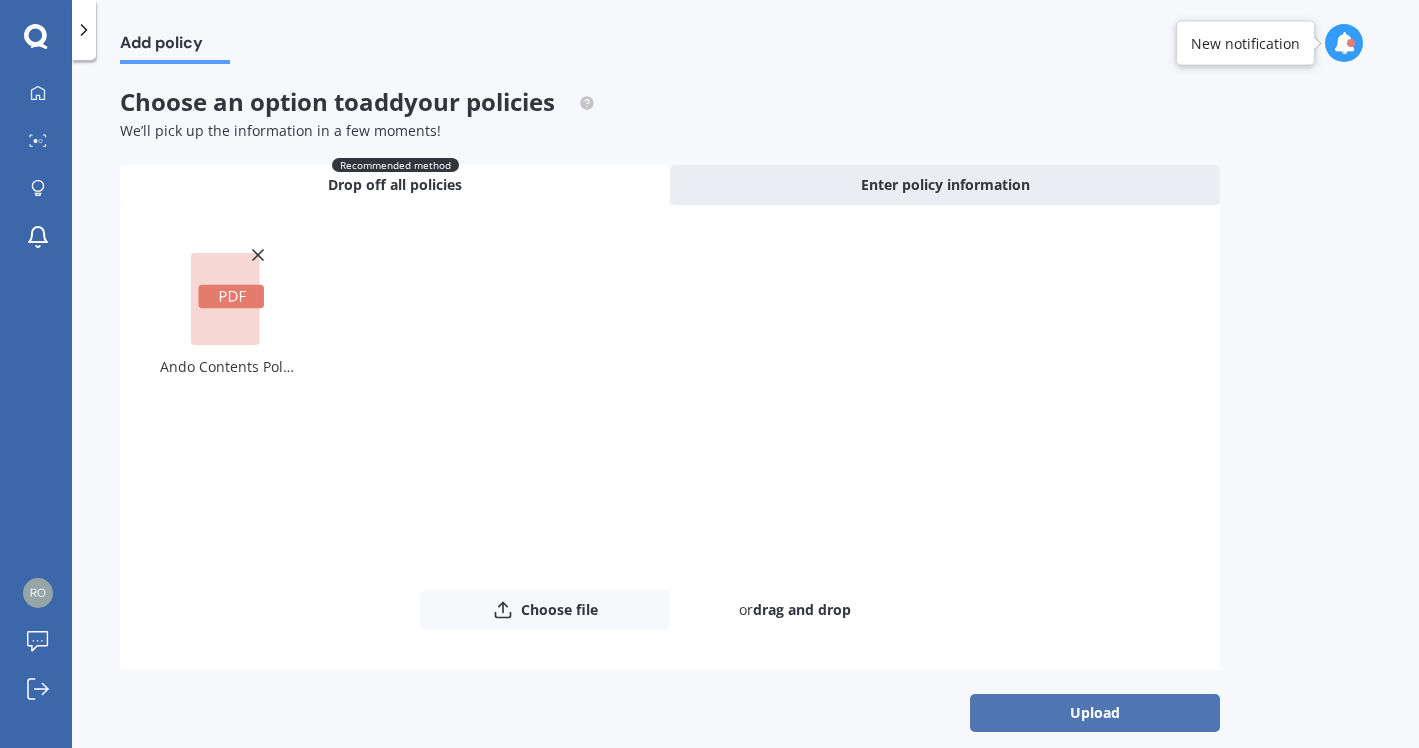 click on "Upload" at bounding box center [1095, 713] 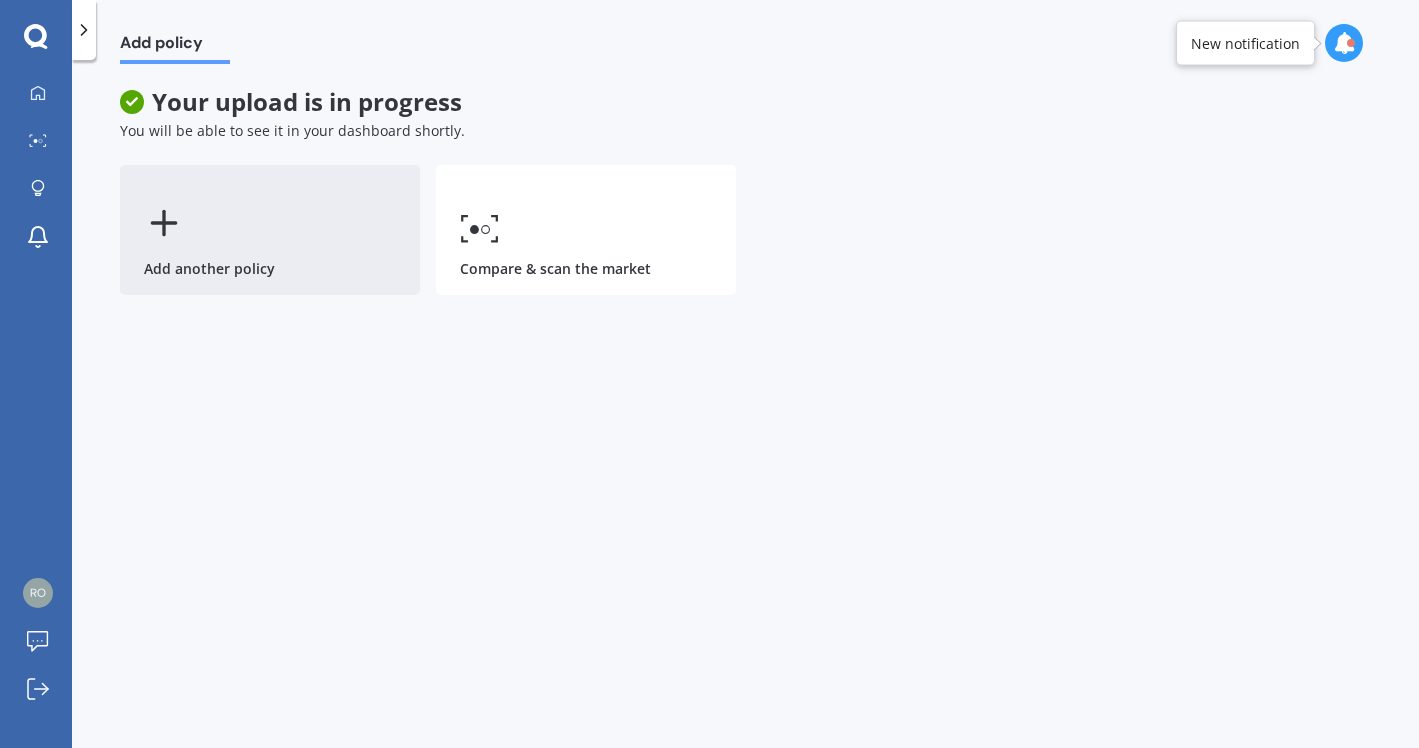 click on "Add another policy" at bounding box center (270, 230) 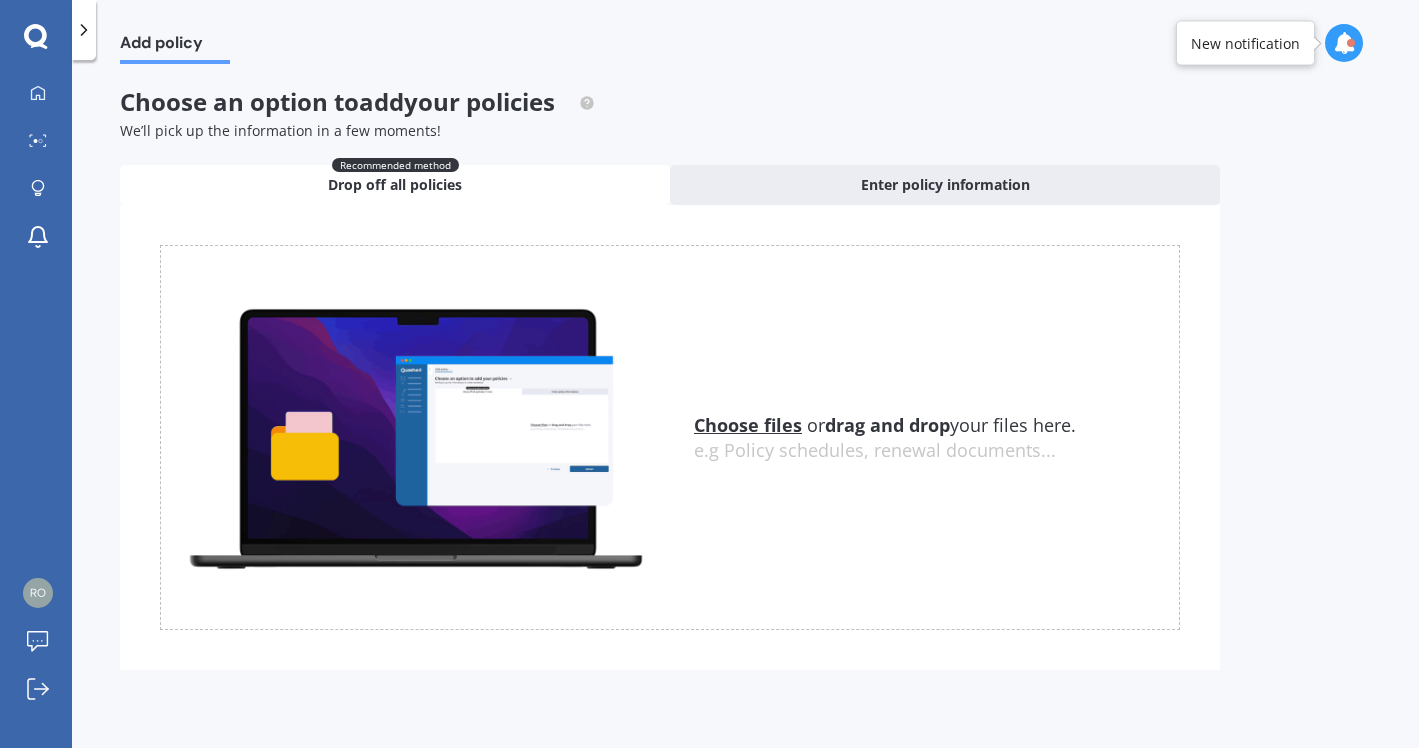 click on "Choose files" at bounding box center (748, 425) 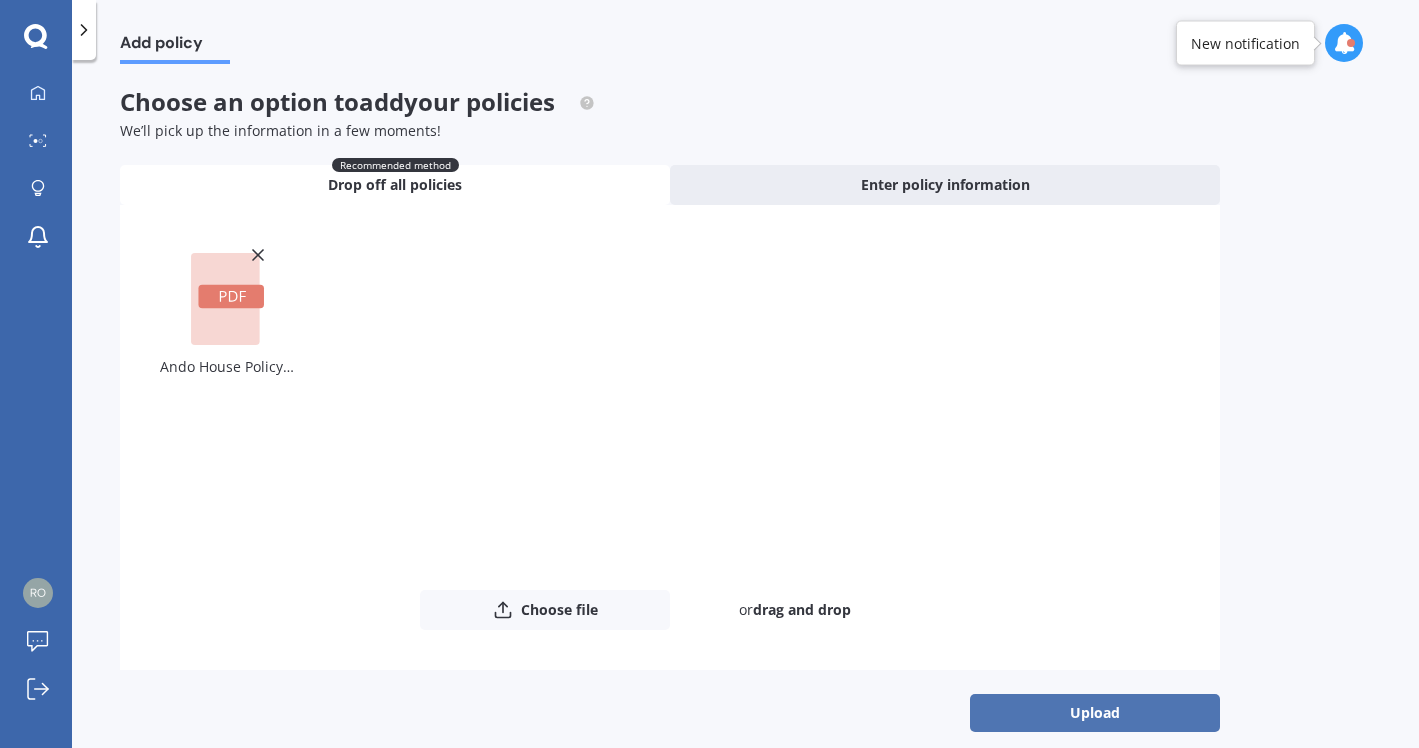 click on "Upload" at bounding box center (1095, 713) 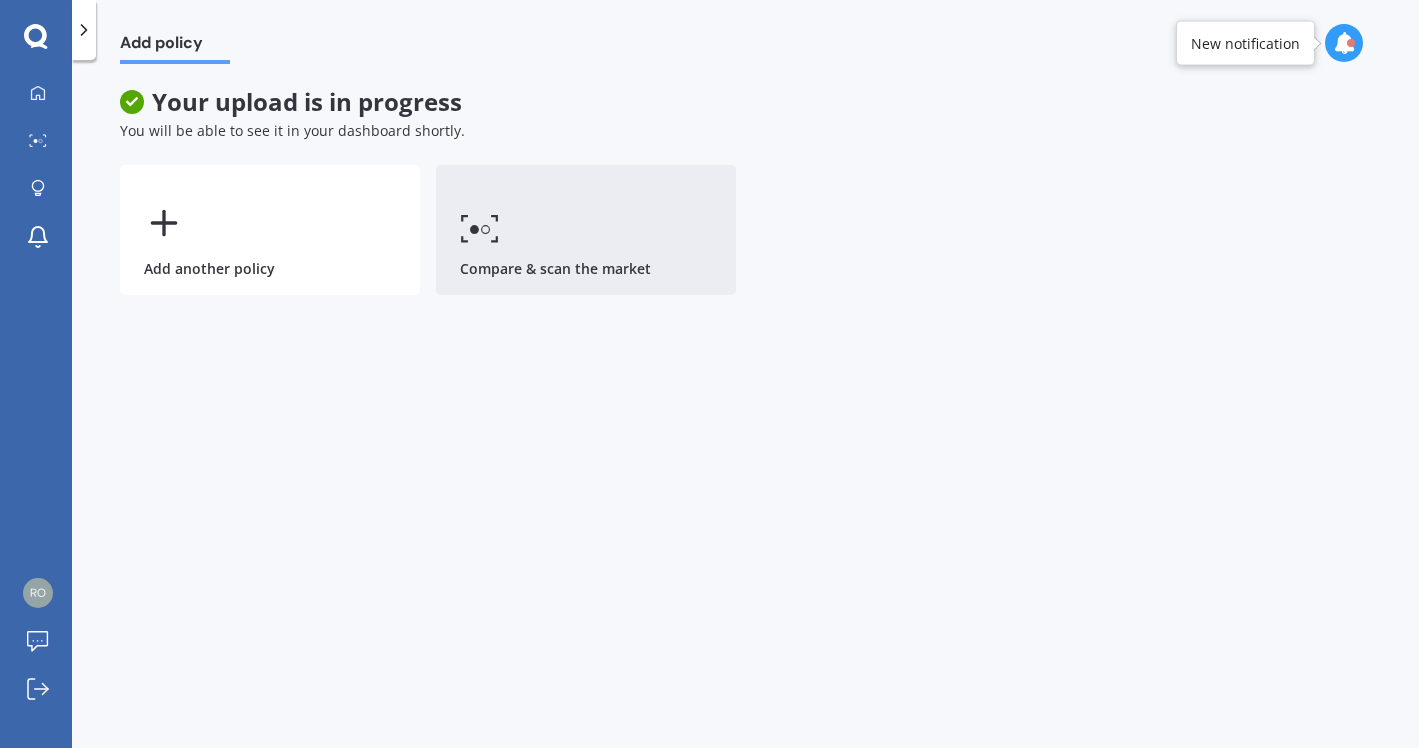 click 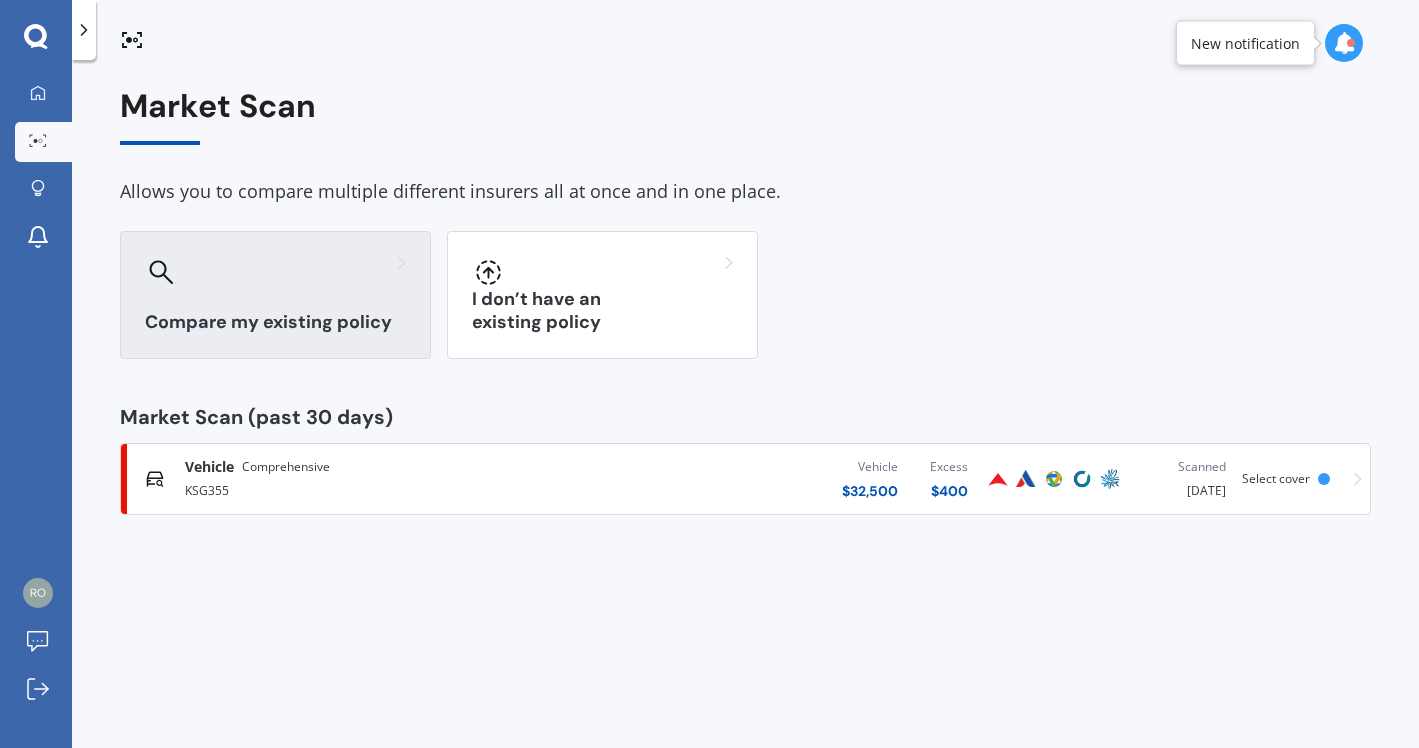 click on "Compare my existing policy" at bounding box center (275, 322) 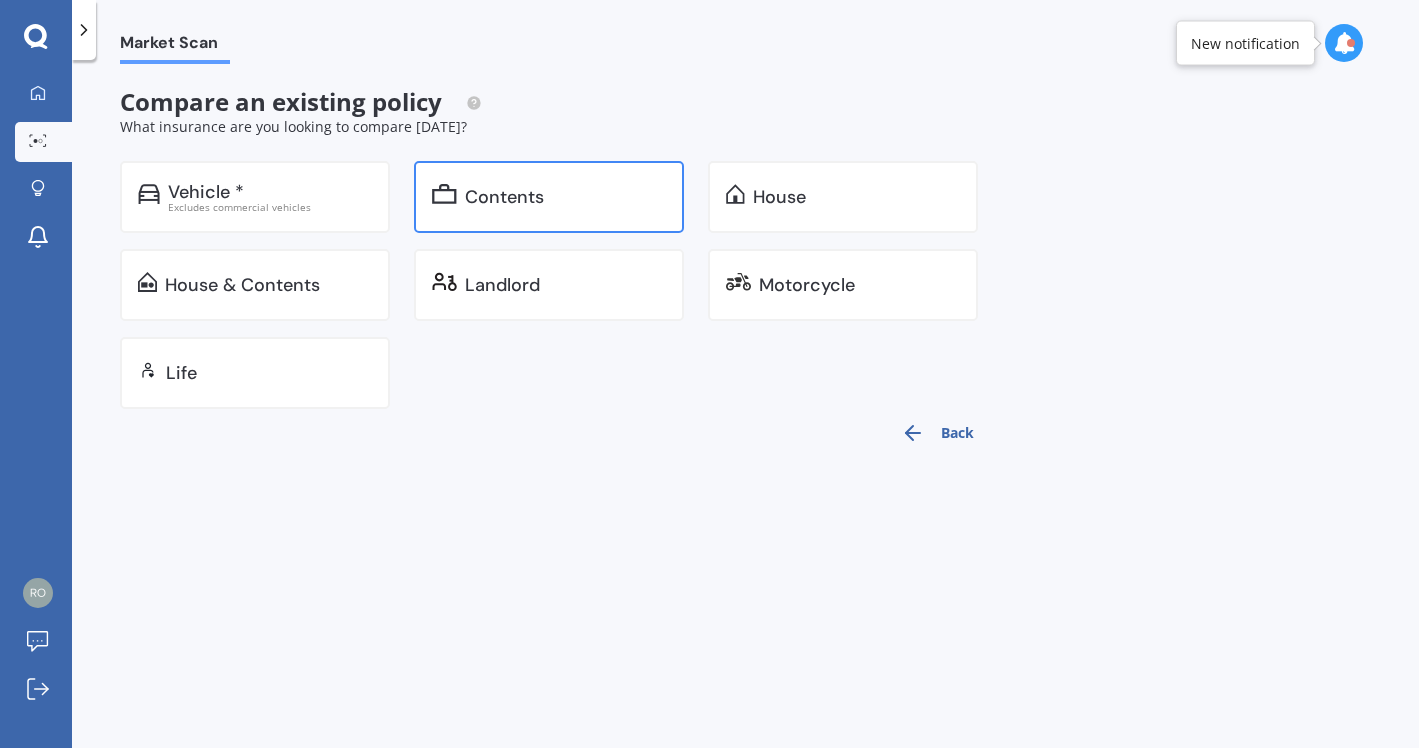 click on "Contents" at bounding box center (504, 197) 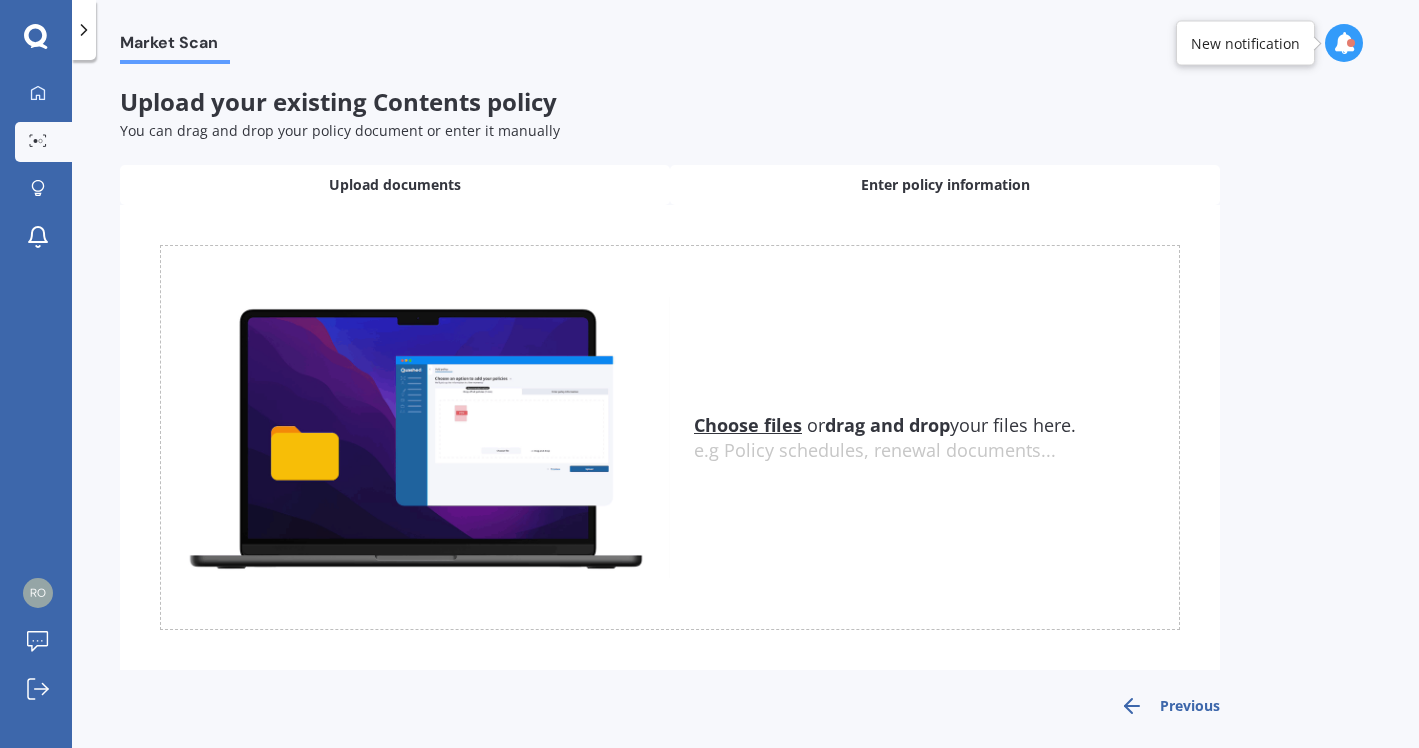 click on "Enter policy information" at bounding box center [945, 185] 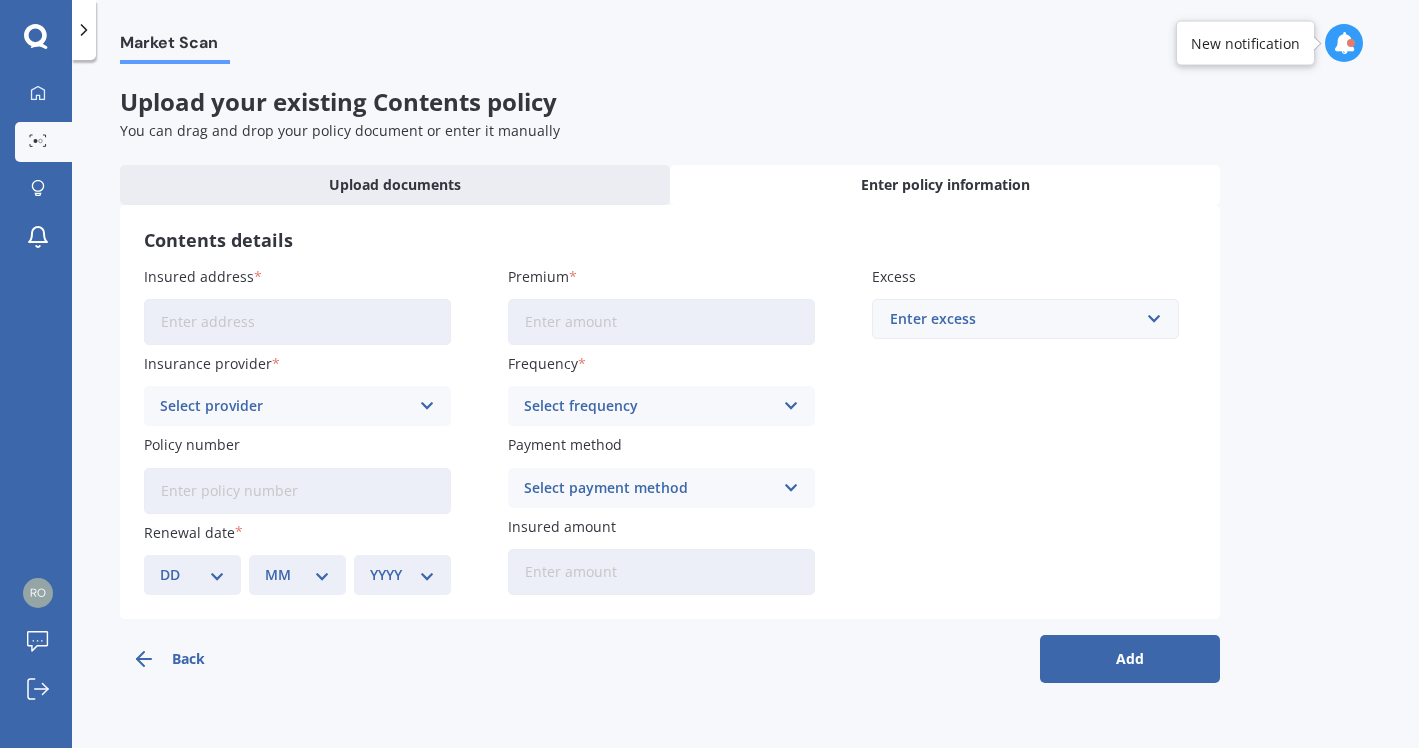 click on "Insured address" at bounding box center (297, 322) 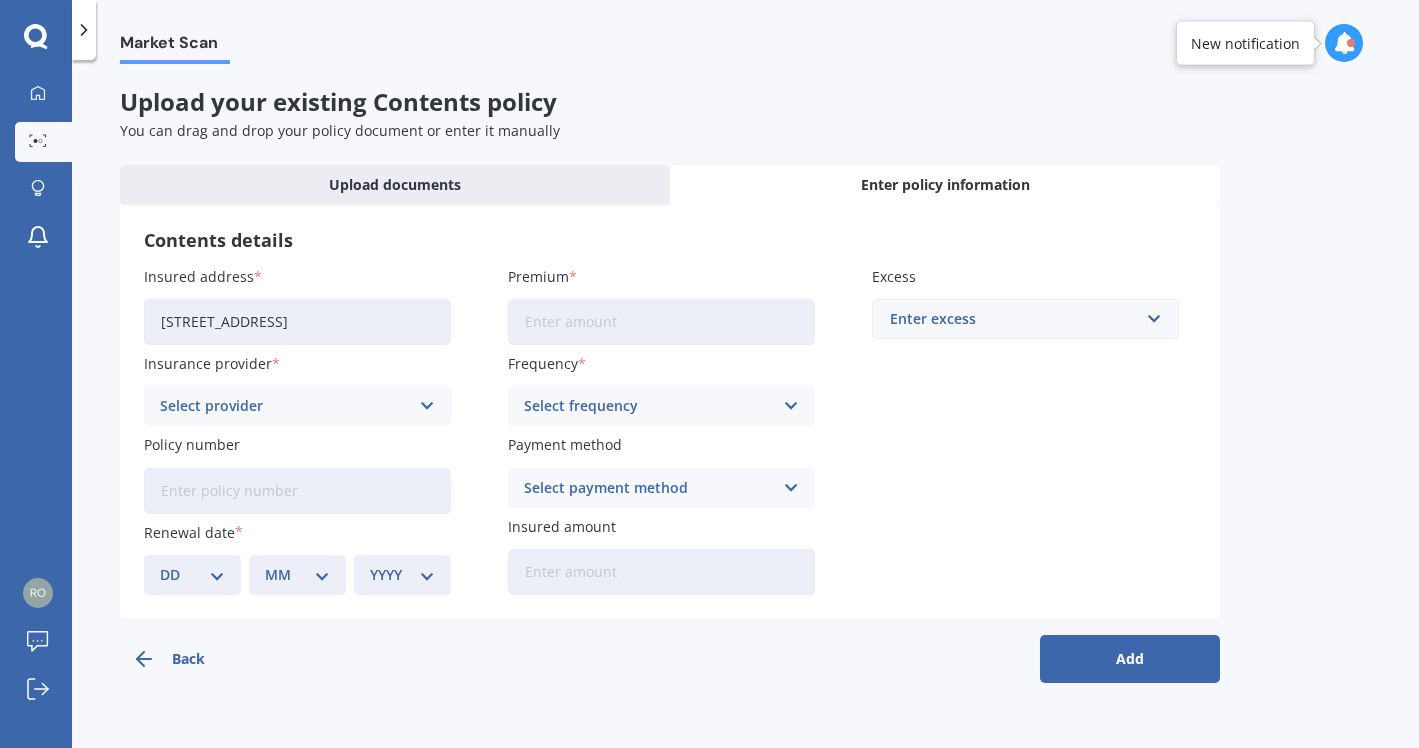 type on "[STREET_ADDRESS]" 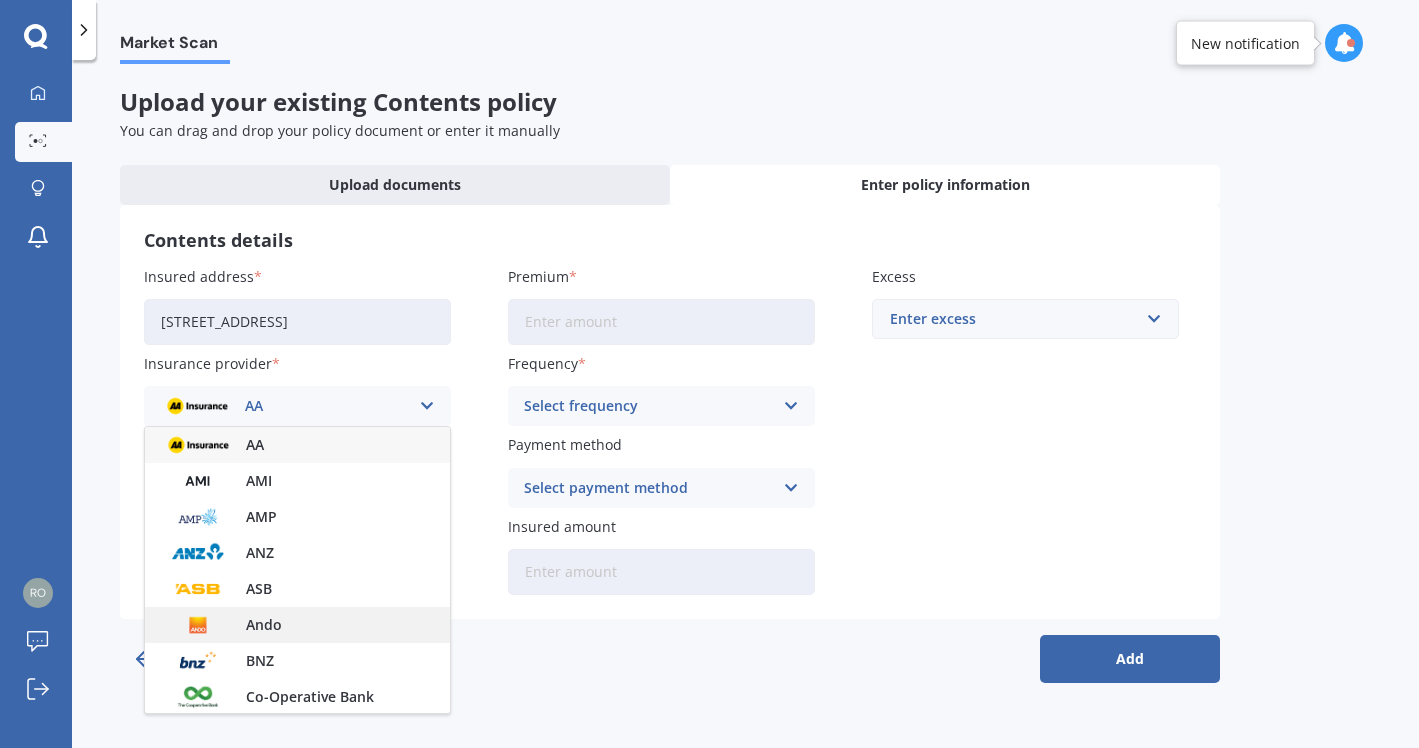 click on "Ando" at bounding box center (264, 625) 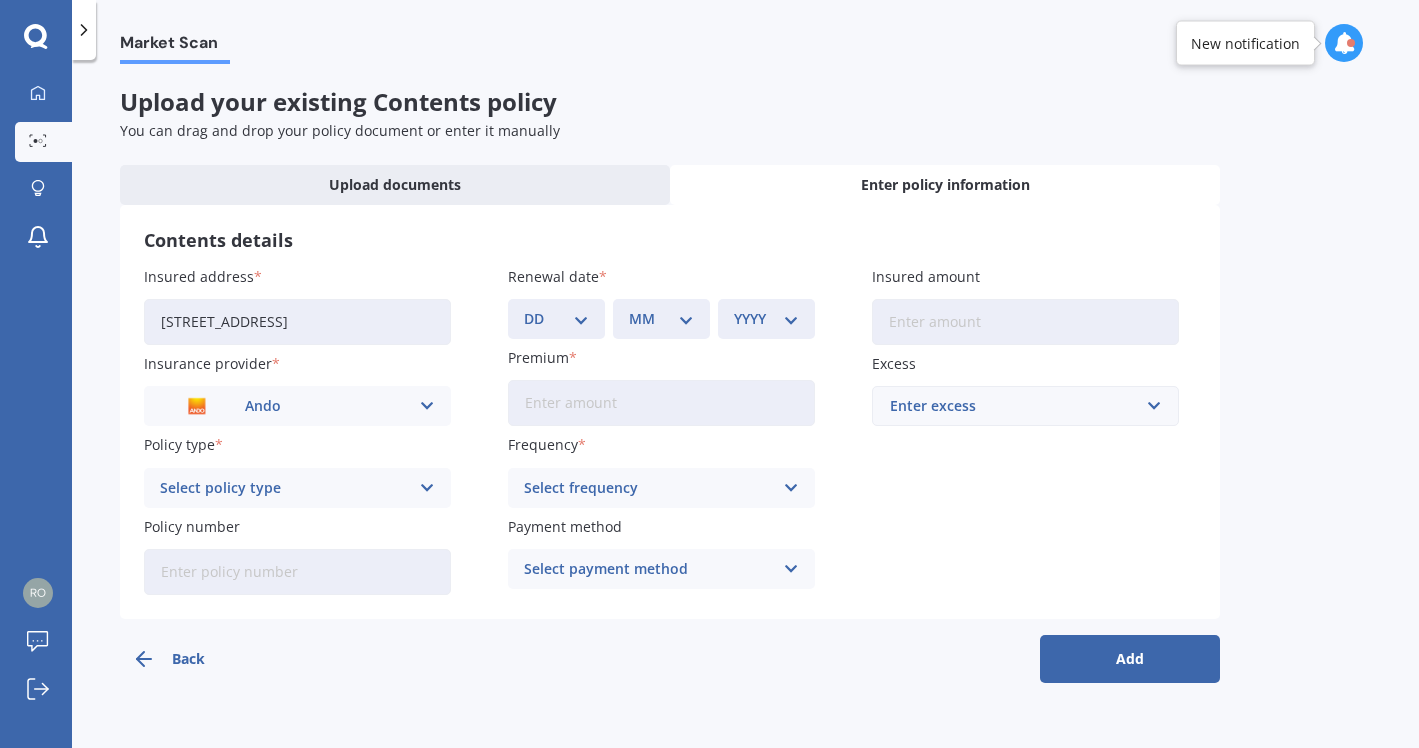 click at bounding box center (427, 488) 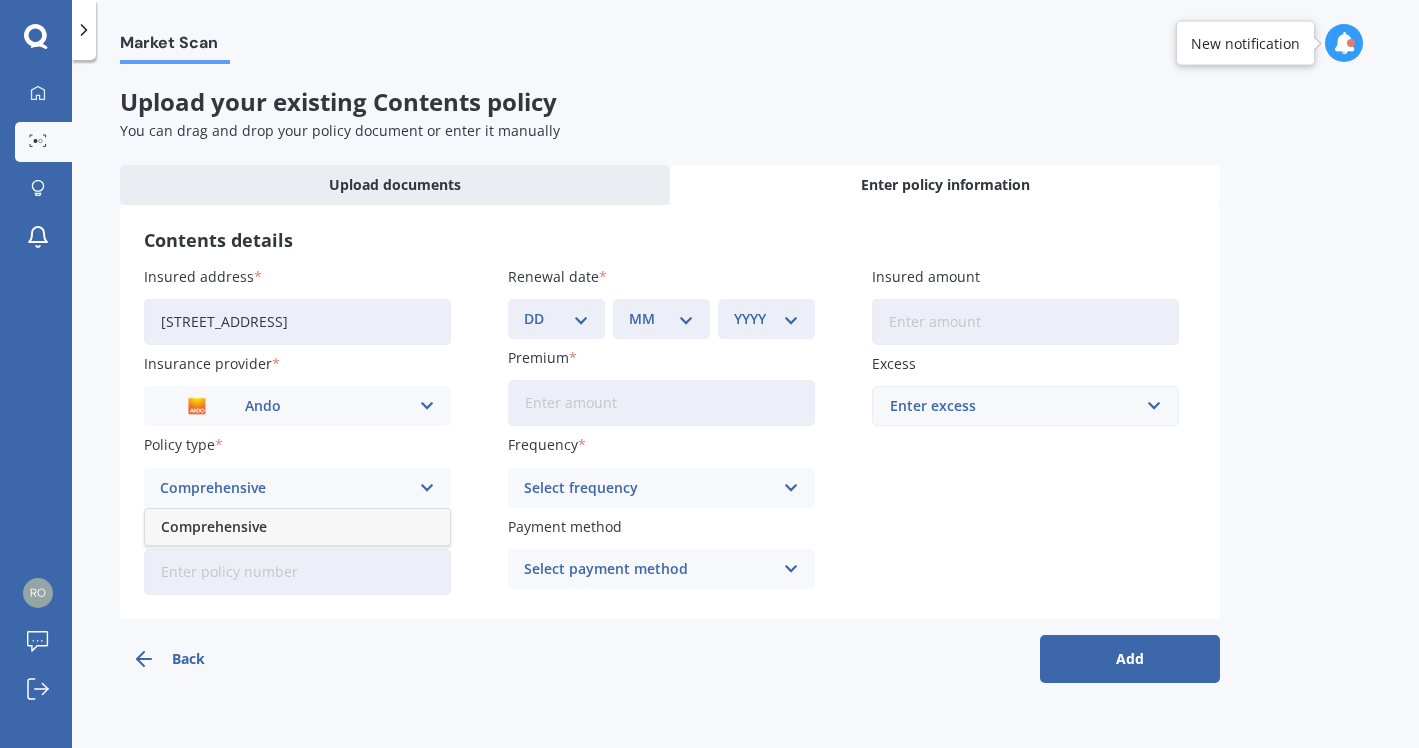 click on "Comprehensive" at bounding box center [214, 527] 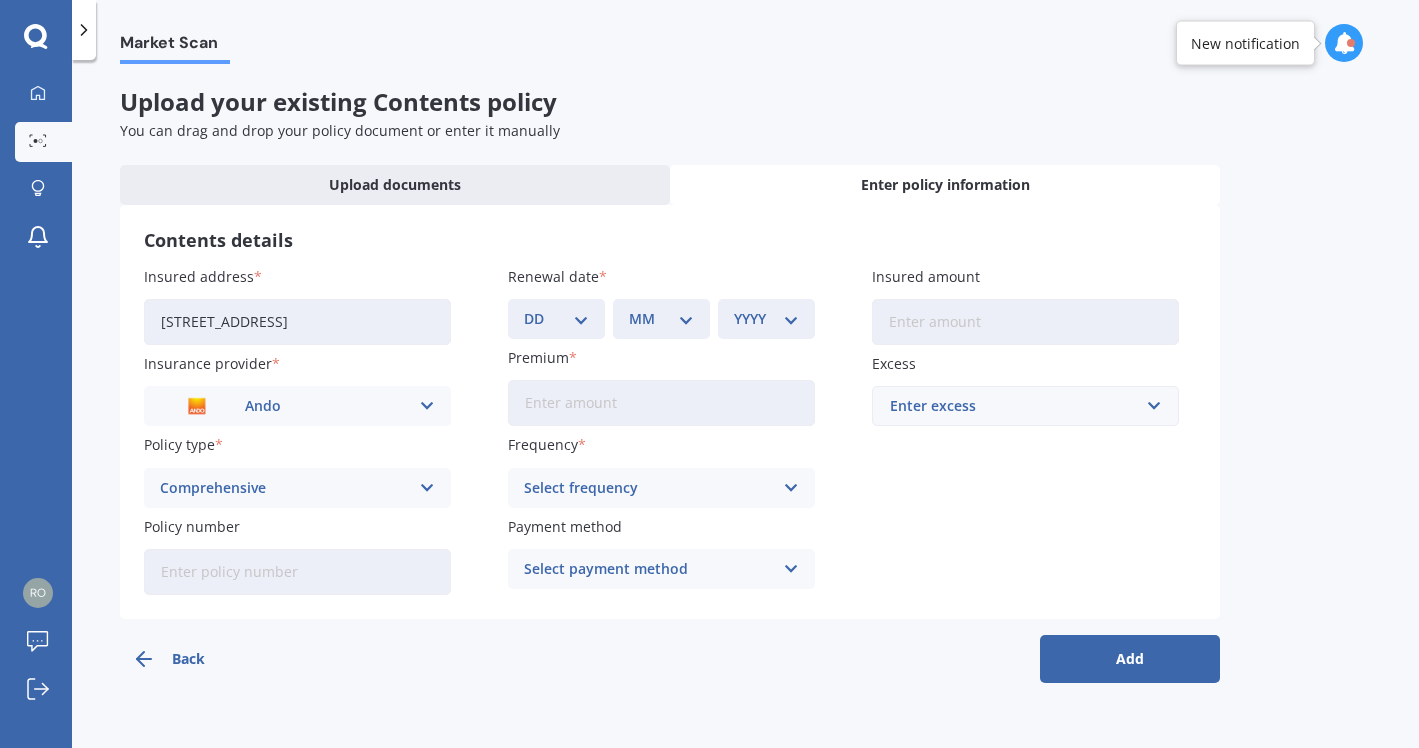 click on "Policy number" at bounding box center (297, 572) 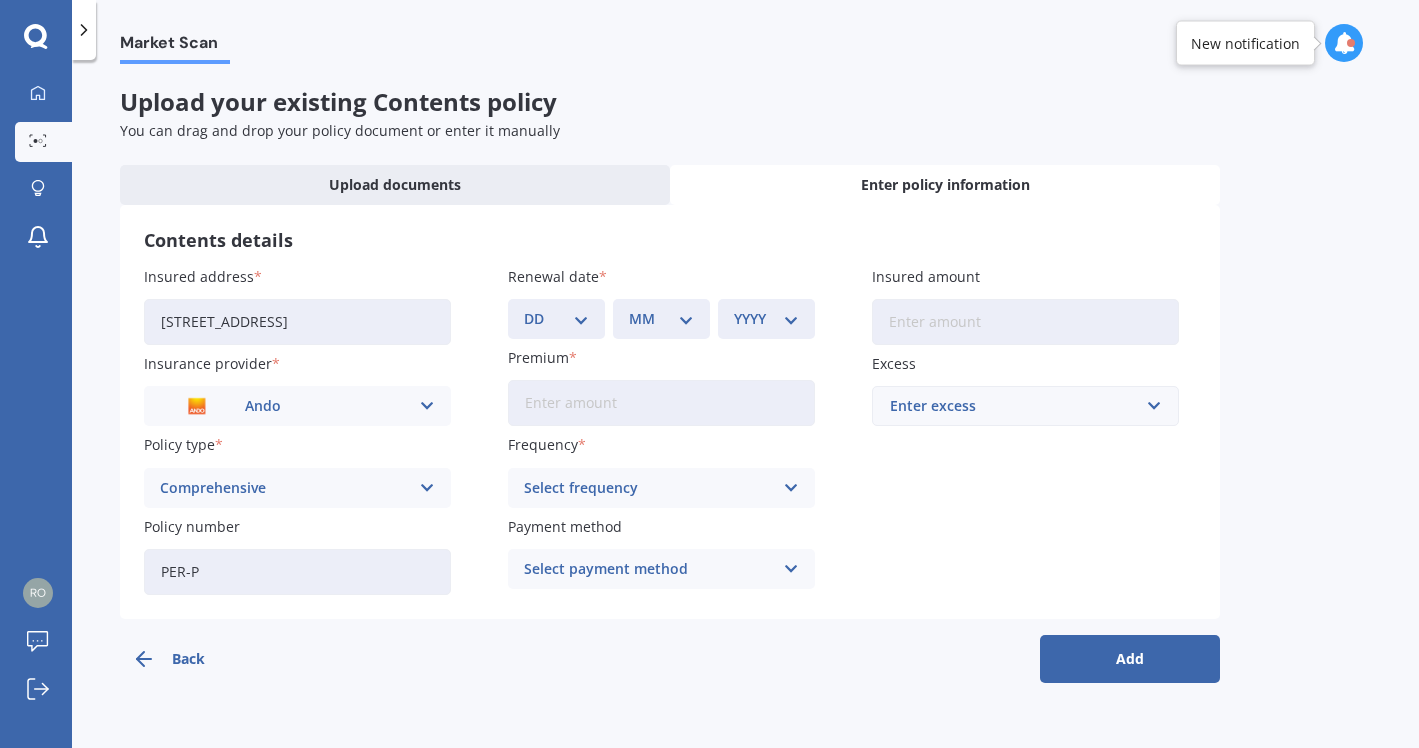 type on "PER-P0025697" 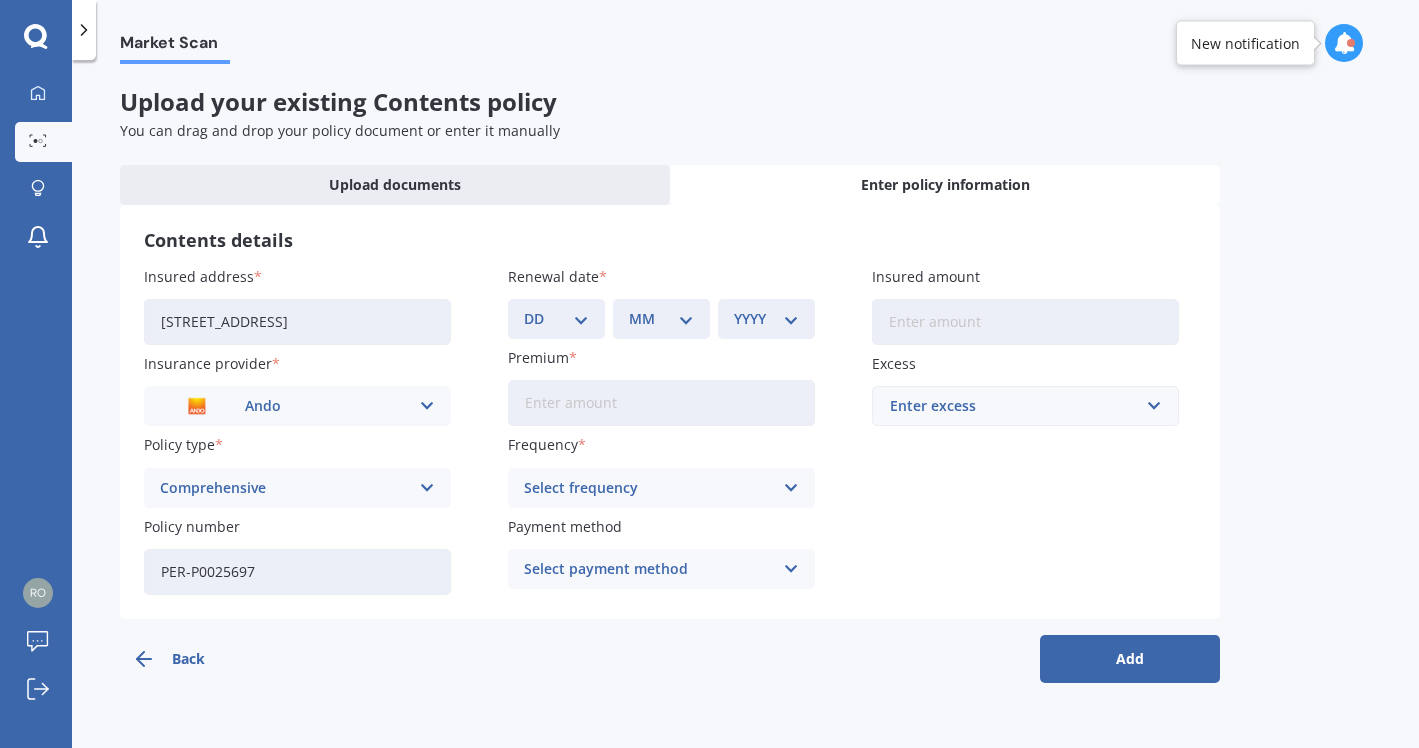 click on "DD 01 02 03 04 05 06 07 08 09 10 11 12 13 14 15 16 17 18 19 20 21 22 23 24 25 26 27 28 29 30 31" at bounding box center (556, 319) 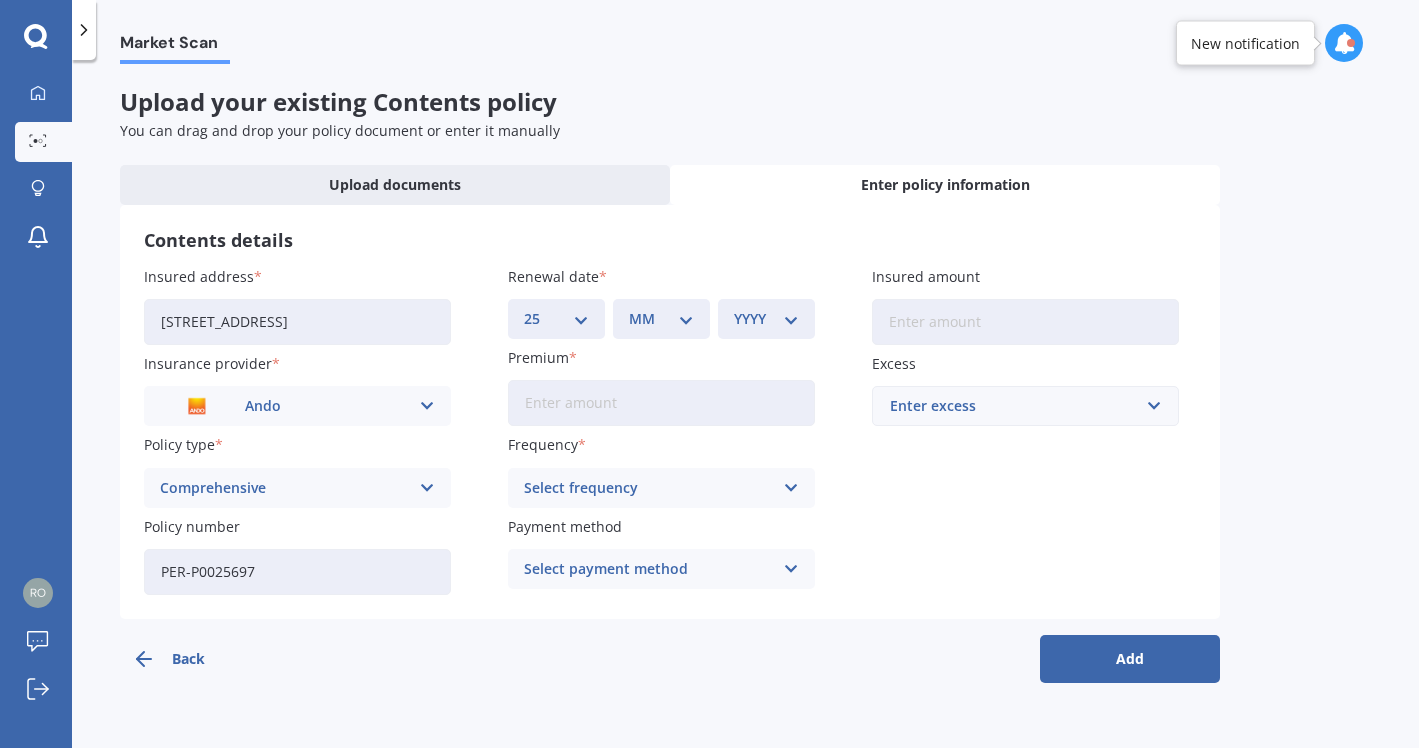 click on "MM 01 02 03 04 05 06 07 08 09 10 11 12" at bounding box center [661, 319] 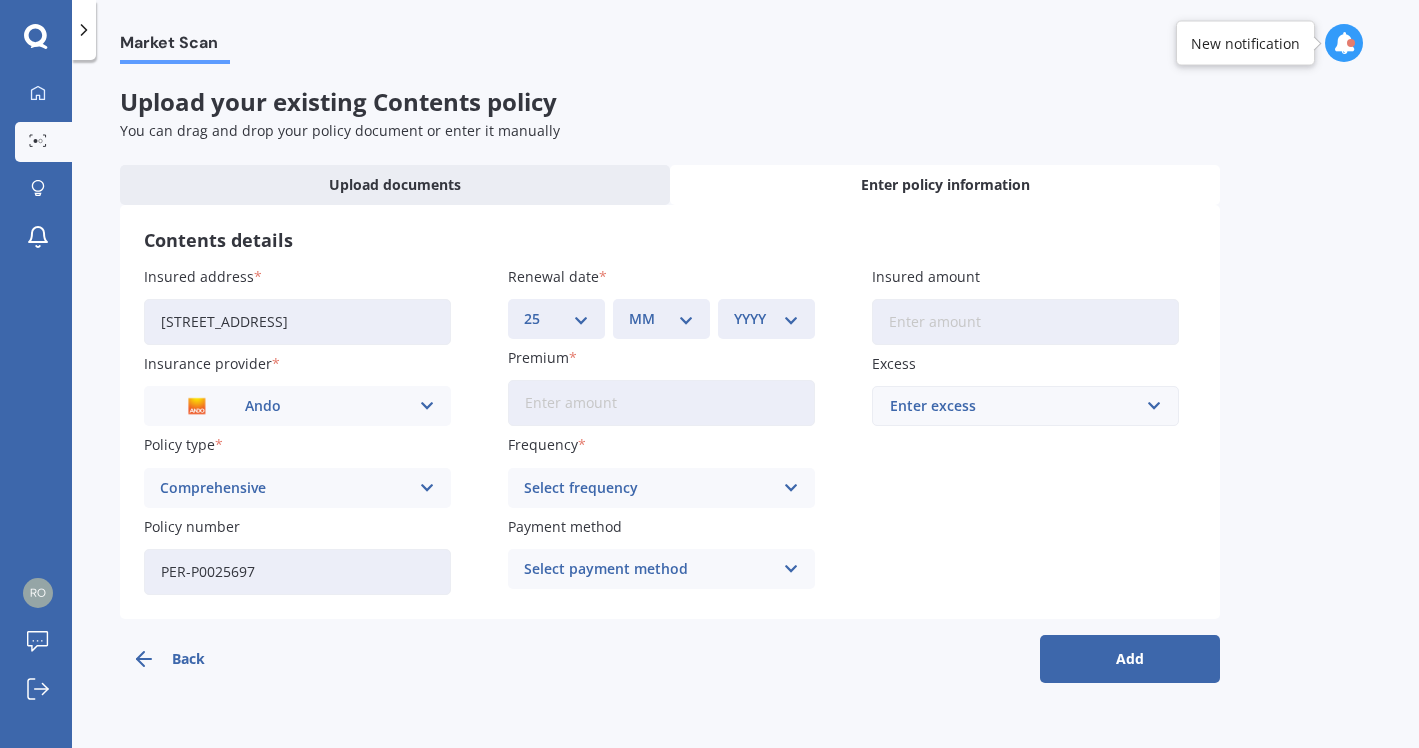 select on "07" 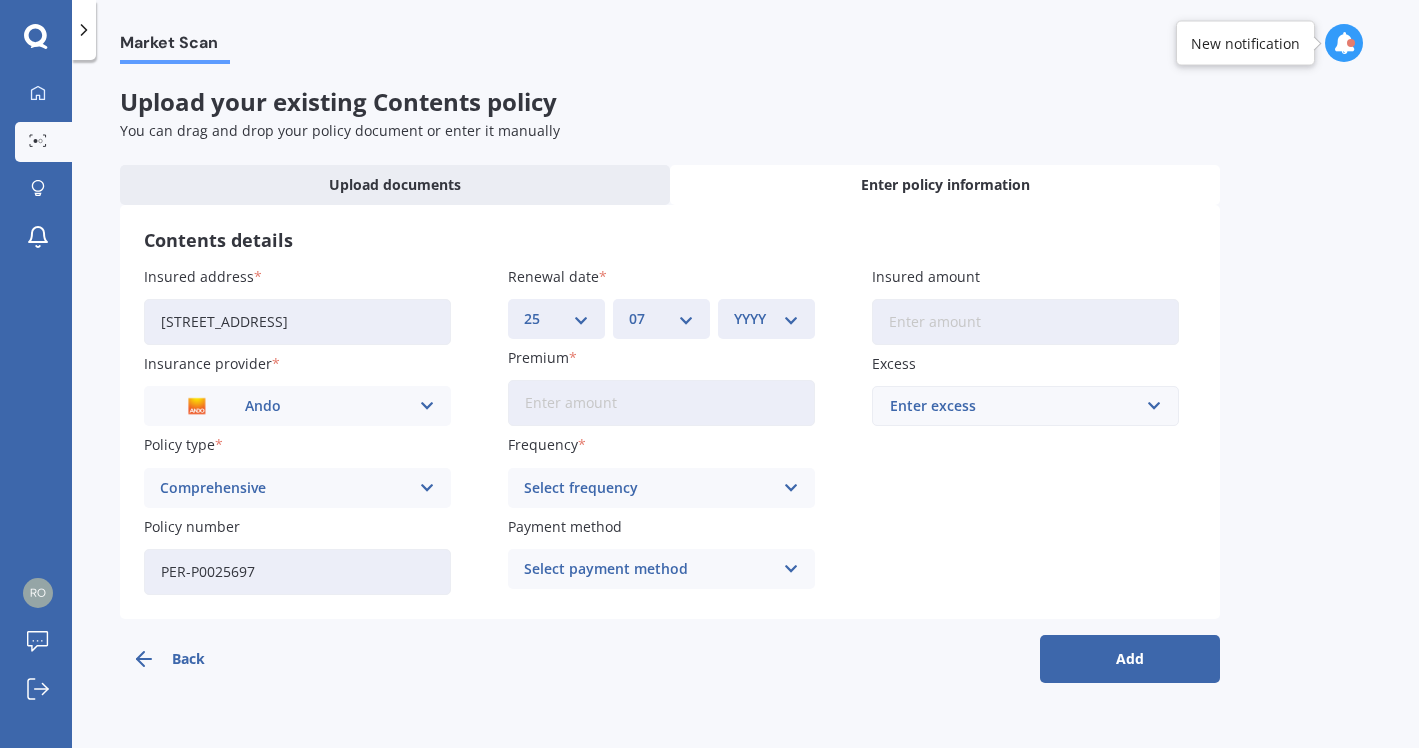 click on "DD 01 02 03 04 05 06 07 08 09 10 11 12 13 14 15 16 17 18 19 20 21 22 23 24 25 26 27 28 29 30 31" at bounding box center [556, 319] 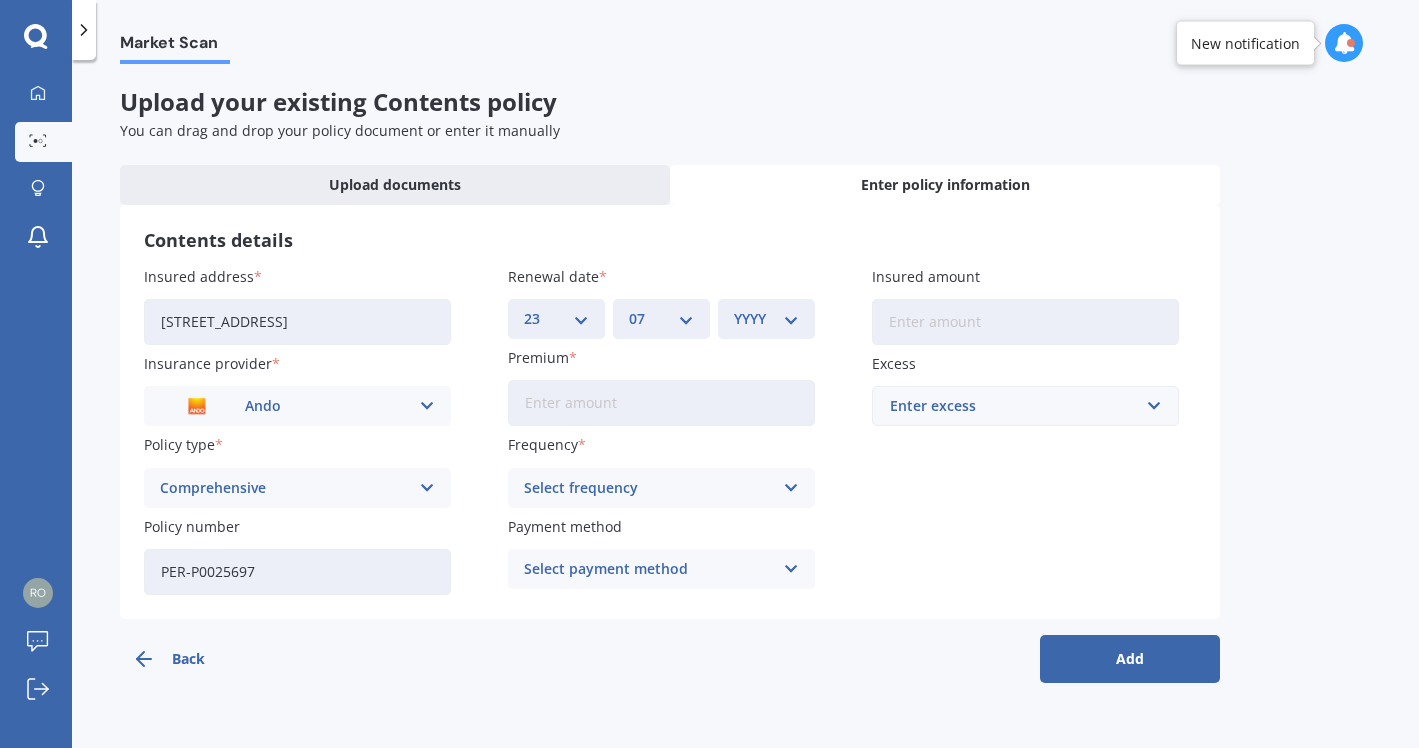 click on "YYYY 2027 2026 2025 2024 2023 2022 2021 2020 2019 2018 2017 2016 2015 2014 2013 2012 2011 2010 2009 2008 2007 2006 2005 2004 2003 2002 2001 2000 1999 1998 1997 1996 1995 1994 1993 1992 1991 1990 1989 1988 1987 1986 1985 1984 1983 1982 1981 1980 1979 1978 1977 1976 1975 1974 1973 1972 1971 1970 1969 1968 1967 1966 1965 1964 1963 1962 1961 1960 1959 1958 1957 1956 1955 1954 1953 1952 1951 1950 1949 1948 1947 1946 1945 1944 1943 1942 1941 1940 1939 1938 1937 1936 1935 1934 1933 1932 1931 1930 1929 1928" at bounding box center (766, 319) 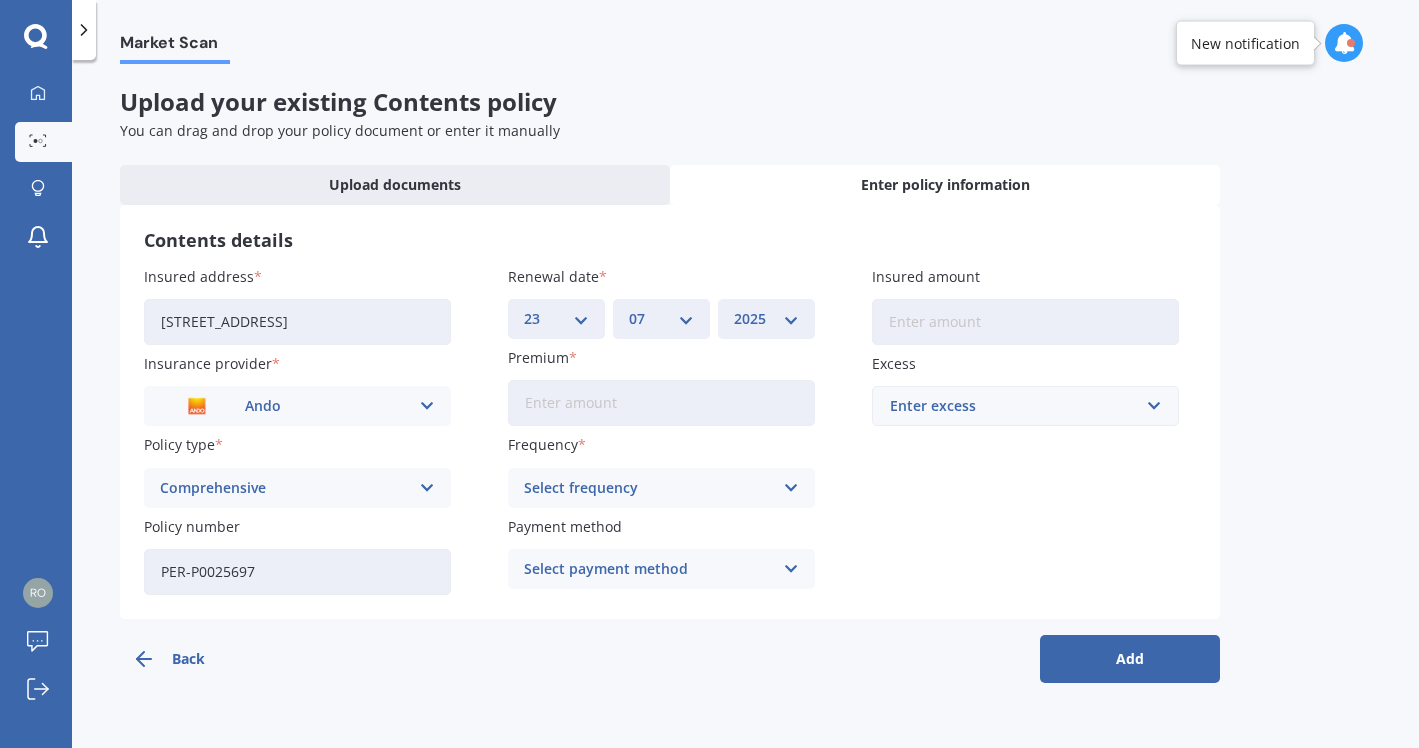 click at bounding box center [791, 488] 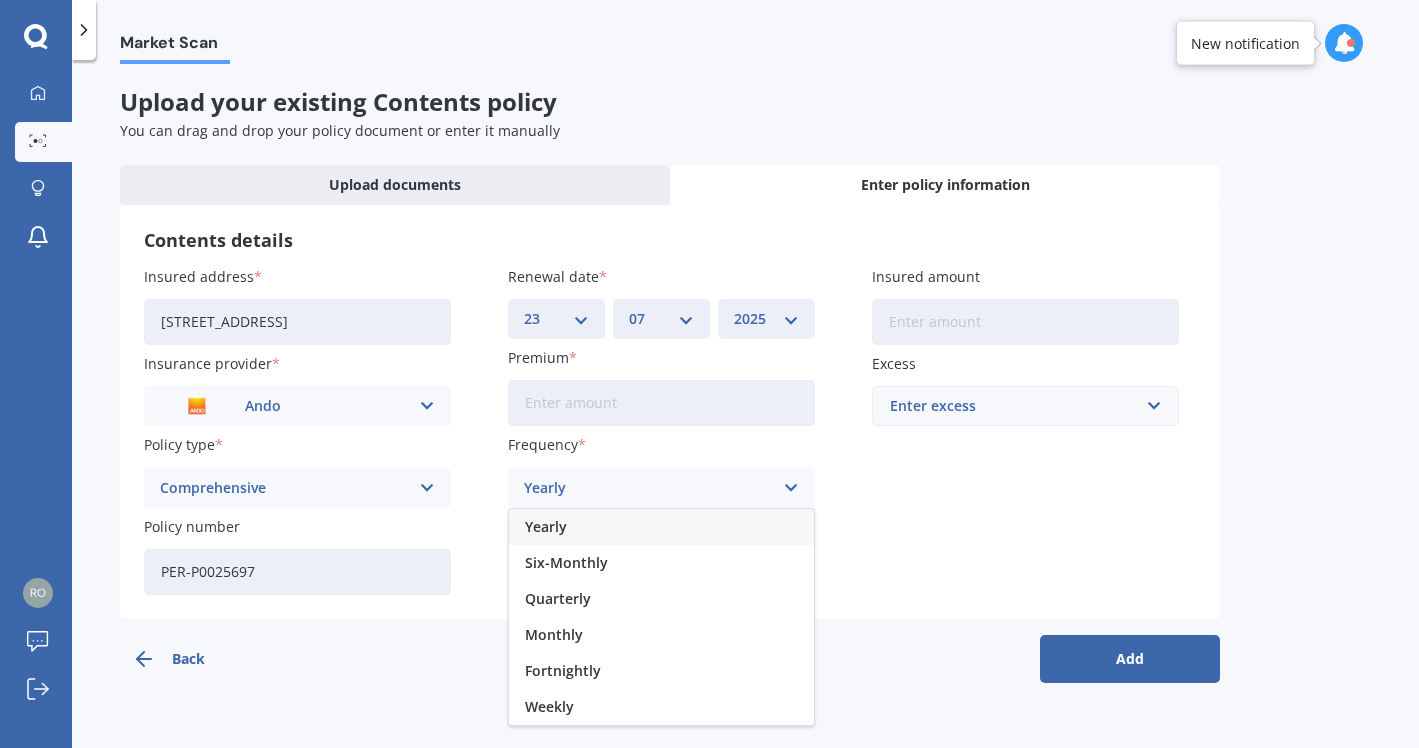click on "Yearly" at bounding box center (546, 527) 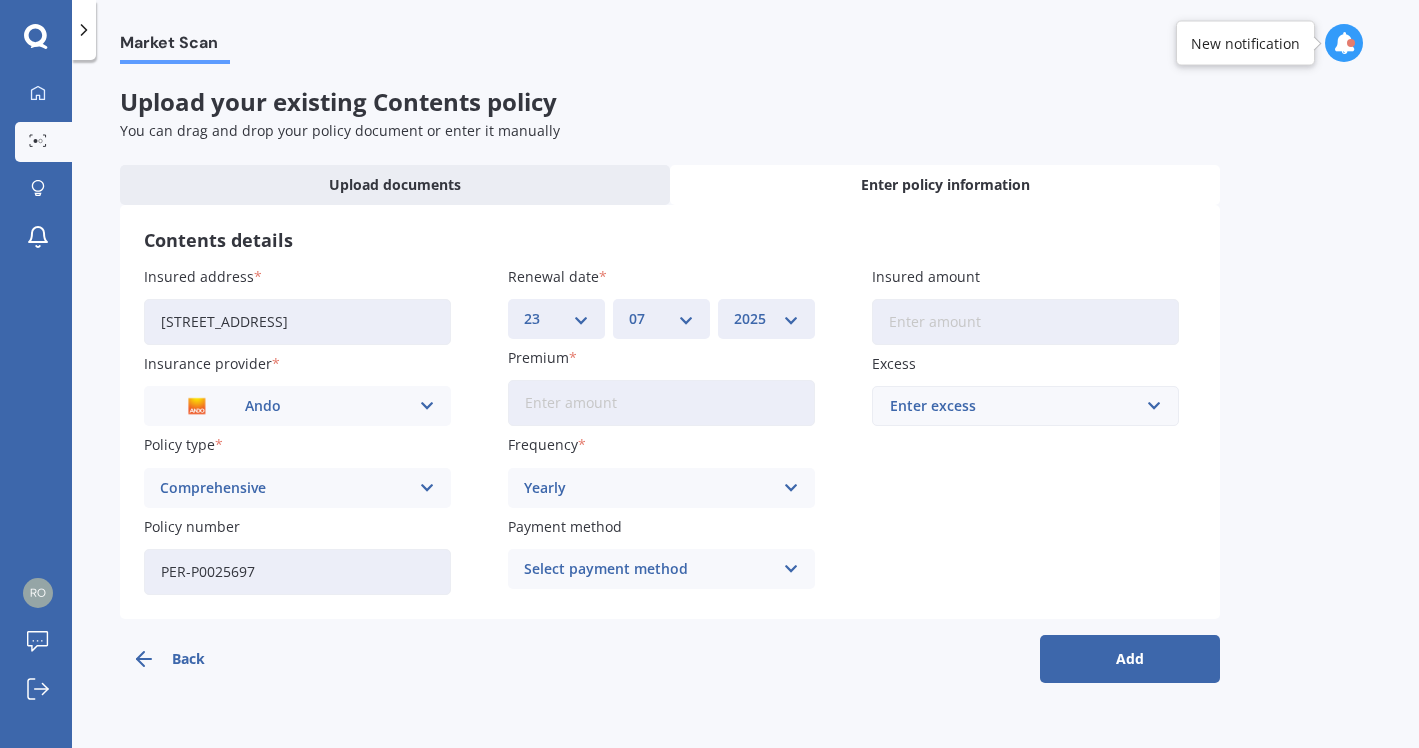 click at bounding box center [791, 569] 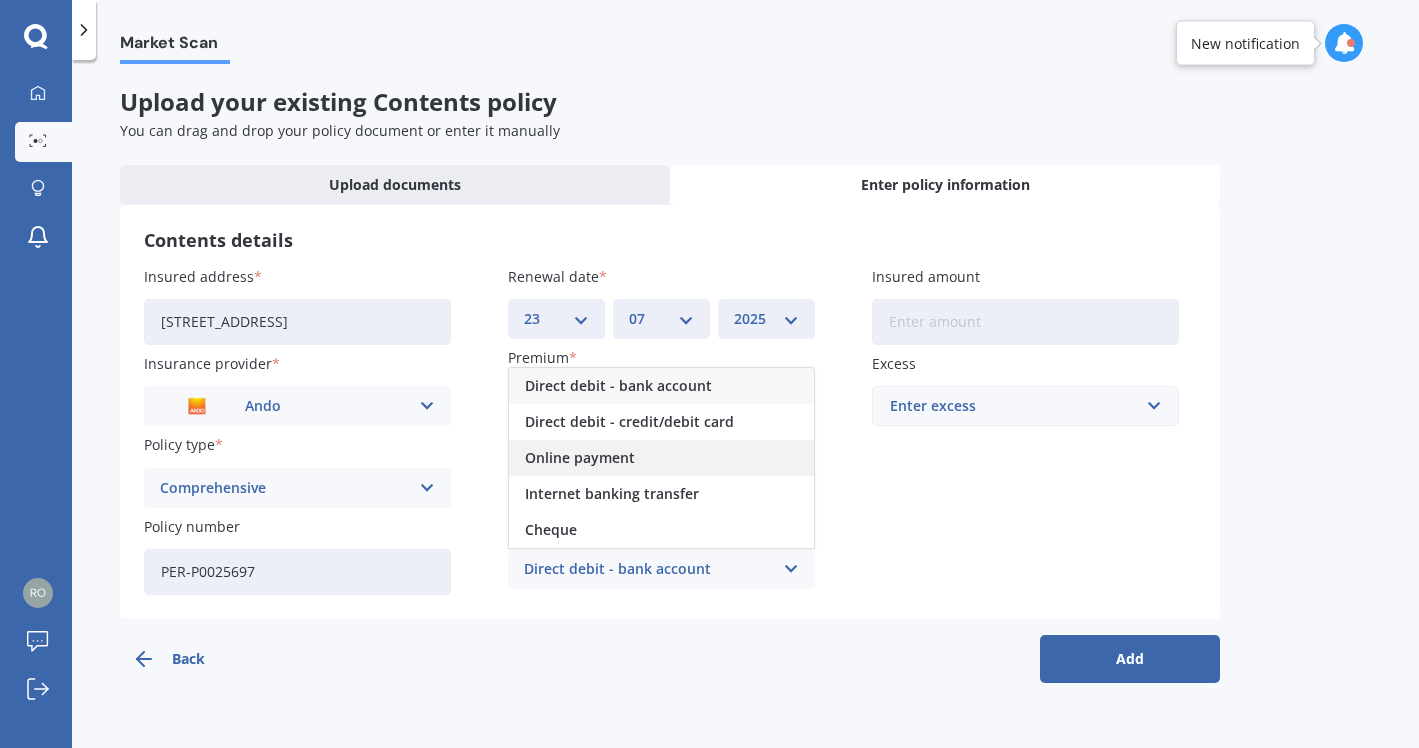 click on "Online payment" at bounding box center [580, 458] 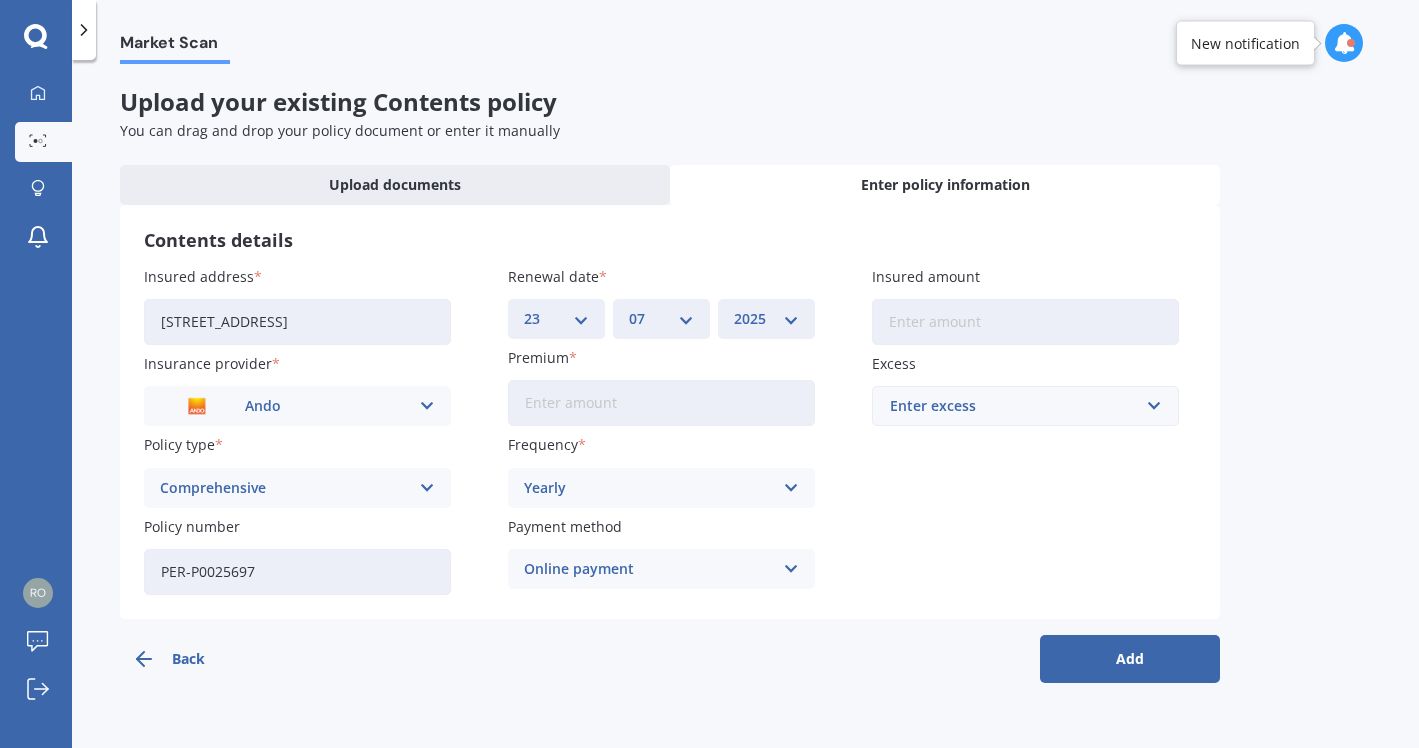click on "PER-P0025697" at bounding box center [297, 572] 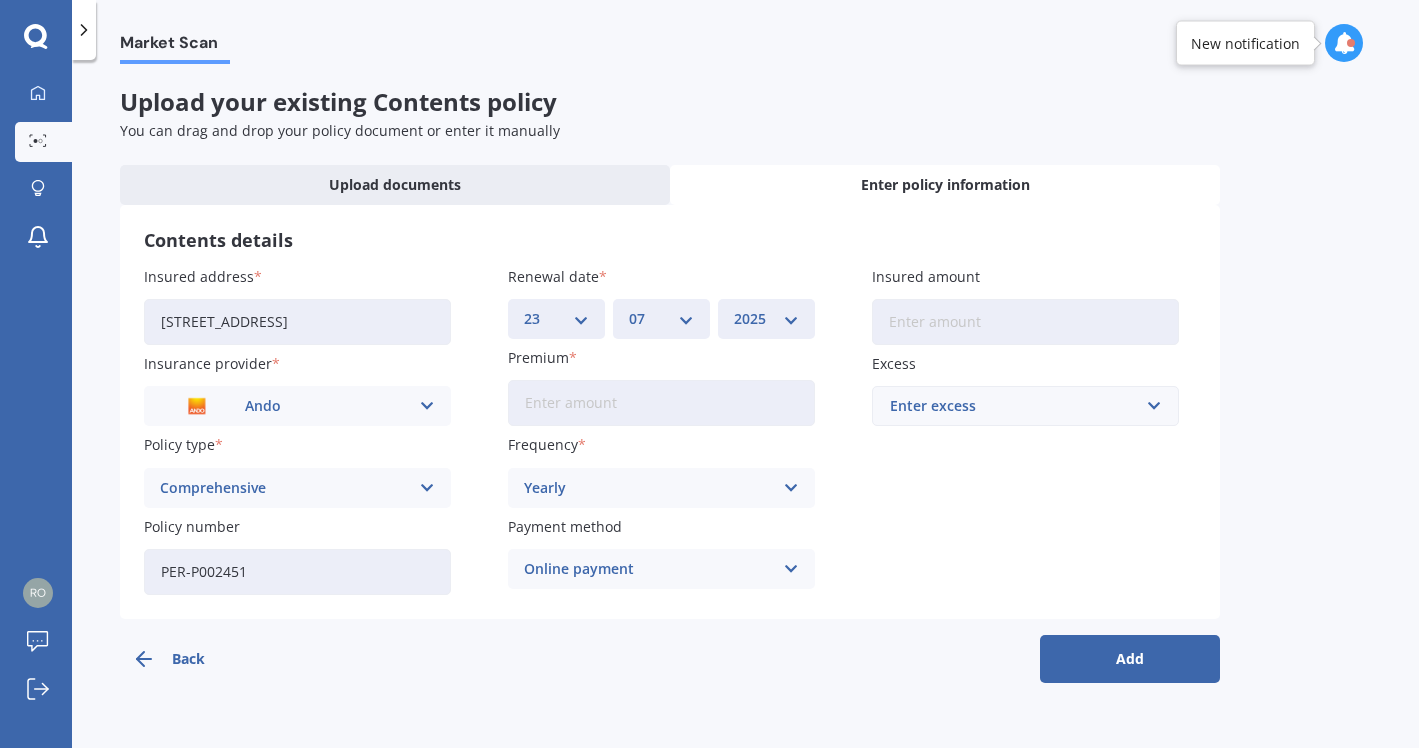 click on "PER-P002451" at bounding box center (297, 572) 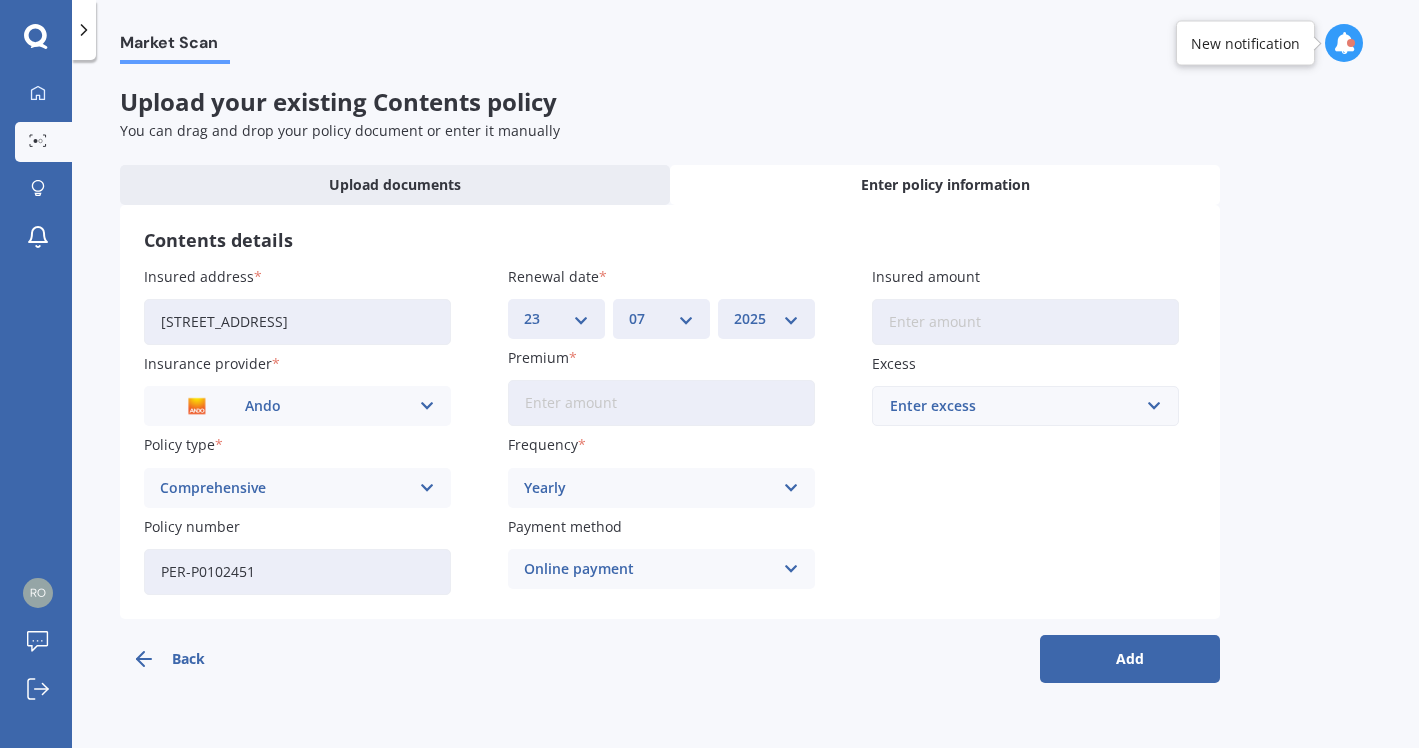 type on "PER-P0102451" 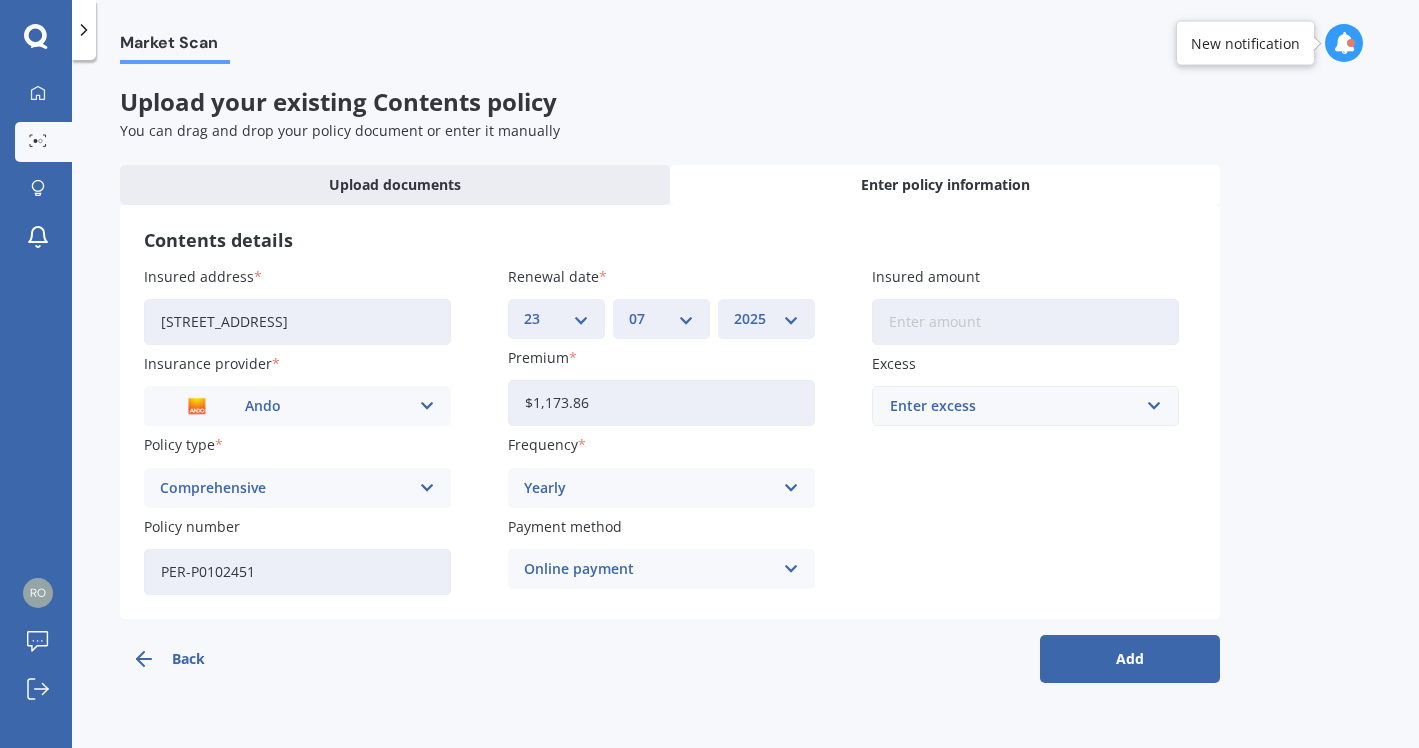 type on "$1,173.86" 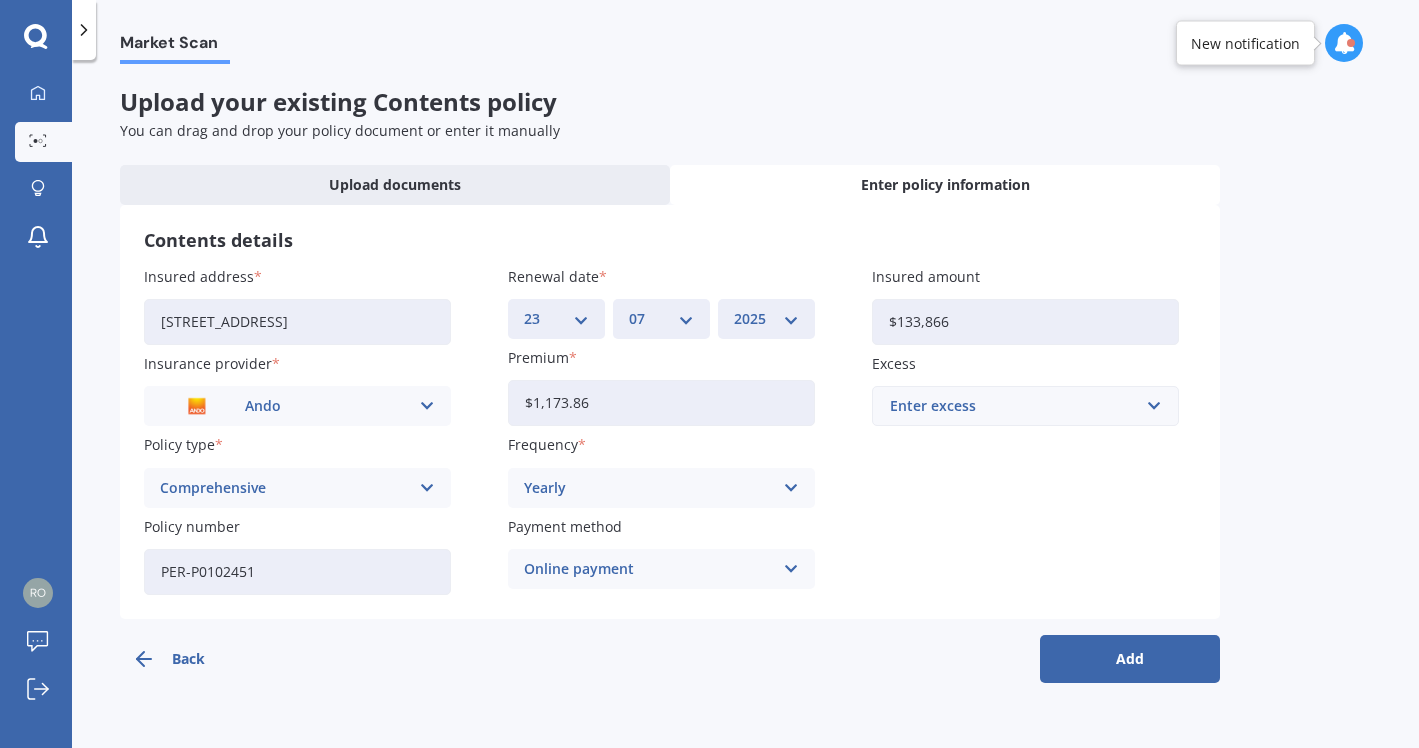 type on "$133,866" 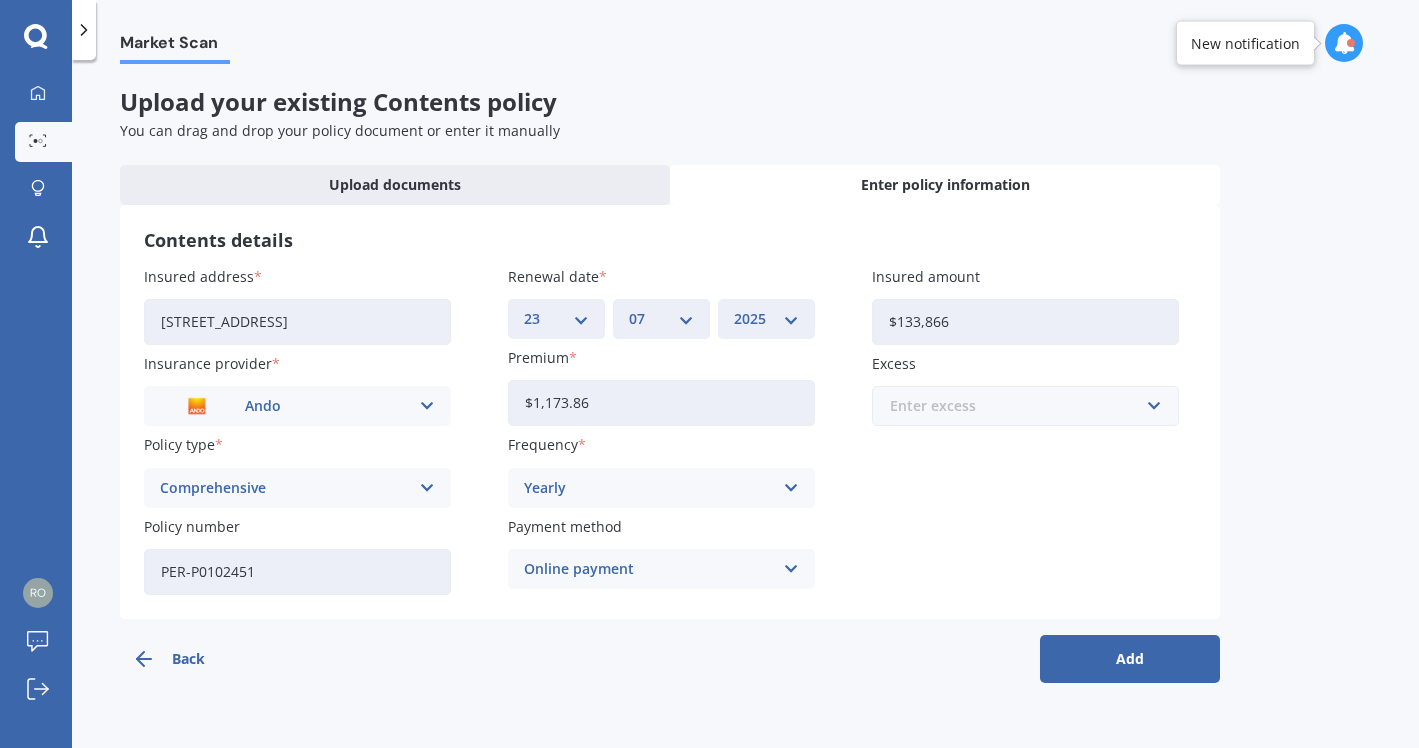 click at bounding box center [1018, 406] 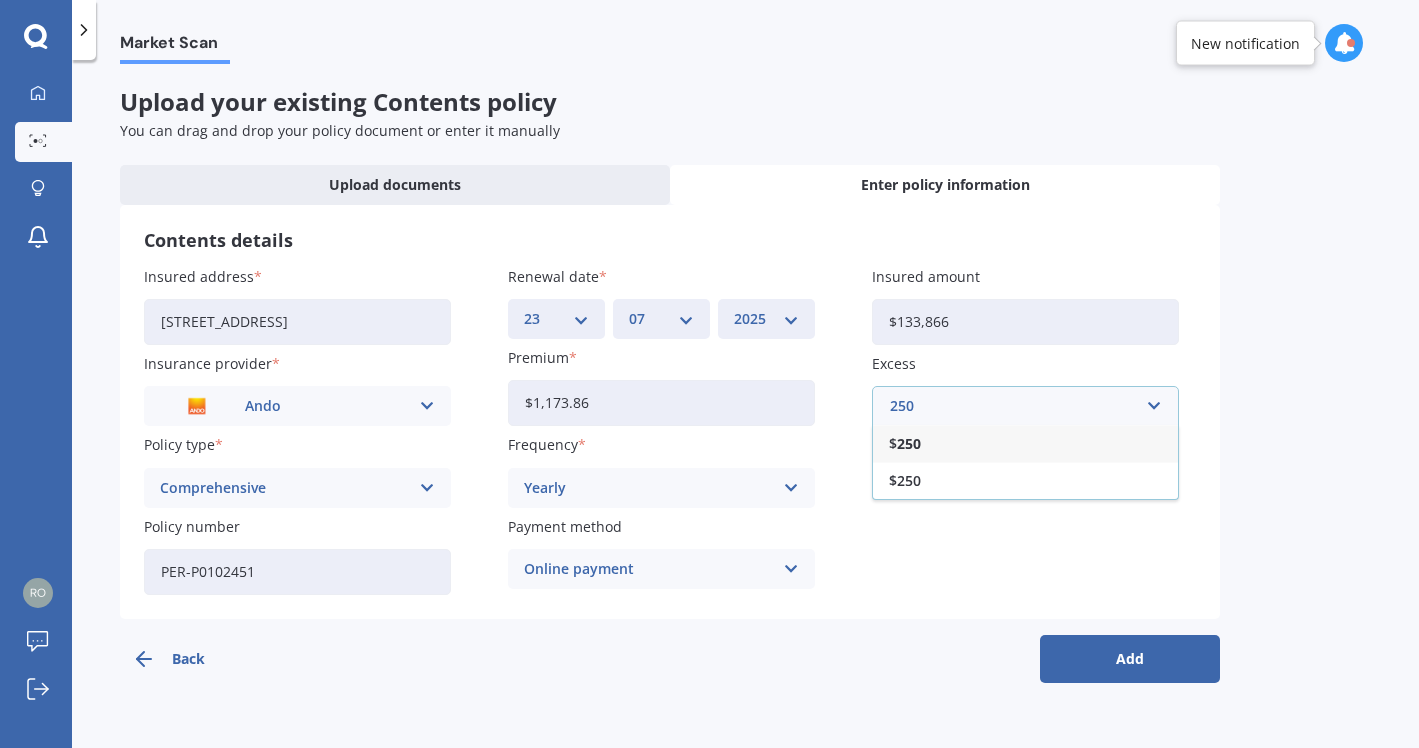 type on "250" 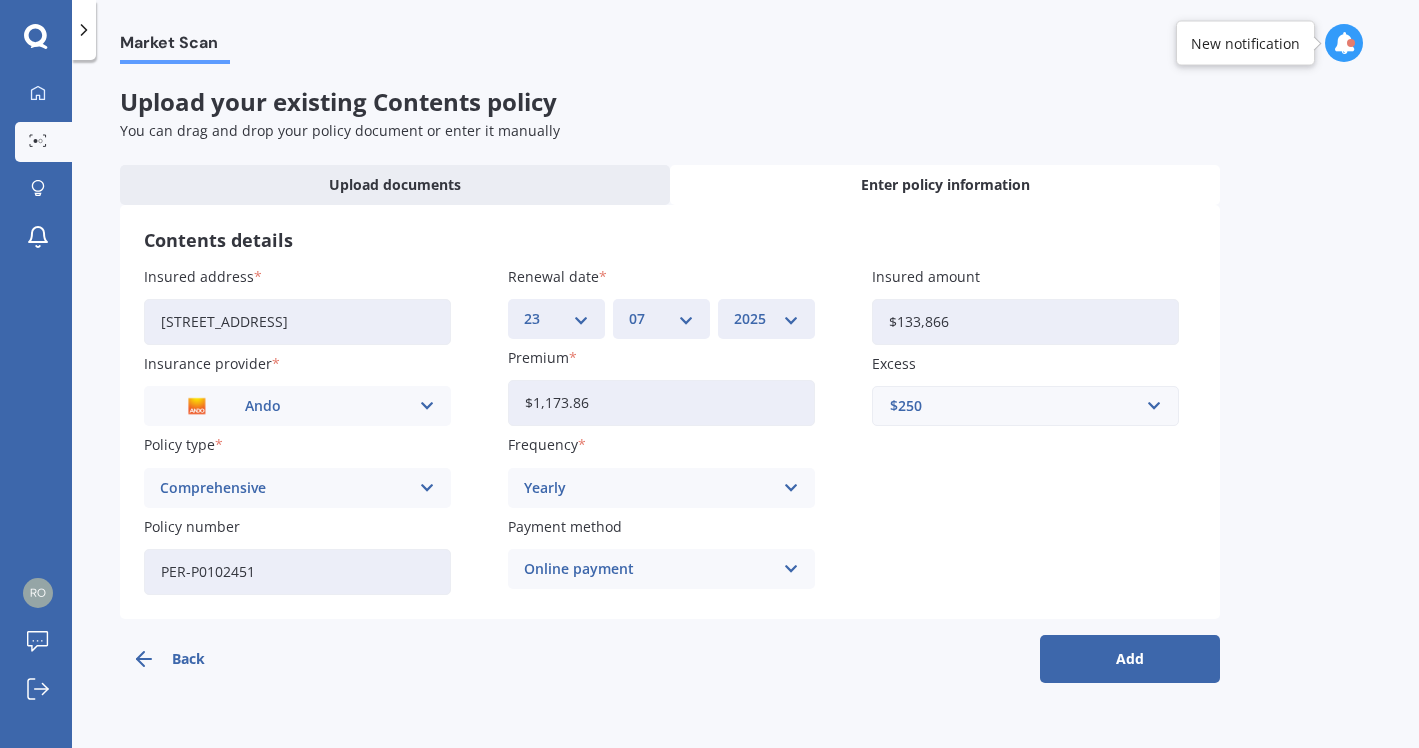 click on "Add" at bounding box center [1130, 659] 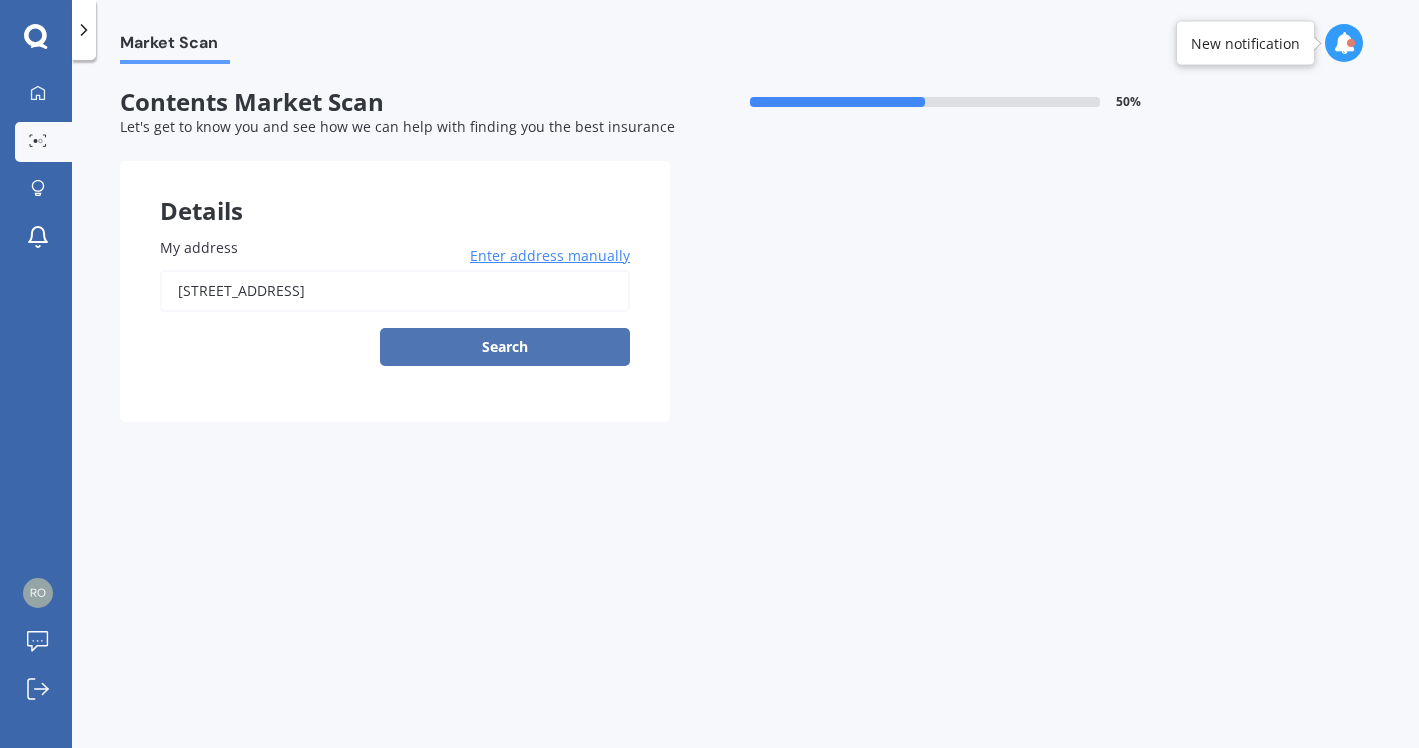 click on "Search" at bounding box center [505, 347] 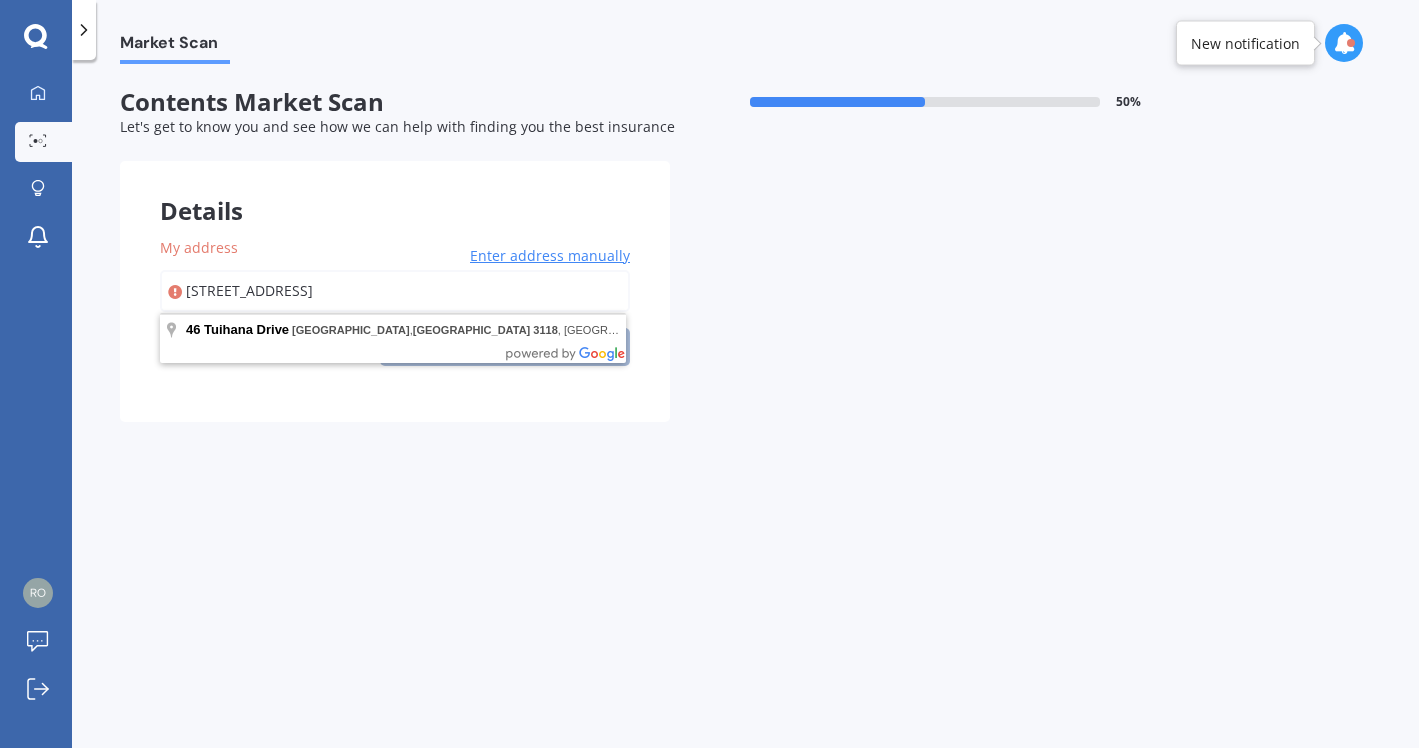 click on "[STREET_ADDRESS]" at bounding box center [395, 291] 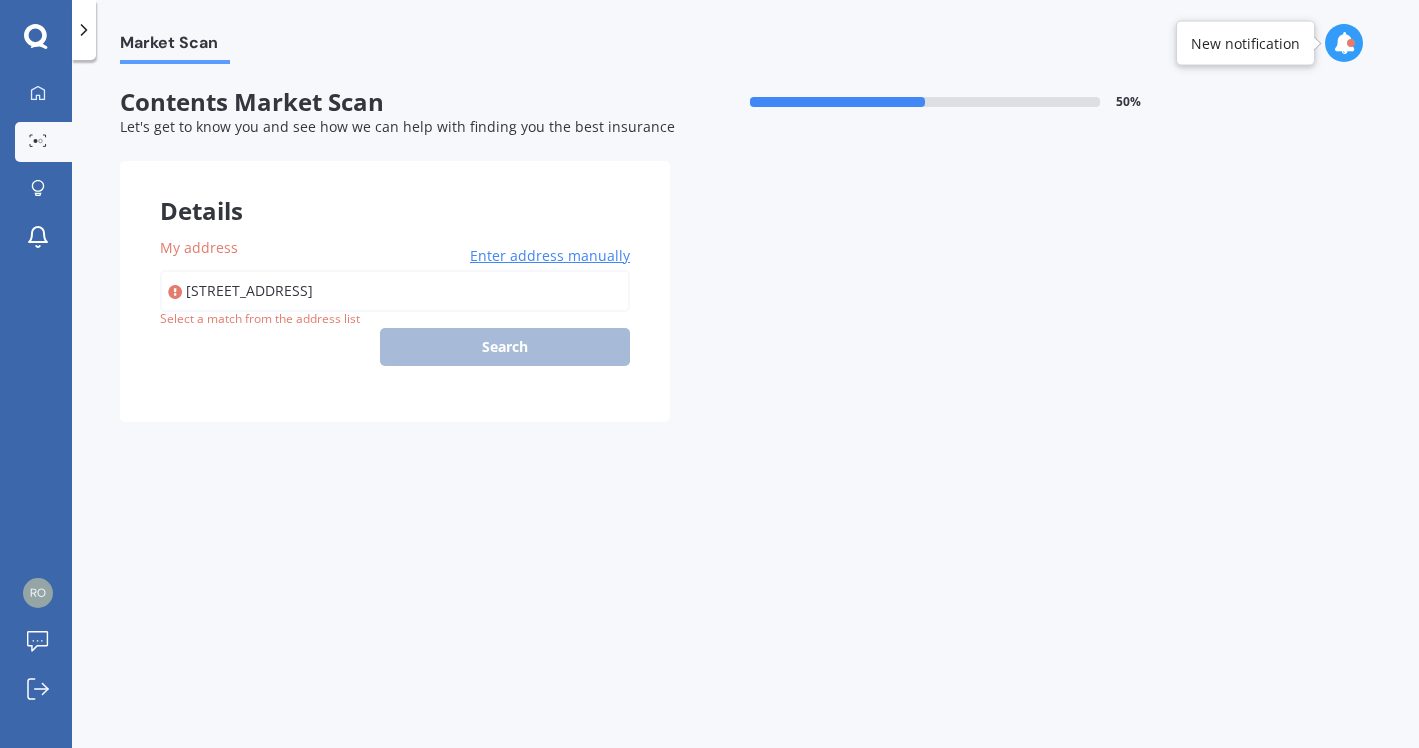 type on "[STREET_ADDRESS]" 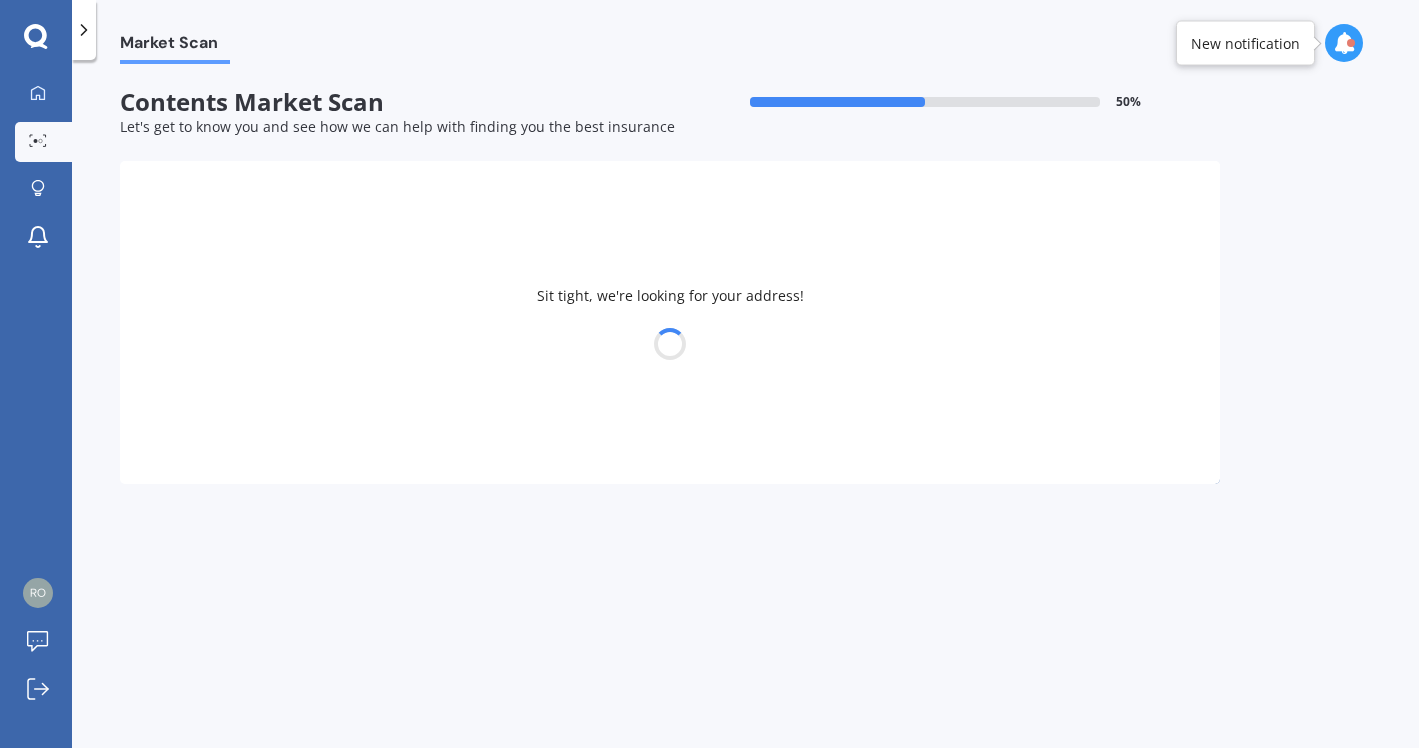select on "26" 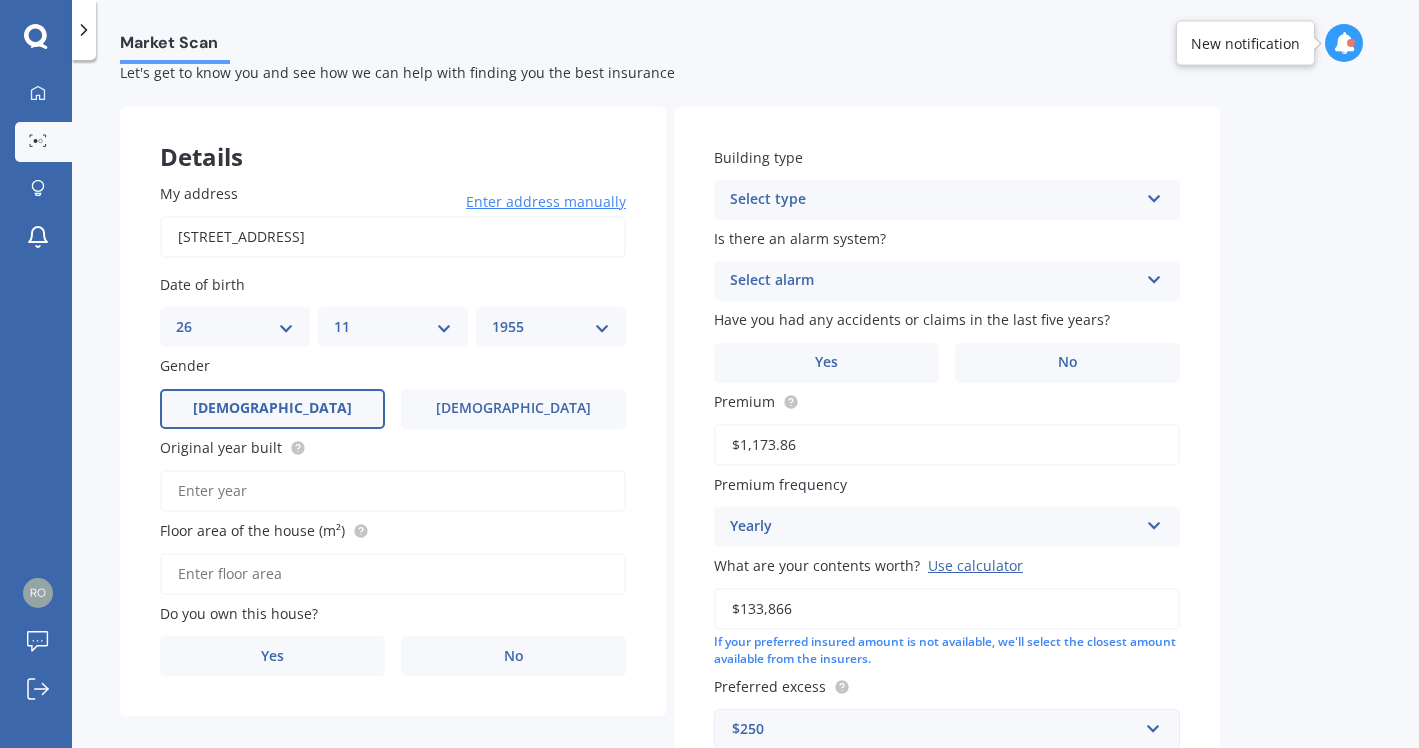 scroll, scrollTop: 58, scrollLeft: 0, axis: vertical 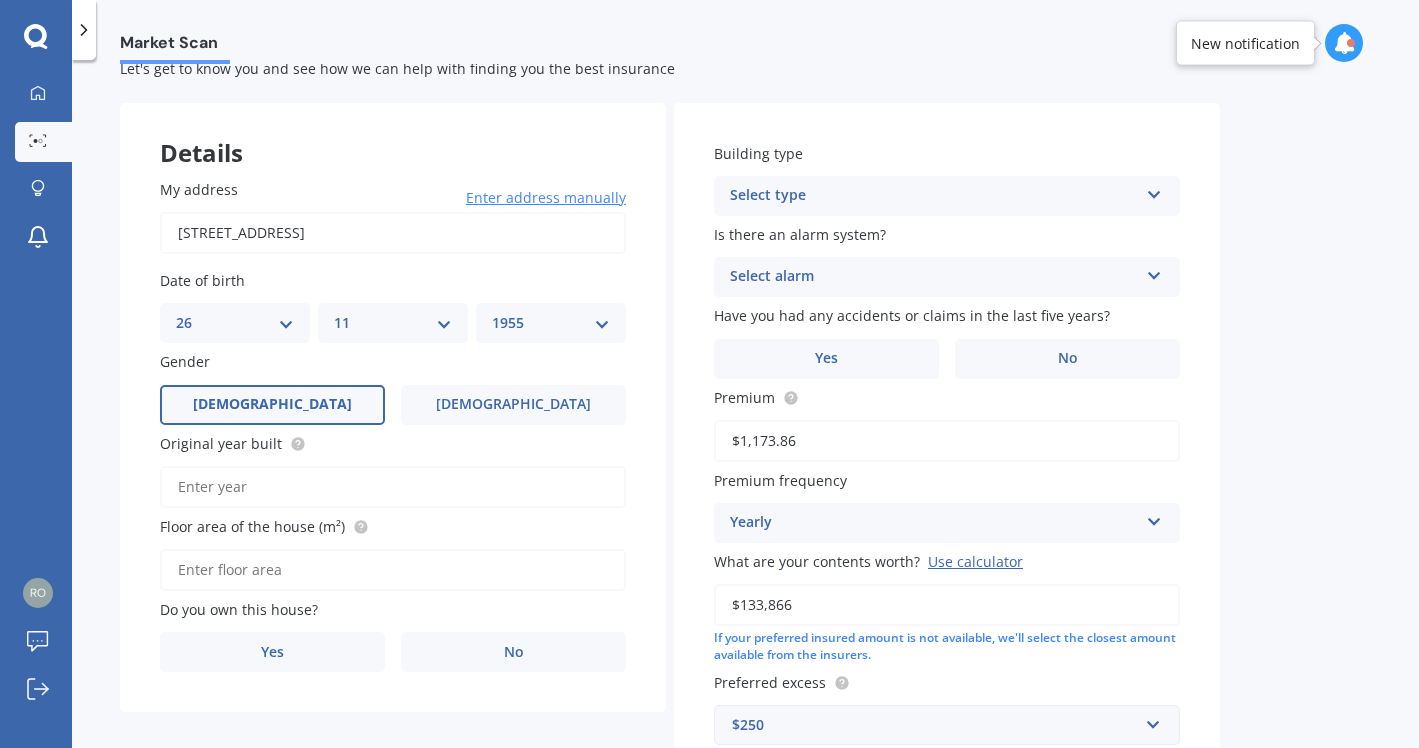 click on "Original year built" at bounding box center (393, 487) 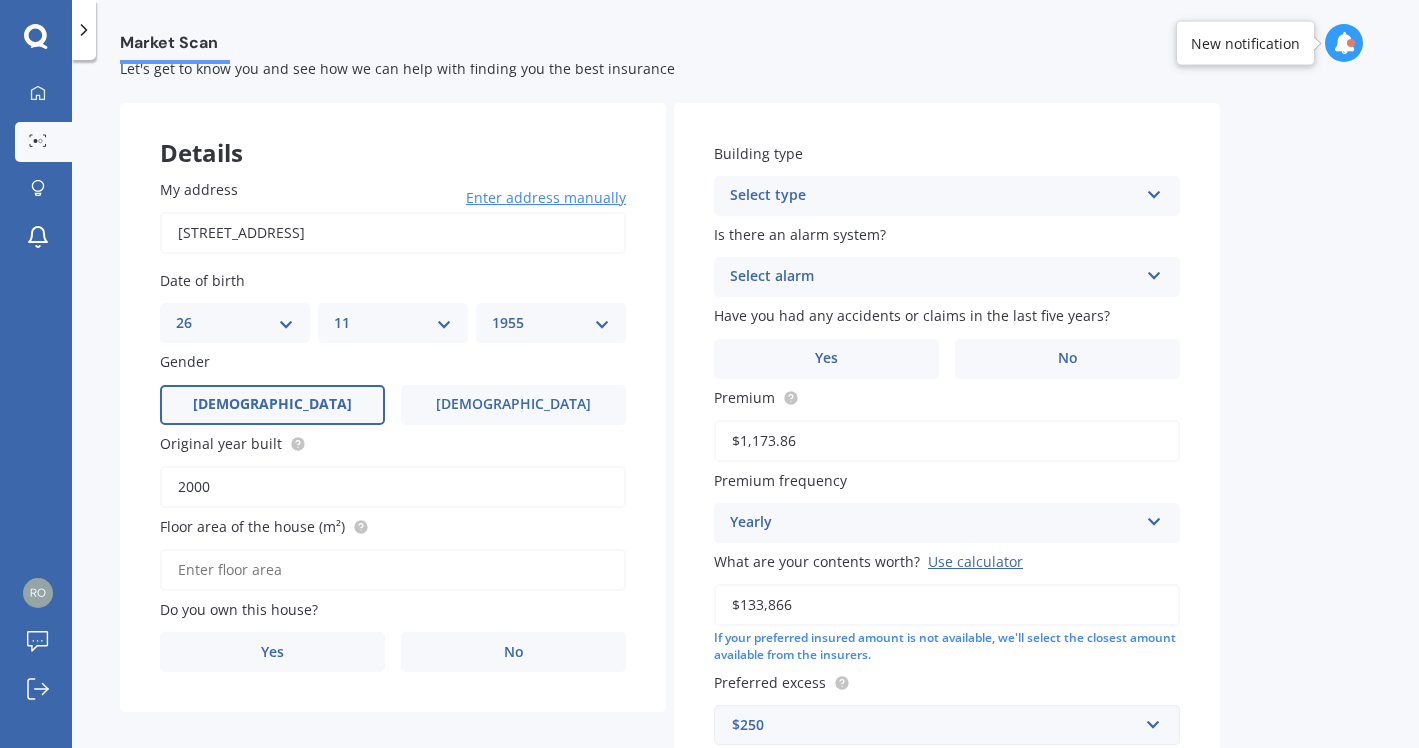 type on "2000" 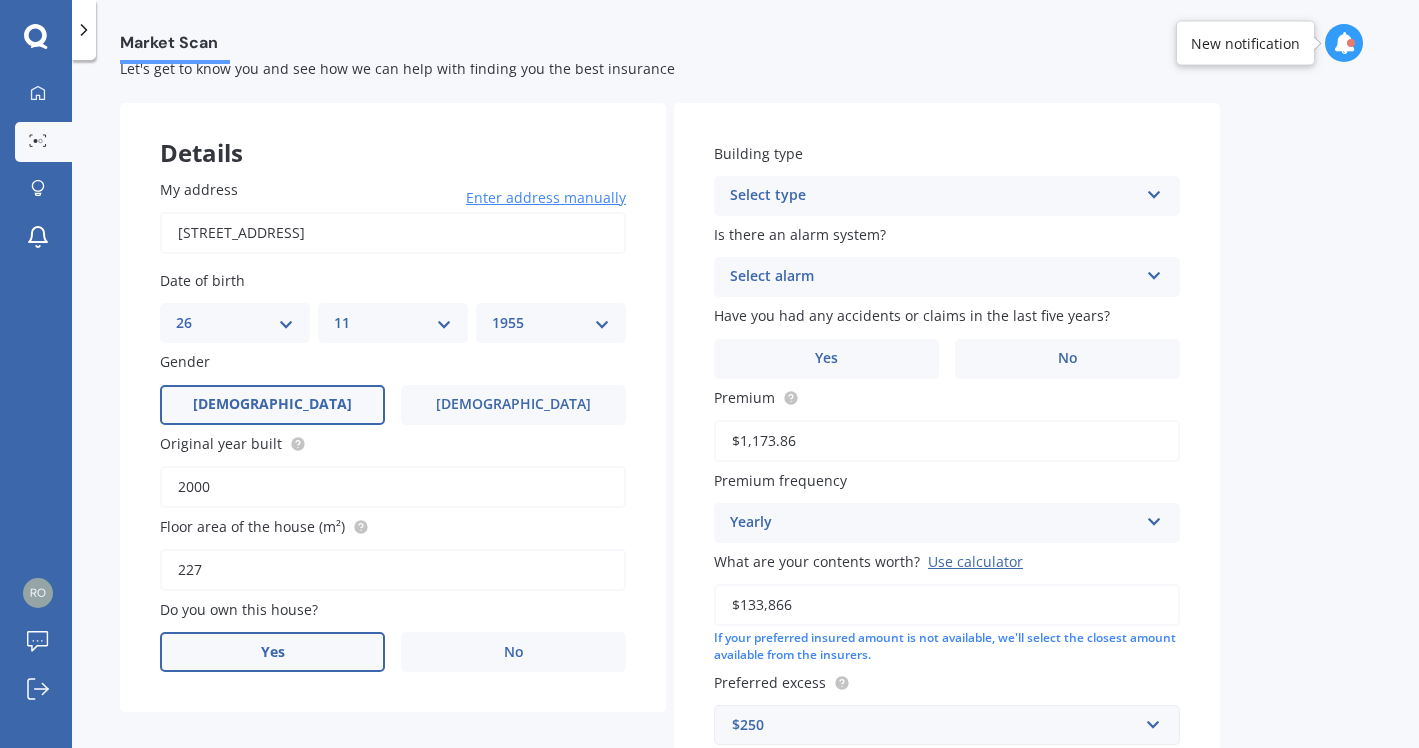 type on "227" 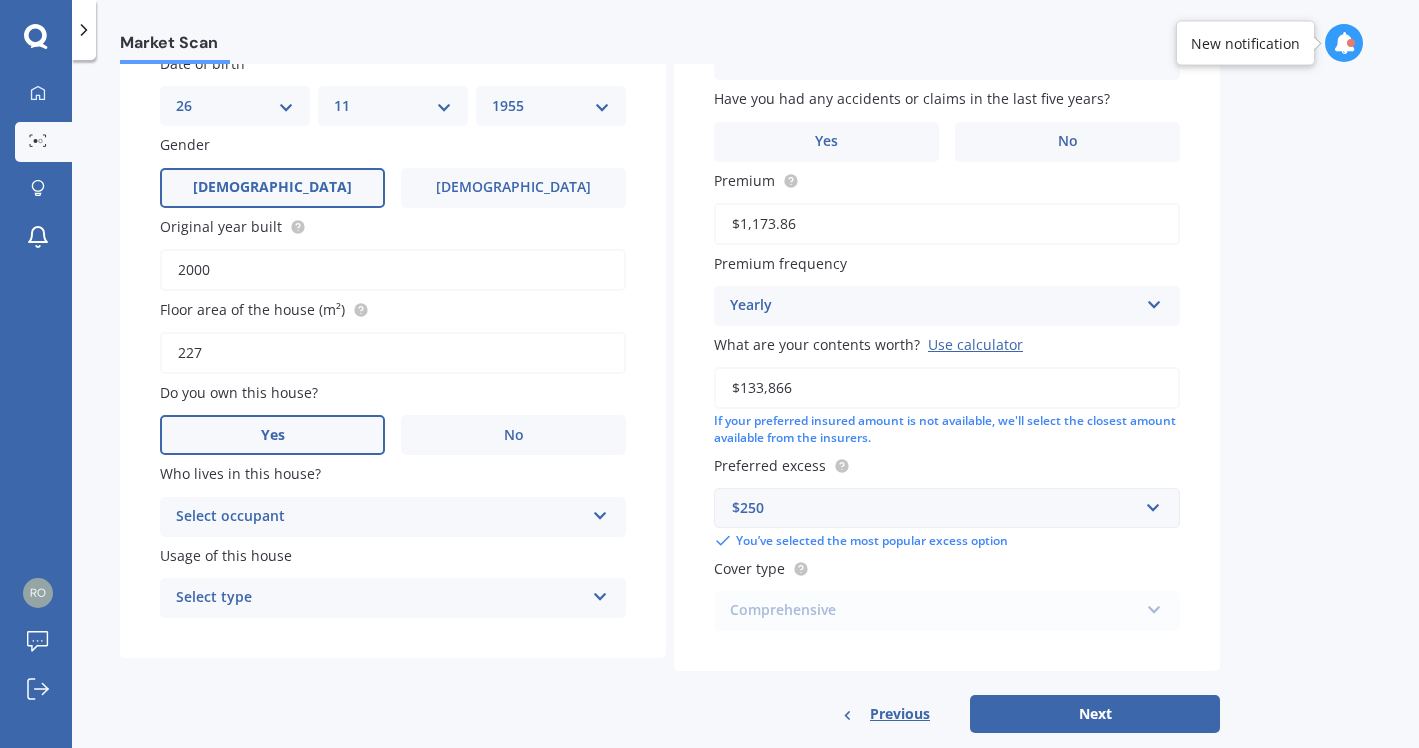 scroll, scrollTop: 280, scrollLeft: 0, axis: vertical 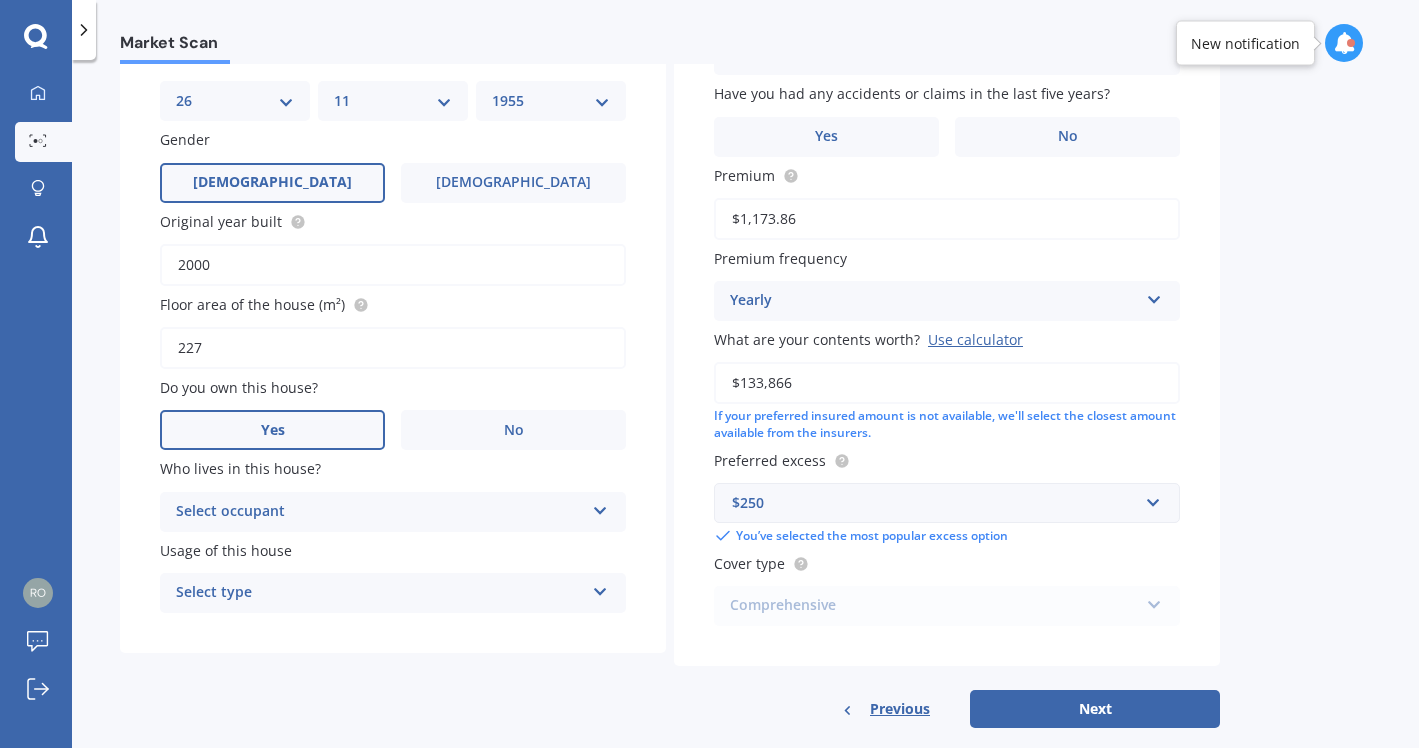 click at bounding box center (600, 507) 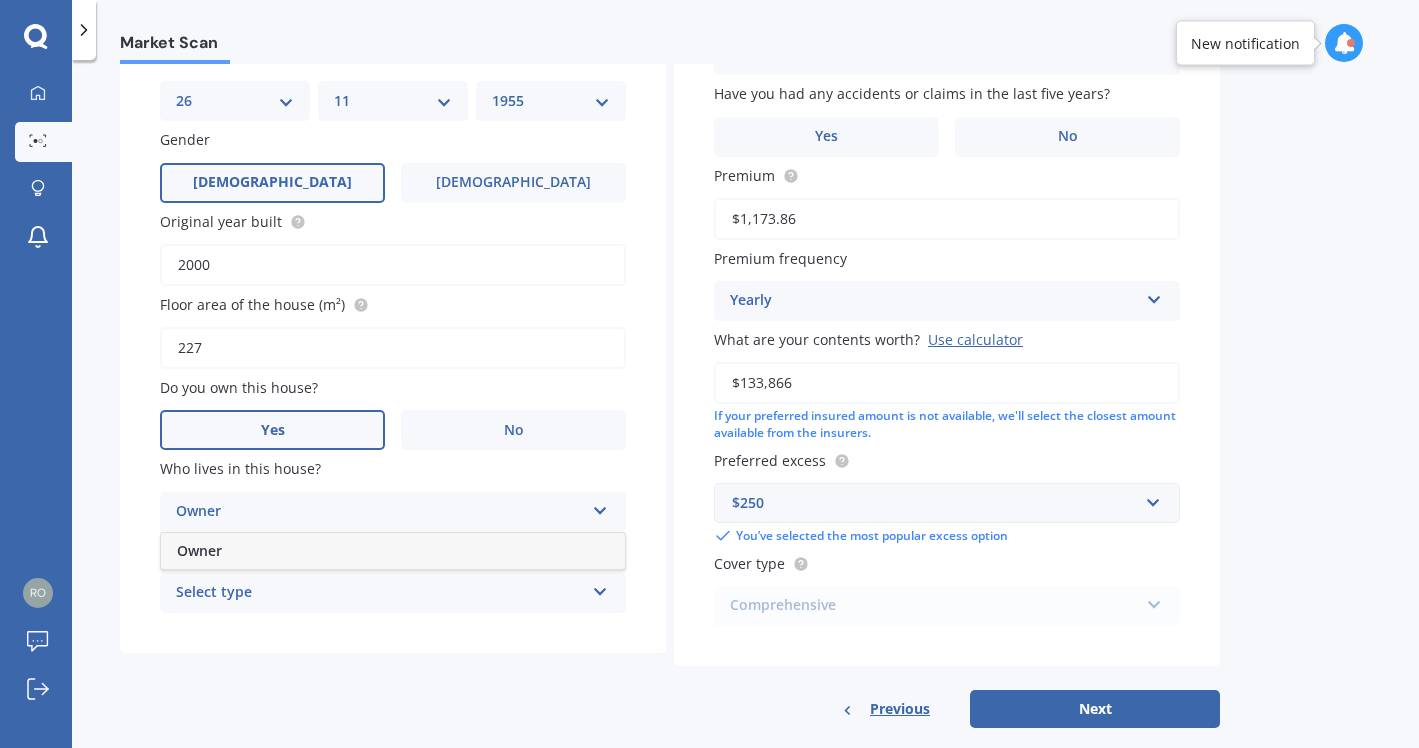 click on "Owner" at bounding box center (199, 550) 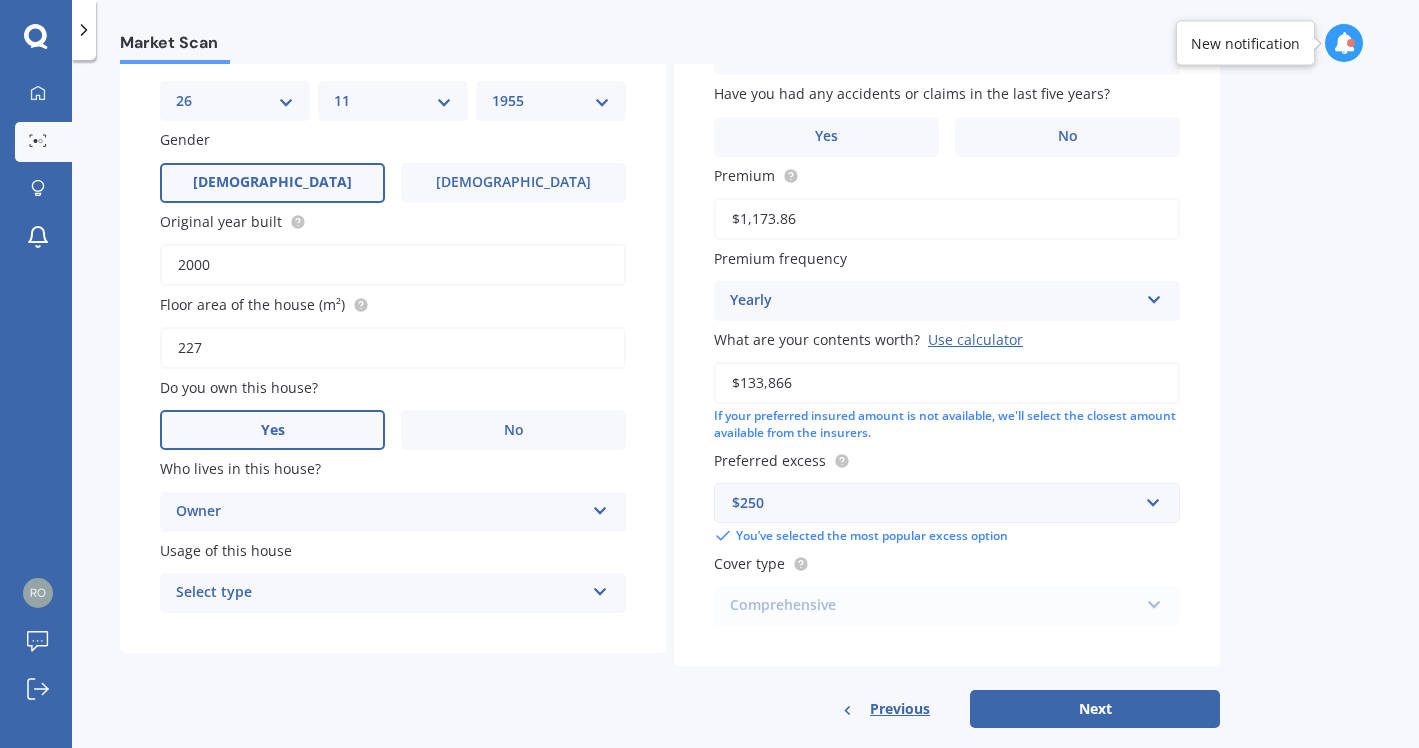 click at bounding box center [600, 588] 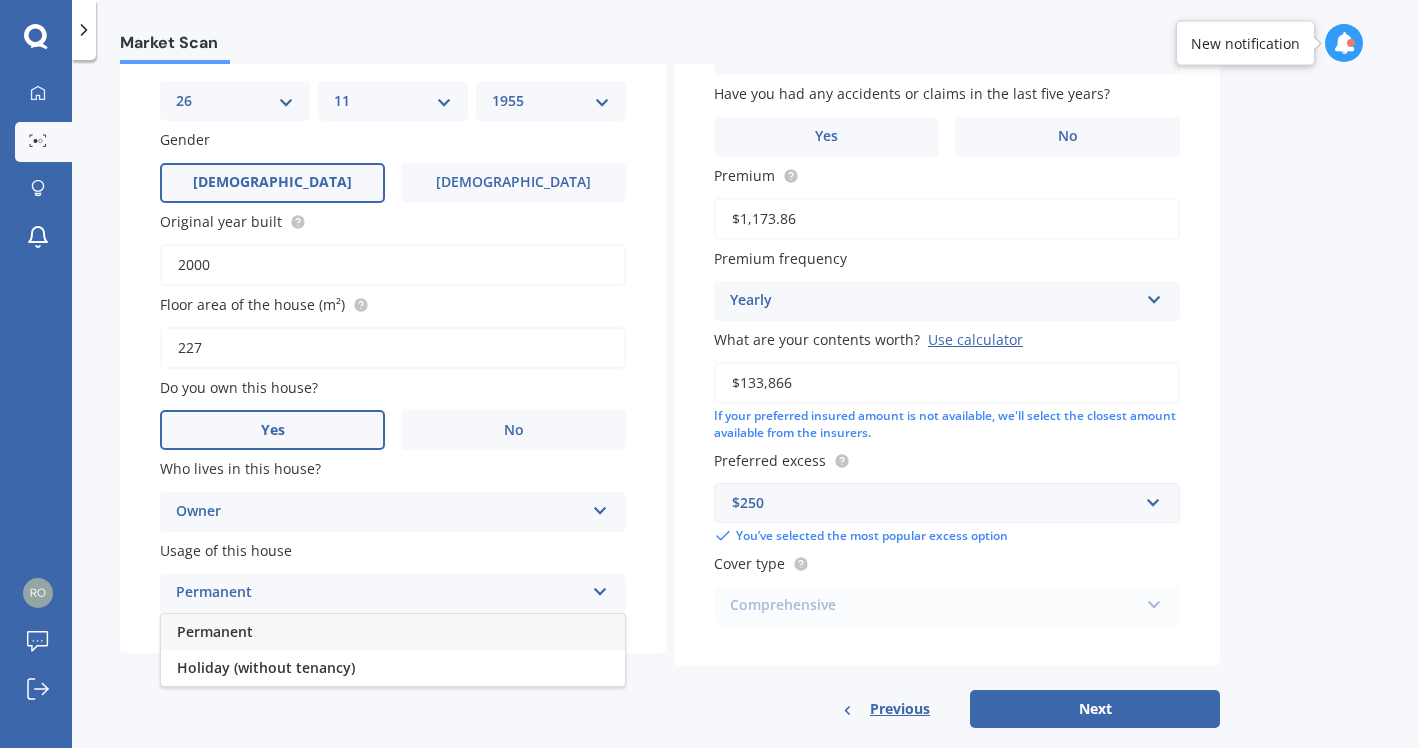 click on "Permanent" at bounding box center (215, 631) 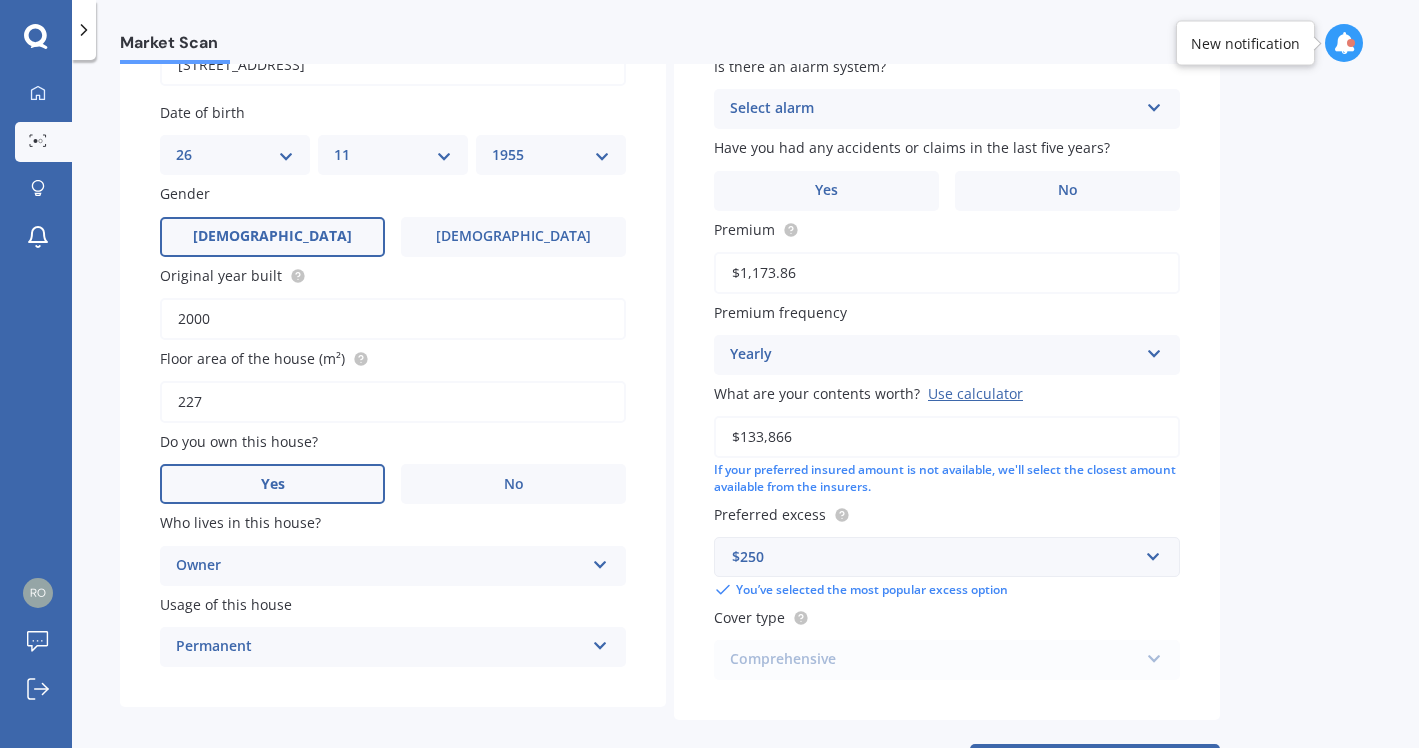 scroll, scrollTop: 202, scrollLeft: 0, axis: vertical 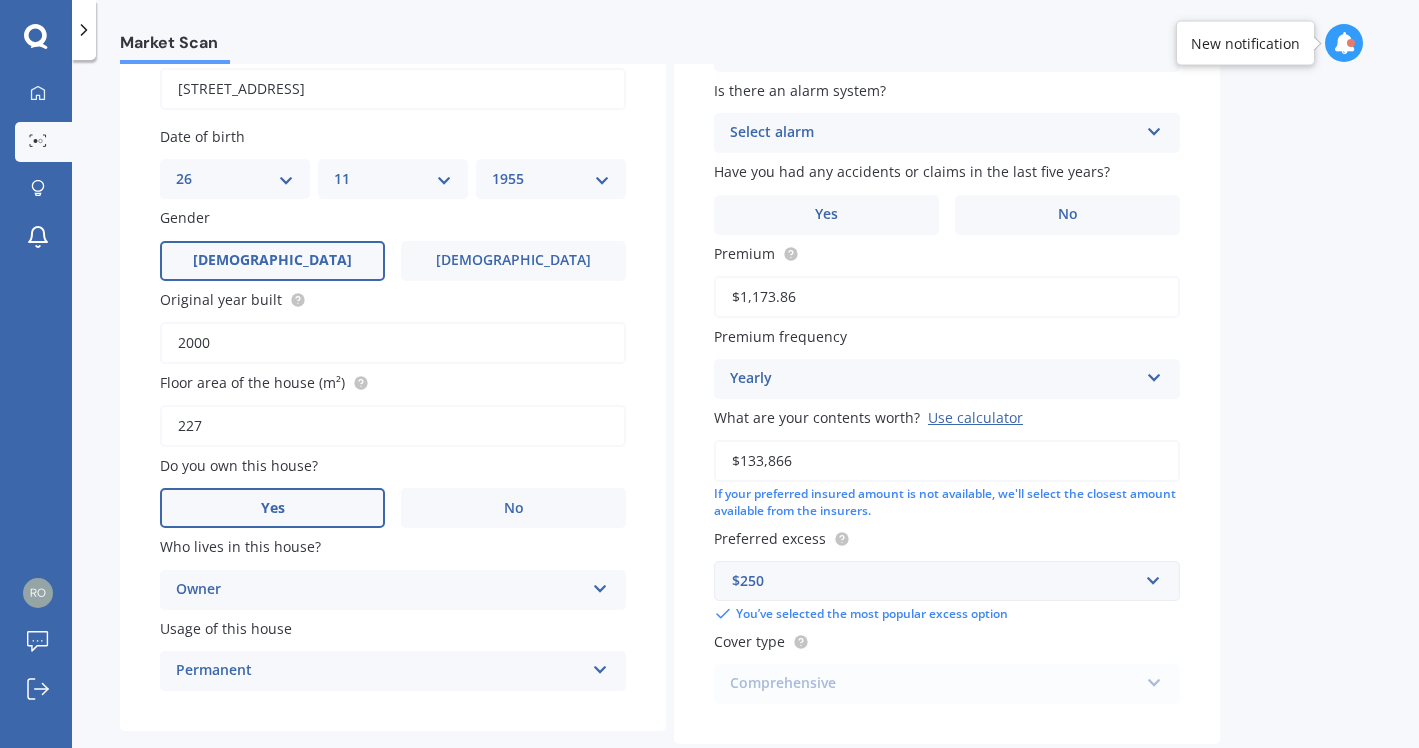 click at bounding box center [1154, 128] 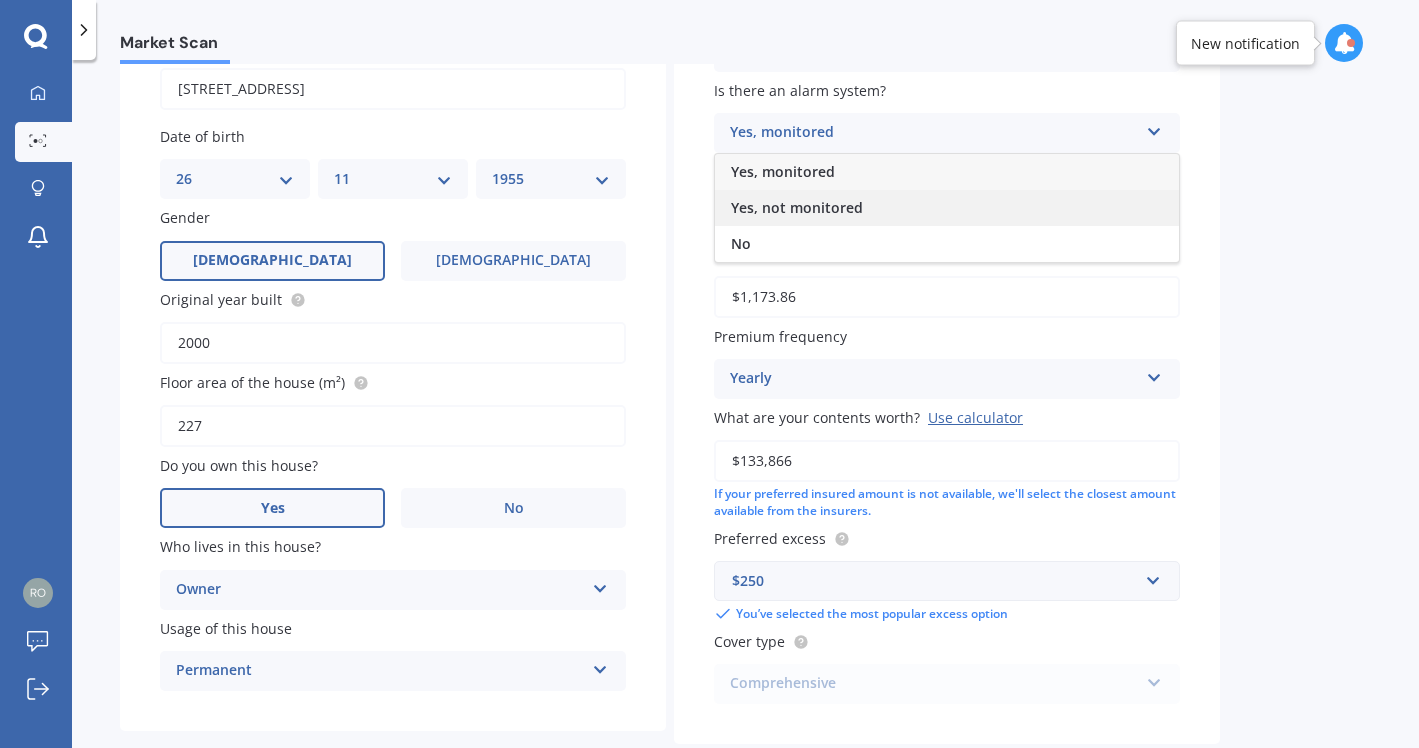 click on "Yes, not monitored" at bounding box center [797, 207] 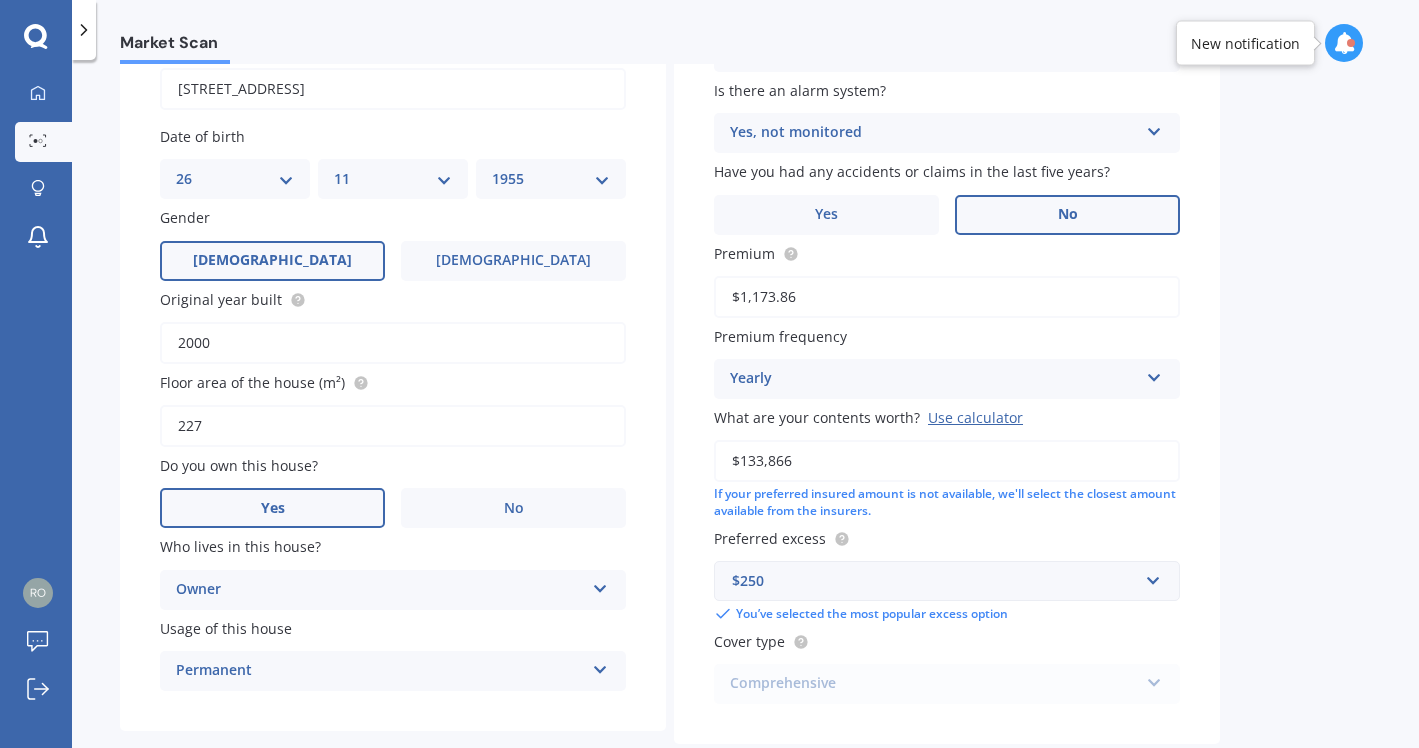 click on "No" at bounding box center [1068, 214] 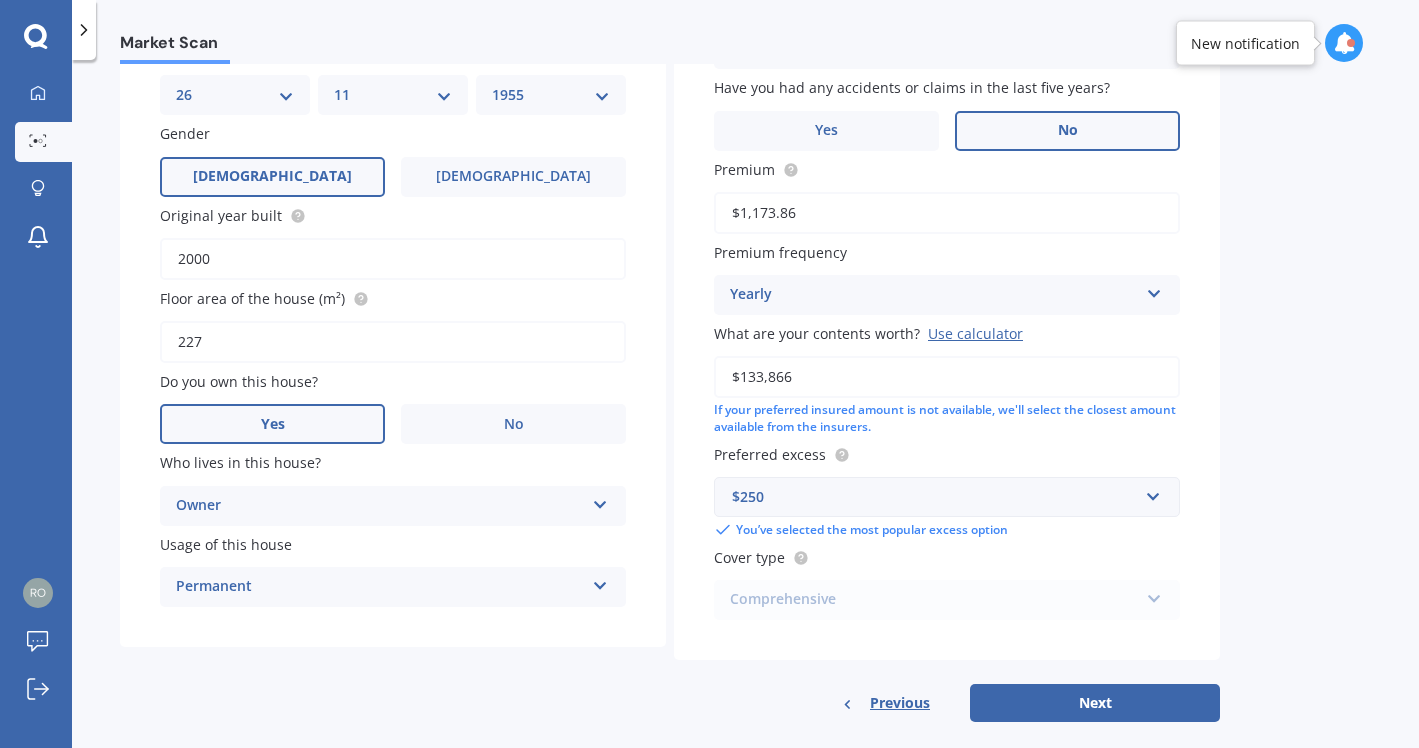 scroll, scrollTop: 292, scrollLeft: 0, axis: vertical 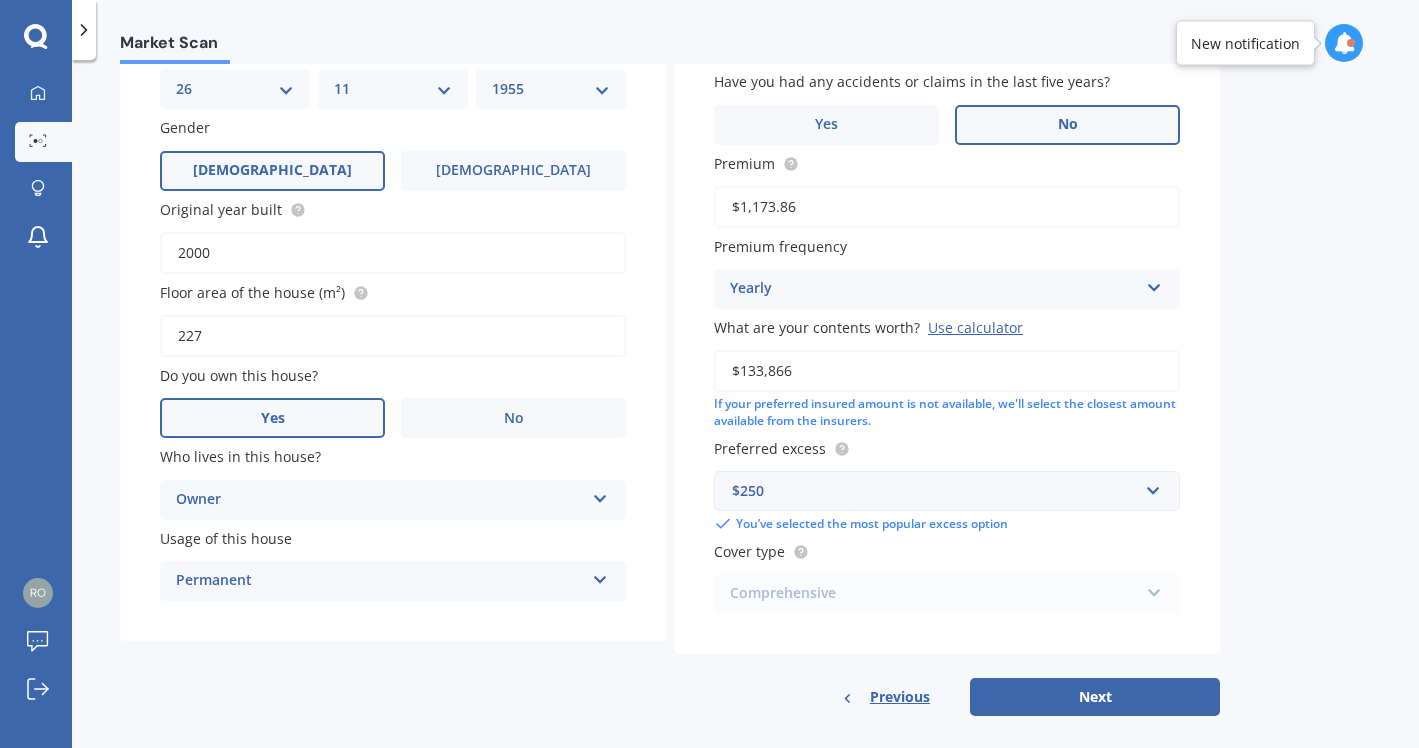 click on "Comprehensive Comprehensive" at bounding box center (947, 594) 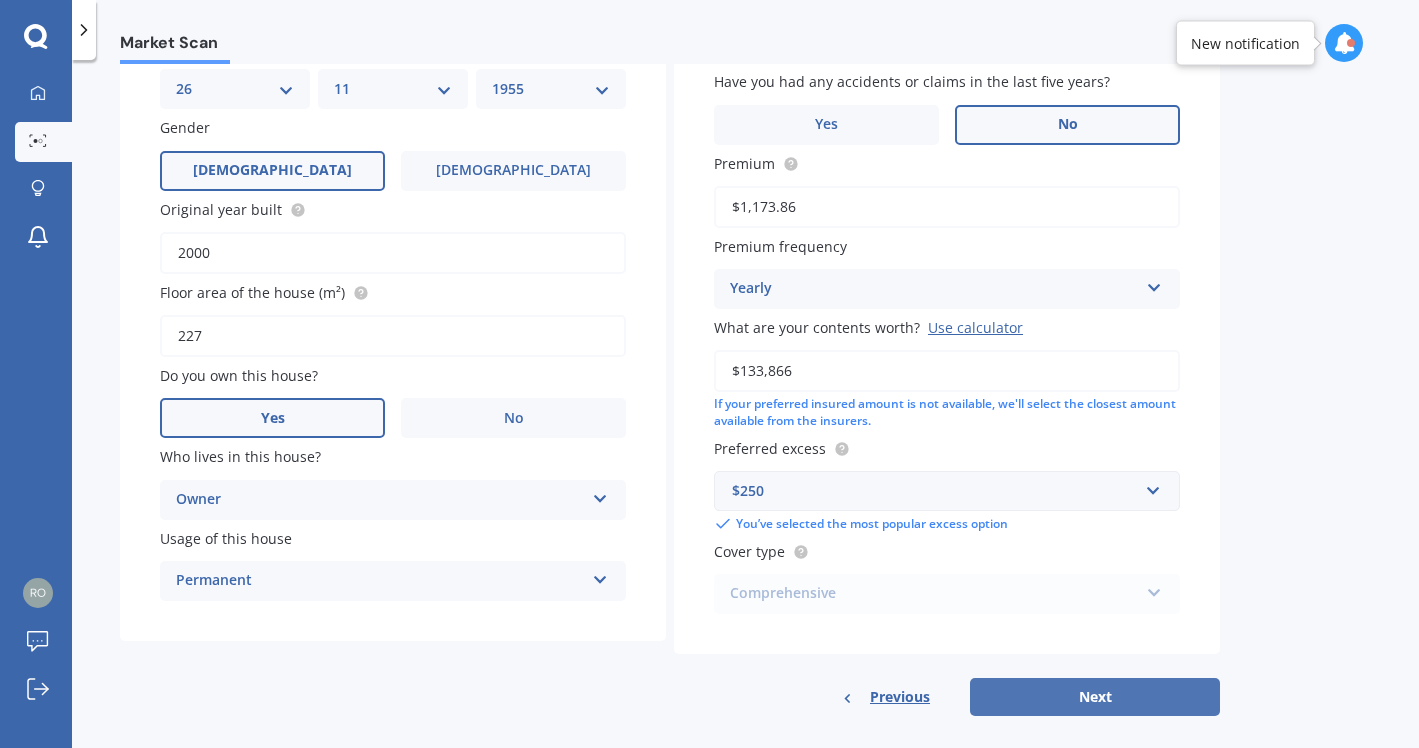 click on "Next" at bounding box center [1095, 697] 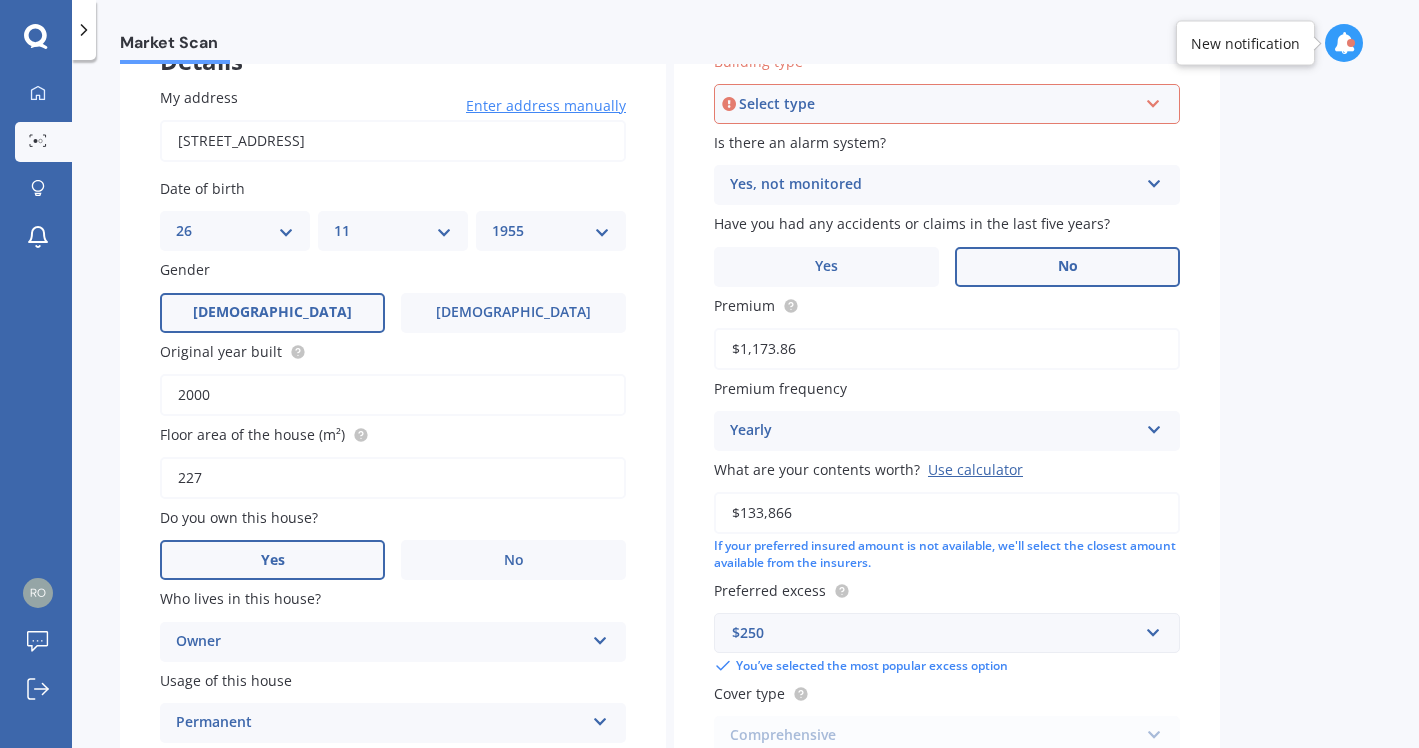 scroll, scrollTop: 137, scrollLeft: 0, axis: vertical 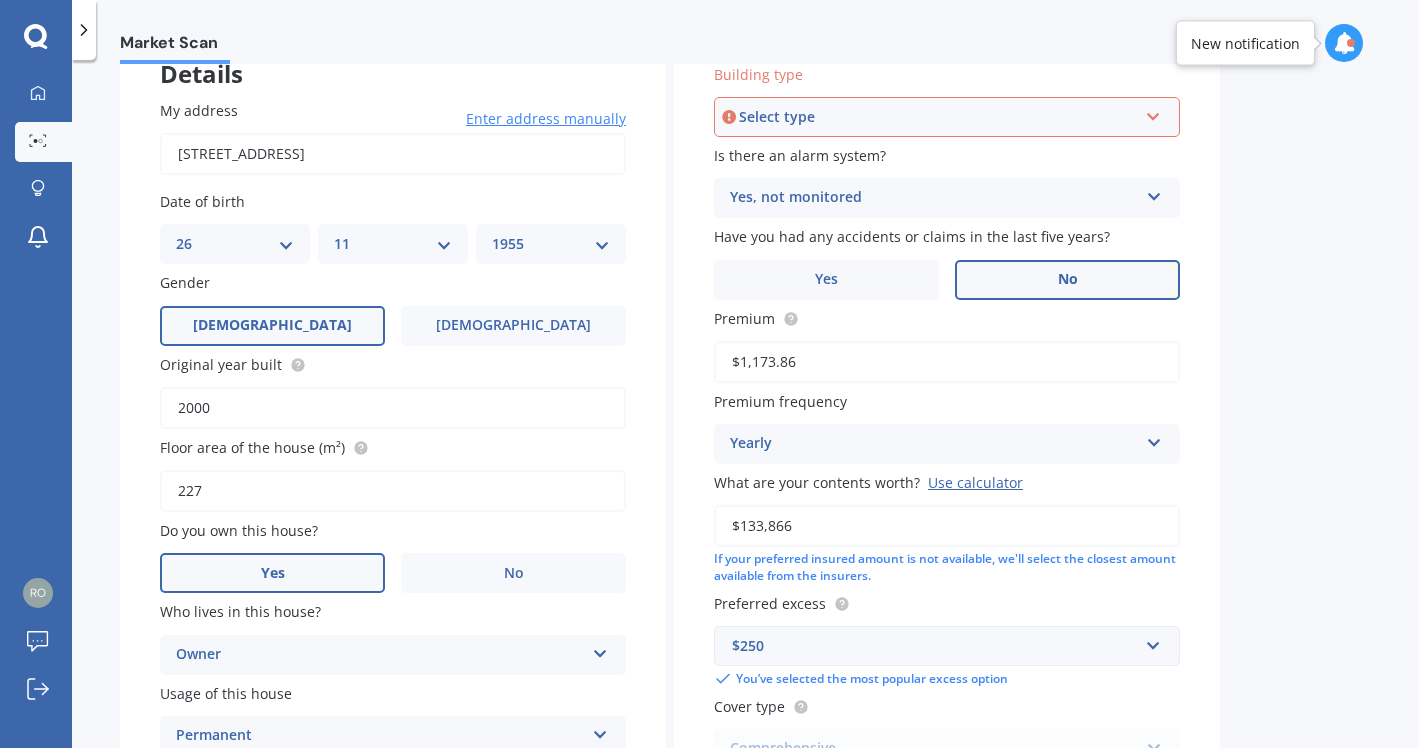 click at bounding box center [1153, 113] 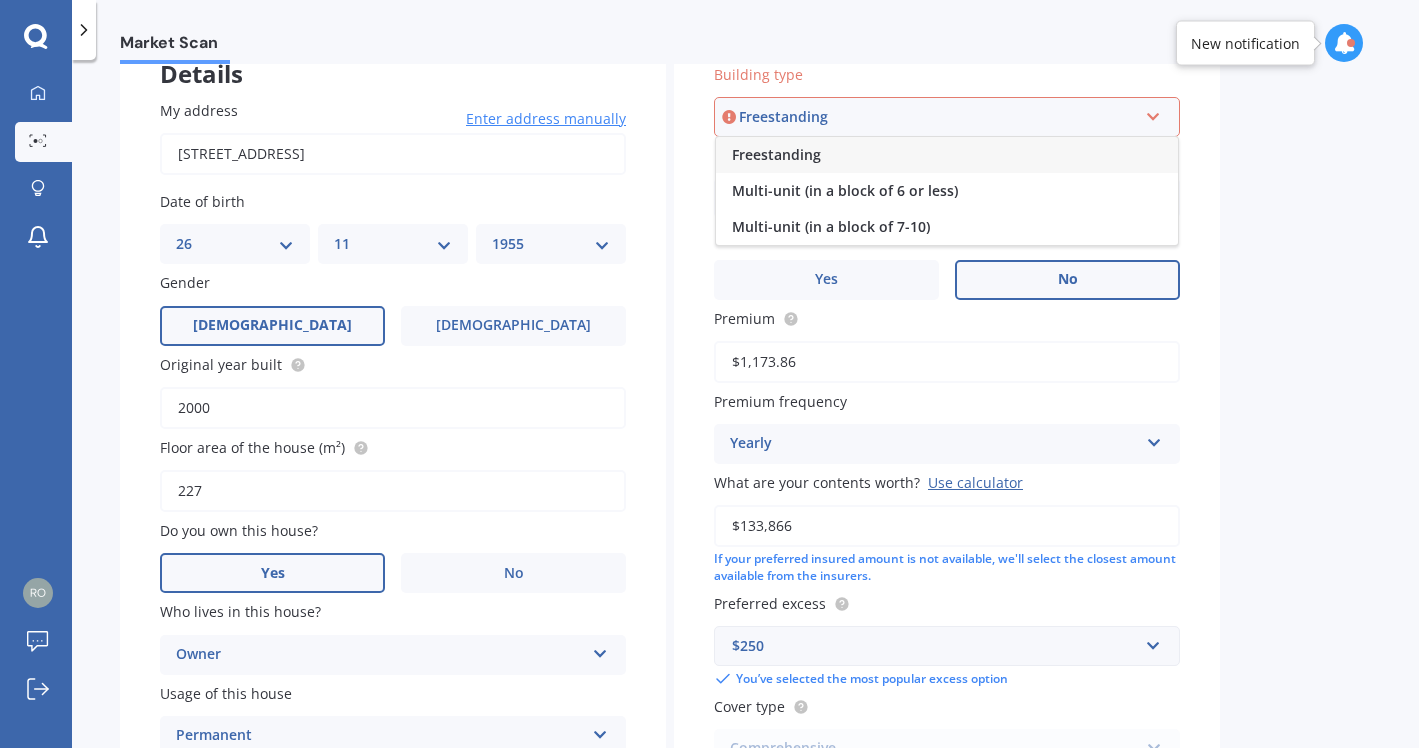 click on "Freestanding" at bounding box center [776, 154] 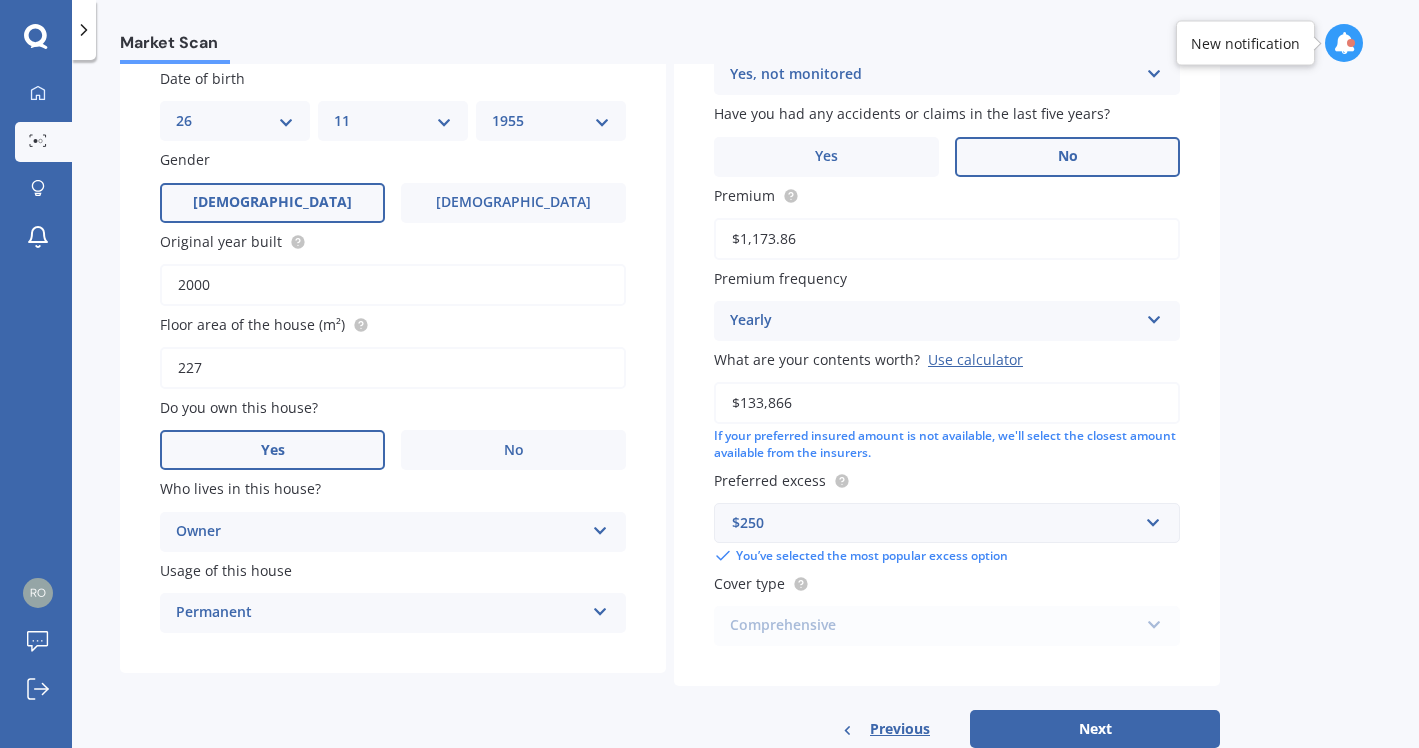 scroll, scrollTop: 316, scrollLeft: 0, axis: vertical 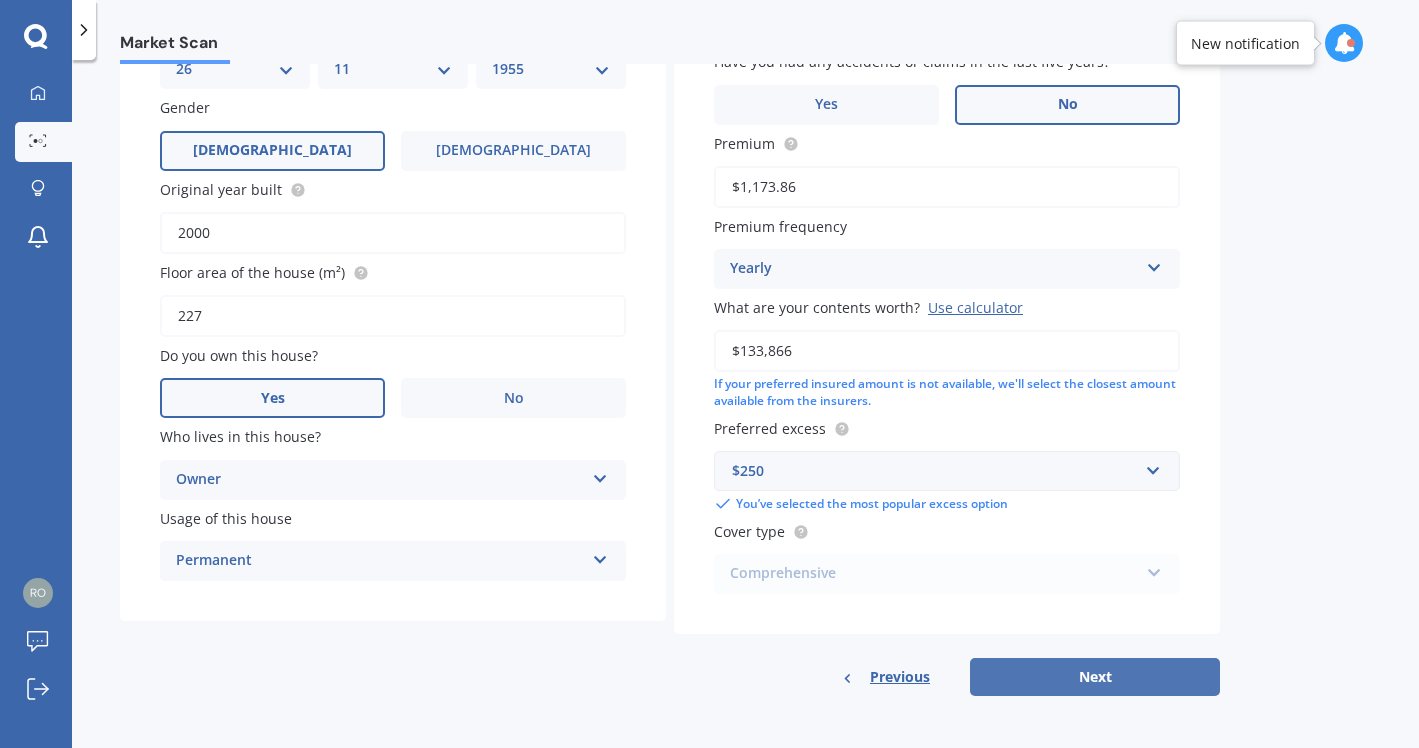 click on "Next" at bounding box center (1095, 677) 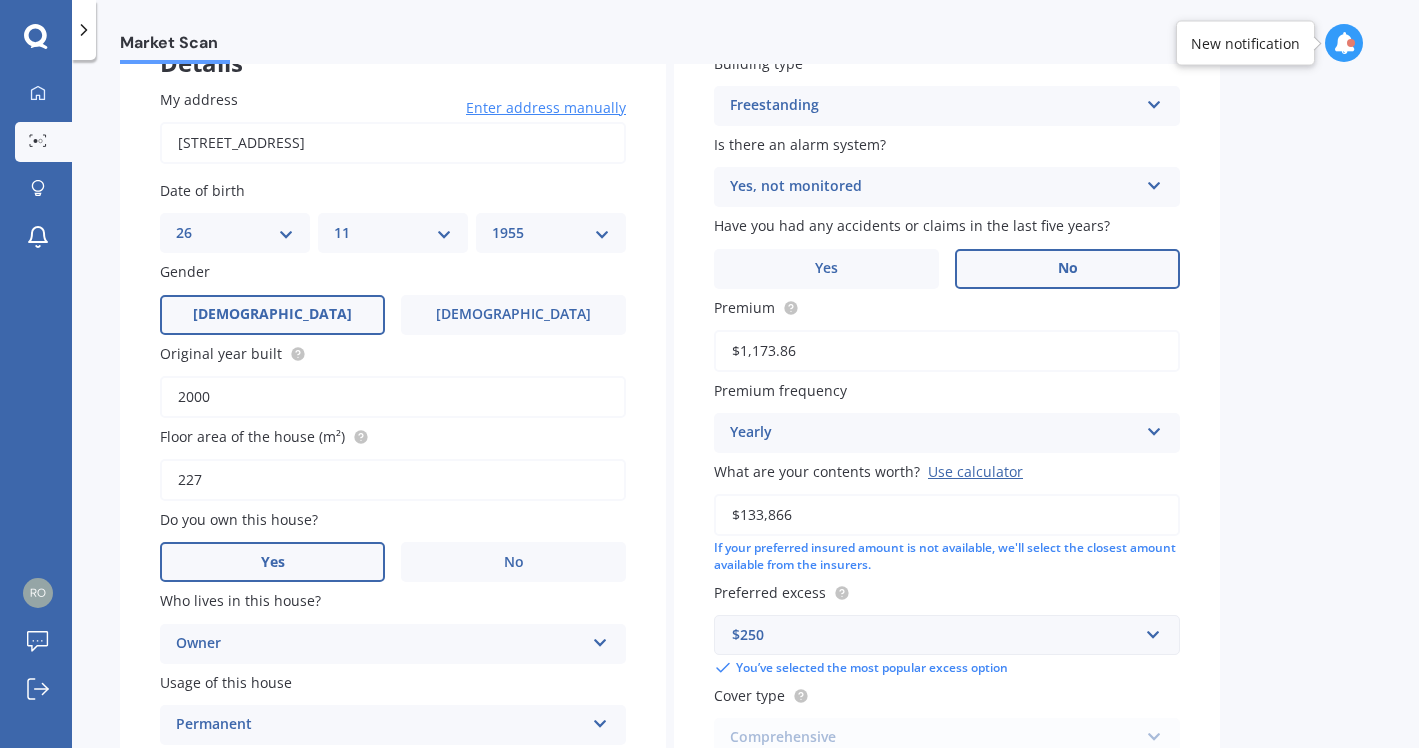 select on "26" 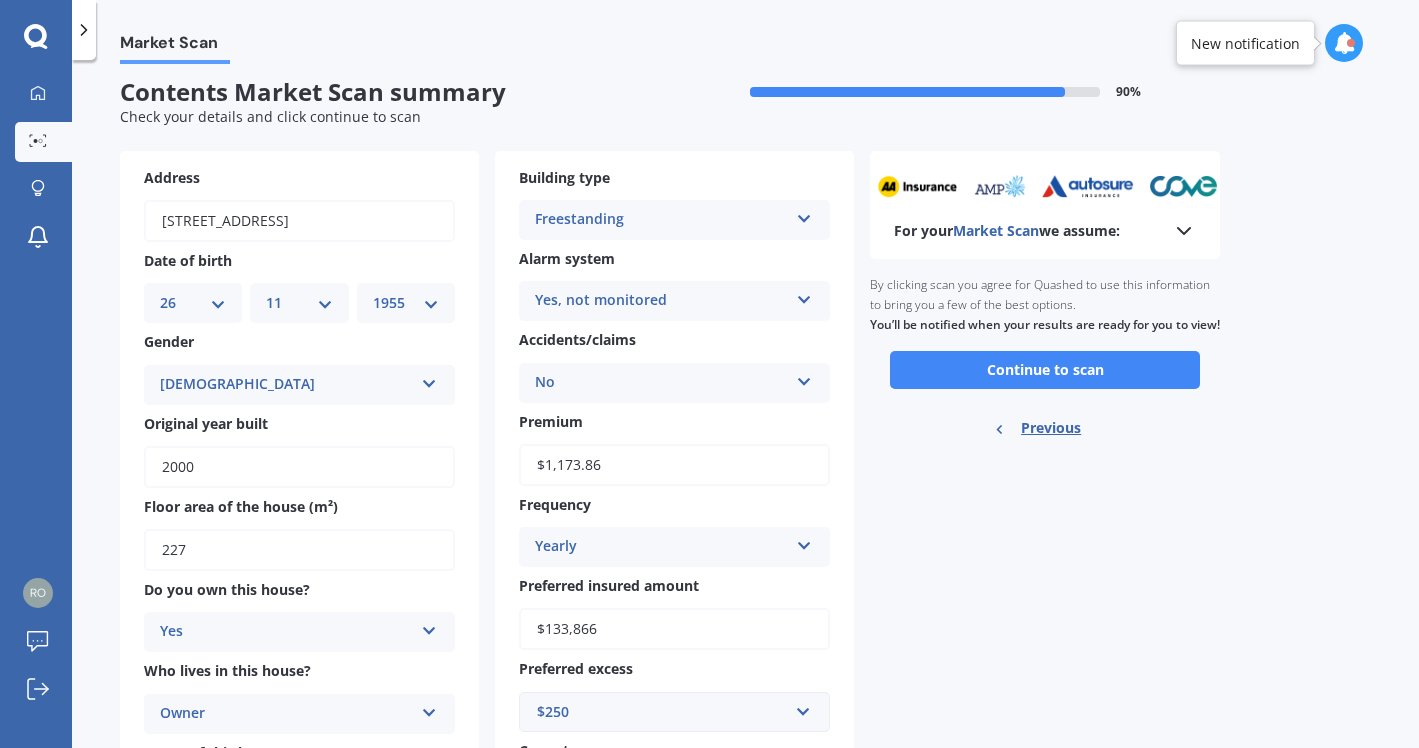 scroll, scrollTop: 0, scrollLeft: 0, axis: both 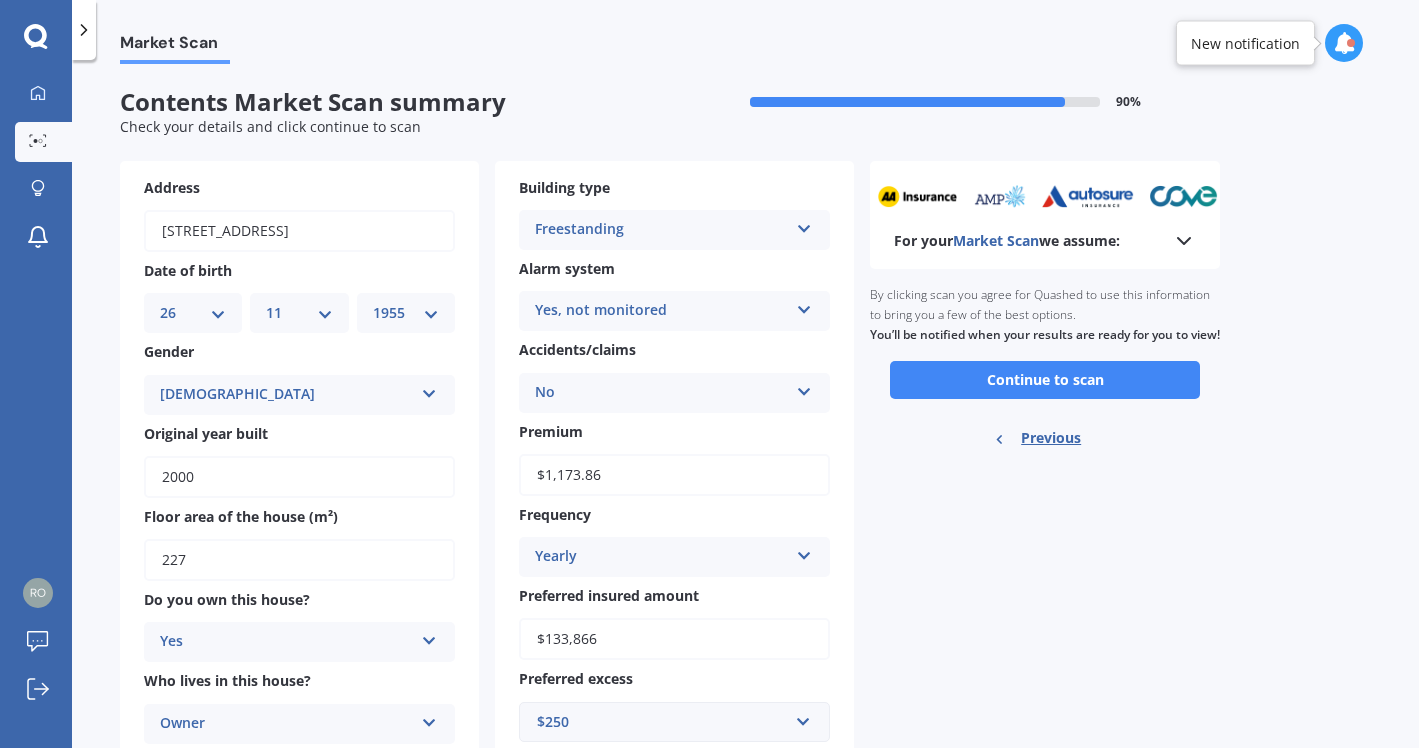 click 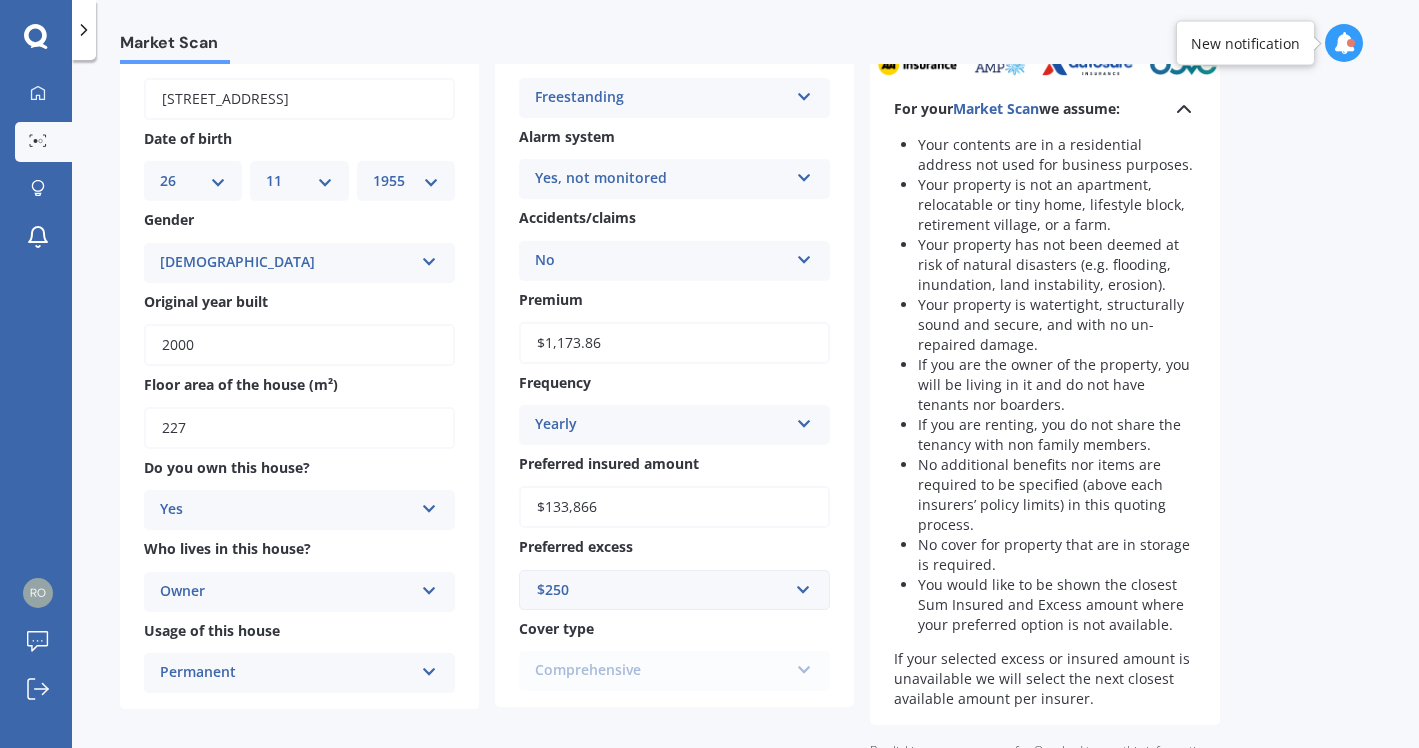 scroll, scrollTop: 381, scrollLeft: 0, axis: vertical 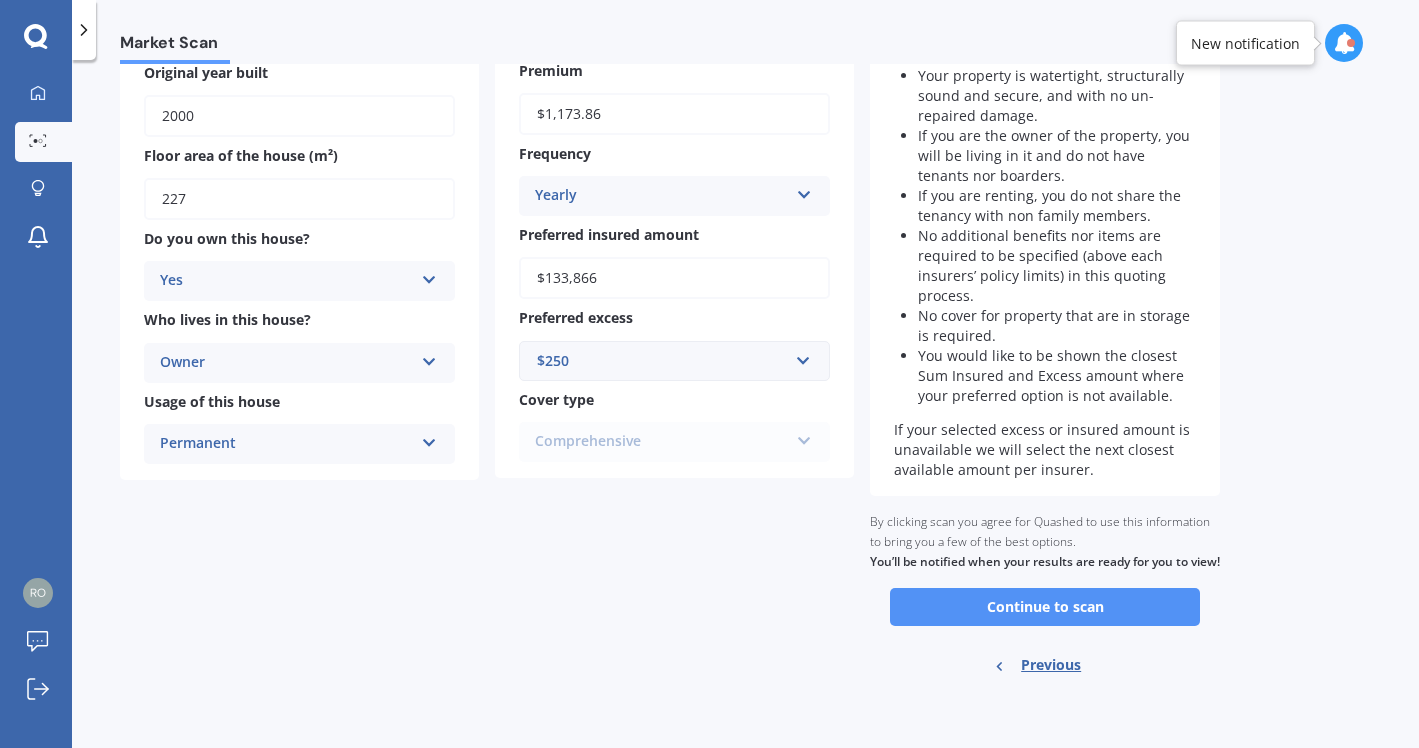 click on "Continue to scan" at bounding box center (1045, 607) 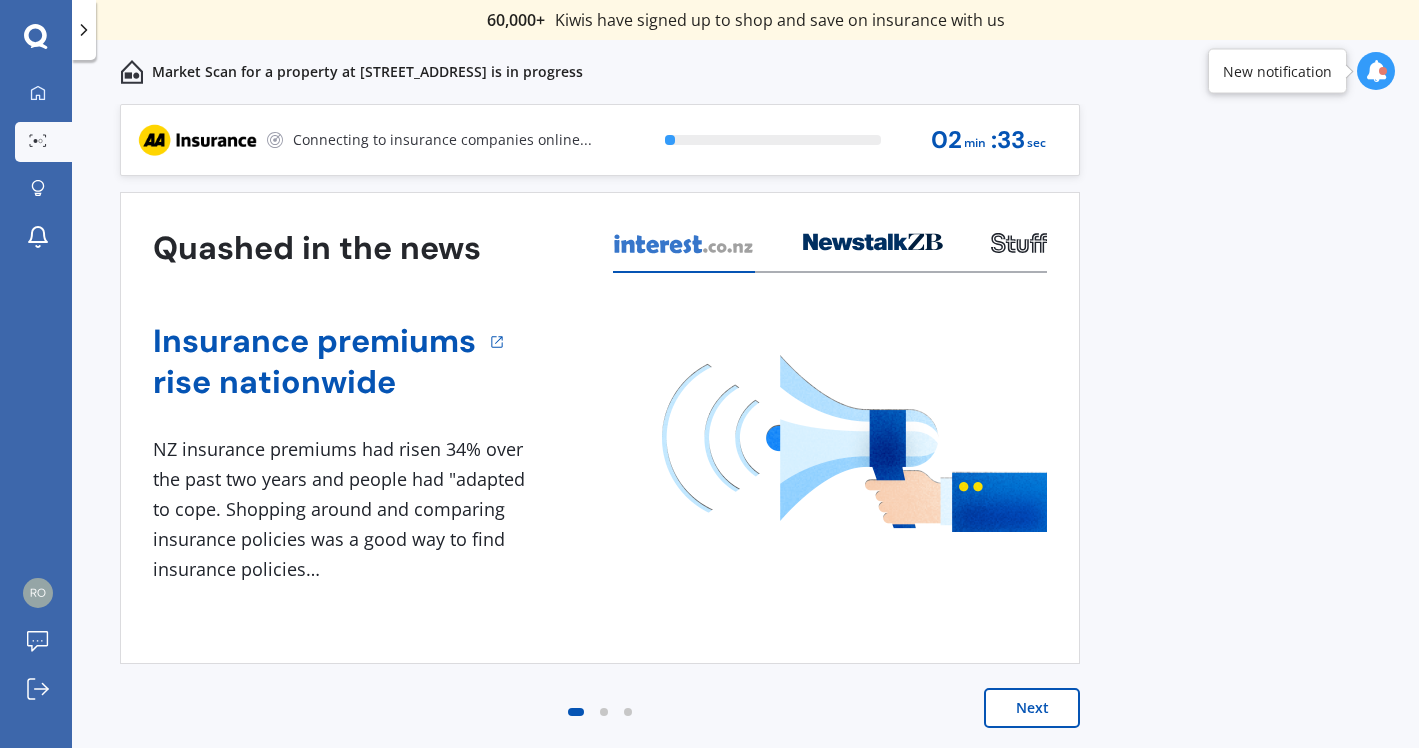 scroll, scrollTop: 0, scrollLeft: 0, axis: both 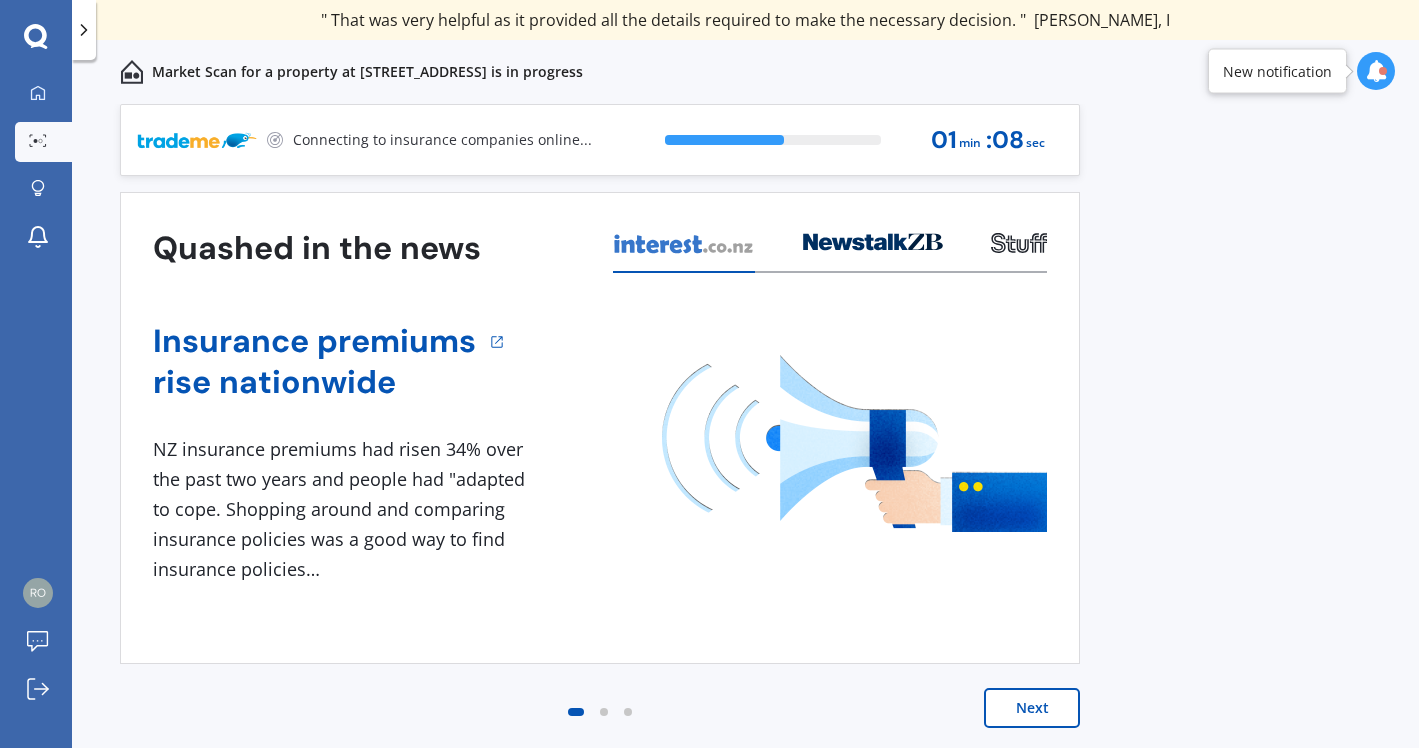 click on "Next" at bounding box center (1032, 708) 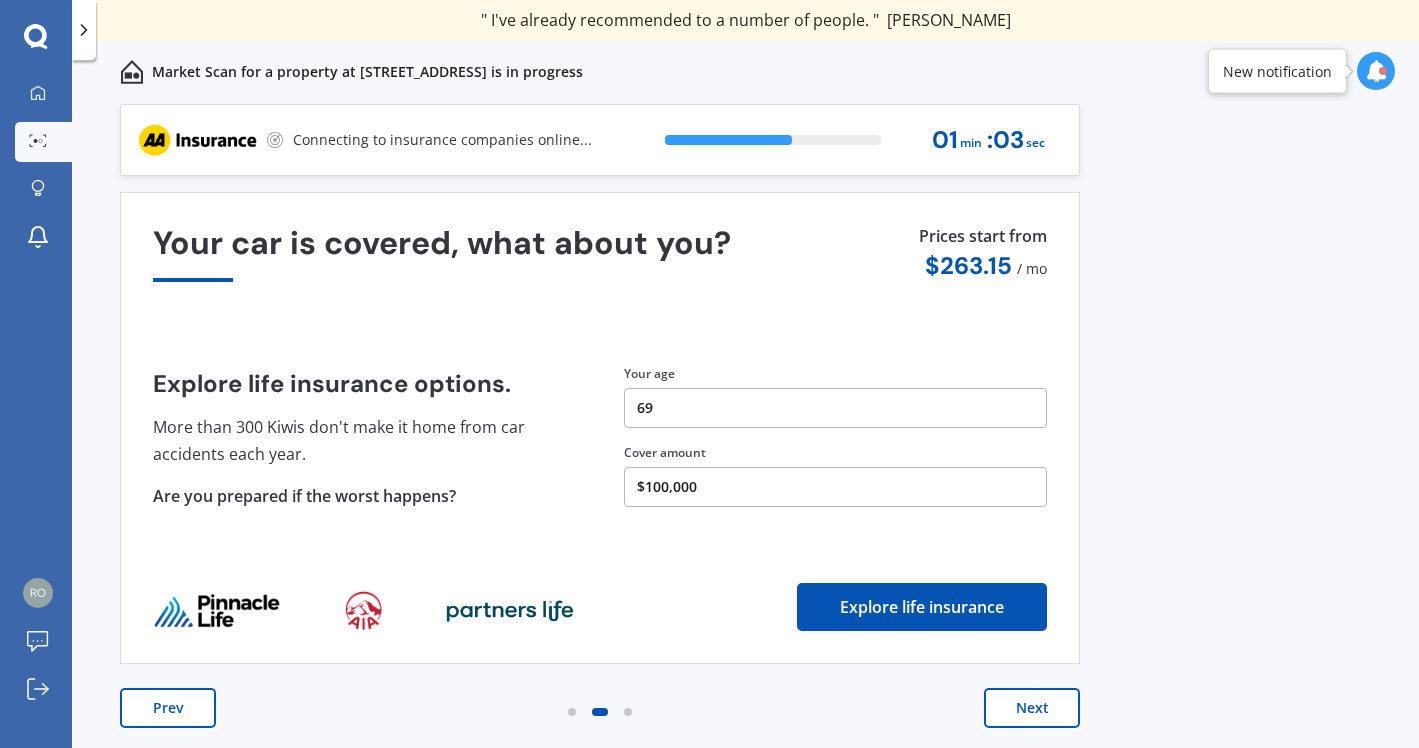 click on "Next" at bounding box center [1032, 708] 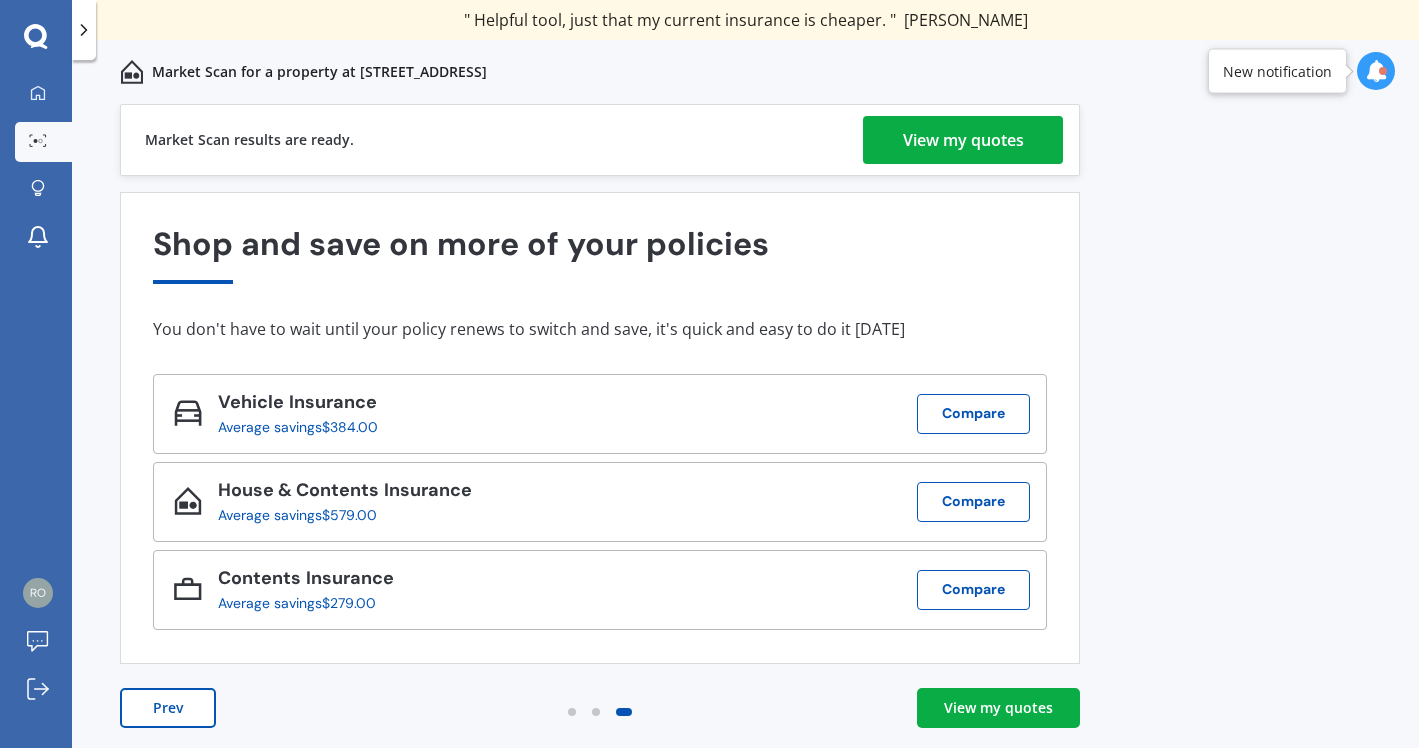 click on "View my quotes" at bounding box center [998, 708] 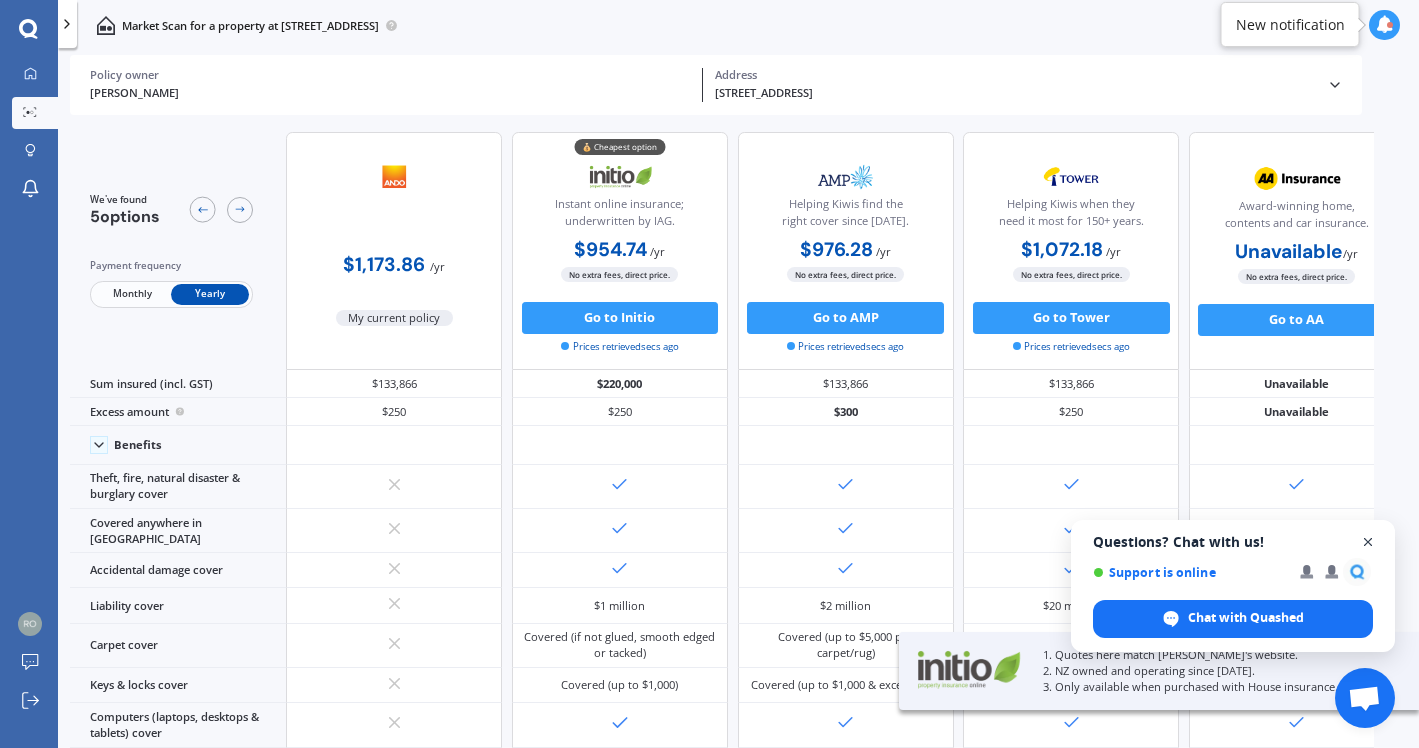 click at bounding box center [1368, 542] 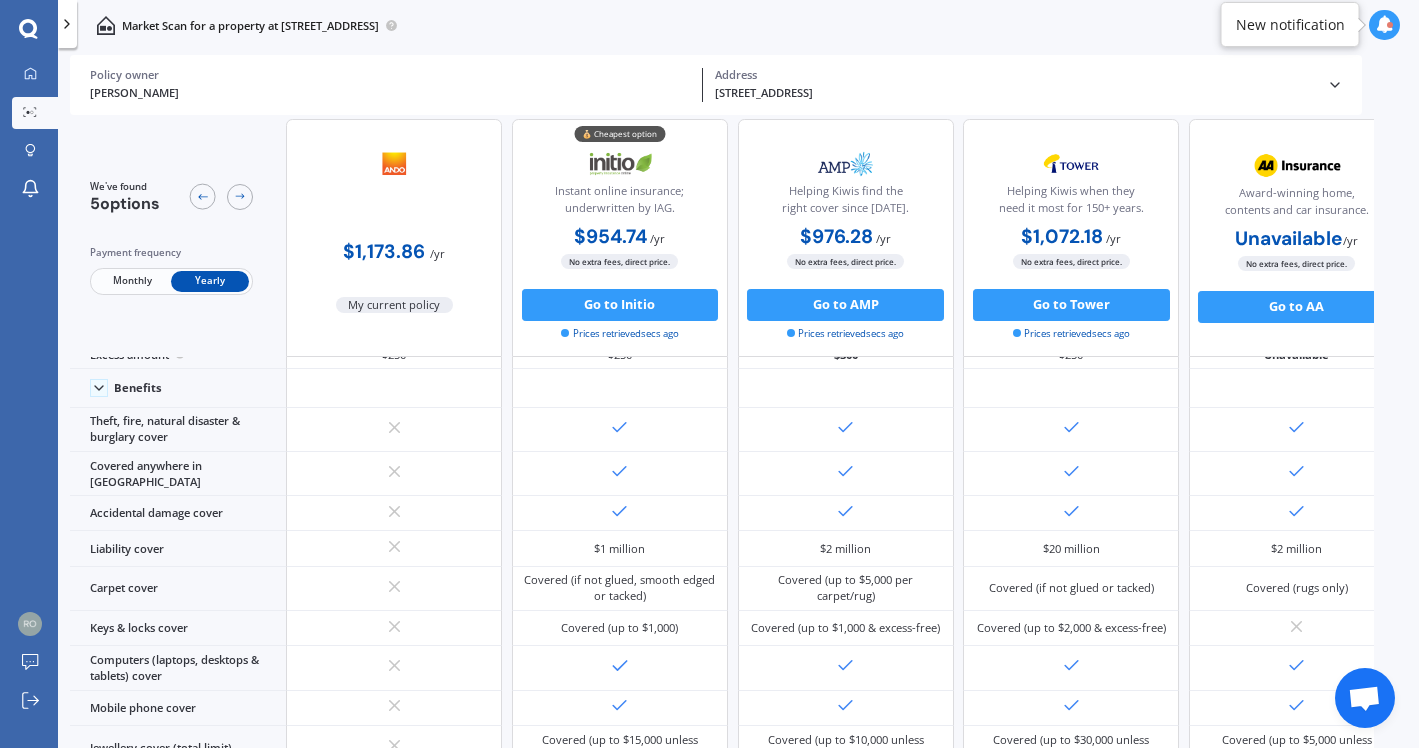 scroll, scrollTop: 0, scrollLeft: 0, axis: both 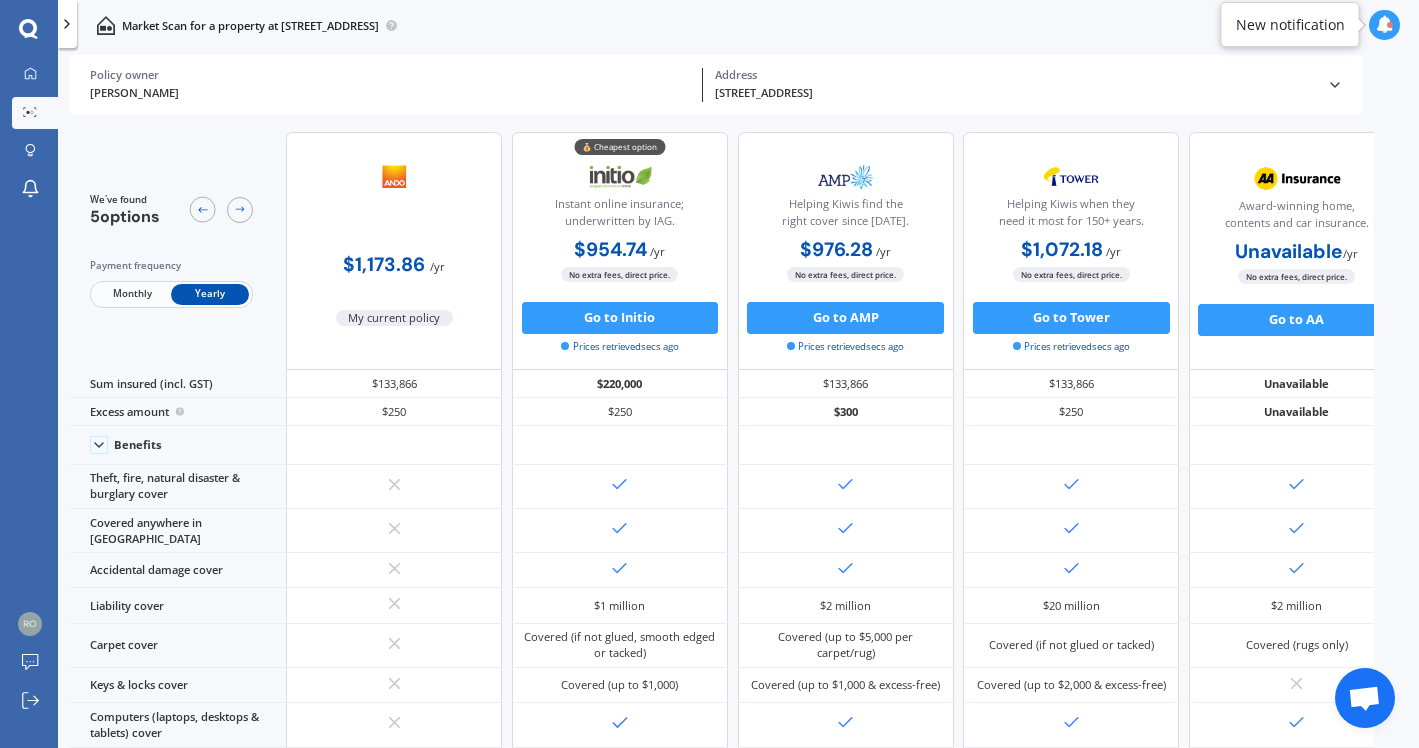 click 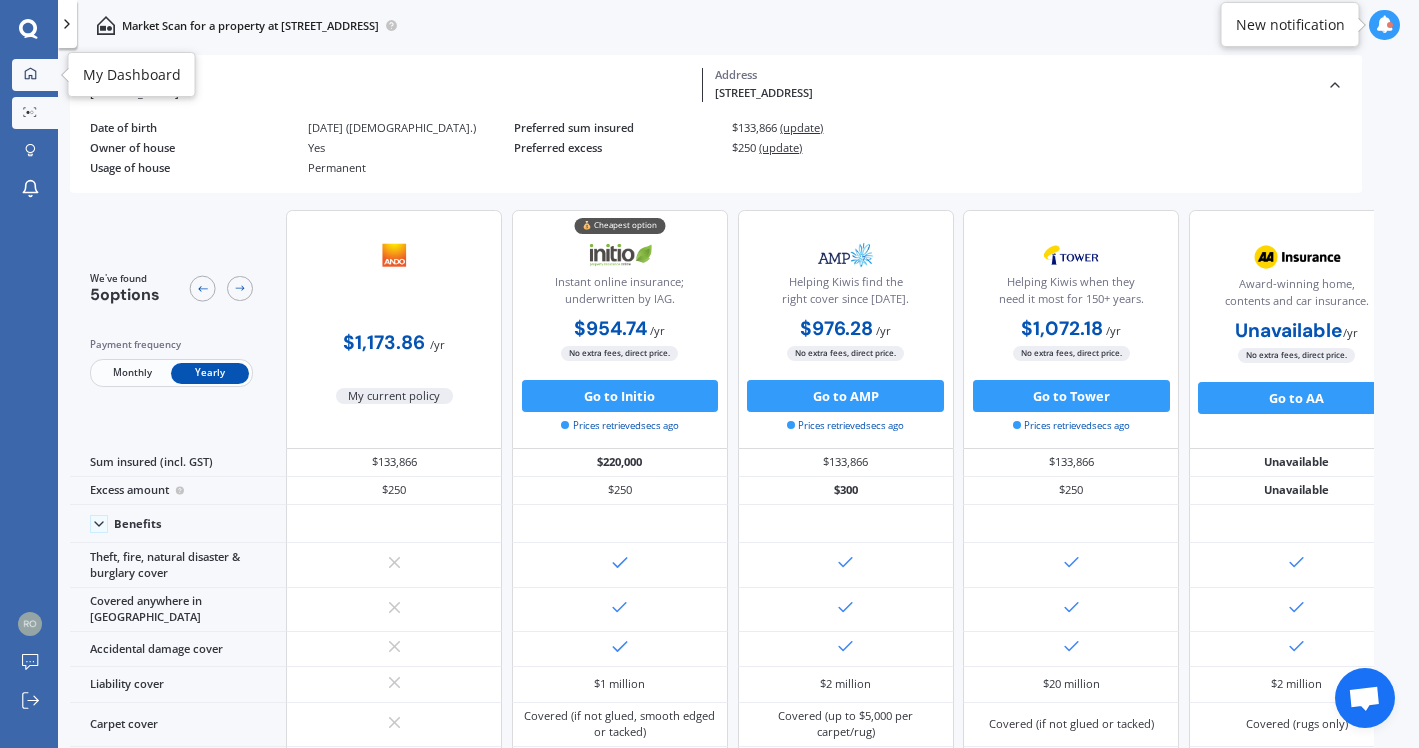 click 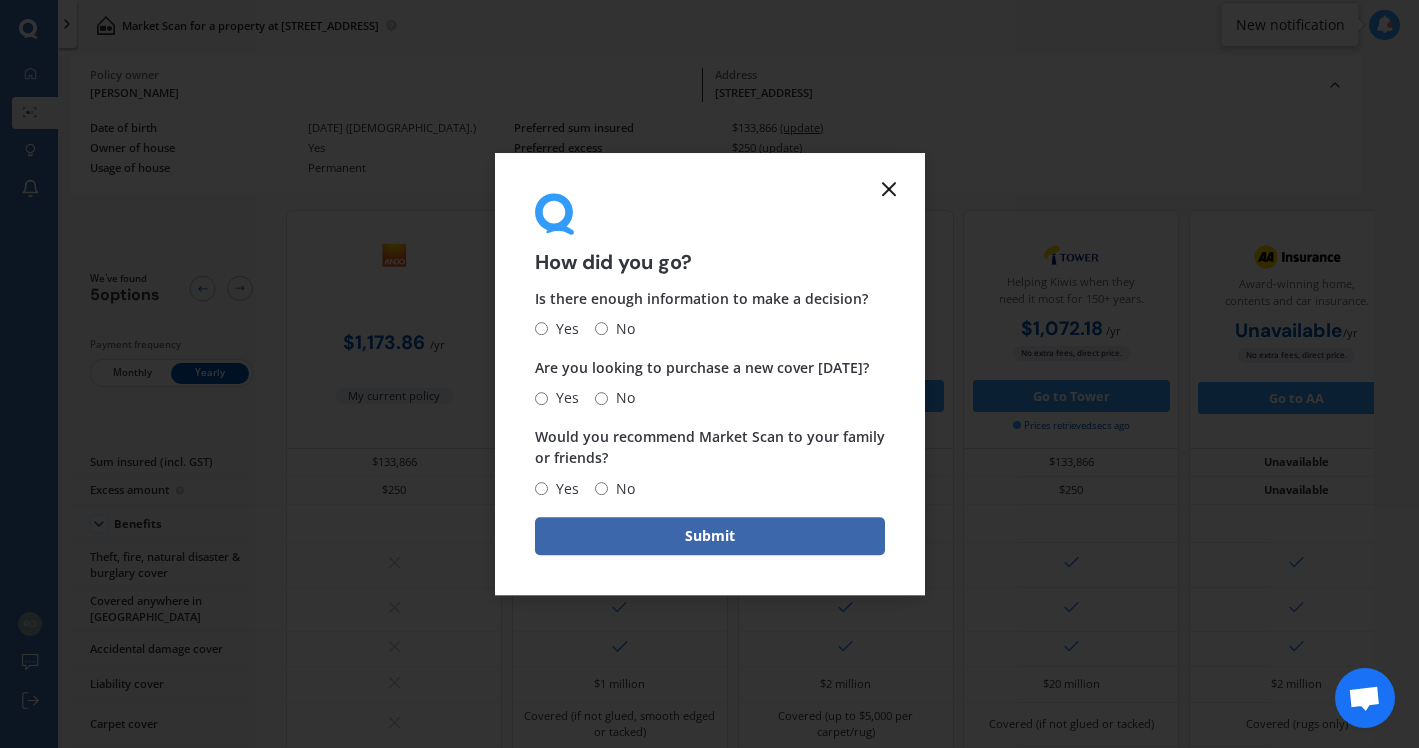 click 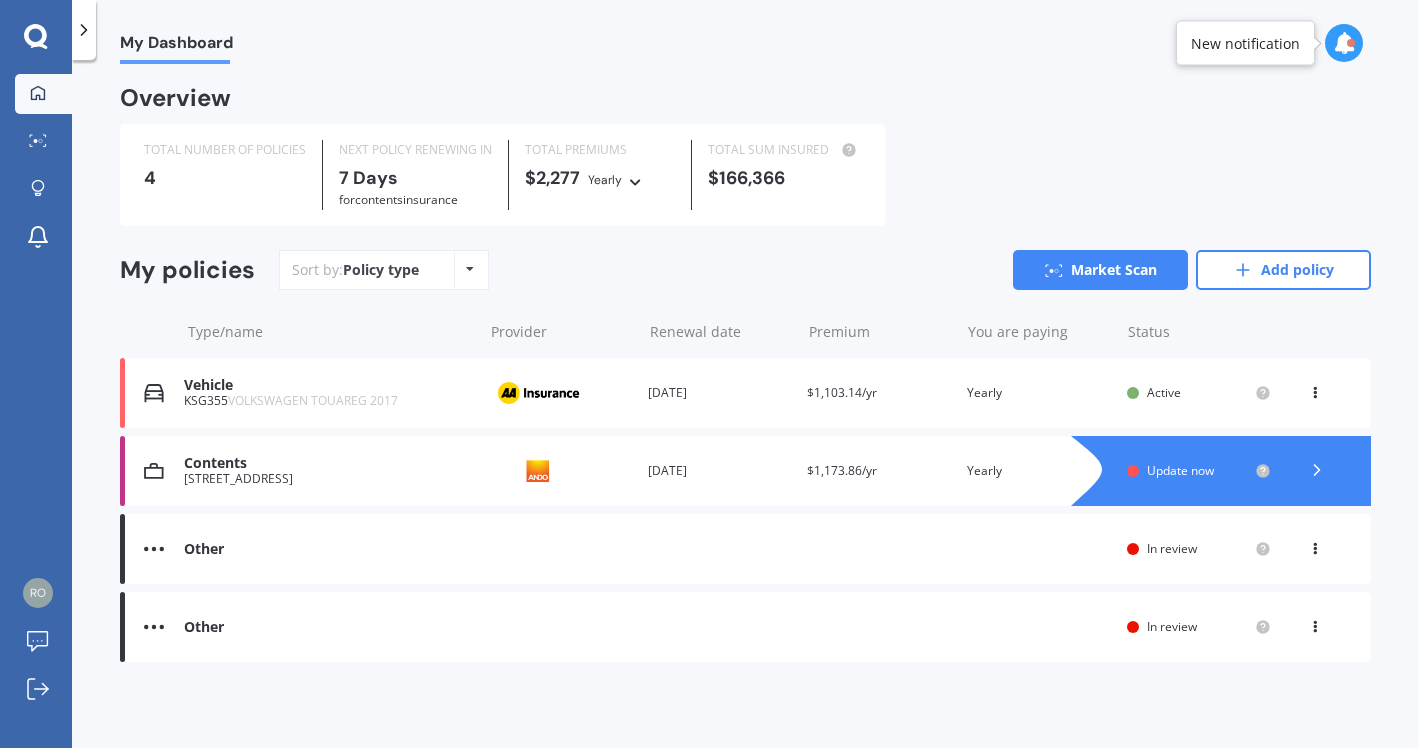 click 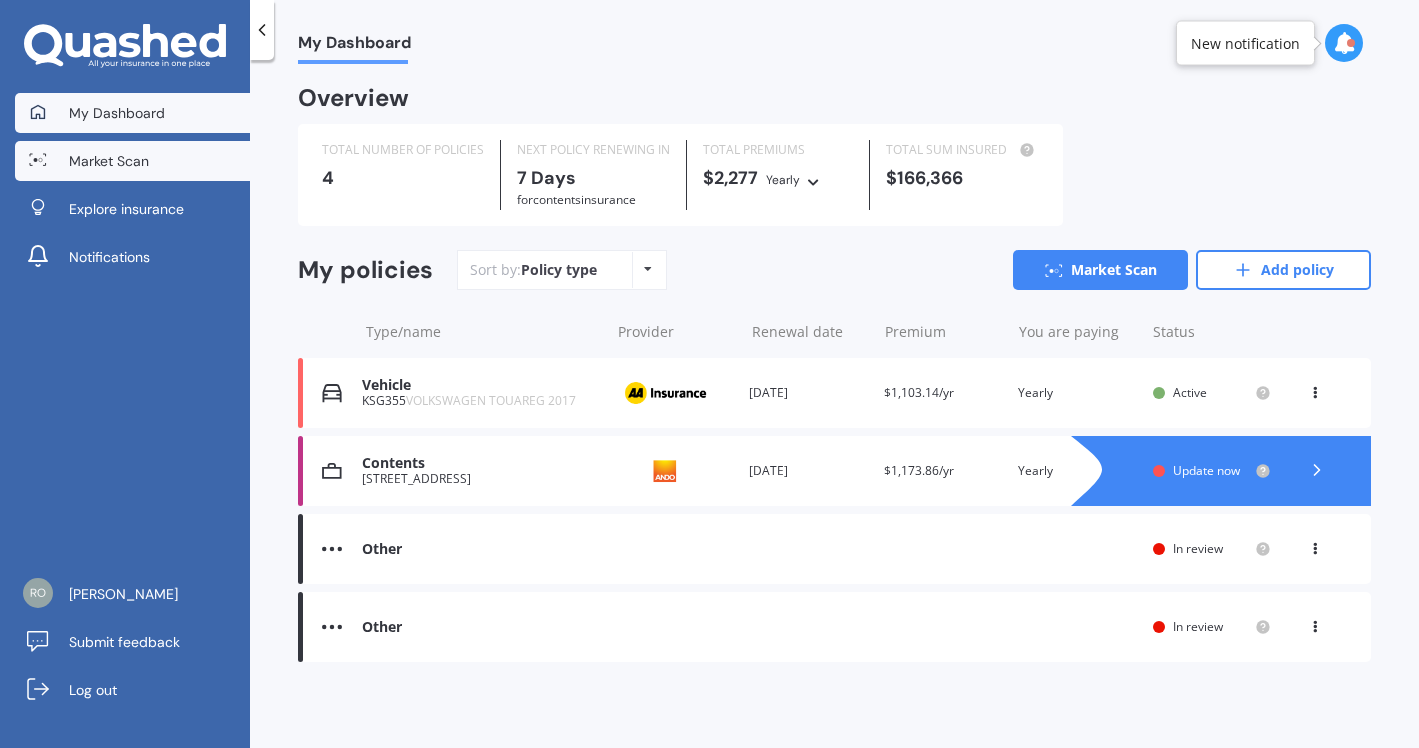 click on "Market Scan" at bounding box center (109, 161) 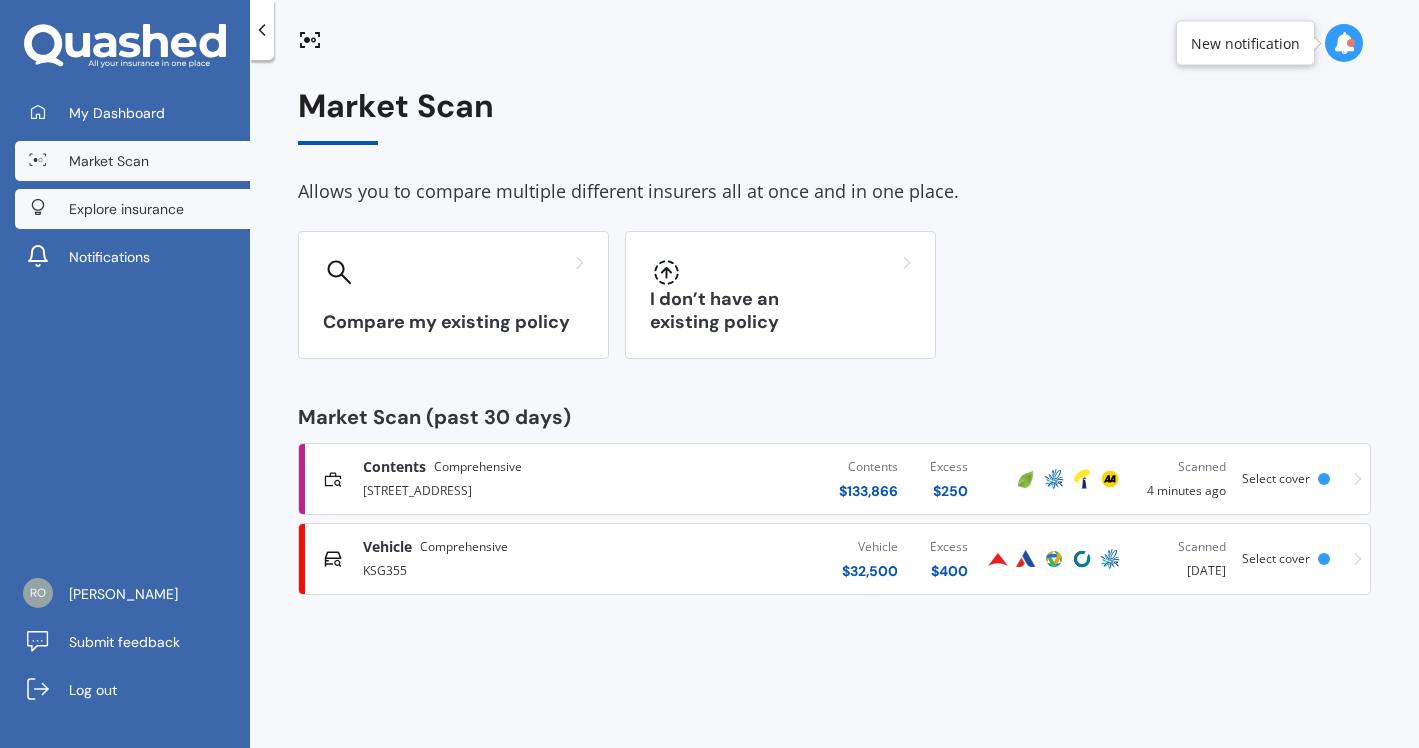 click on "Explore insurance" at bounding box center [126, 209] 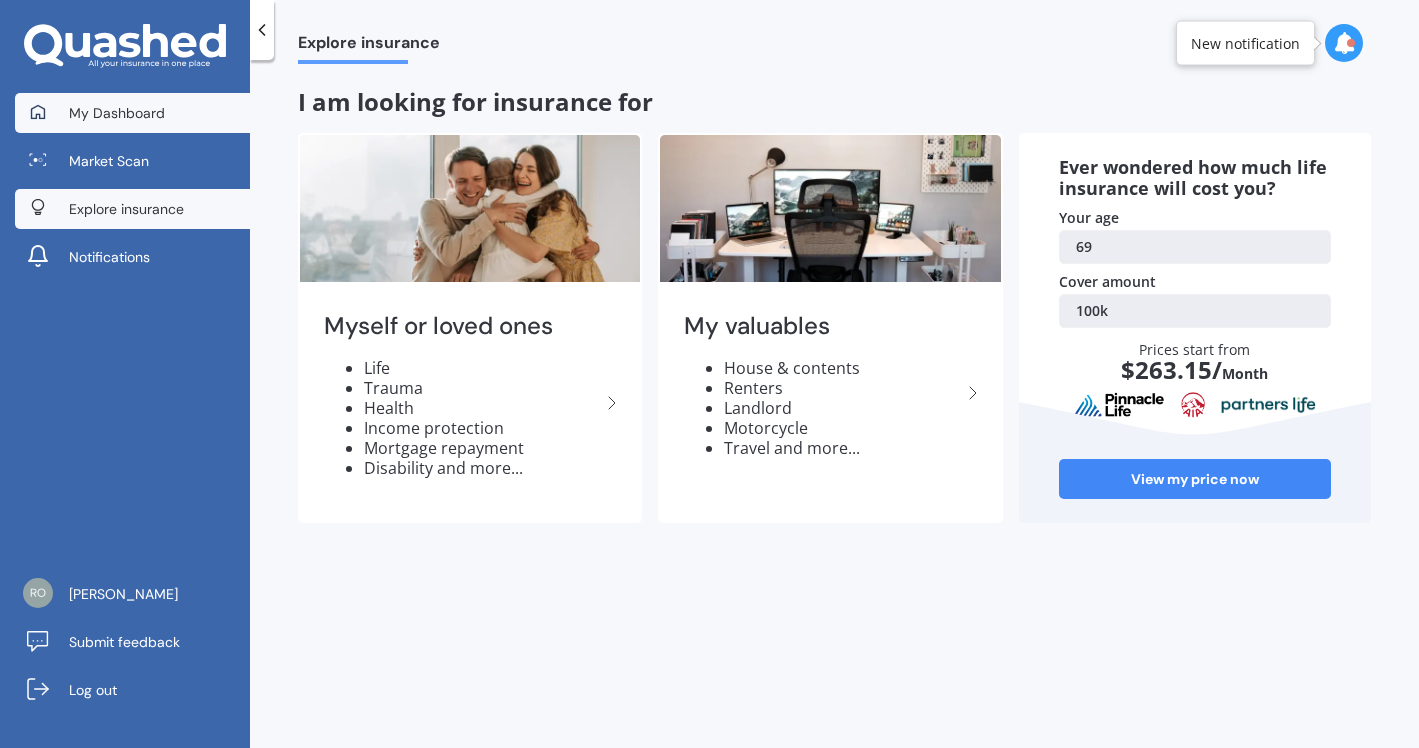 click on "My Dashboard" at bounding box center (117, 113) 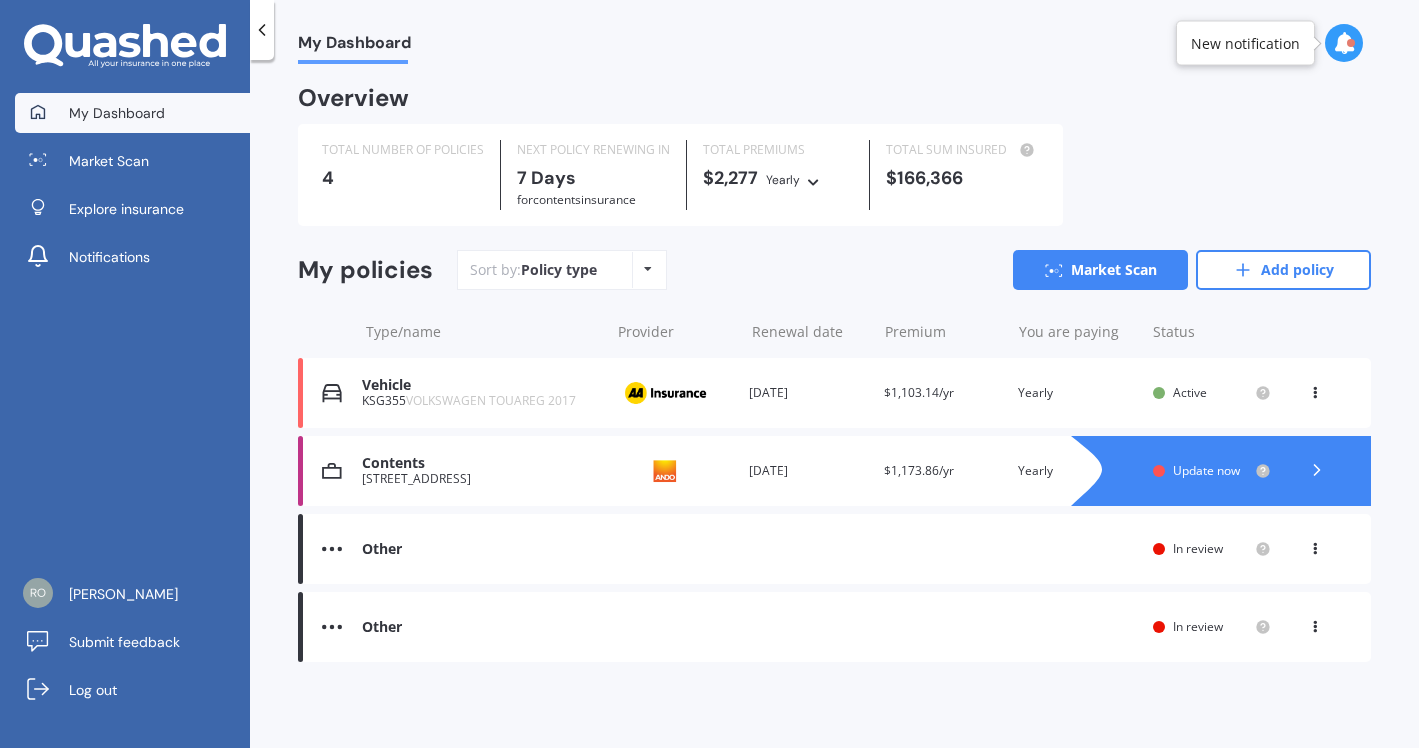 click at bounding box center (1315, 545) 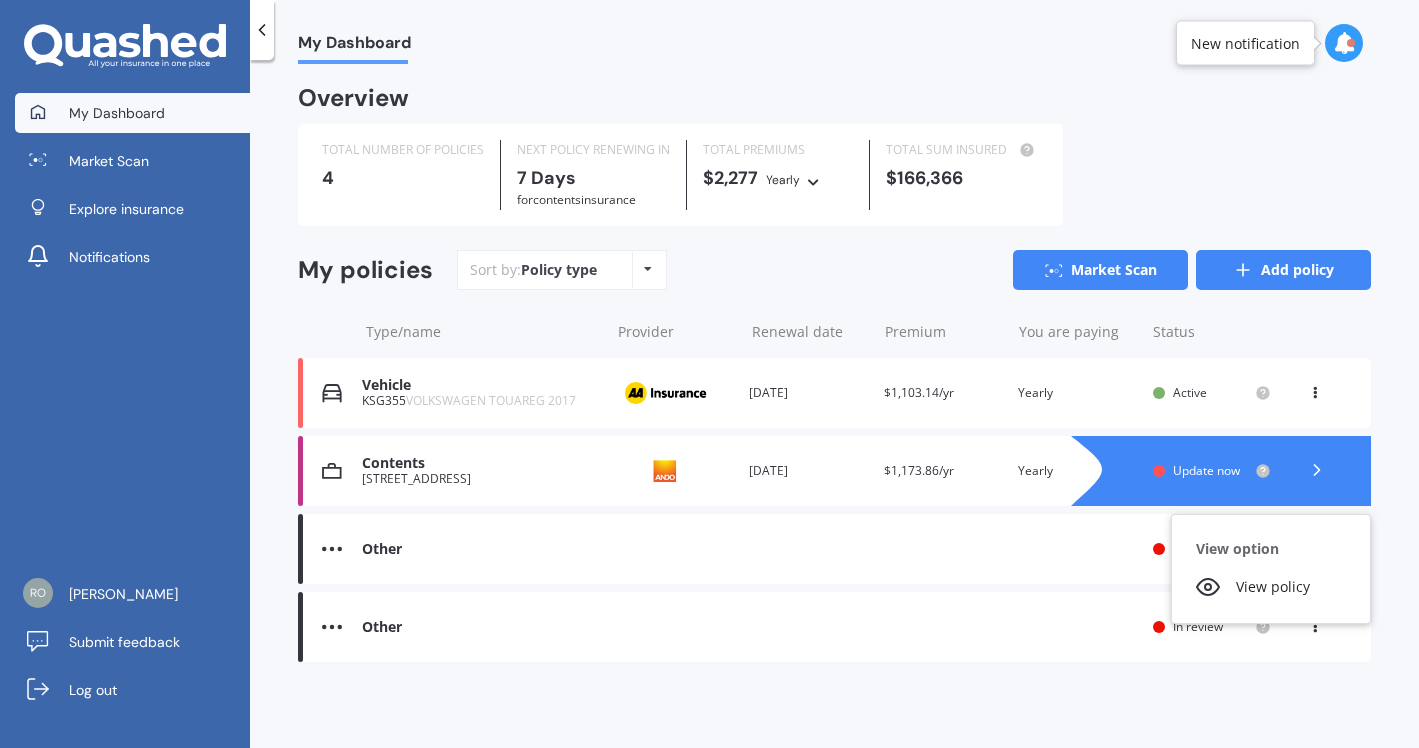 click on "Add policy" at bounding box center [1283, 270] 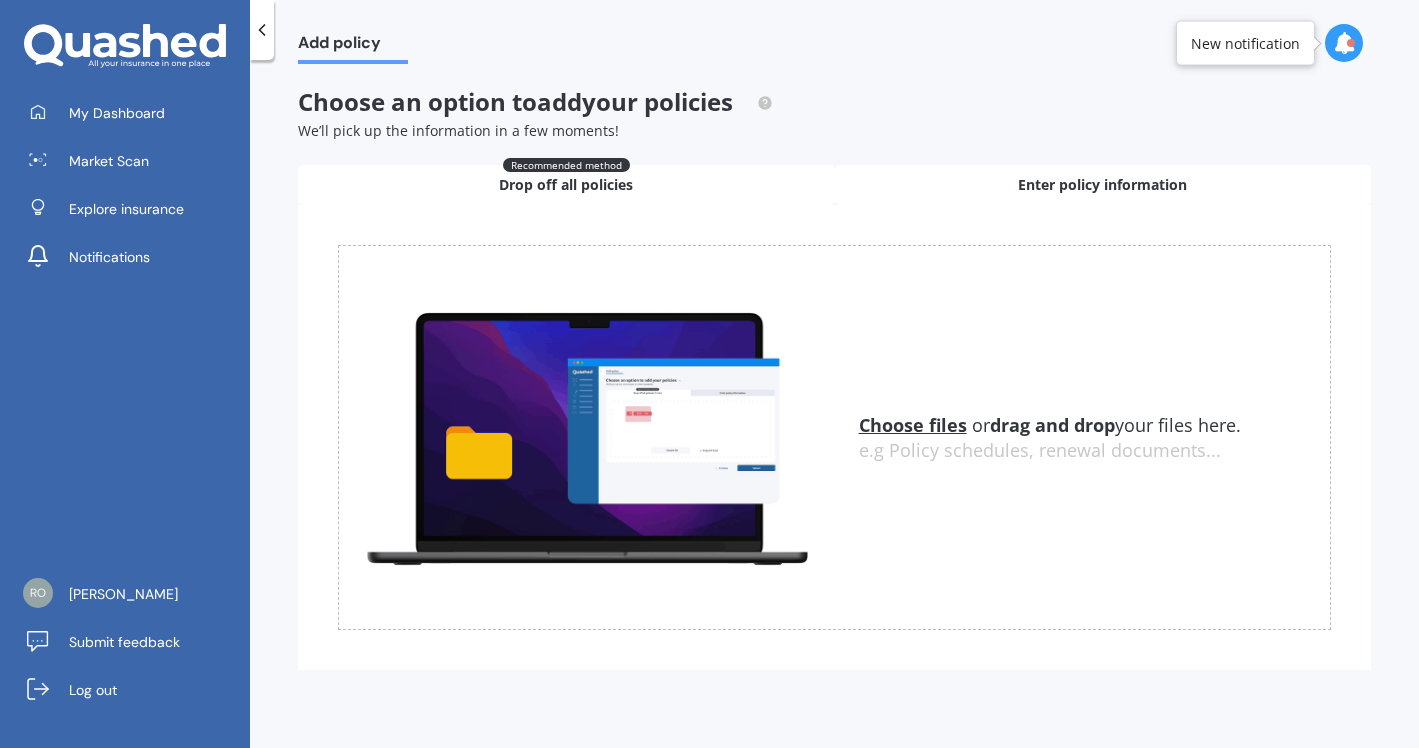 click on "Enter policy information" at bounding box center [1102, 185] 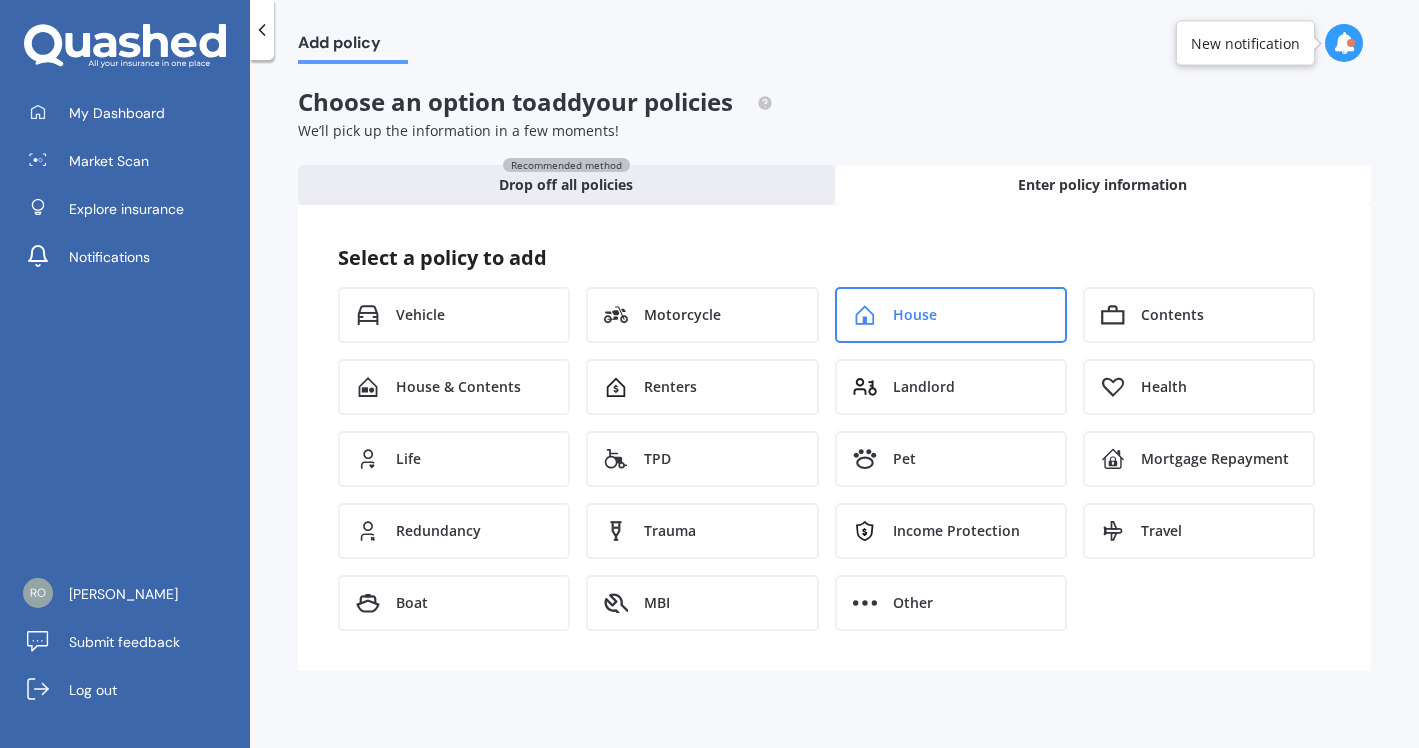 click on "House" at bounding box center [915, 315] 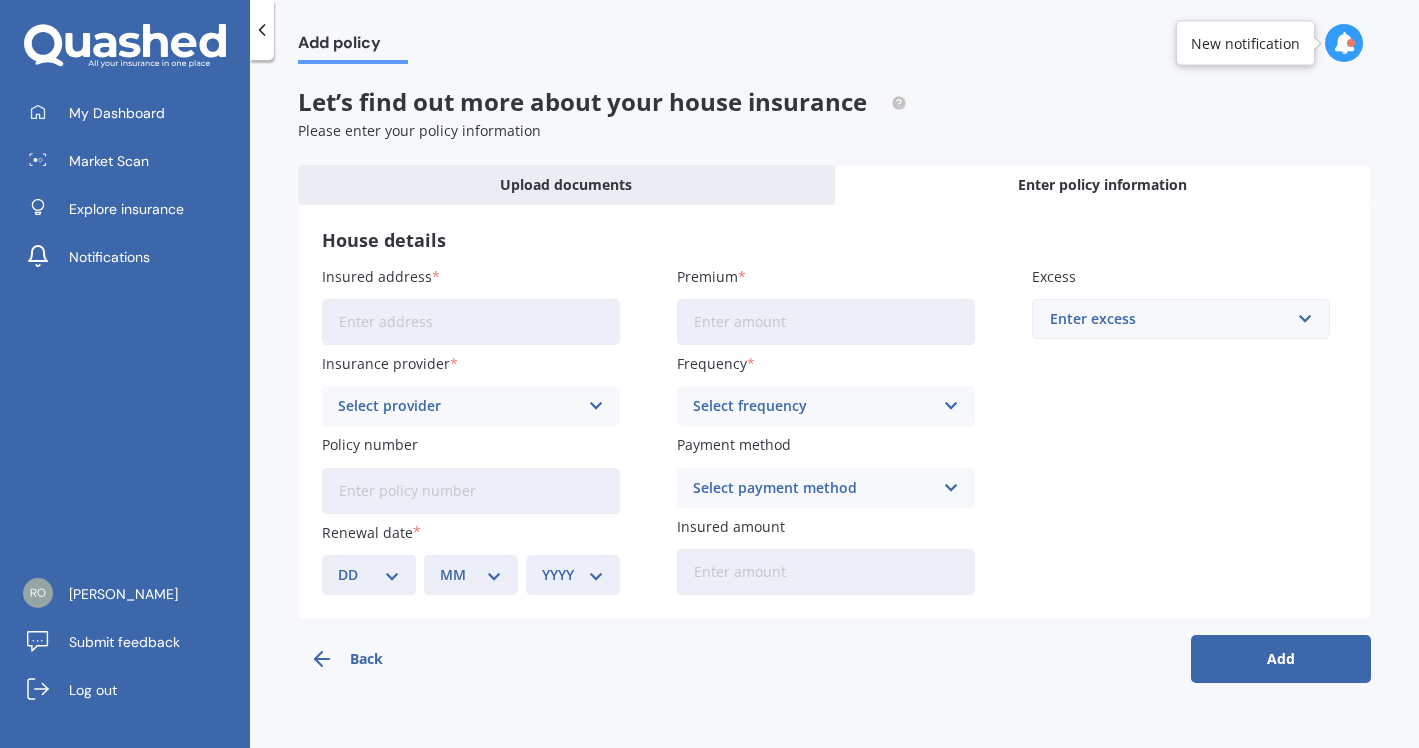 click on "Insured address" at bounding box center (471, 322) 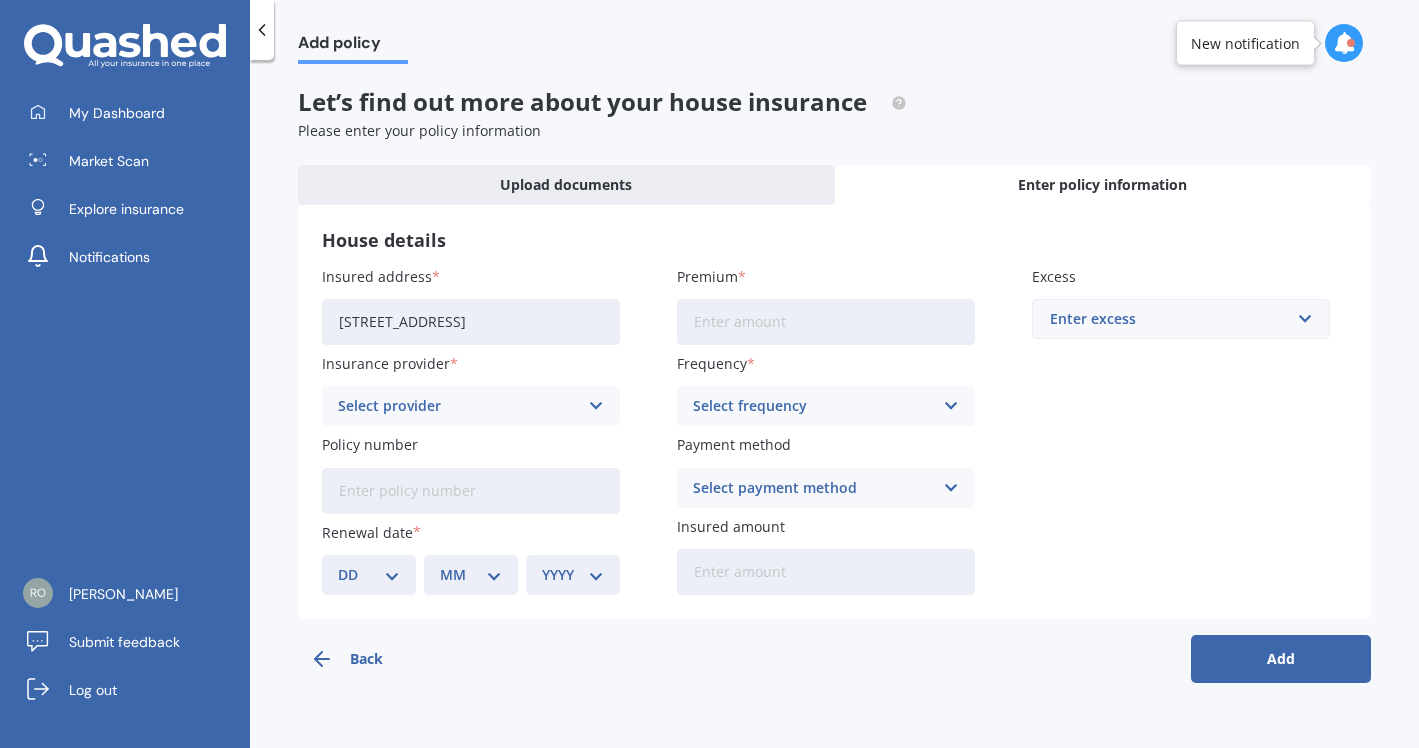 type on "[STREET_ADDRESS]" 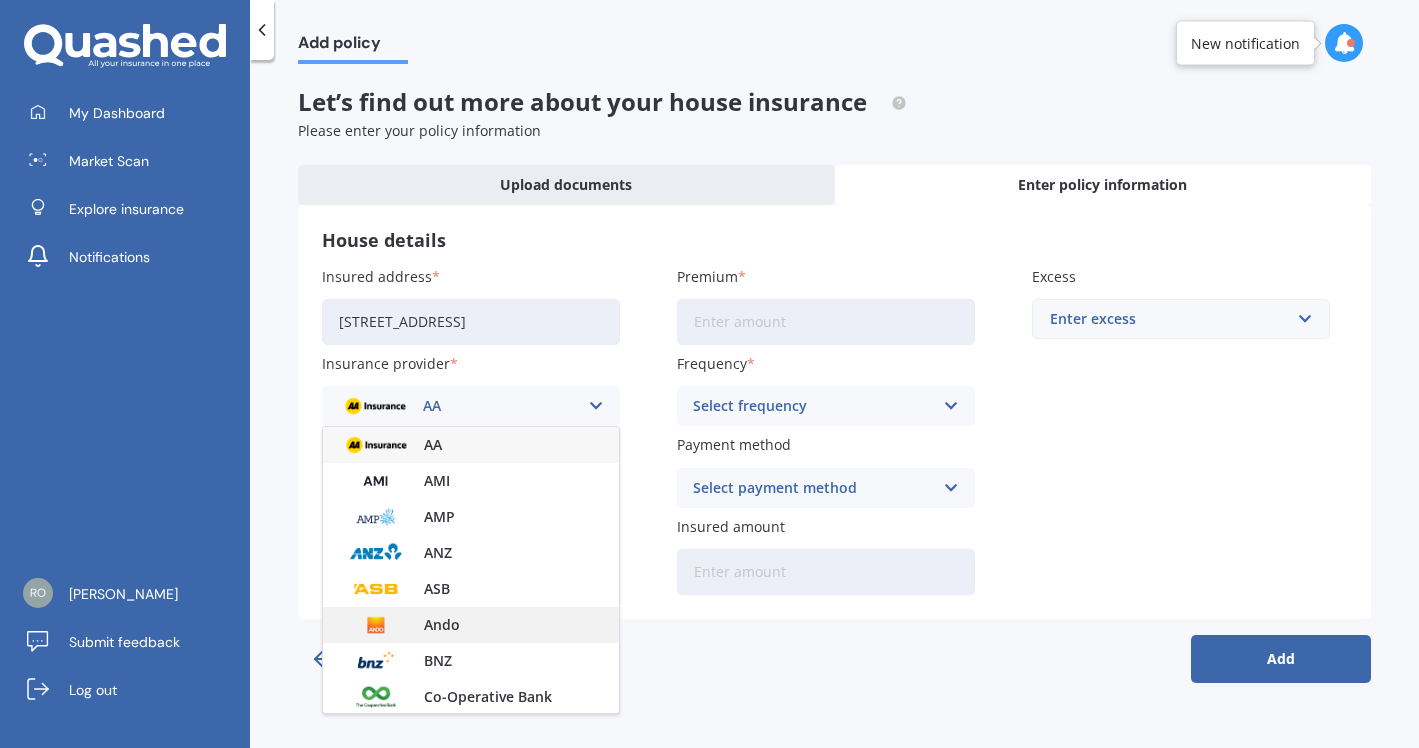 click on "Ando" at bounding box center (442, 625) 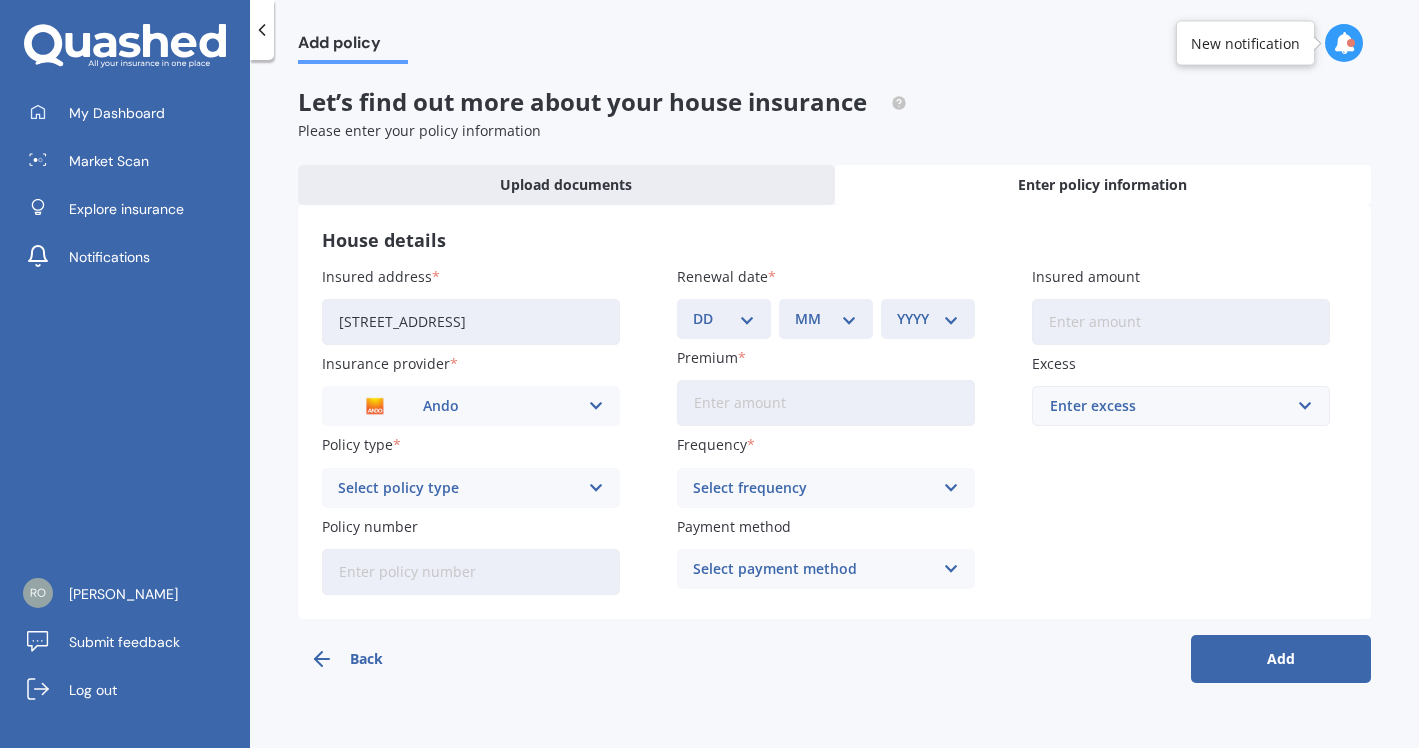 click at bounding box center (596, 488) 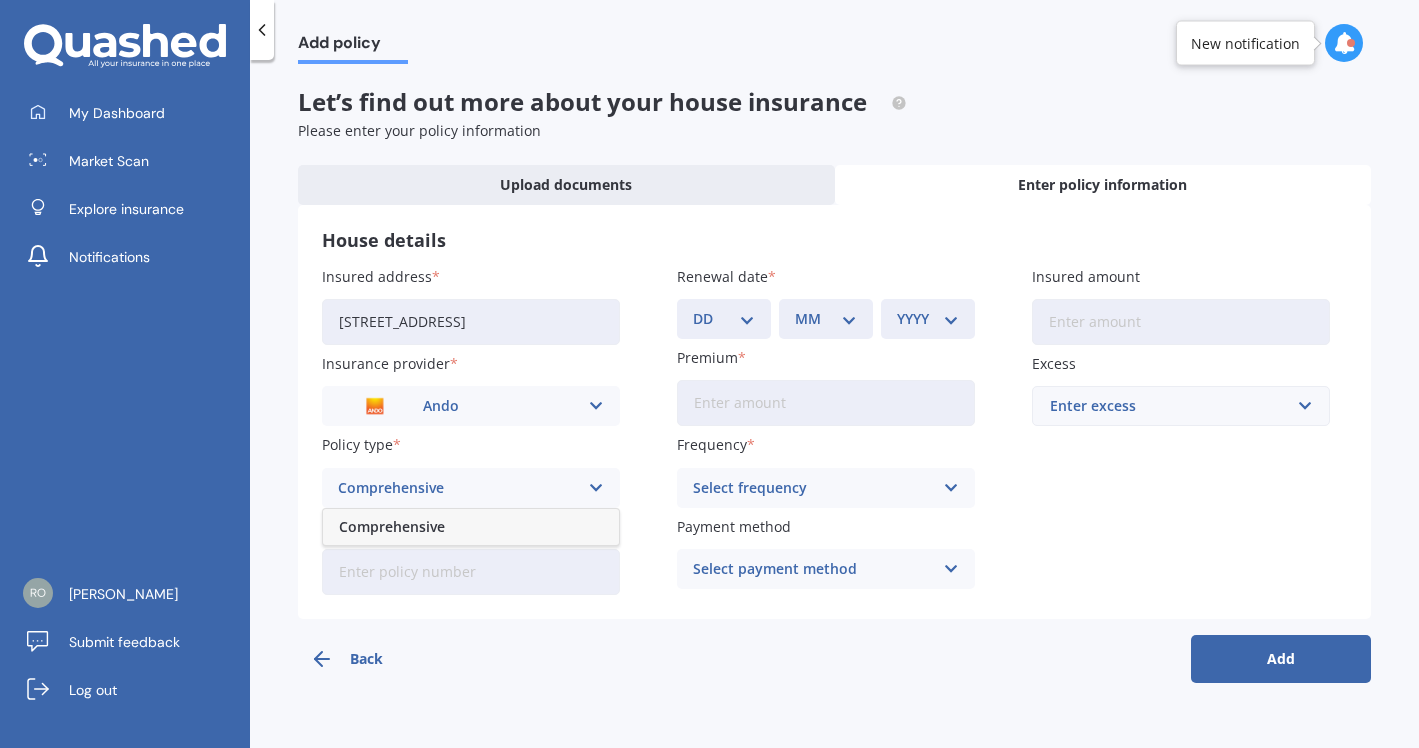 click on "Comprehensive" at bounding box center [392, 527] 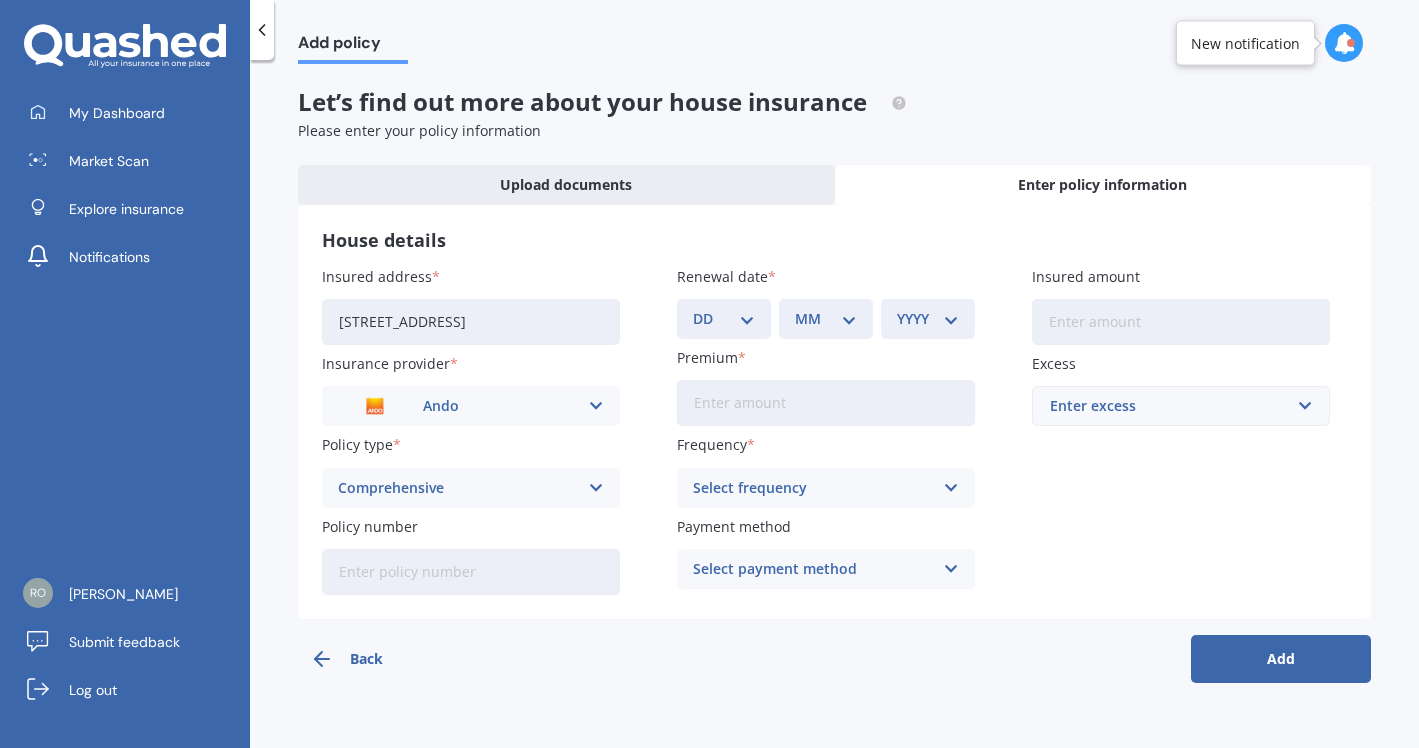 click on "Policy number" at bounding box center [471, 572] 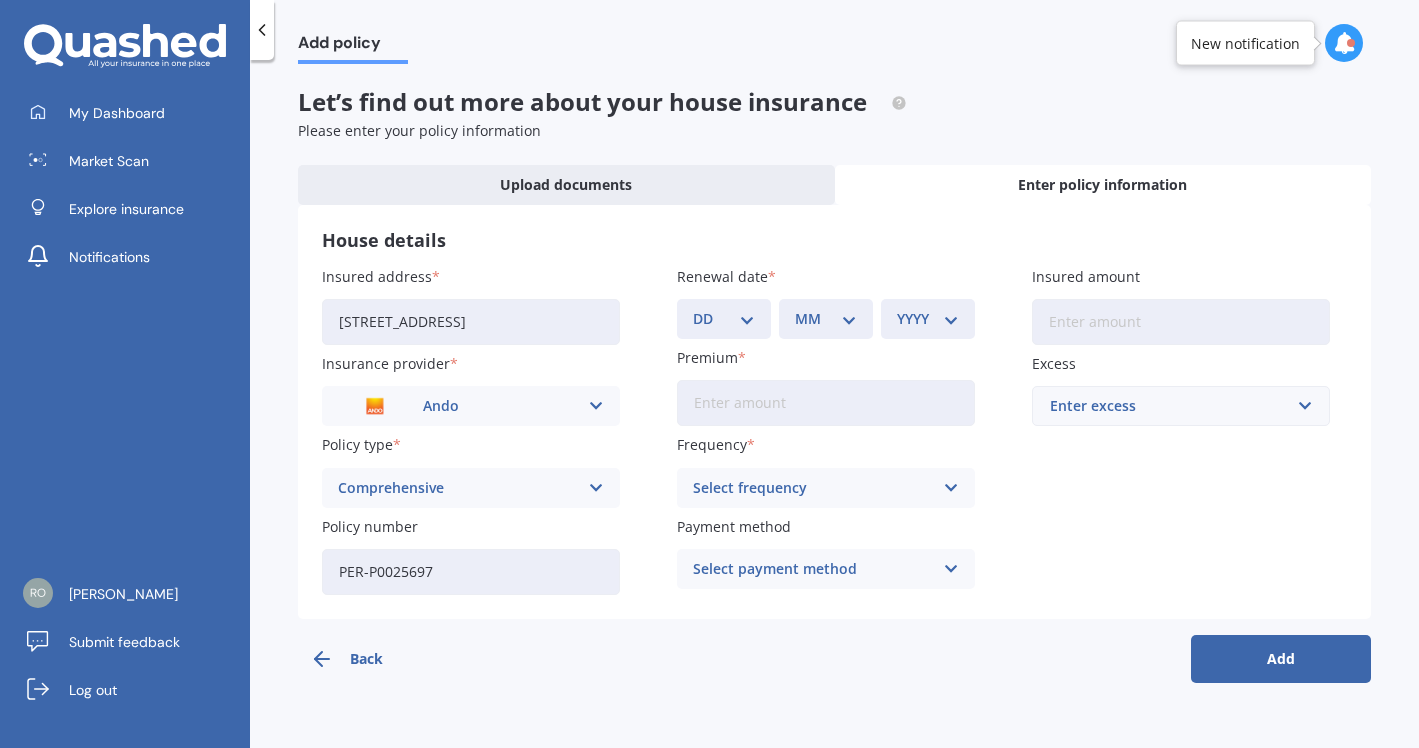 click on "DD 01 02 03 04 05 06 07 08 09 10 11 12 13 14 15 16 17 18 19 20 21 22 23 24 25 26 27 28 29 30 31" at bounding box center (724, 319) 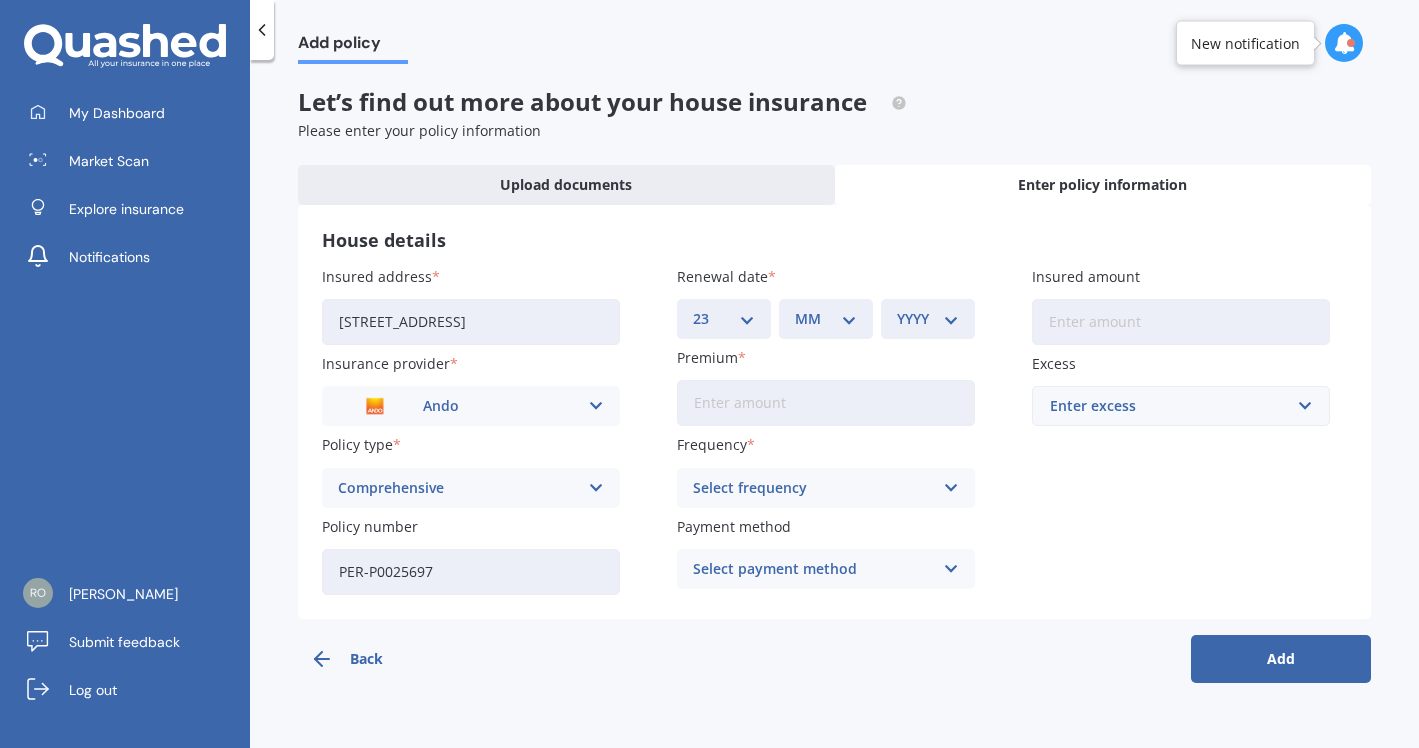 click on "MM 01 02 03 04 05 06 07 08 09 10 11 12" at bounding box center (826, 319) 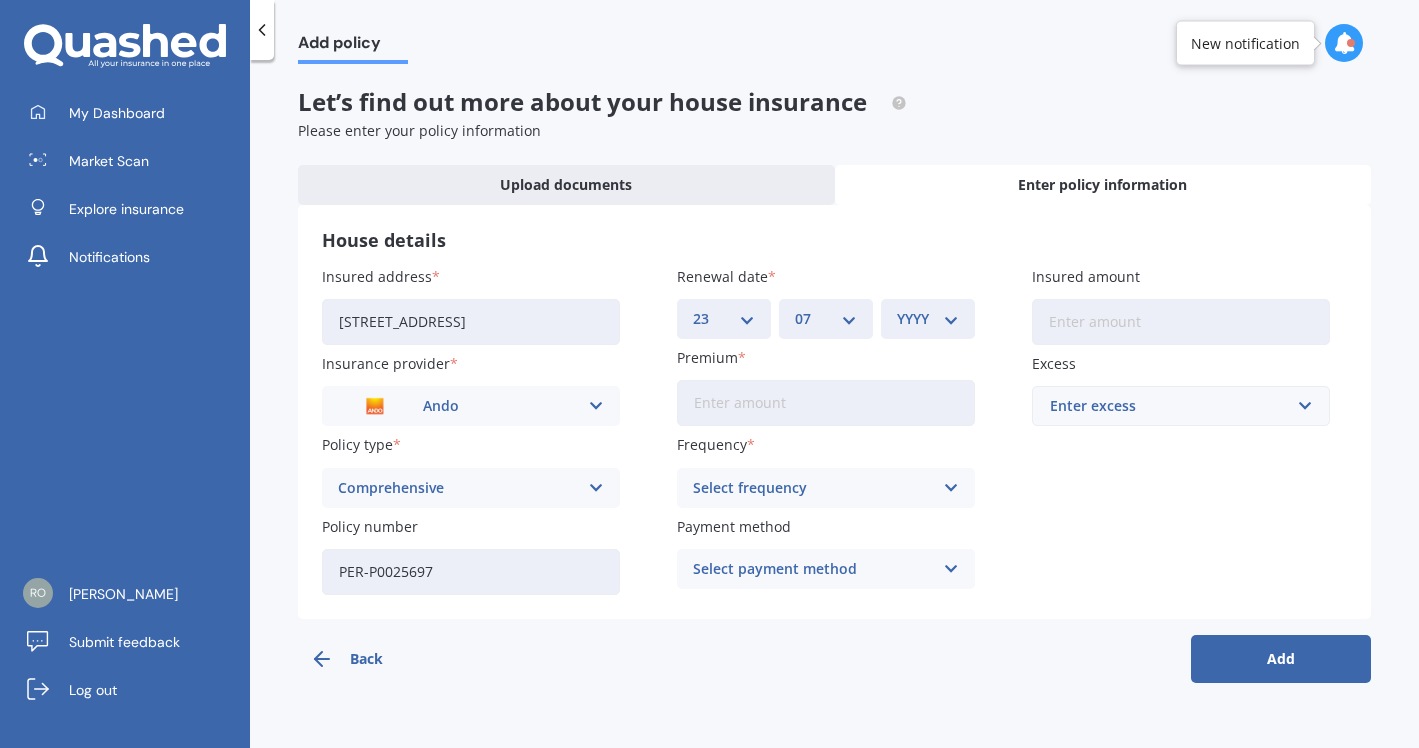 click on "YYYY 2027 2026 2025 2024 2023 2022 2021 2020 2019 2018 2017 2016 2015 2014 2013 2012 2011 2010 2009 2008 2007 2006 2005 2004 2003 2002 2001 2000 1999 1998 1997 1996 1995 1994 1993 1992 1991 1990 1989 1988 1987 1986 1985 1984 1983 1982 1981 1980 1979 1978 1977 1976 1975 1974 1973 1972 1971 1970 1969 1968 1967 1966 1965 1964 1963 1962 1961 1960 1959 1958 1957 1956 1955 1954 1953 1952 1951 1950 1949 1948 1947 1946 1945 1944 1943 1942 1941 1940 1939 1938 1937 1936 1935 1934 1933 1932 1931 1930 1929 1928" at bounding box center [928, 319] 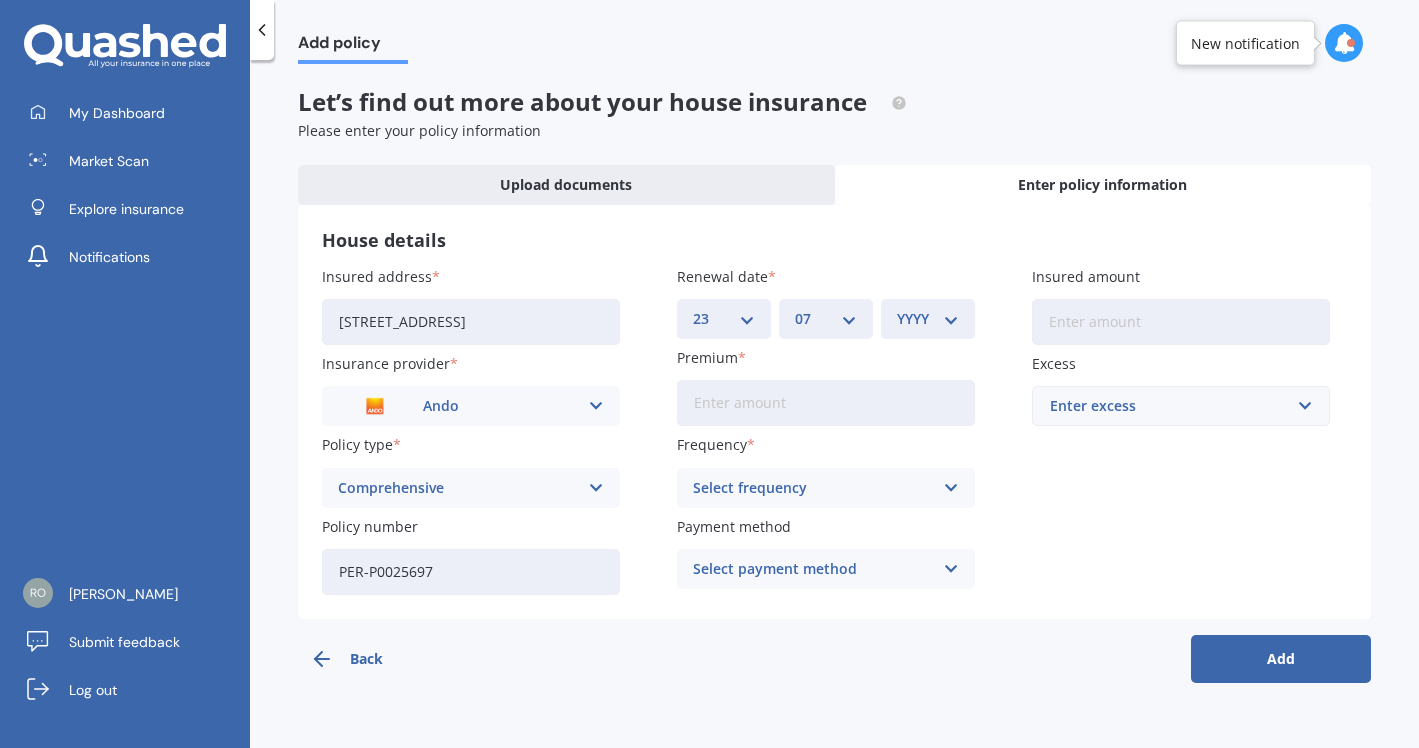 select on "2025" 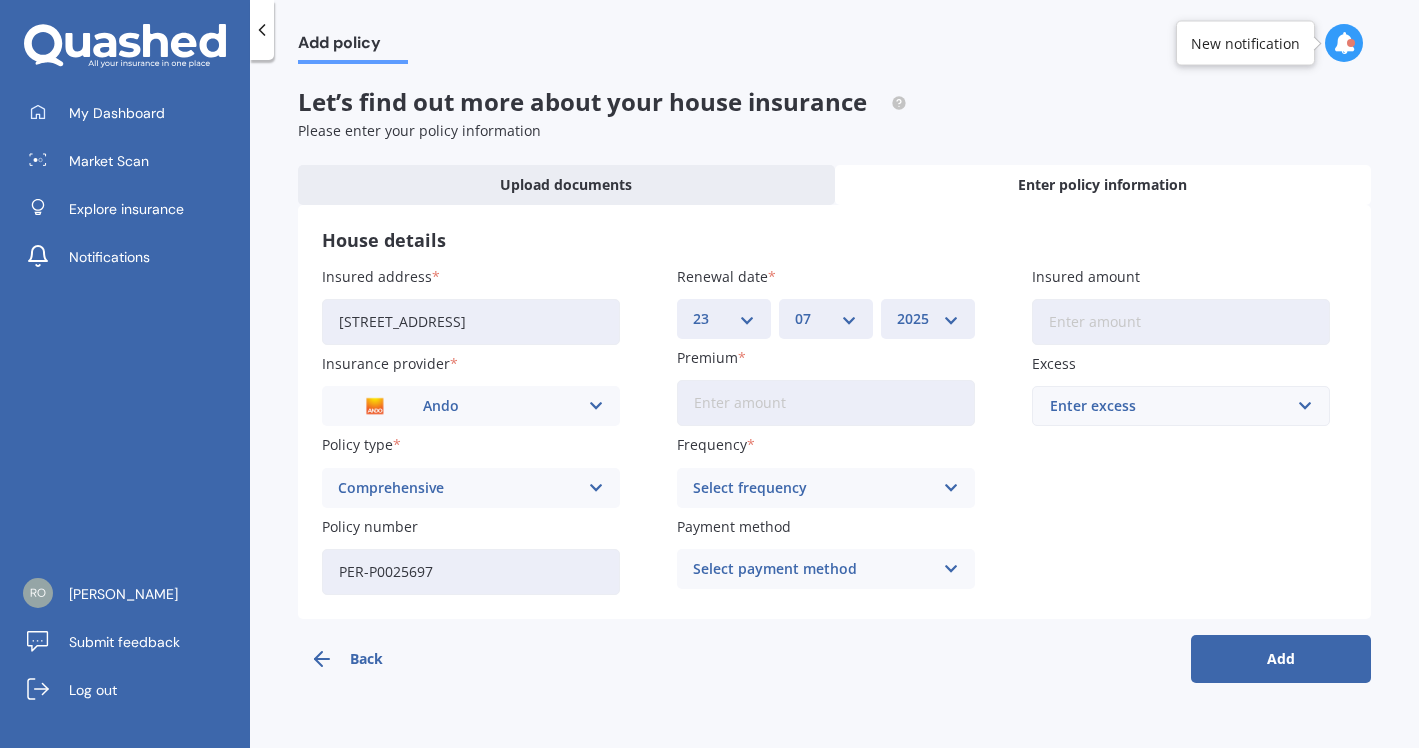 click on "Premium" at bounding box center [826, 403] 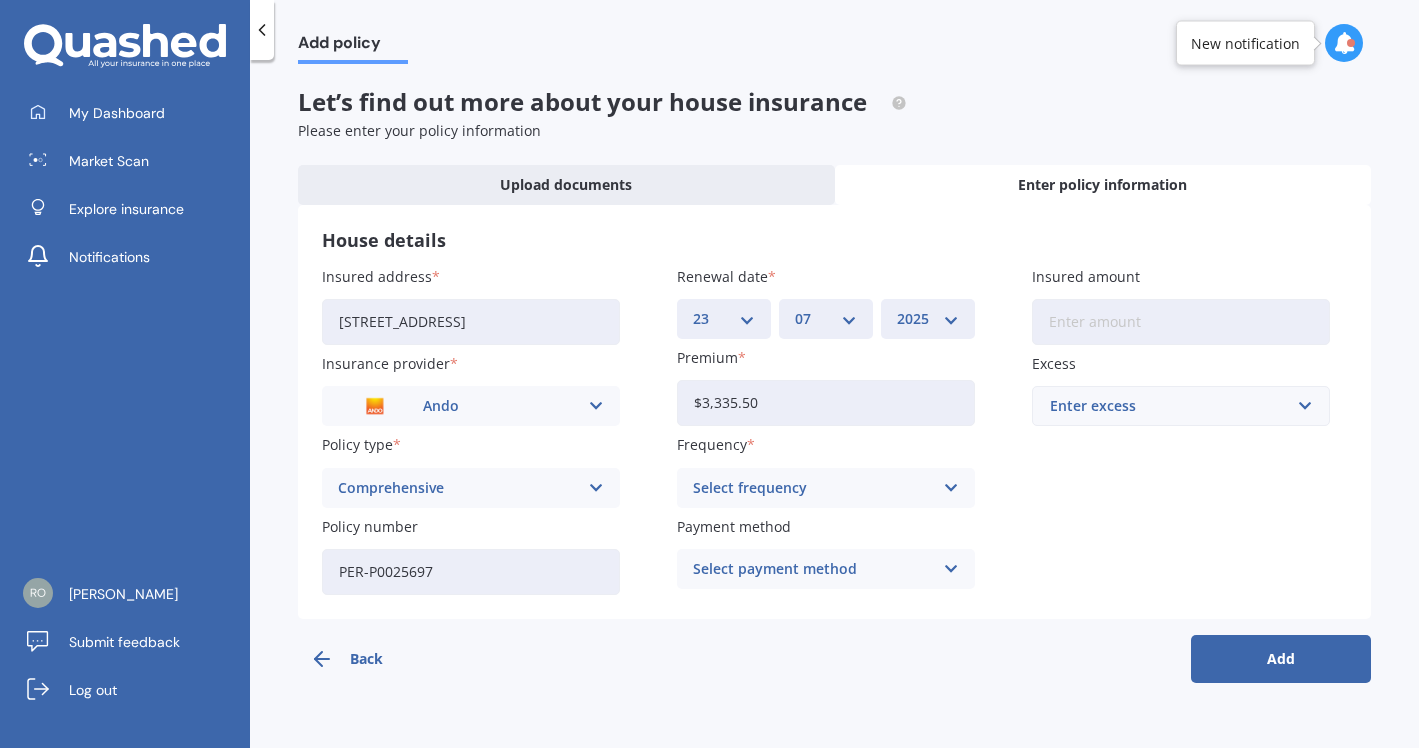 click at bounding box center (951, 488) 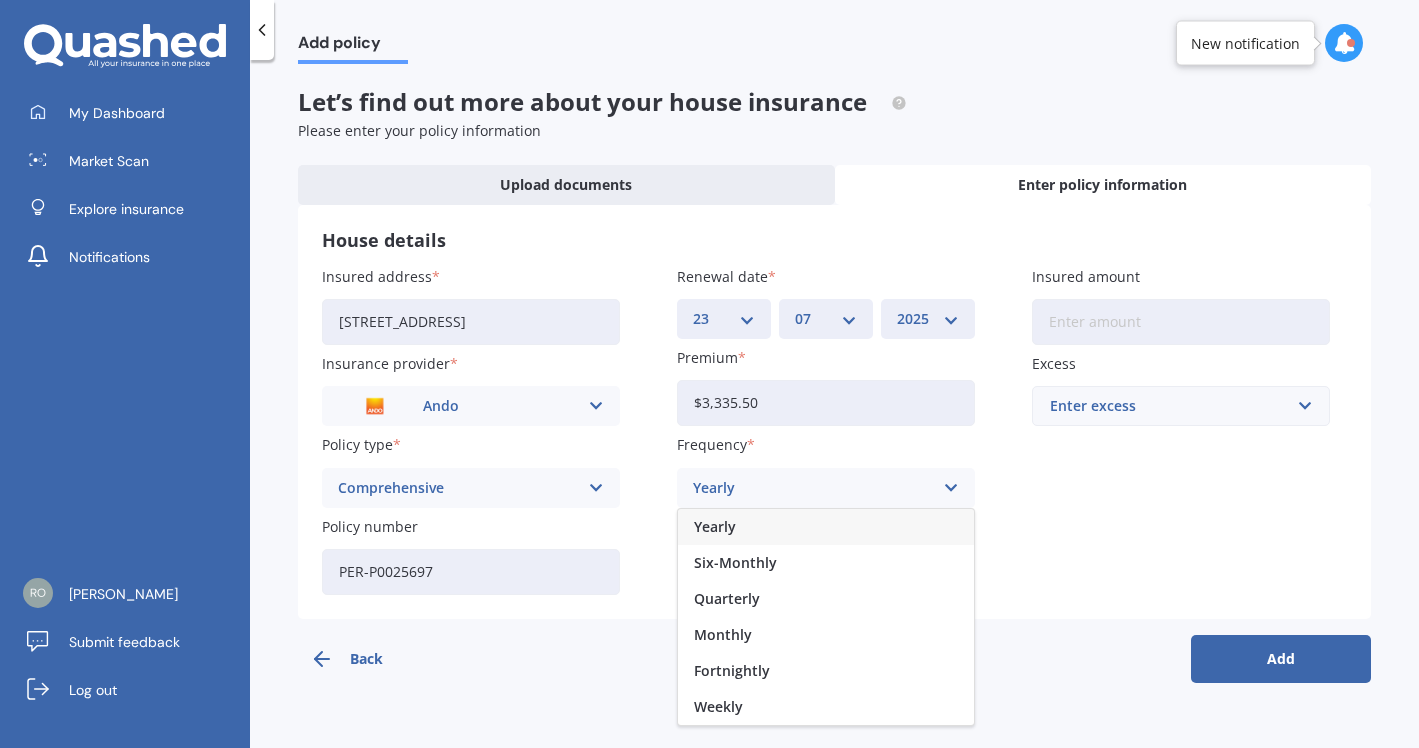 click on "Yearly" at bounding box center (715, 527) 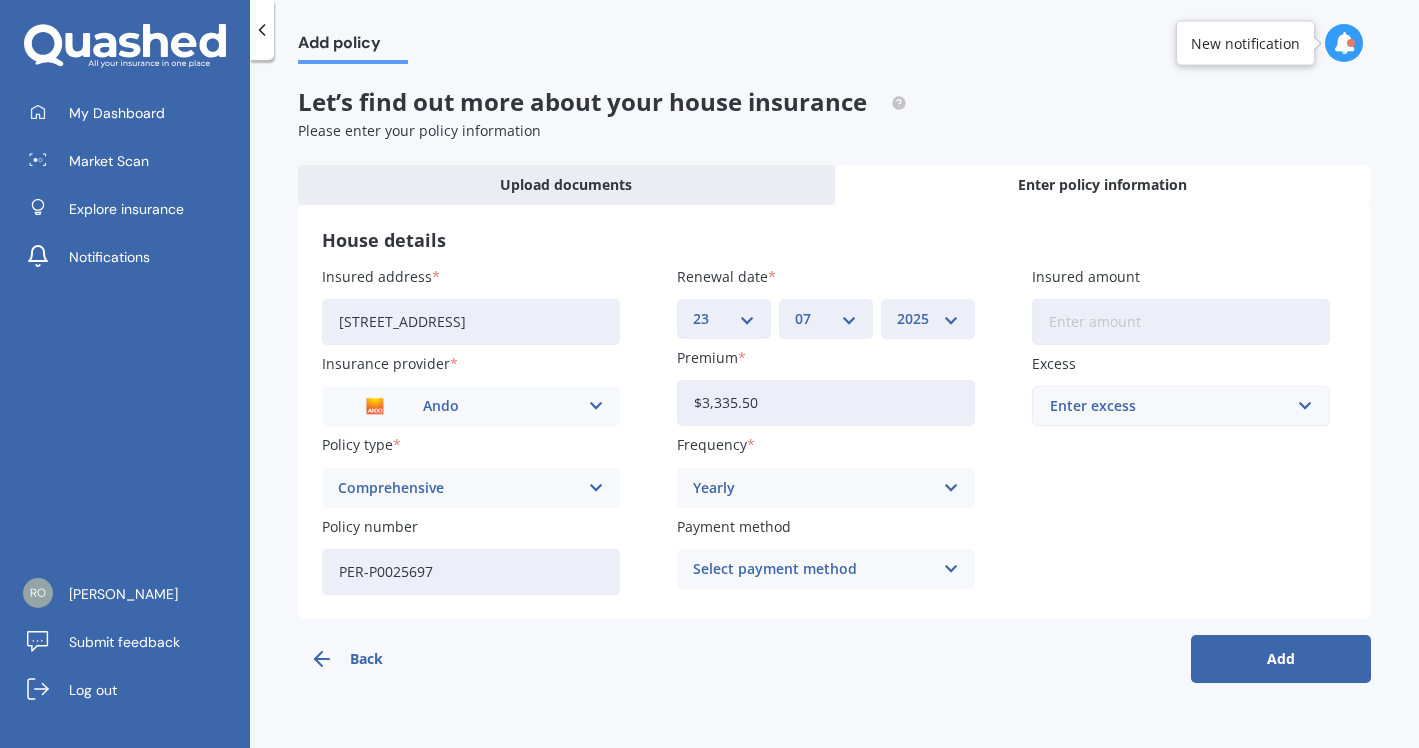 click at bounding box center [951, 569] 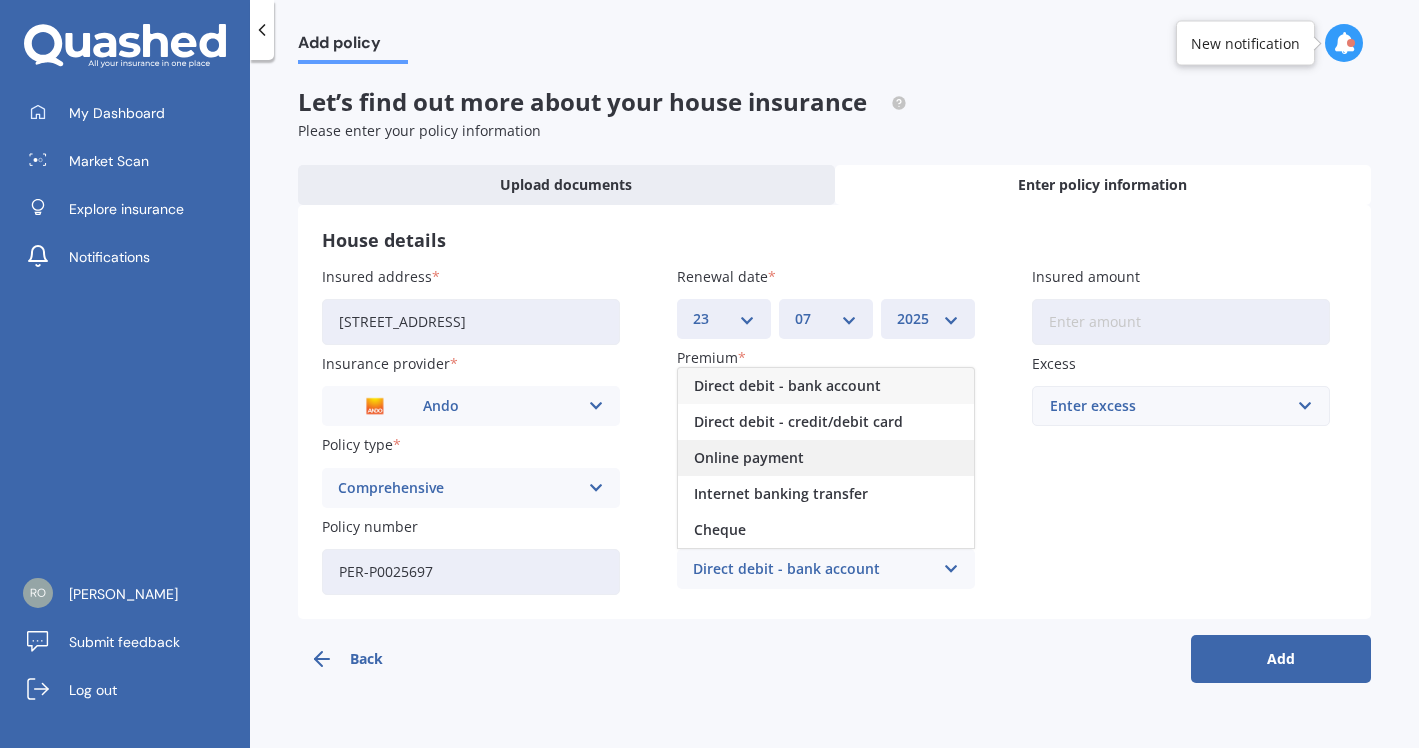 click on "Online payment" at bounding box center [749, 458] 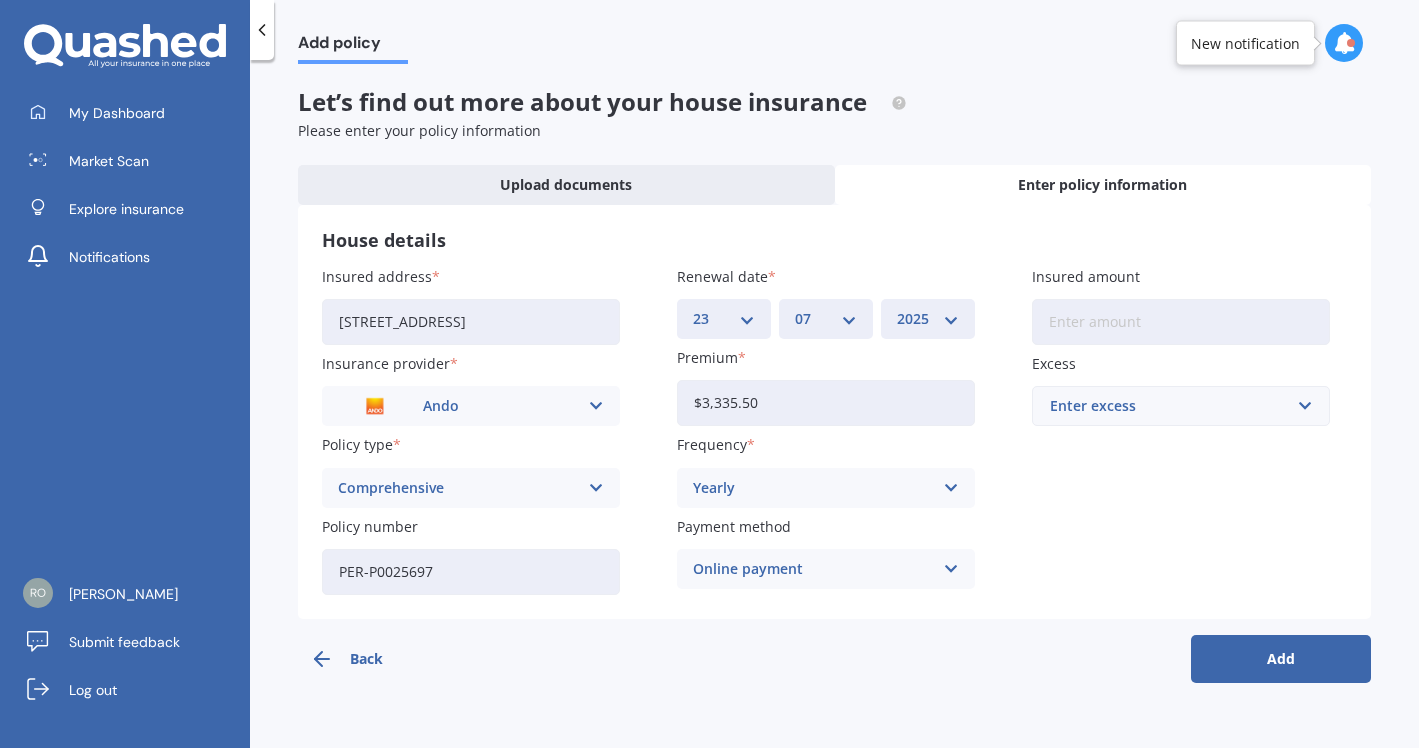 click on "Insured amount" at bounding box center (1181, 322) 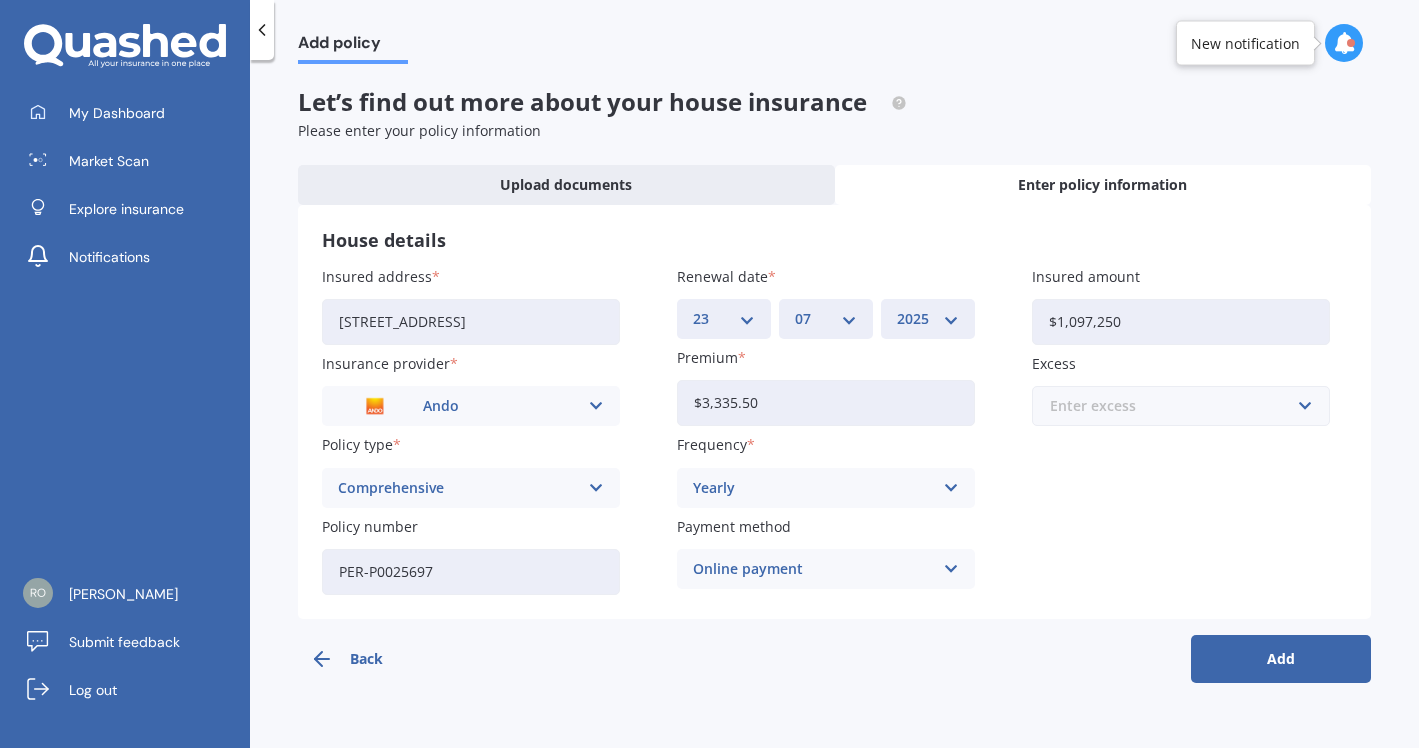 click at bounding box center (1174, 406) 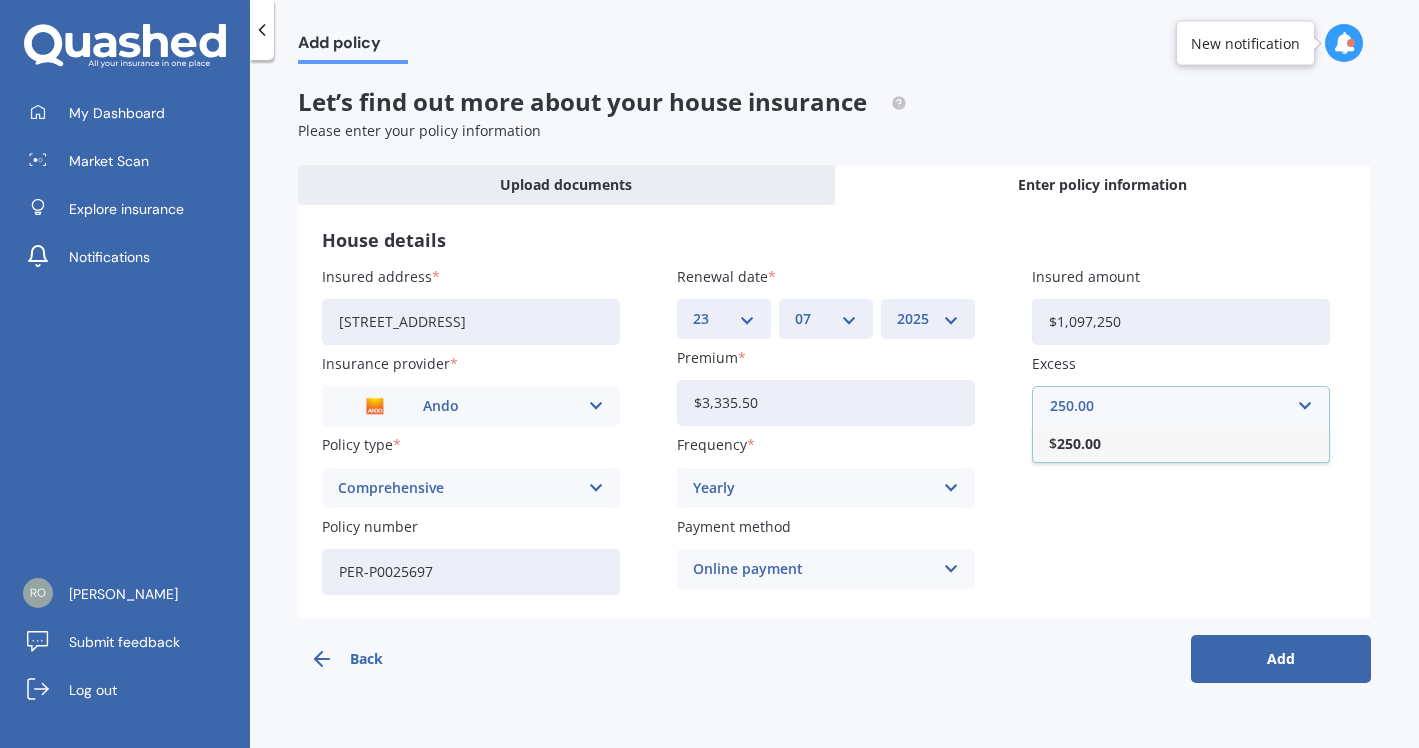 type on "250.00" 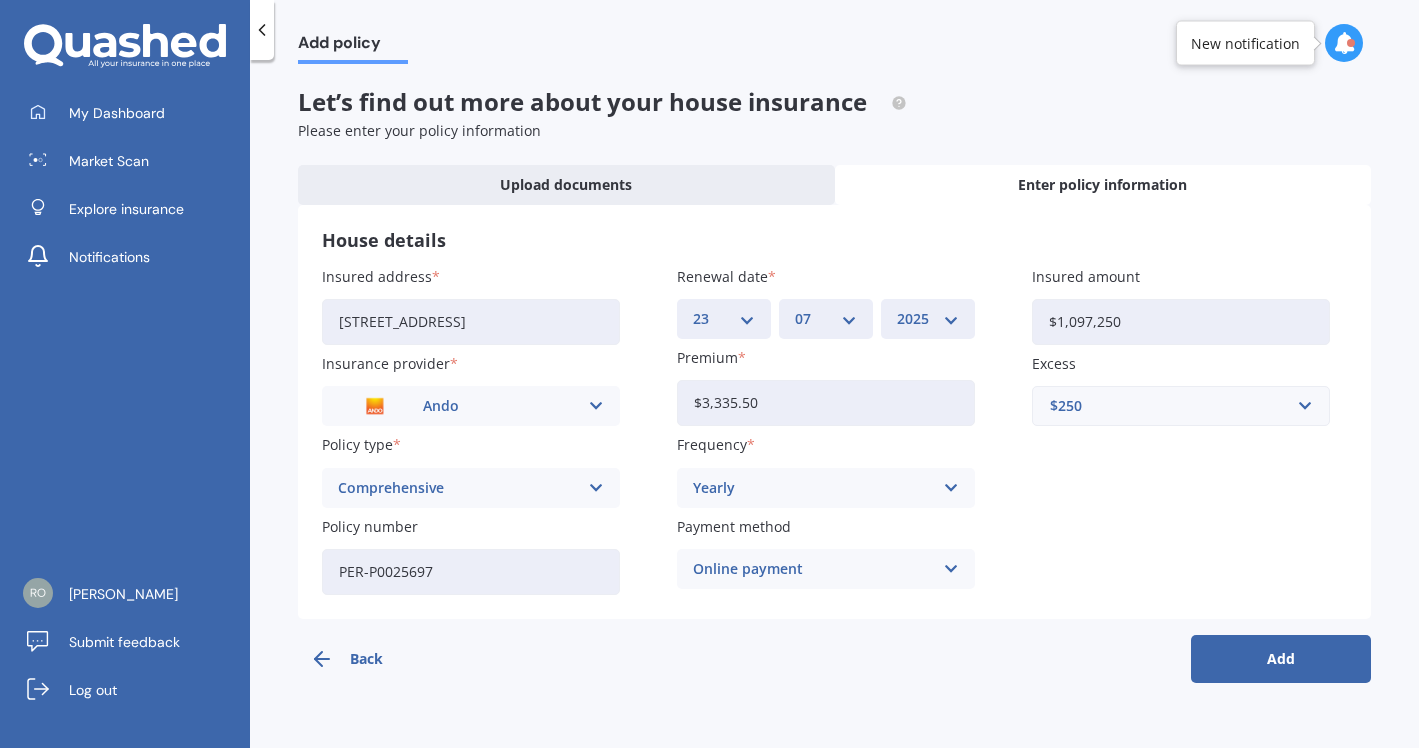click on "Add" at bounding box center [1281, 659] 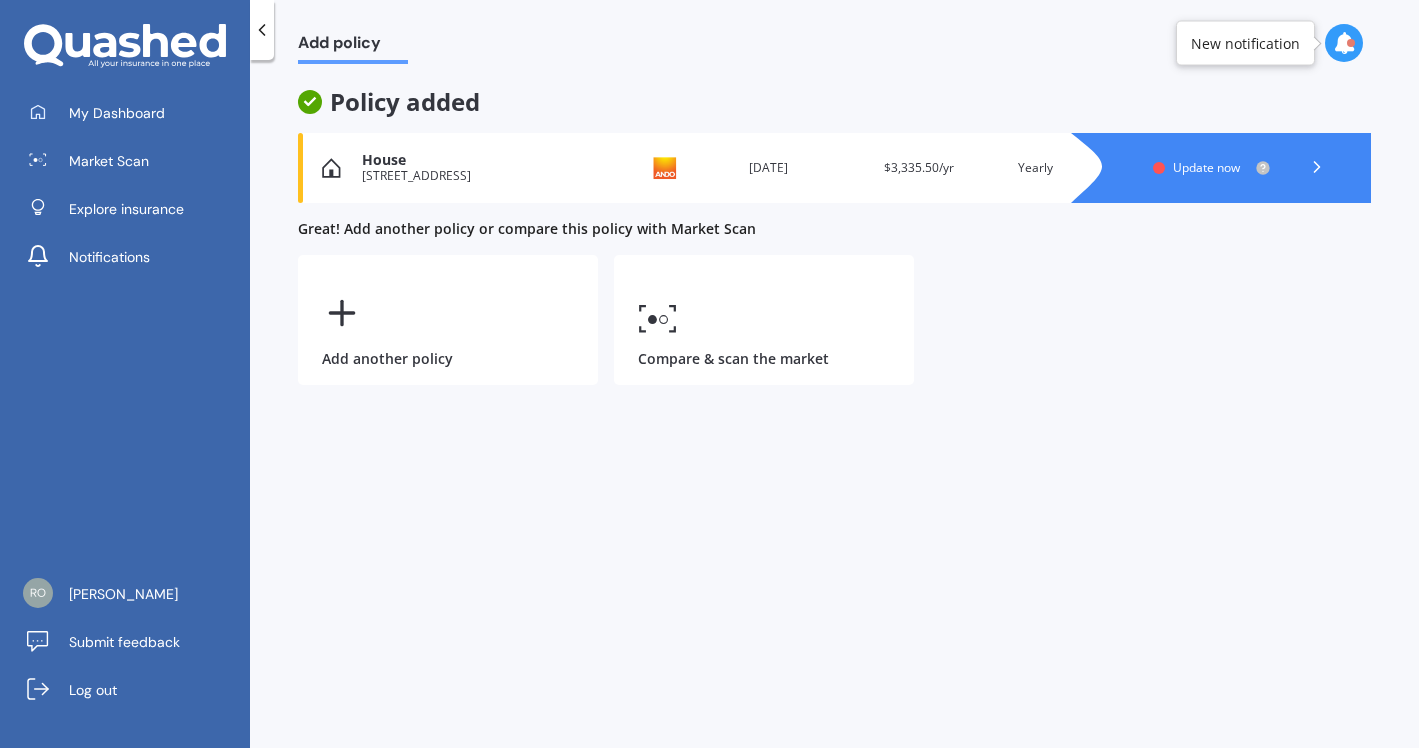 click on "Update now" at bounding box center [1206, 167] 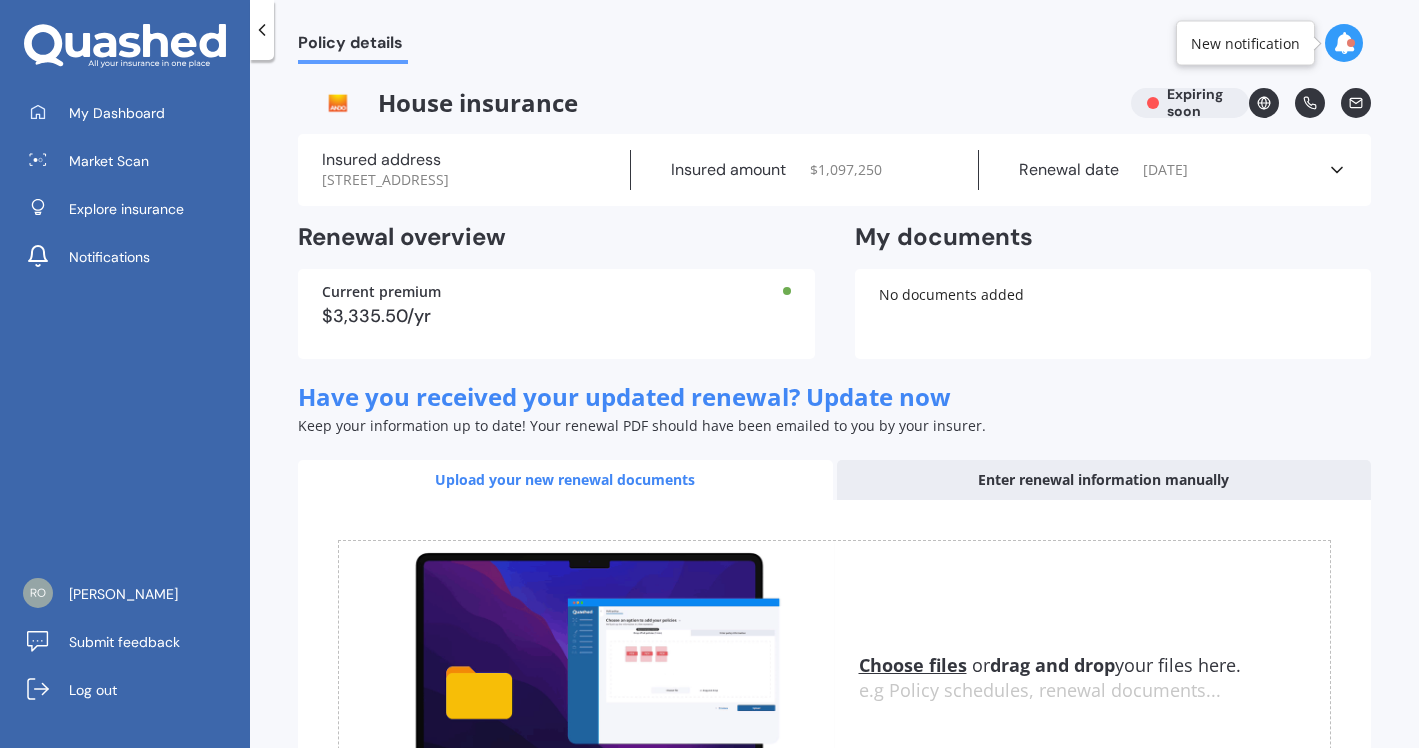 click on "Enter renewal information manually" at bounding box center [1104, 480] 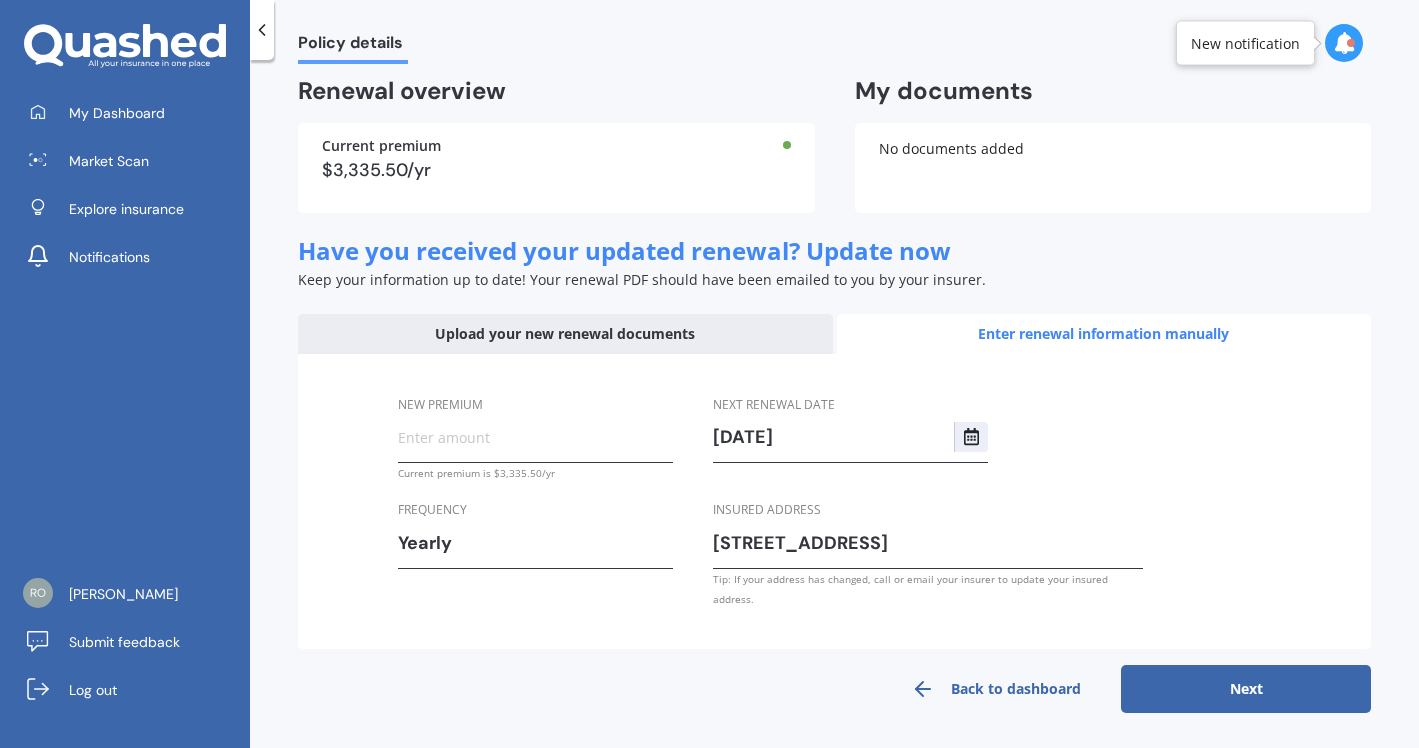 scroll, scrollTop: 148, scrollLeft: 0, axis: vertical 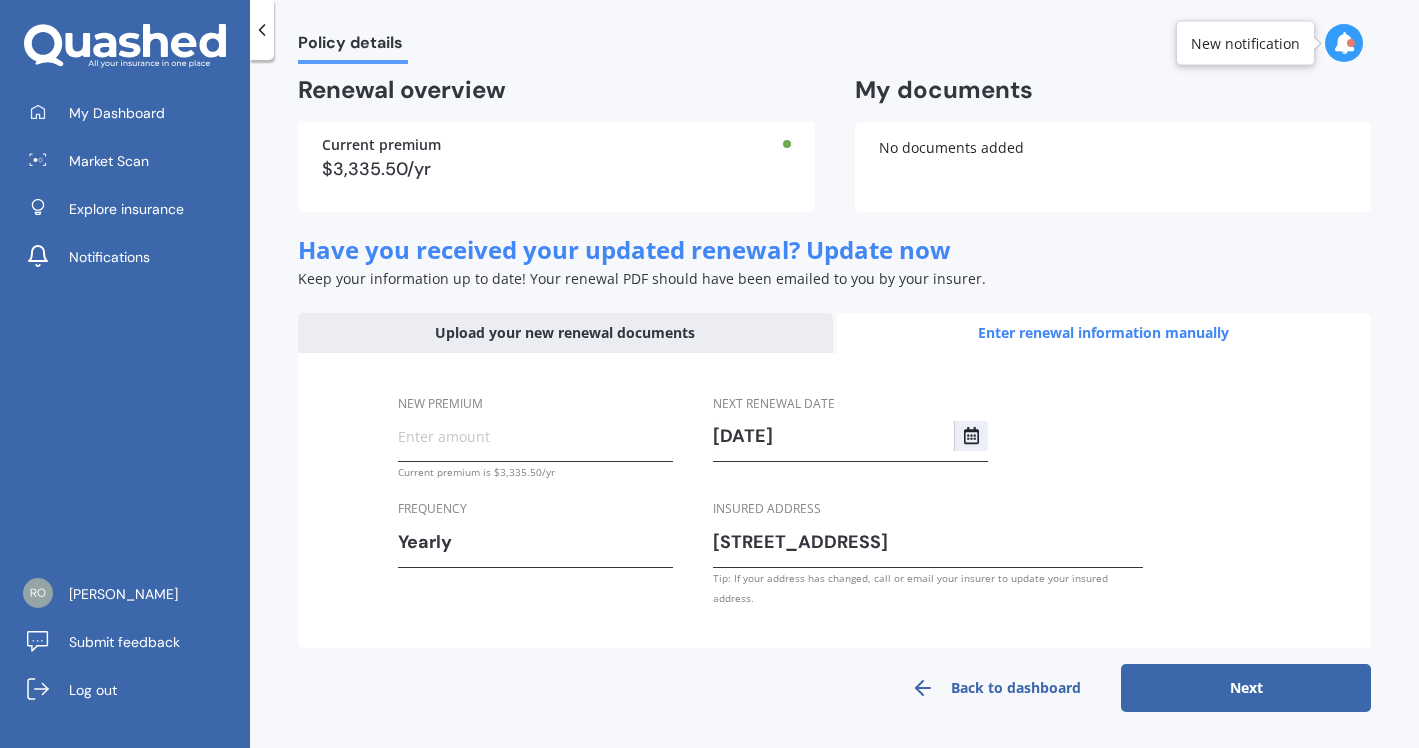 click on "Next" at bounding box center [1246, 688] 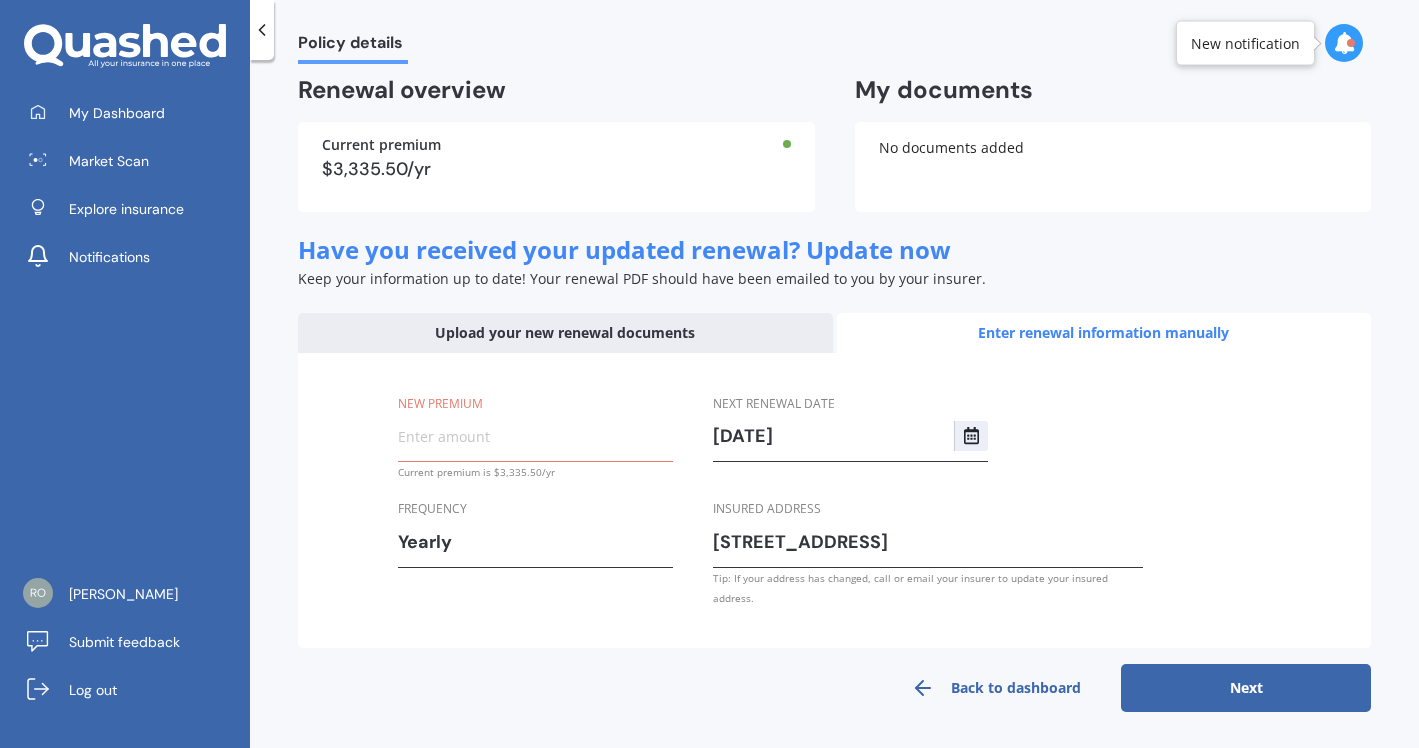 click on "New premium" at bounding box center [535, 436] 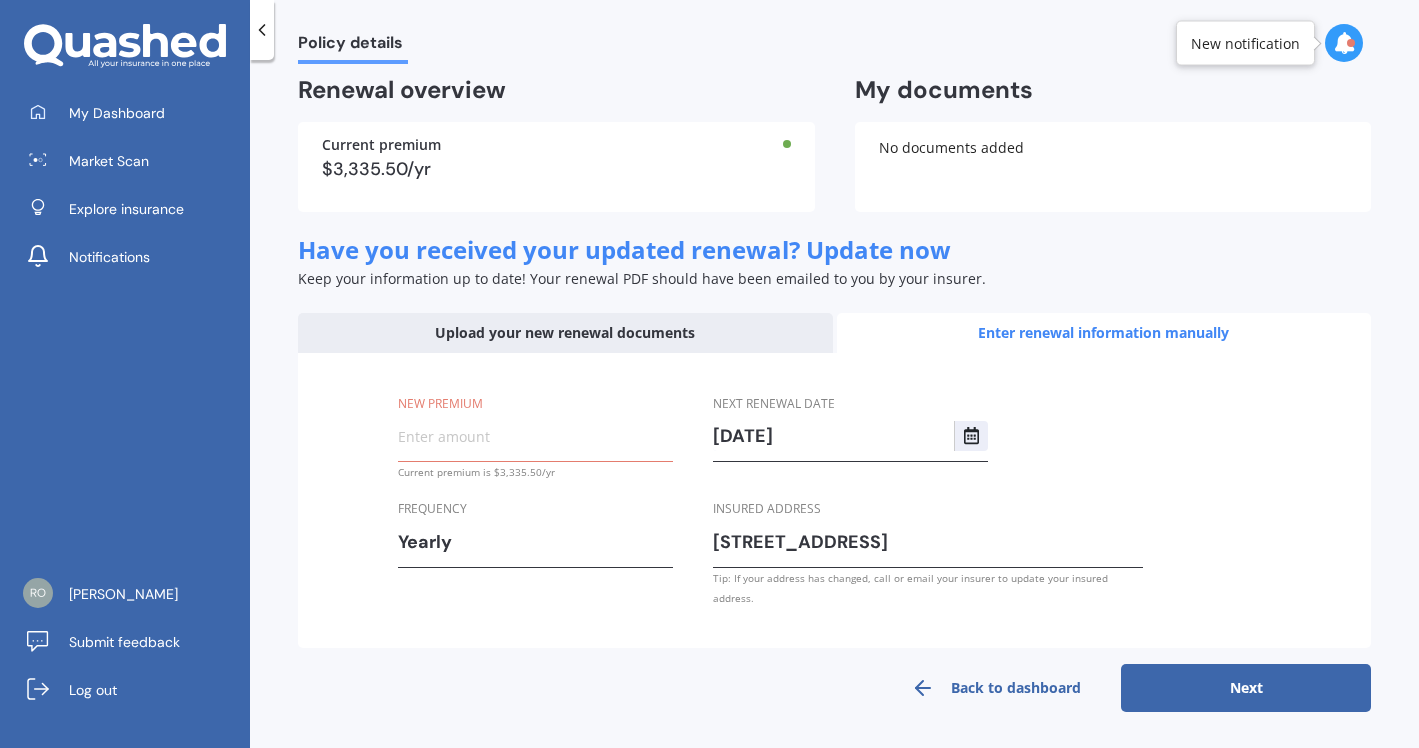 type on "$3,335.50" 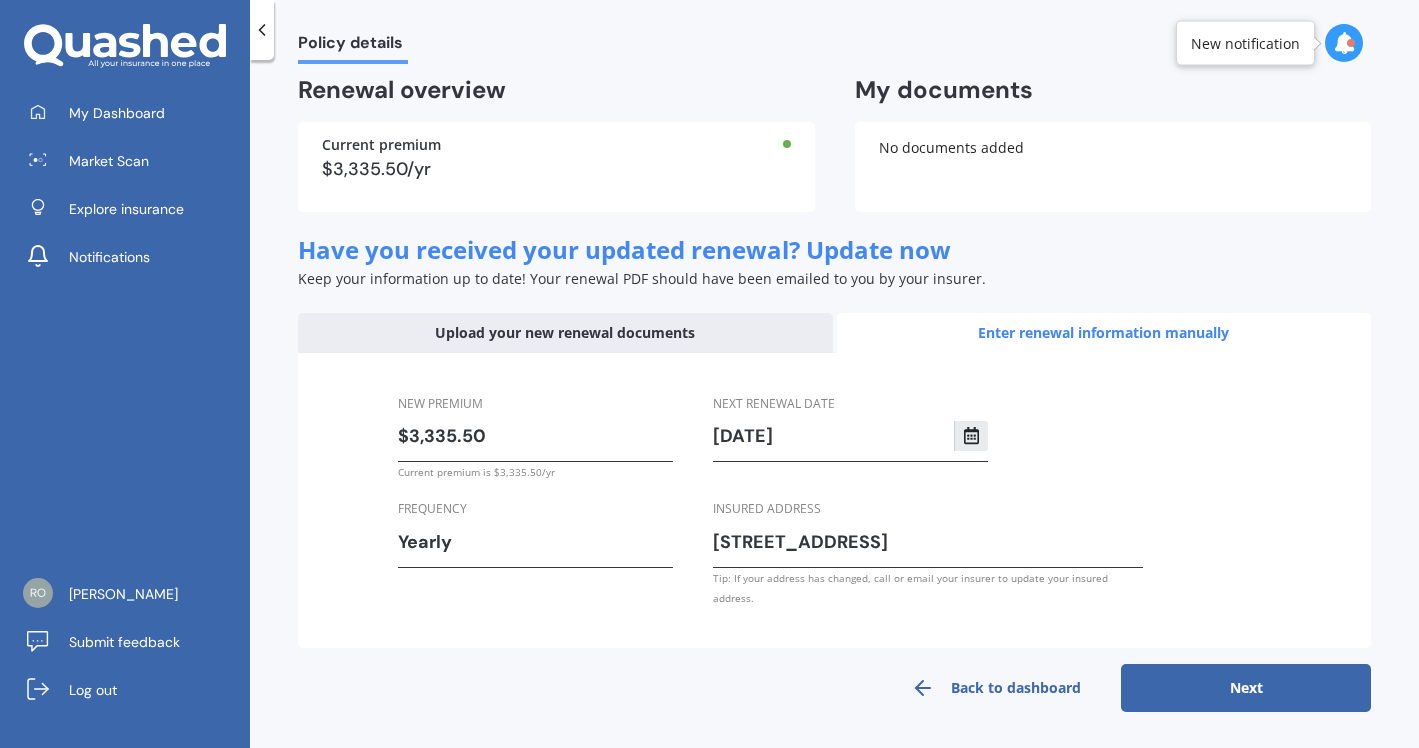 click 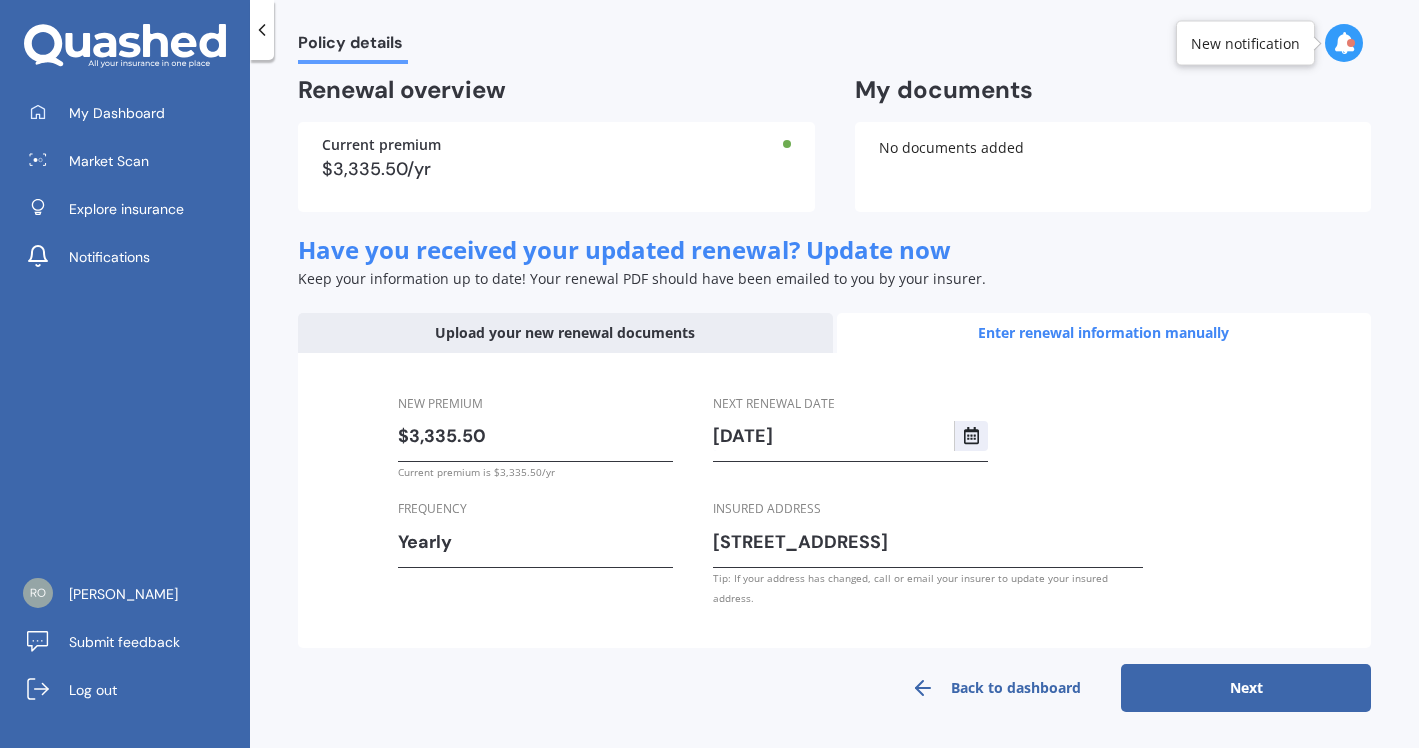 click on "New premium $3,335.50 Current premium is $3,335.50/yr Frequency Yearly Yearly Six-Monthly Quarterly Monthly Fortnightly Weekly Next renewal date [DATE] [DATE]   [DATE] Mo Tu We Th Fr Sa Su 29 30 01 02 03 04 05 06 07 08 09 10 11 12 13 14 15 16 17 18 19 20 21 22 23 24 25 26 27 28 29 30 31 01 02 Insured address [STREET_ADDRESS] Tip: If your address has changed, call or email your insurer to update your insured address." at bounding box center [834, 501] 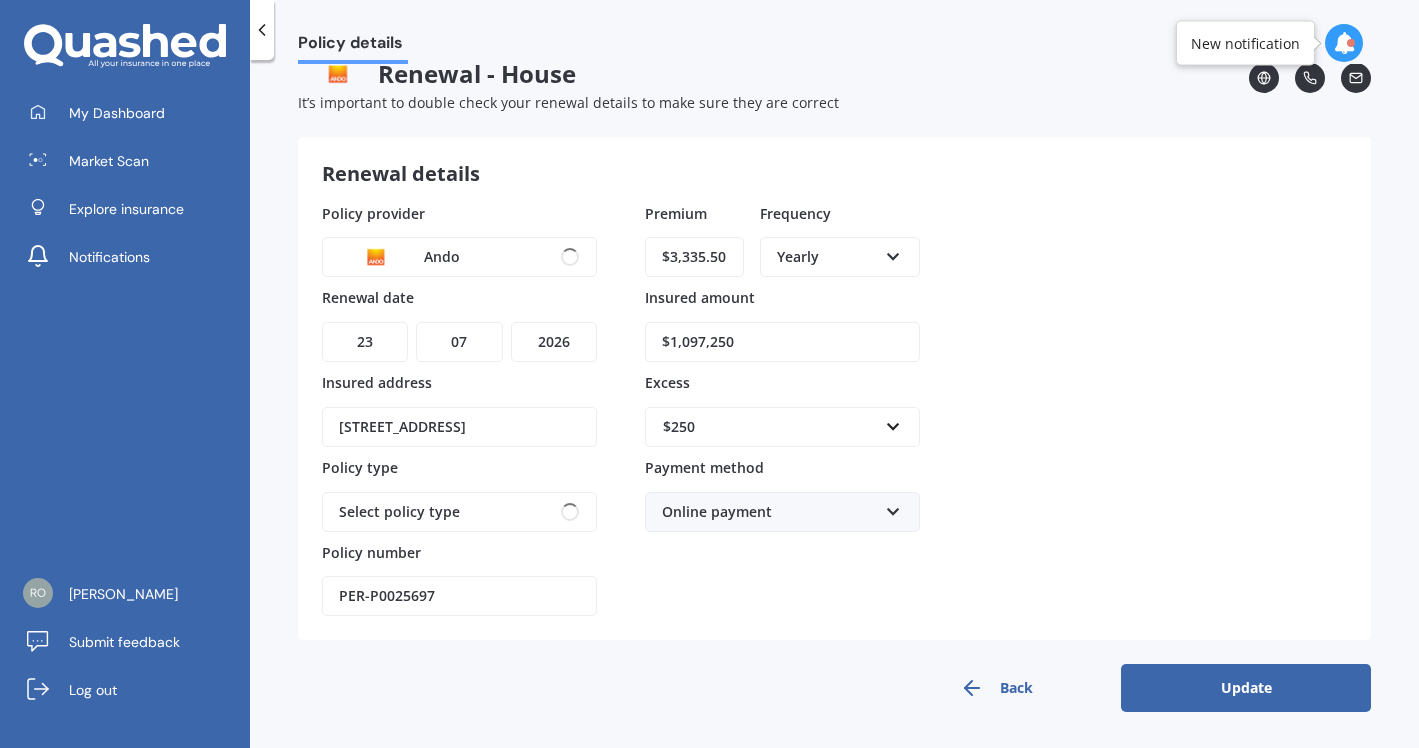 scroll, scrollTop: 29, scrollLeft: 0, axis: vertical 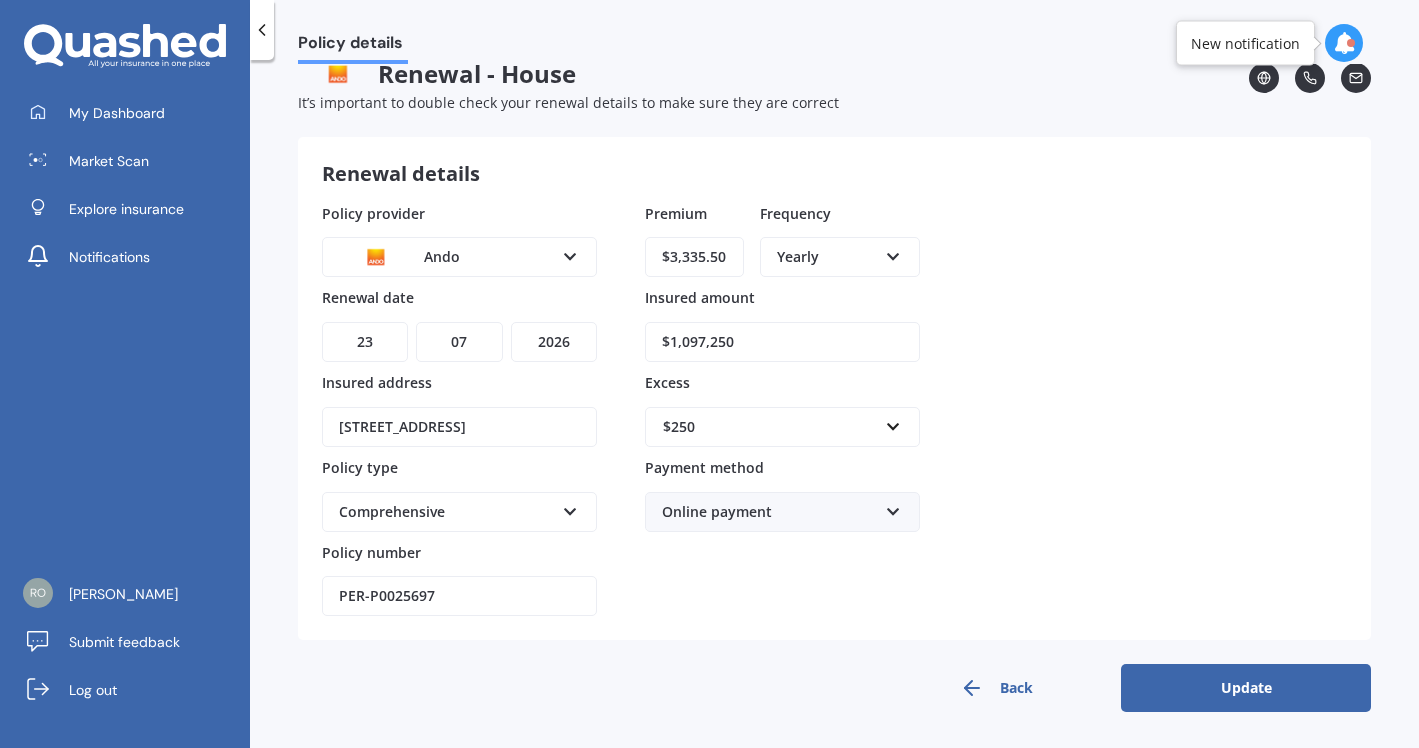 click on "Update" at bounding box center (1246, 688) 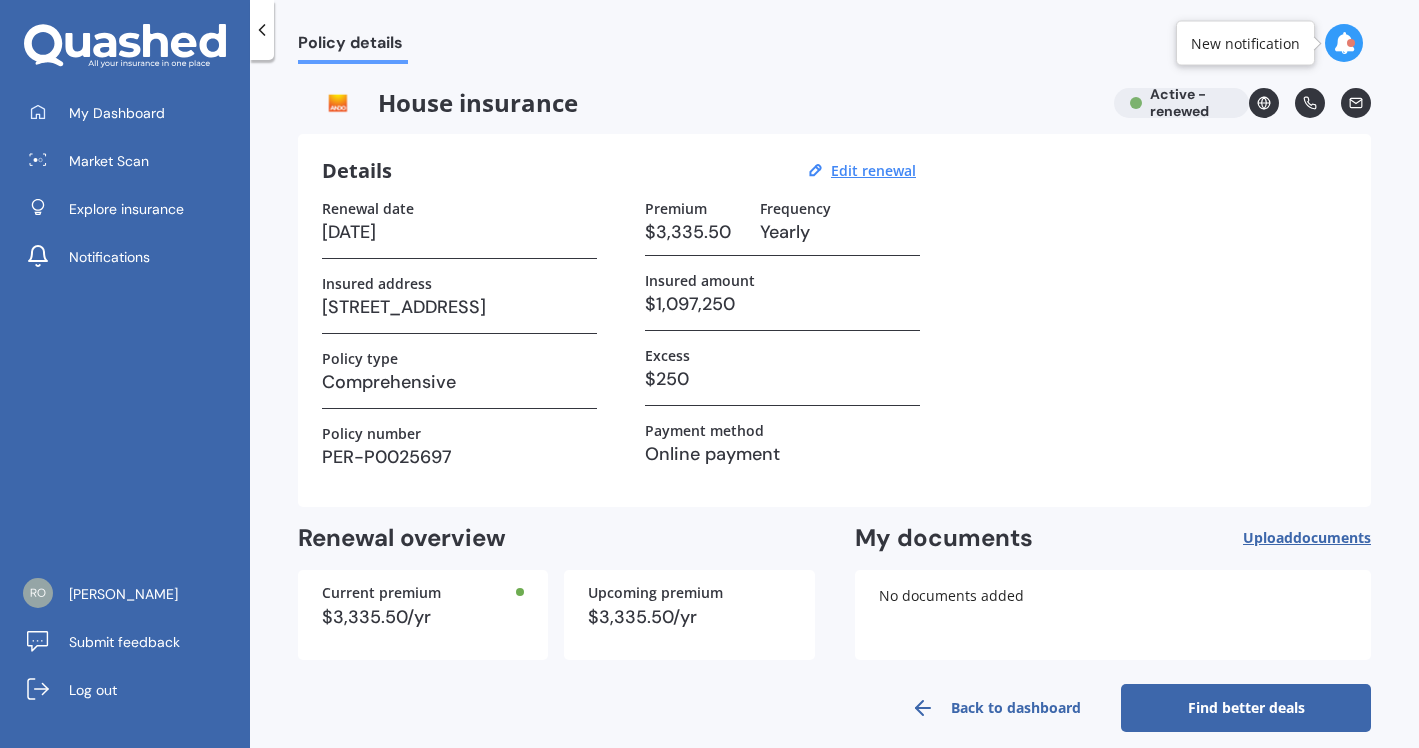 scroll, scrollTop: 19, scrollLeft: 0, axis: vertical 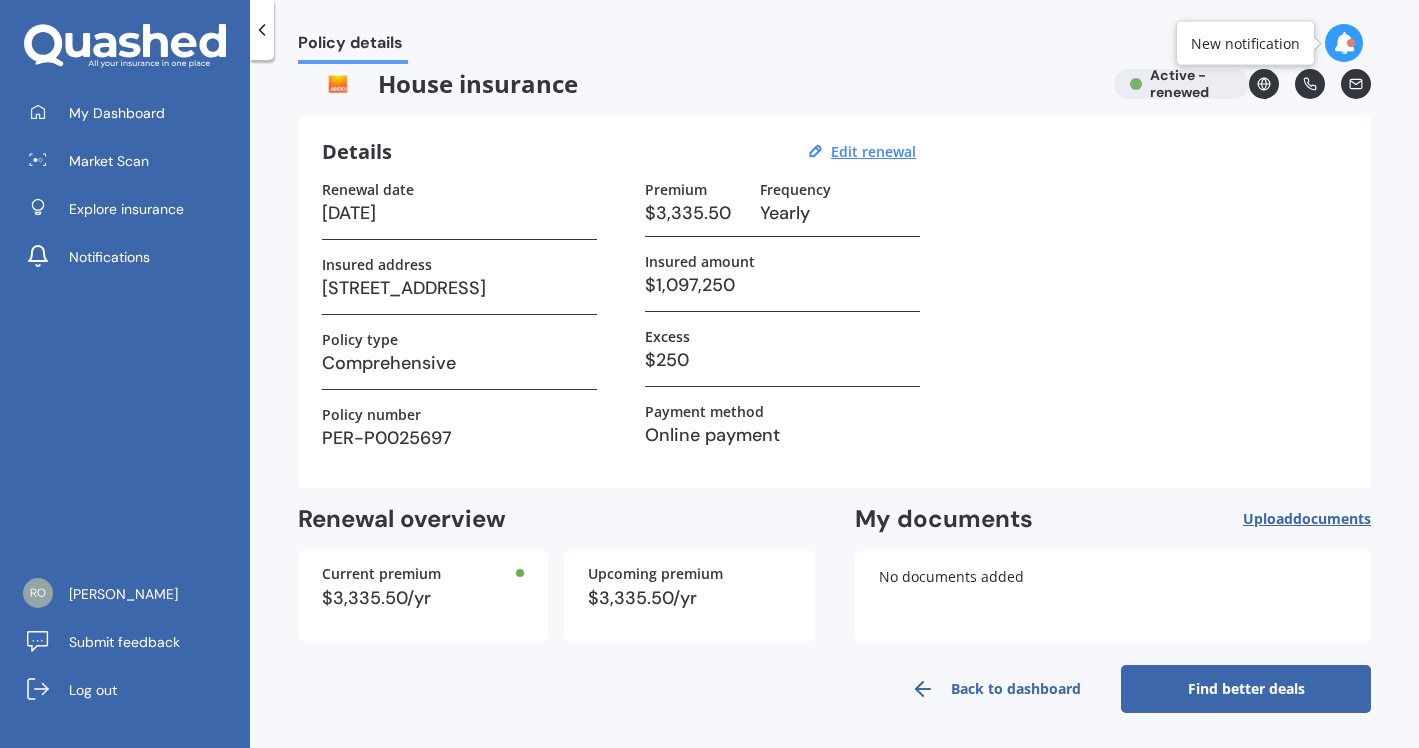 click on "documents" at bounding box center [1332, 518] 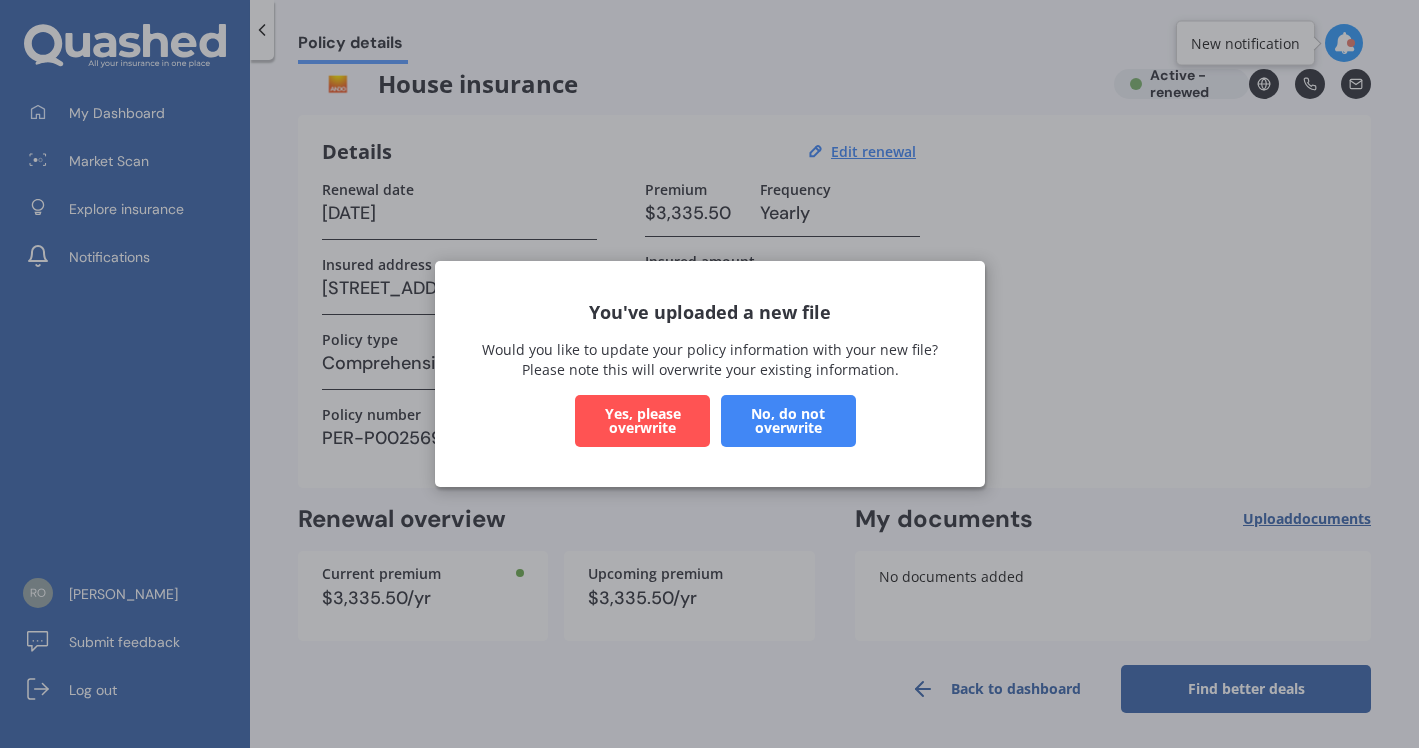 click on "No, do not overwrite" at bounding box center [787, 421] 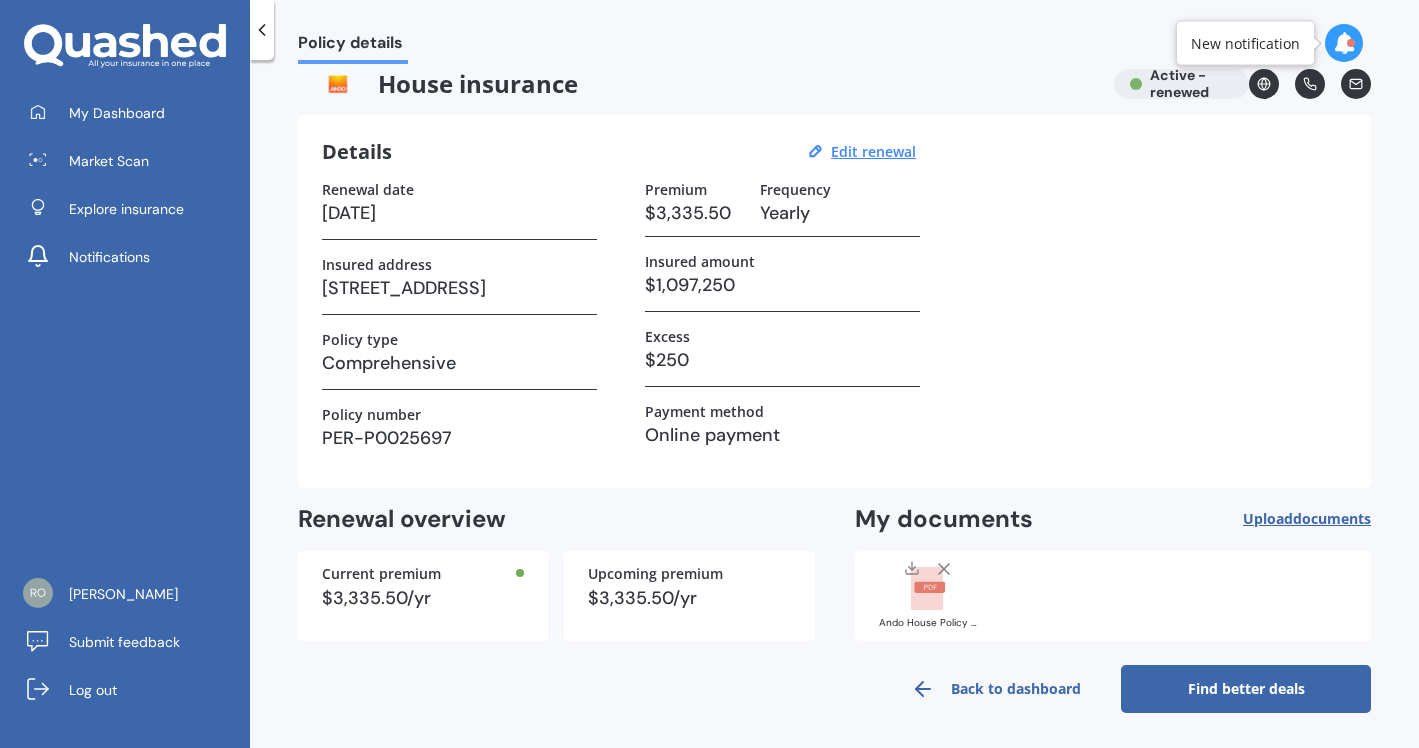 click 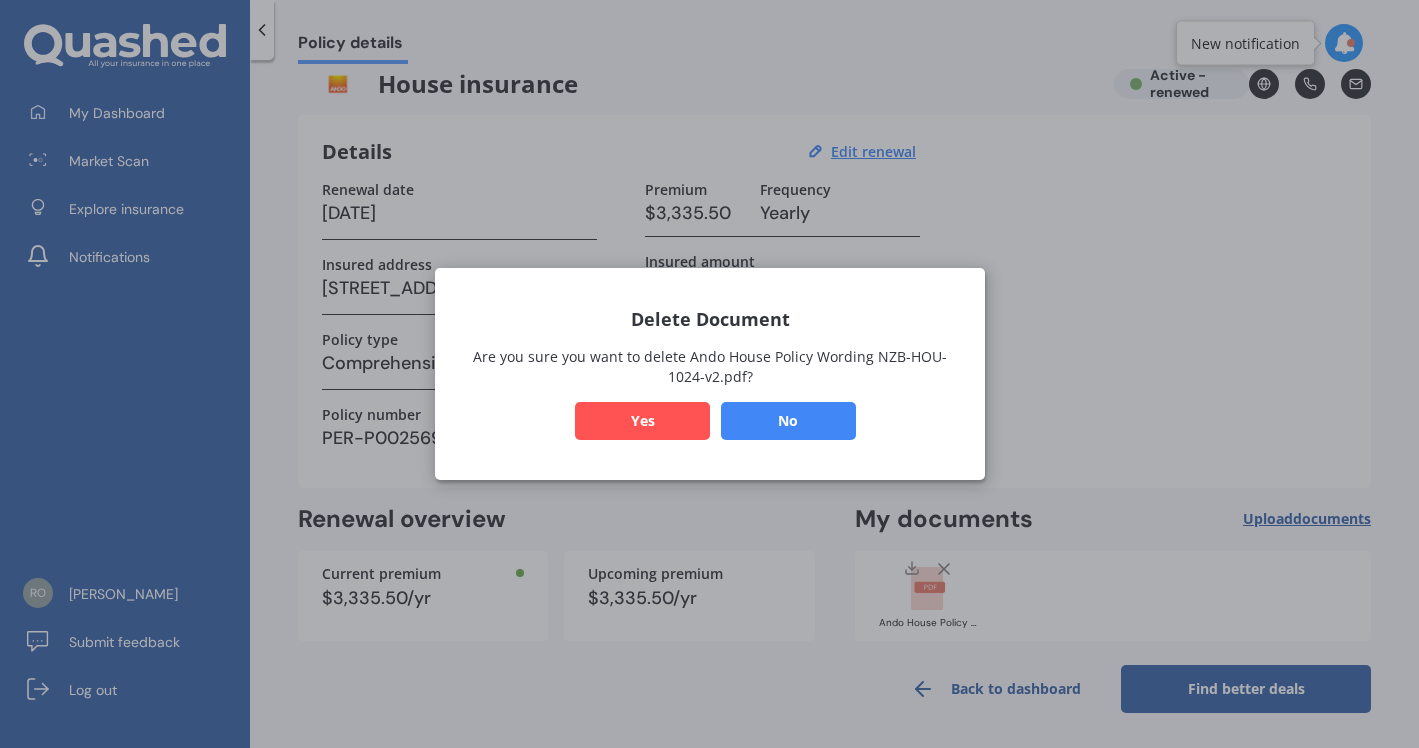 click on "Yes" at bounding box center [642, 421] 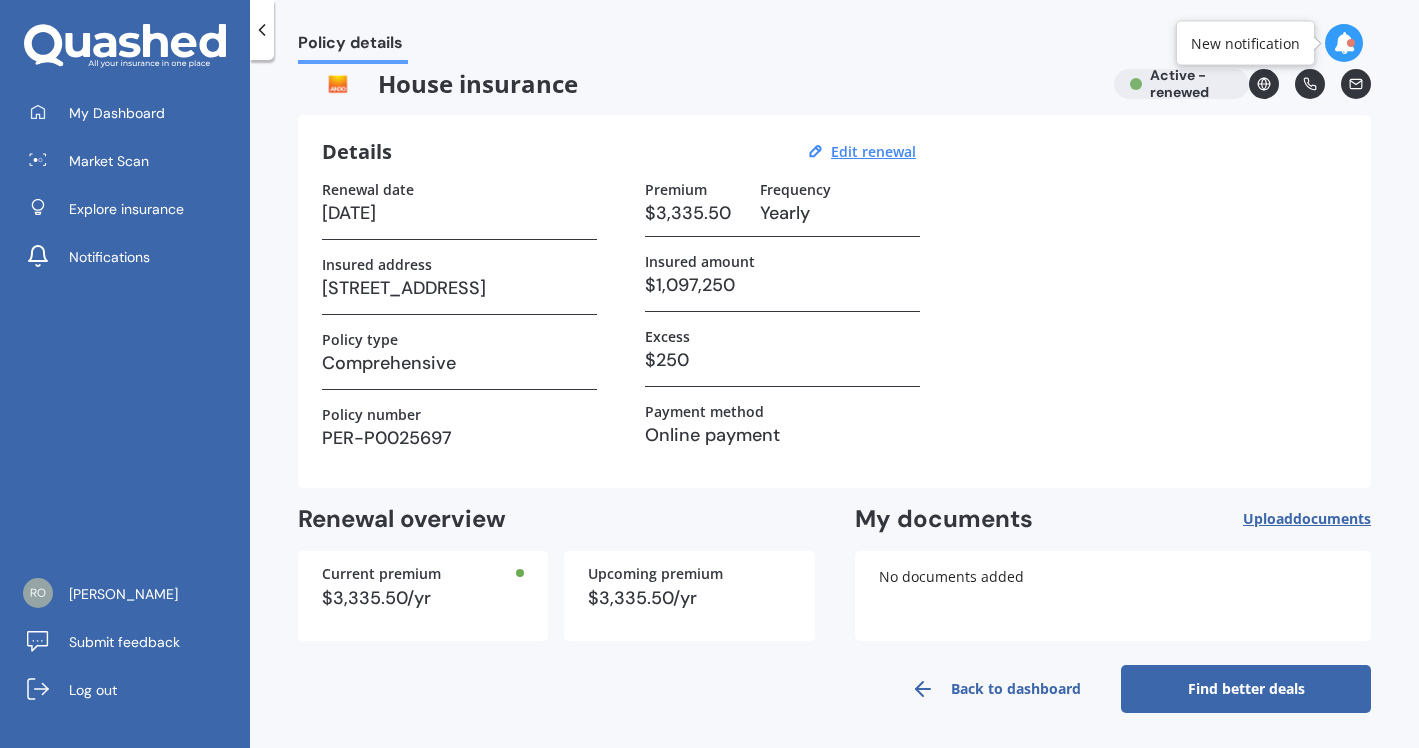 click on "Find better deals" at bounding box center [1246, 689] 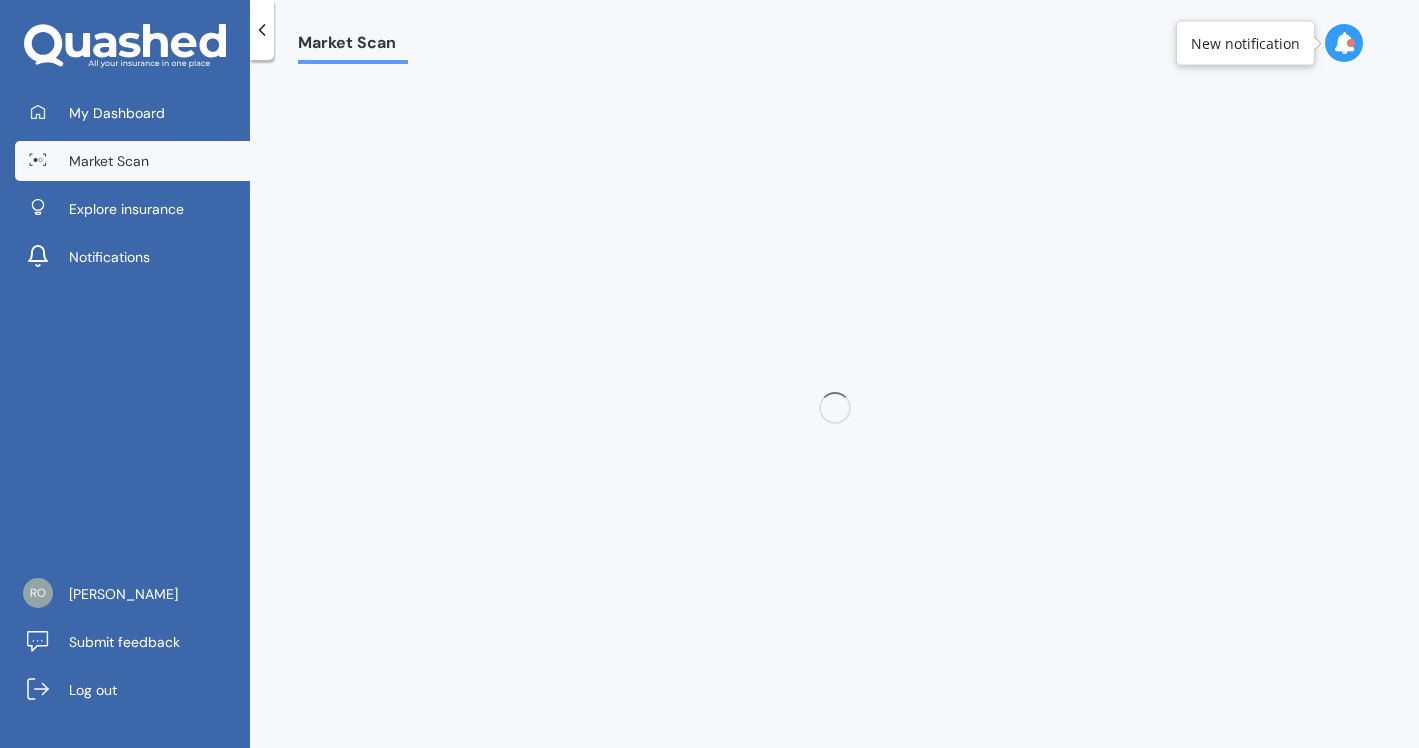 scroll, scrollTop: 0, scrollLeft: 0, axis: both 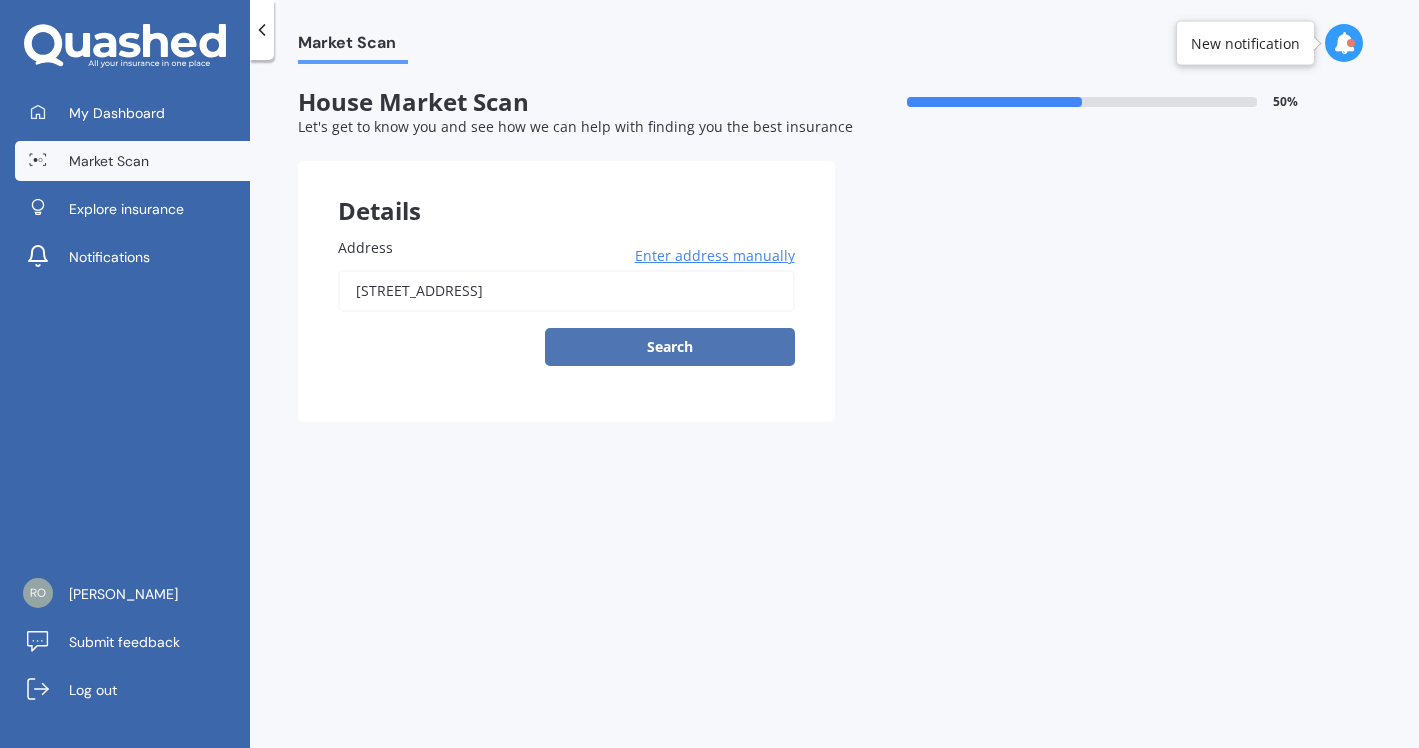 click on "Search" at bounding box center [670, 347] 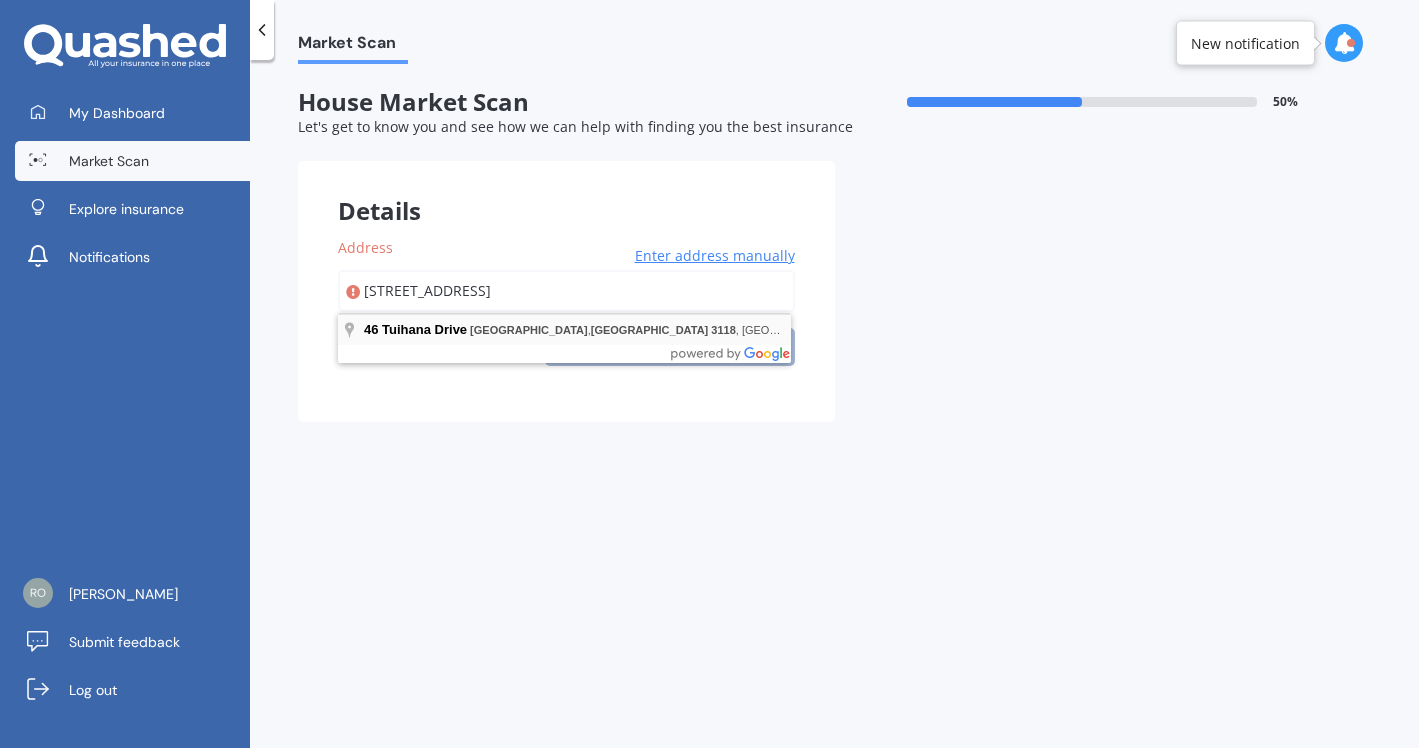 type on "[STREET_ADDRESS]" 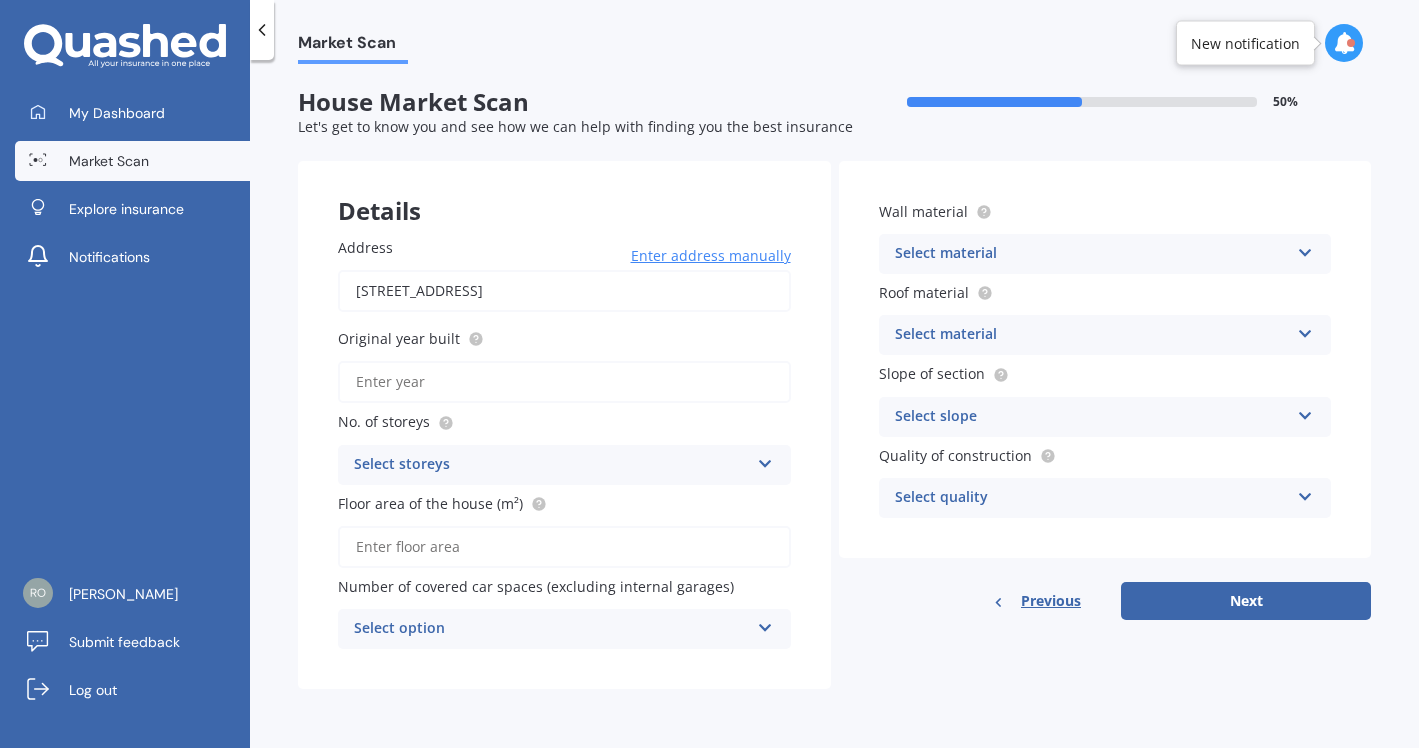 click on "Original year built" at bounding box center [564, 382] 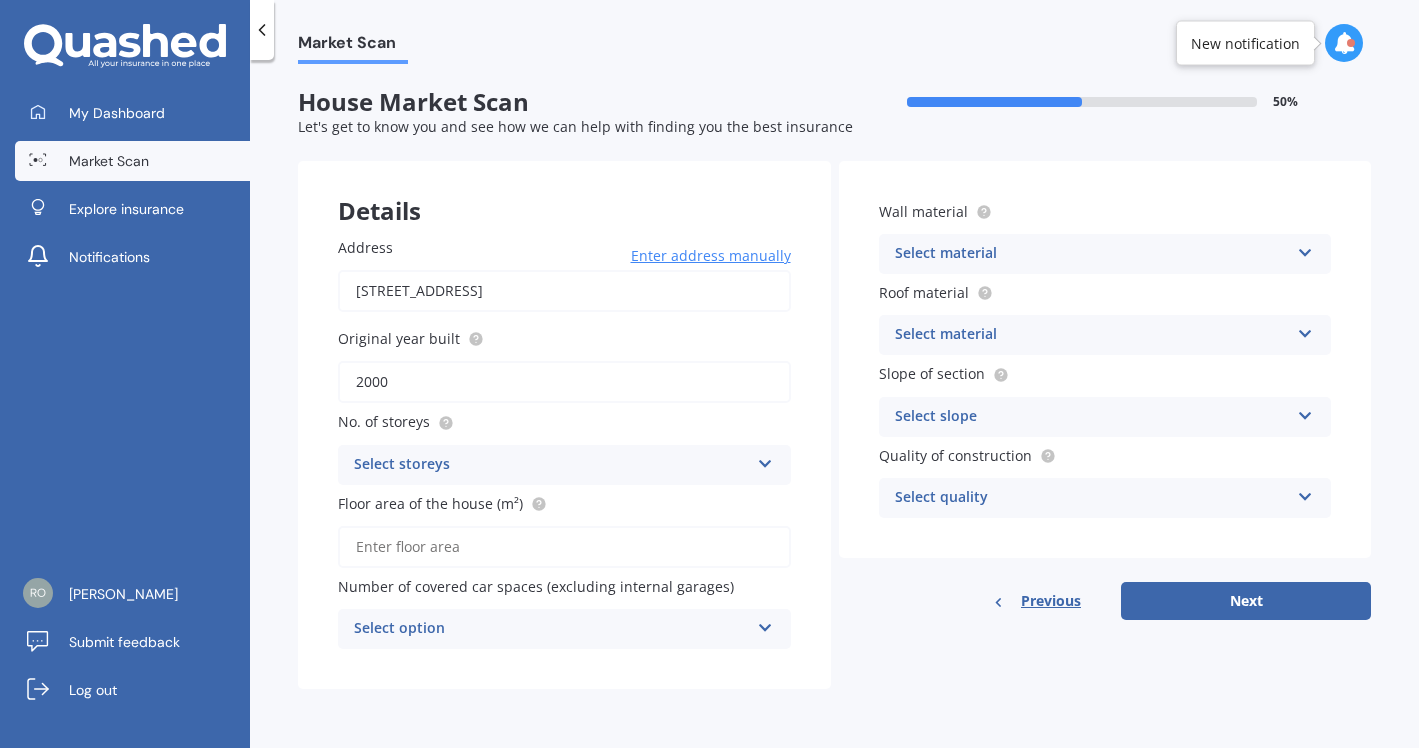 click on "Floor area of the house (m²)" at bounding box center (564, 547) 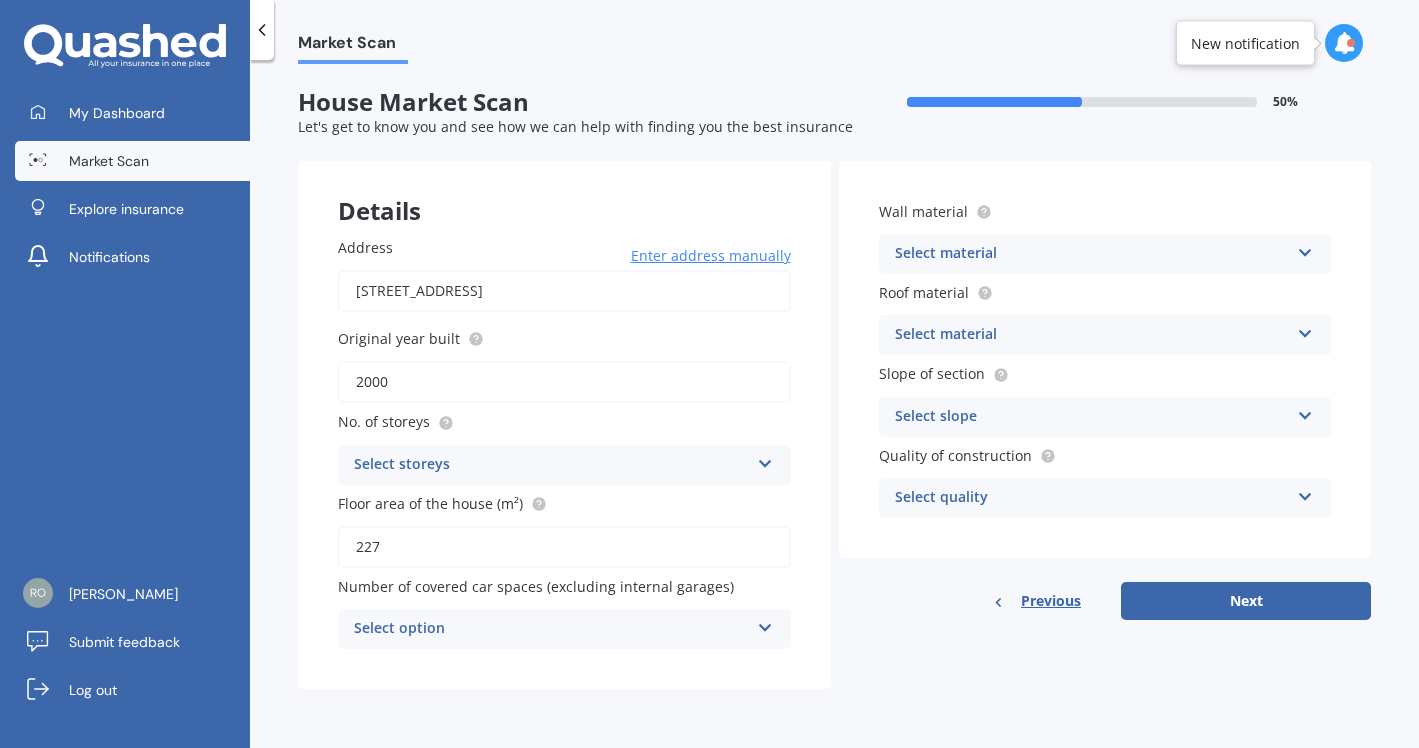 type on "227" 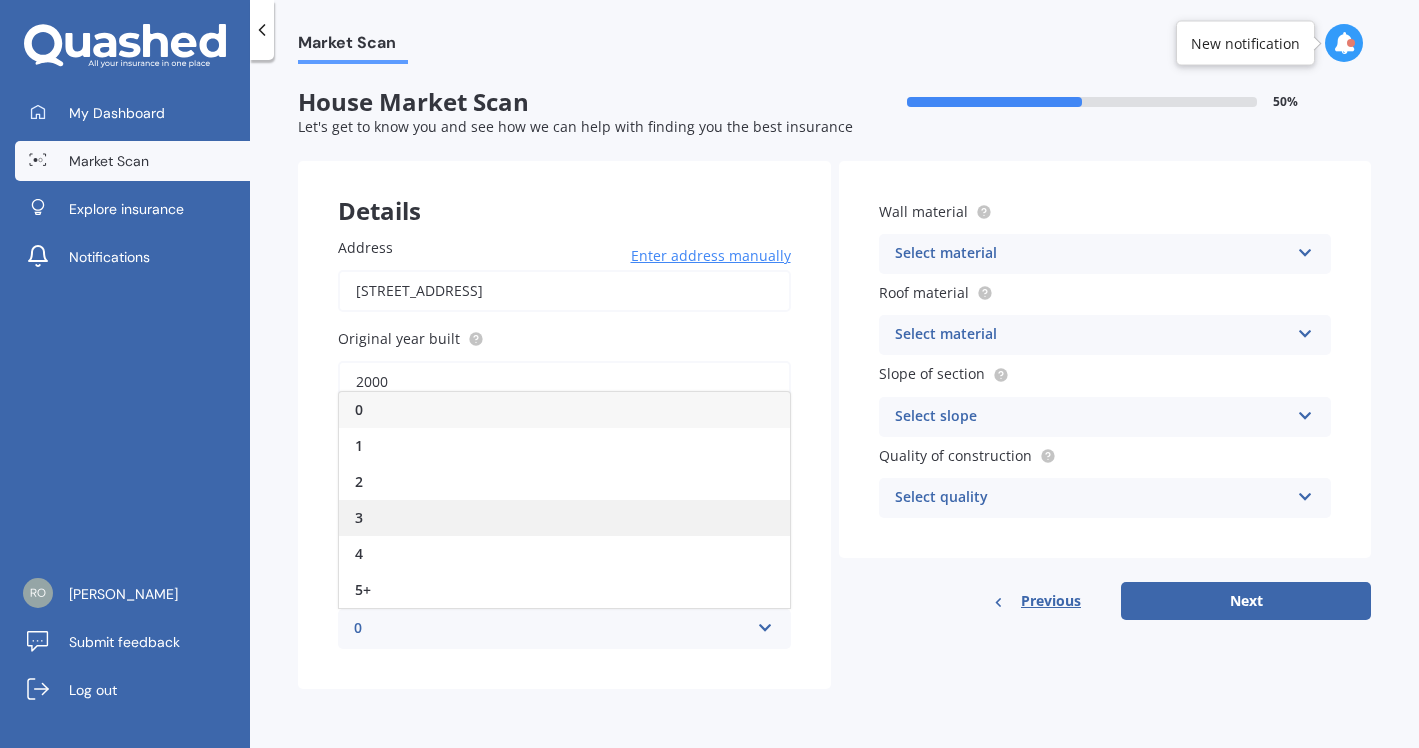 click on "3" at bounding box center [359, 517] 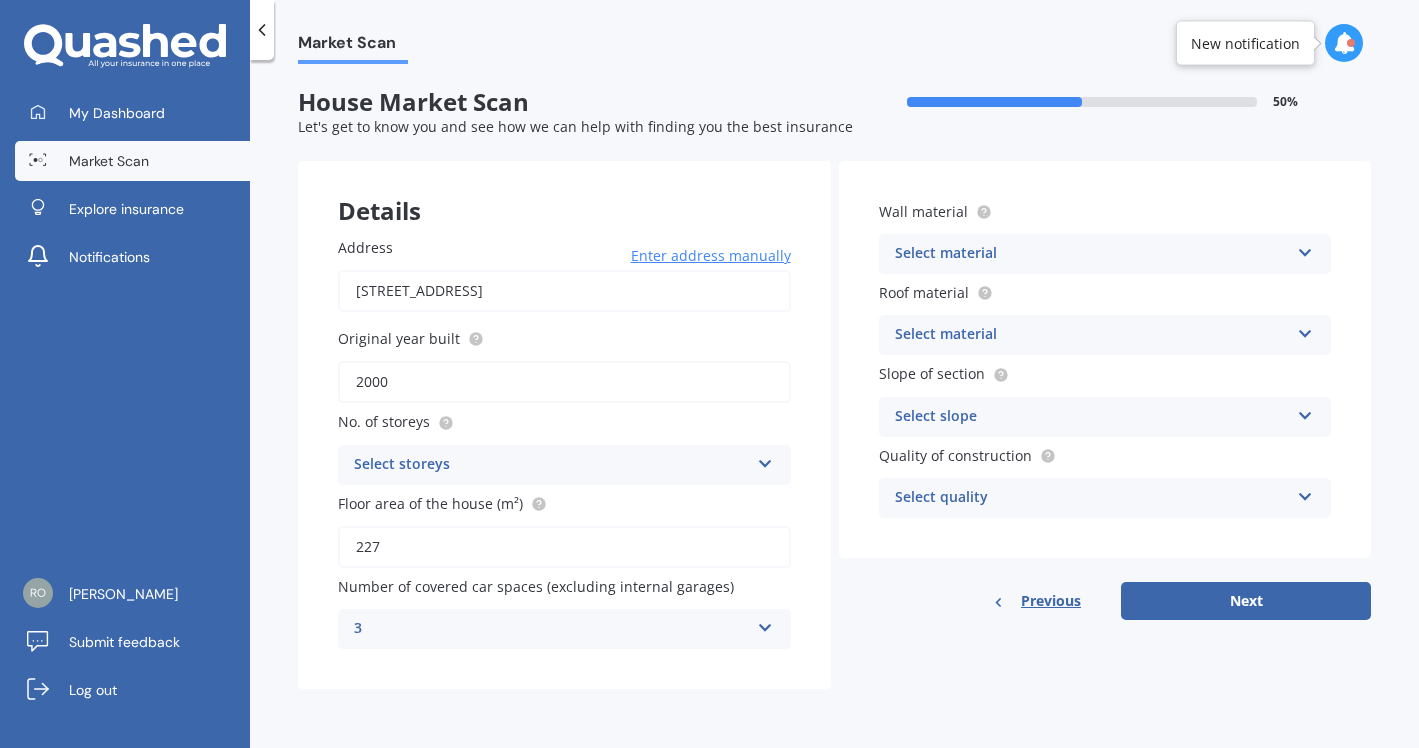 click at bounding box center [1305, 249] 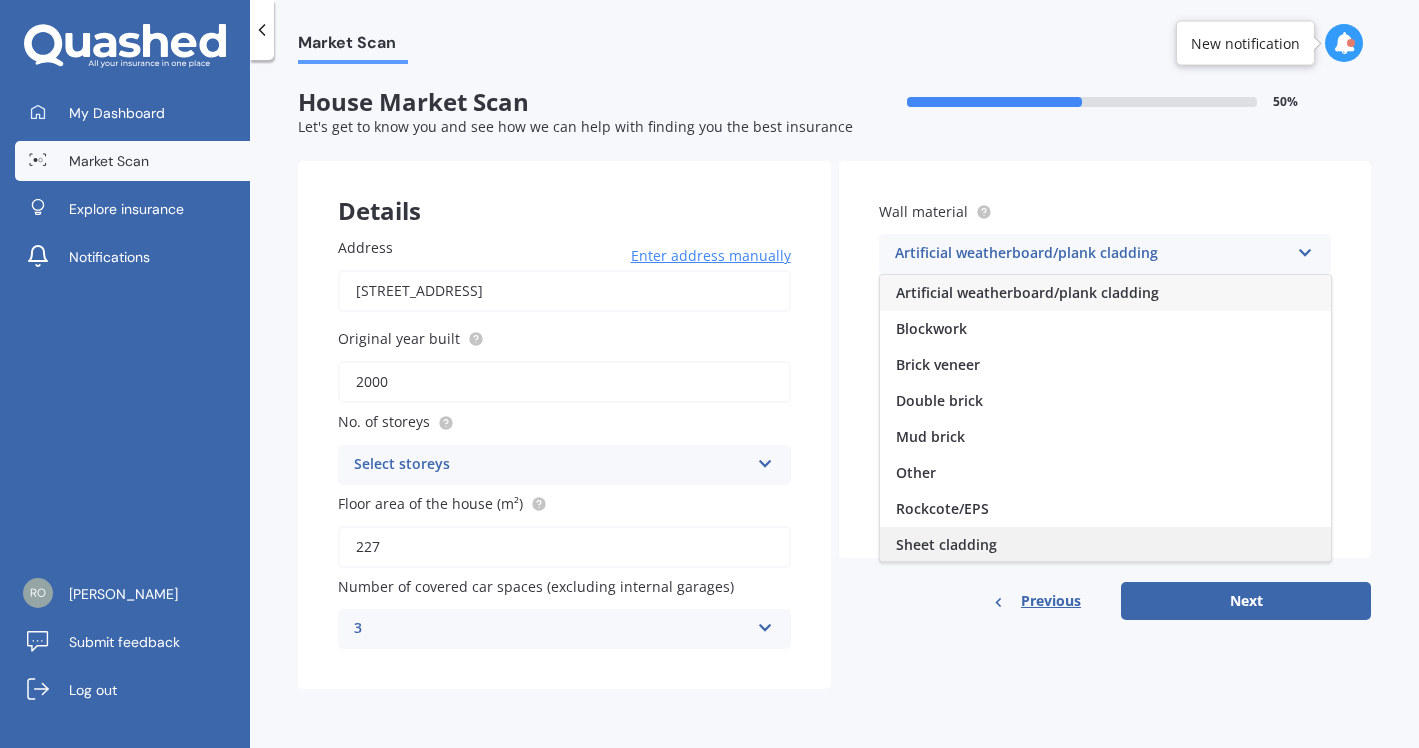 click on "Sheet cladding" at bounding box center [946, 544] 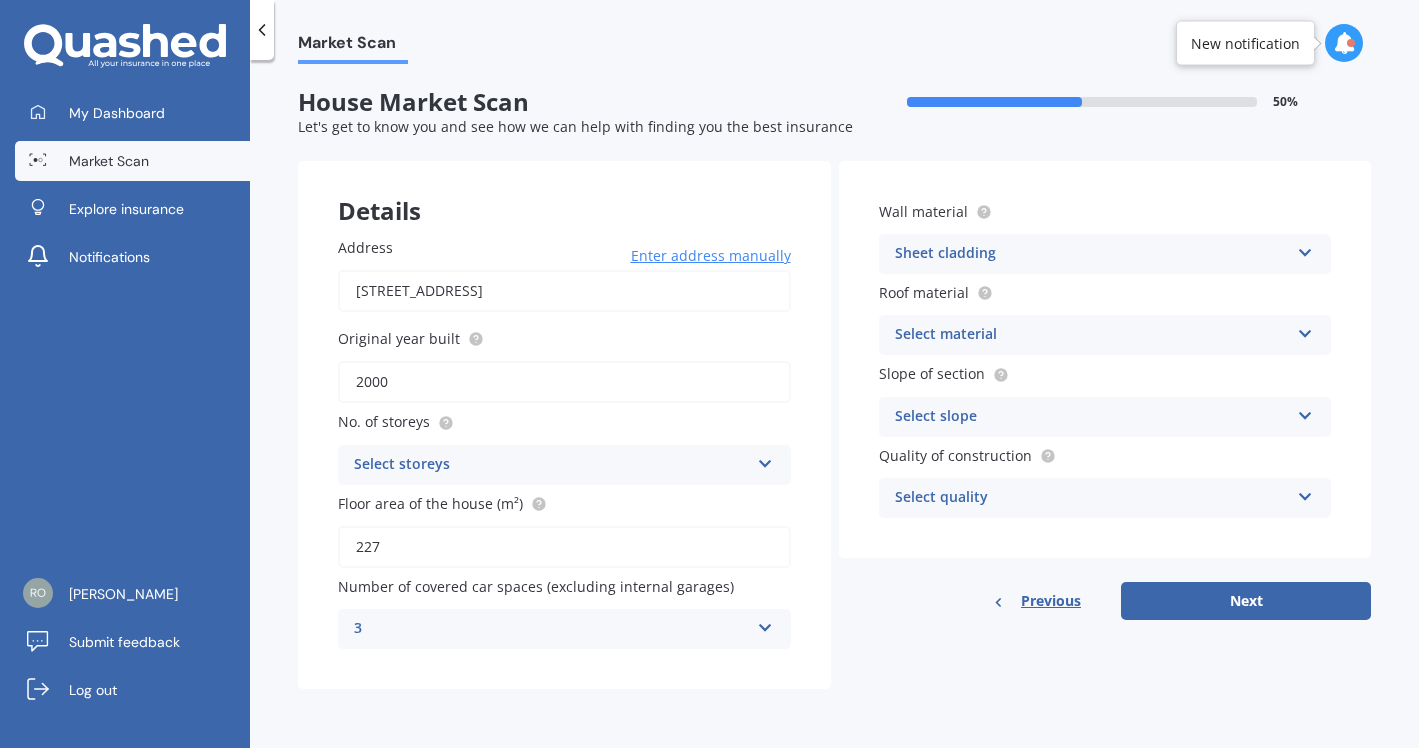 click at bounding box center (1305, 330) 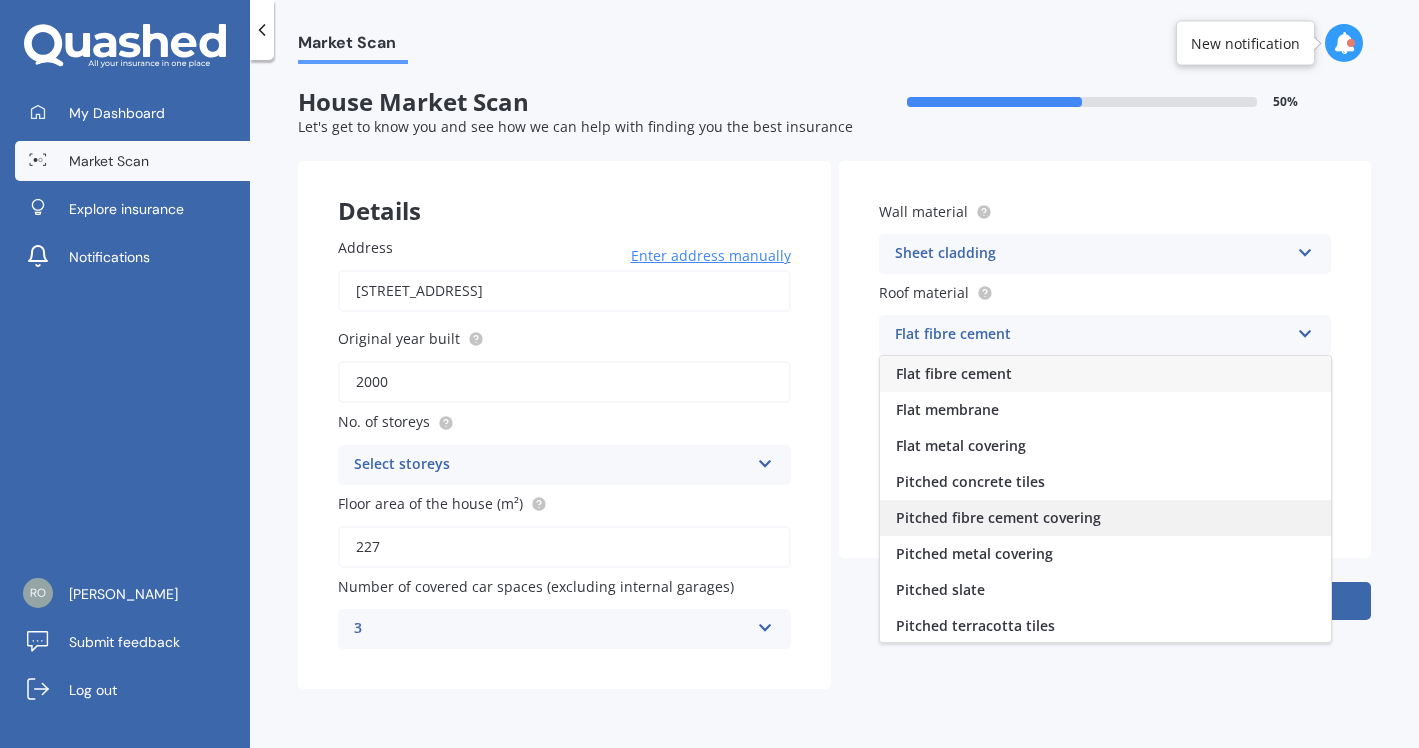 scroll, scrollTop: 74, scrollLeft: 0, axis: vertical 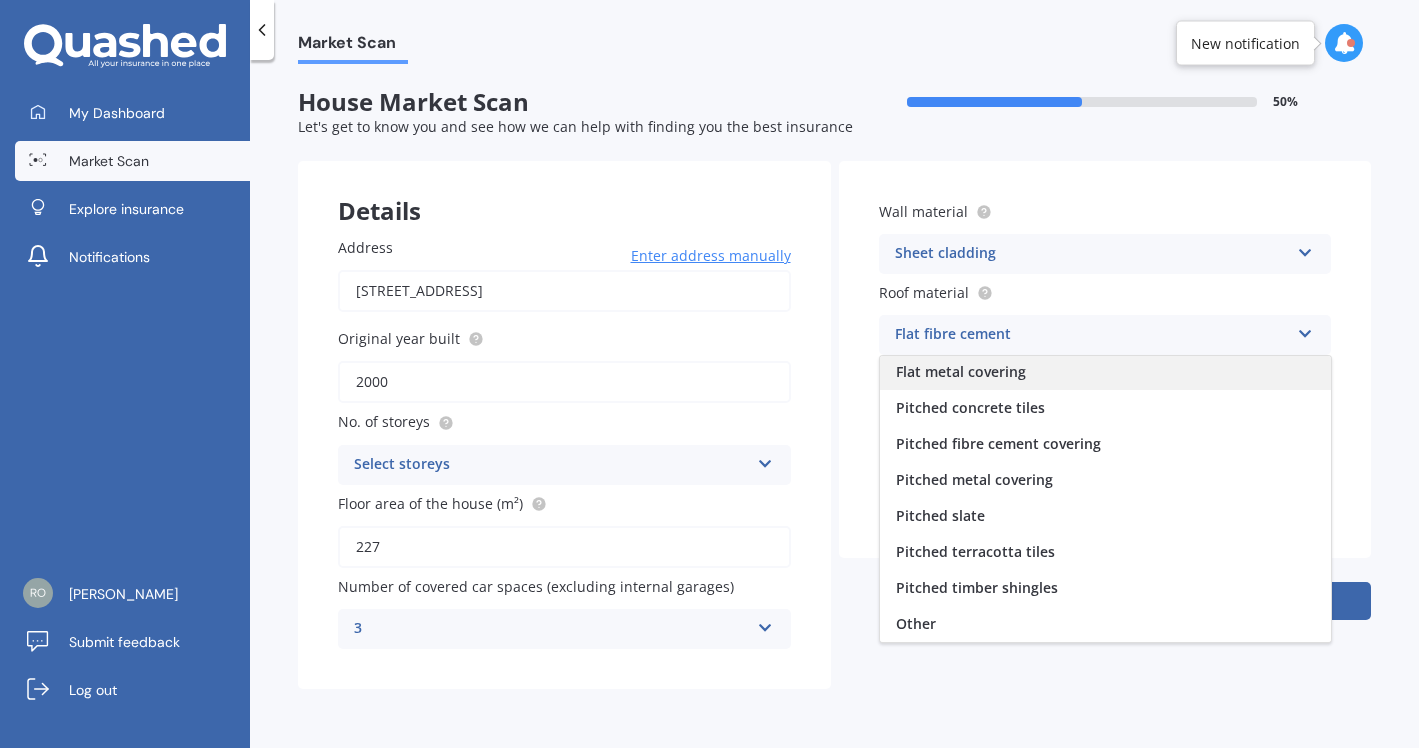 click on "Flat metal covering" at bounding box center [961, 371] 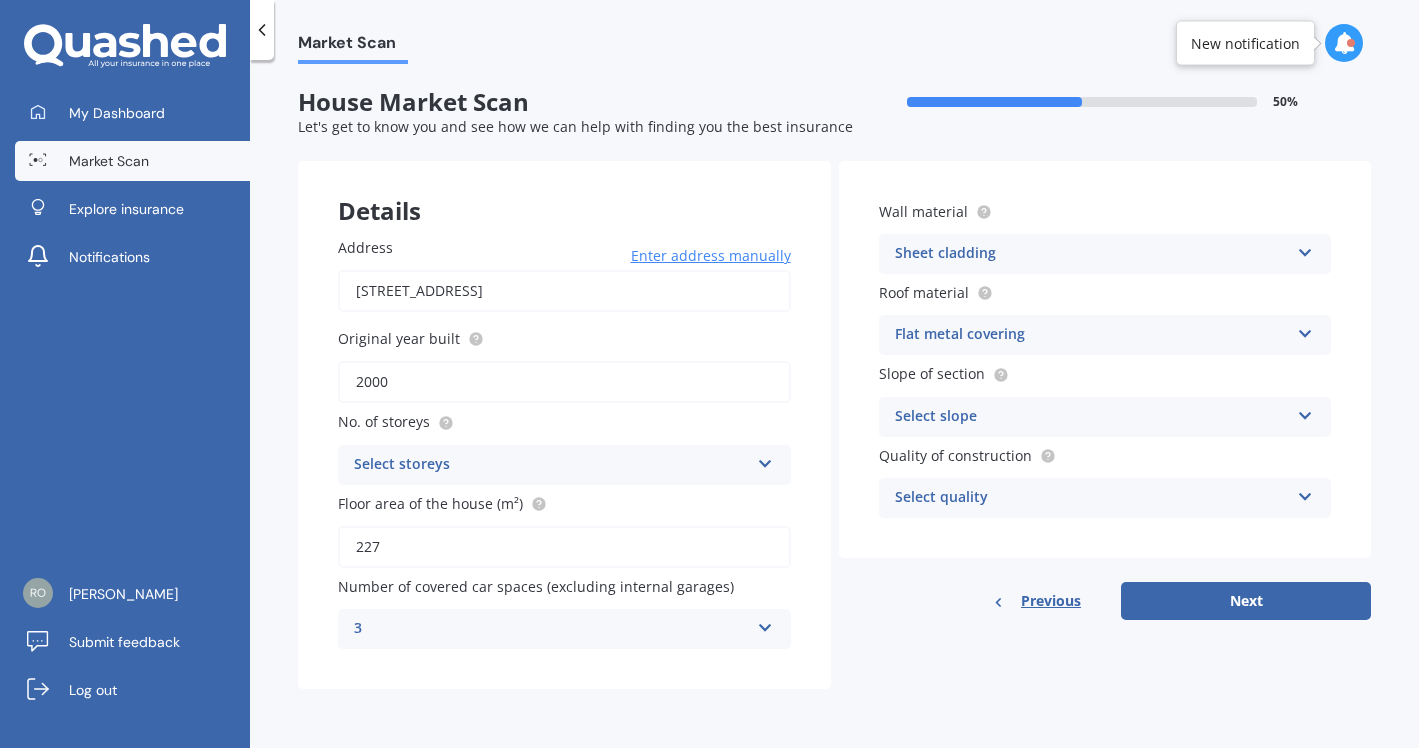 click at bounding box center (1305, 412) 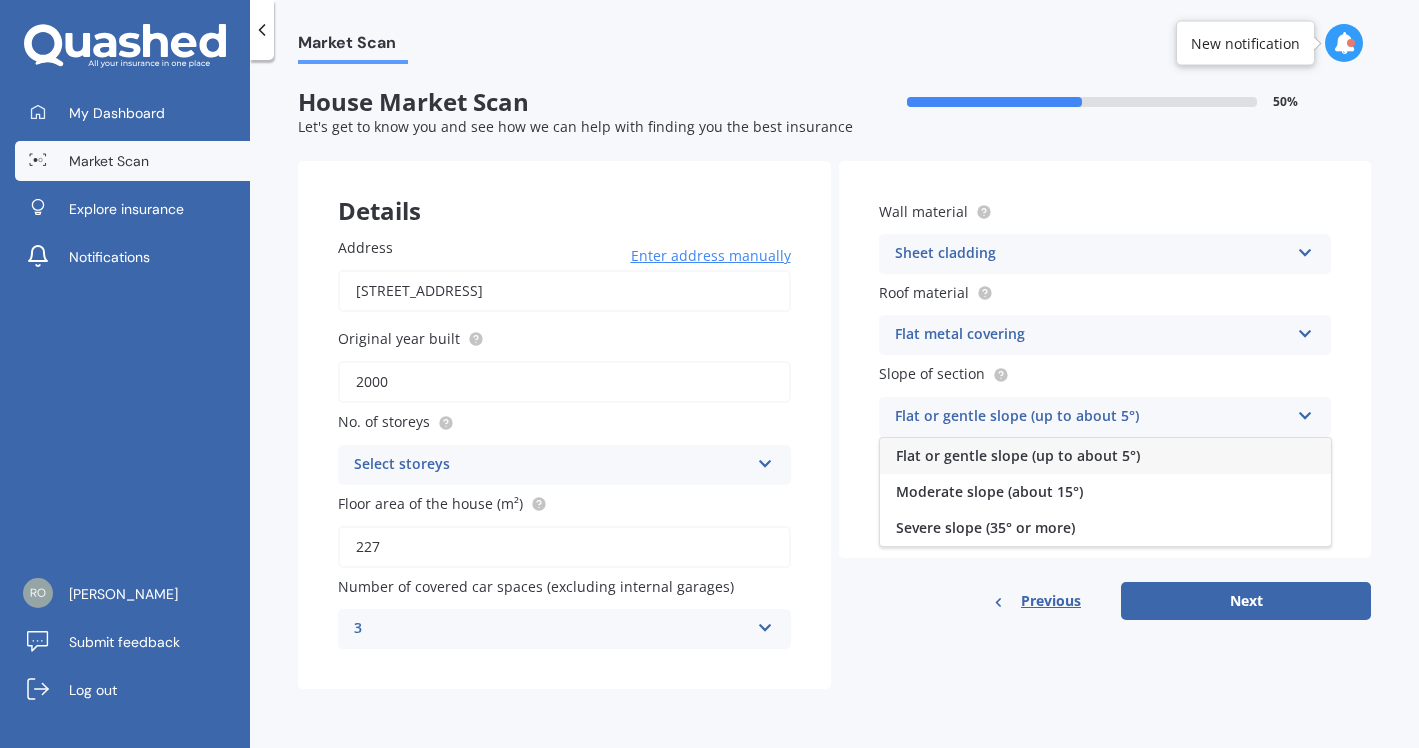 click on "Flat or gentle slope (up to about 5°)" at bounding box center (1018, 455) 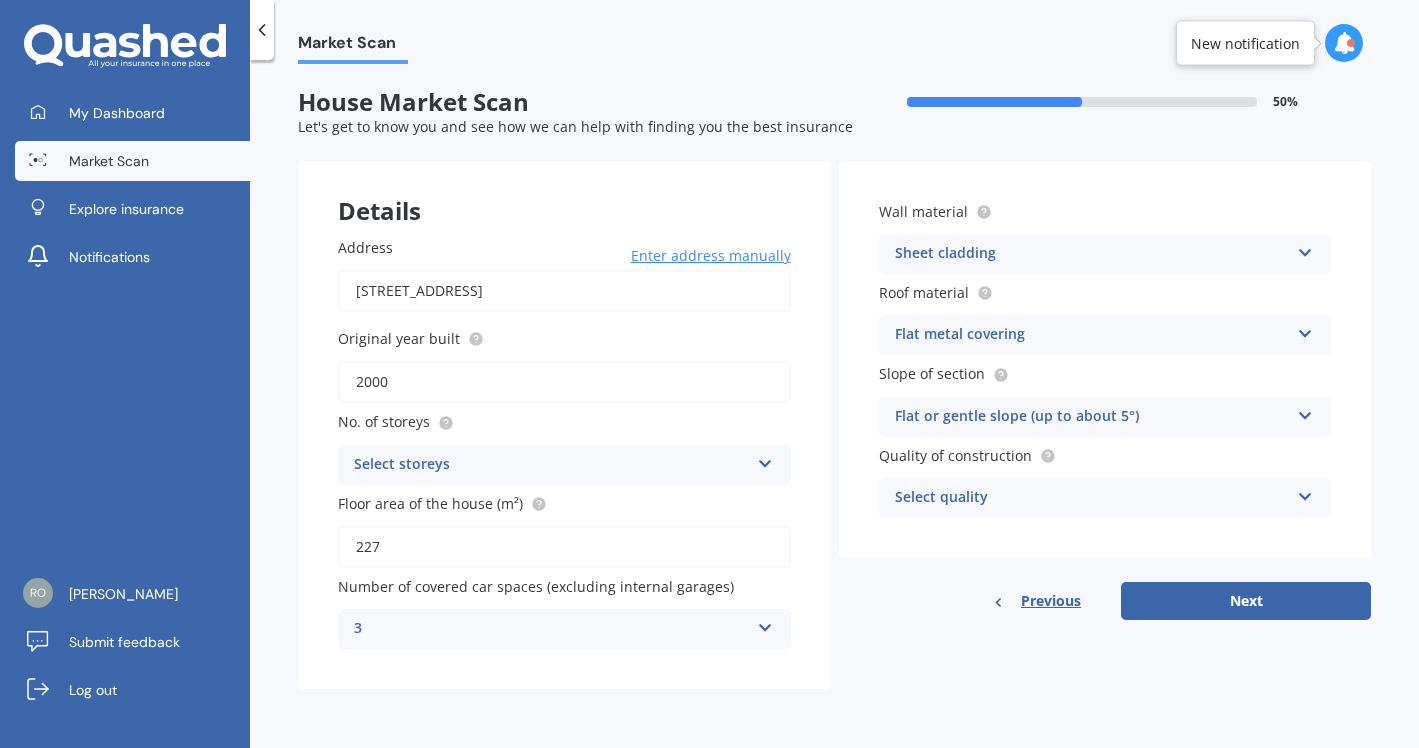 click at bounding box center [1305, 330] 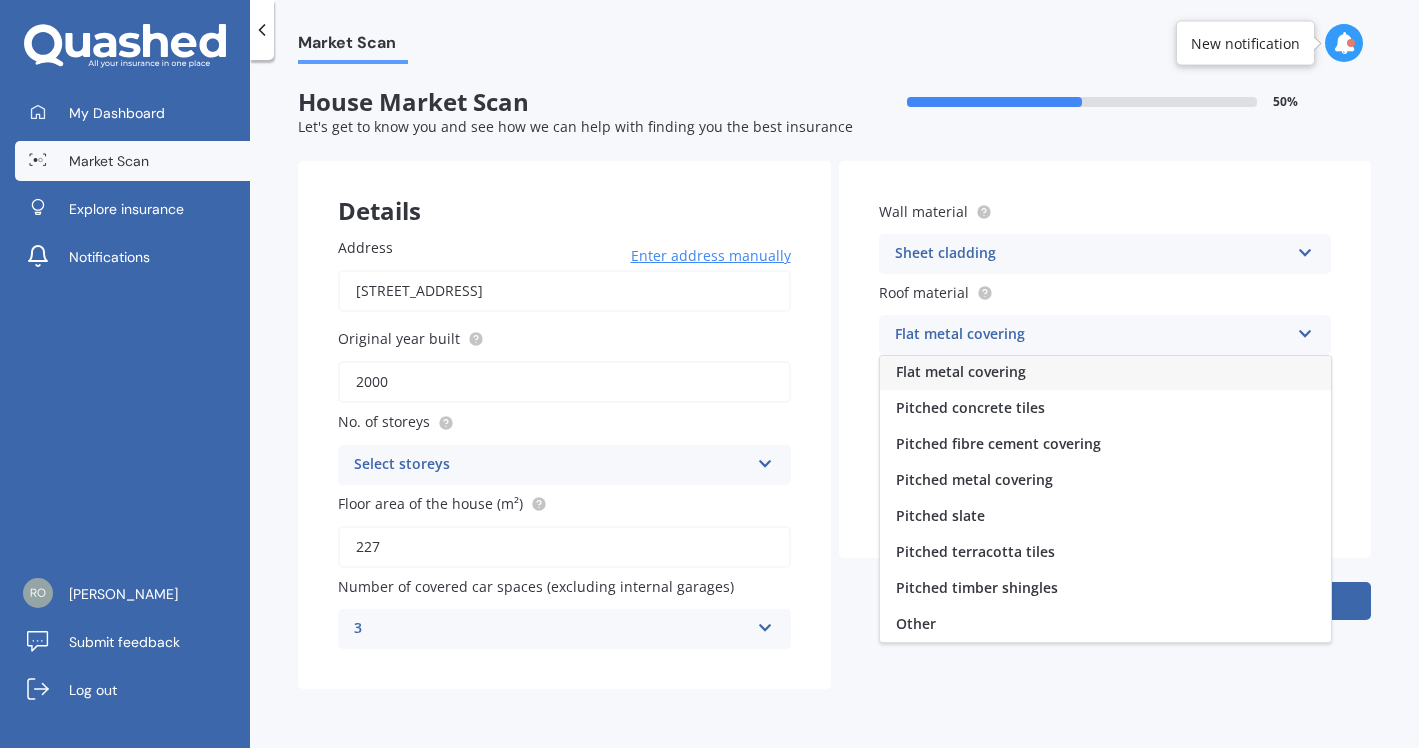 scroll, scrollTop: 72, scrollLeft: 0, axis: vertical 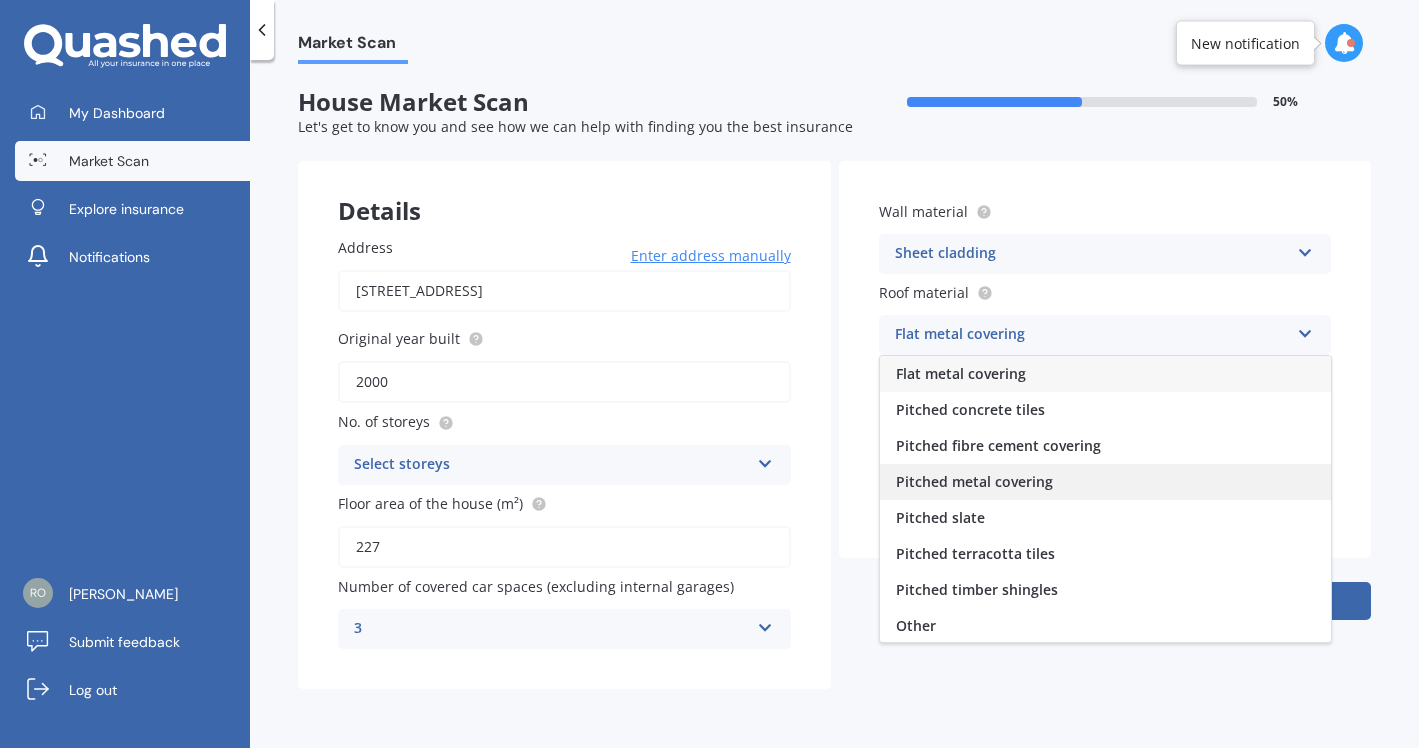 click on "Pitched metal covering" at bounding box center (974, 481) 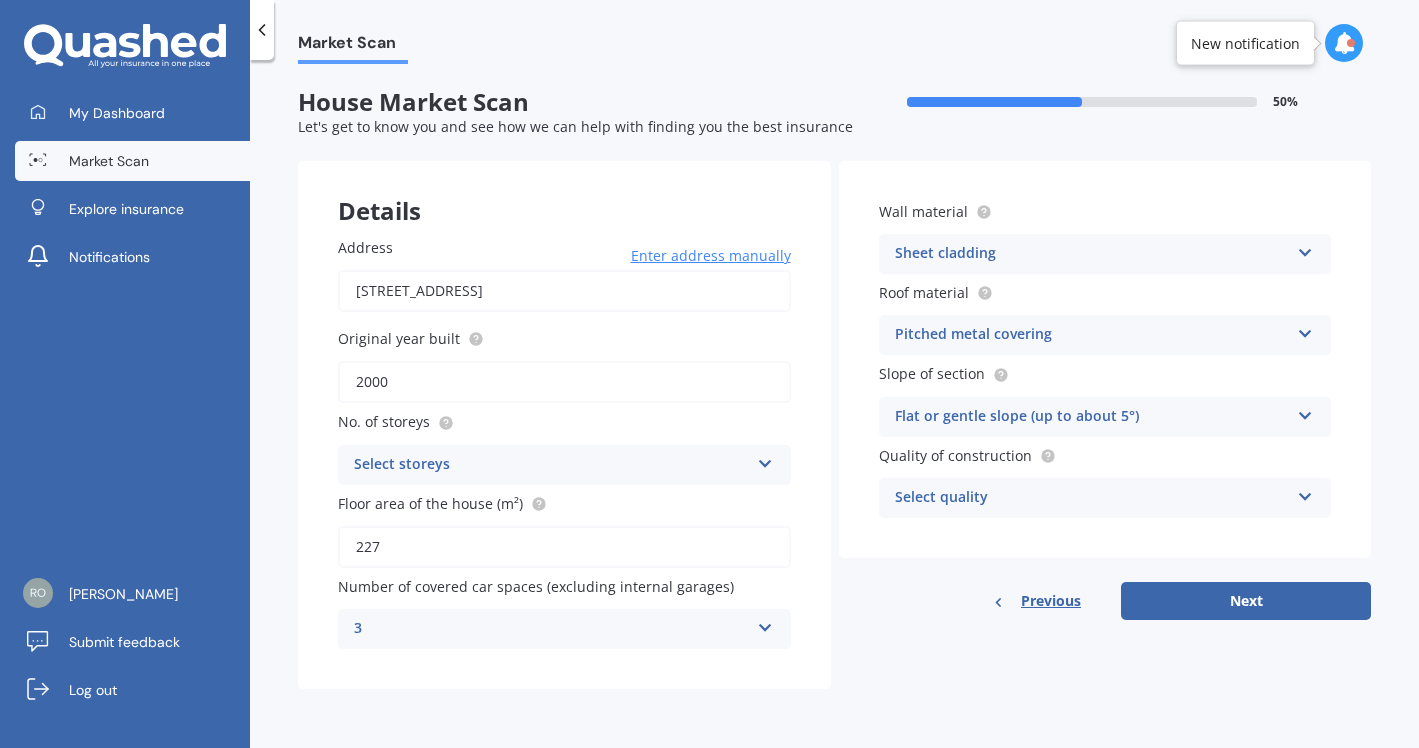 click at bounding box center (1305, 493) 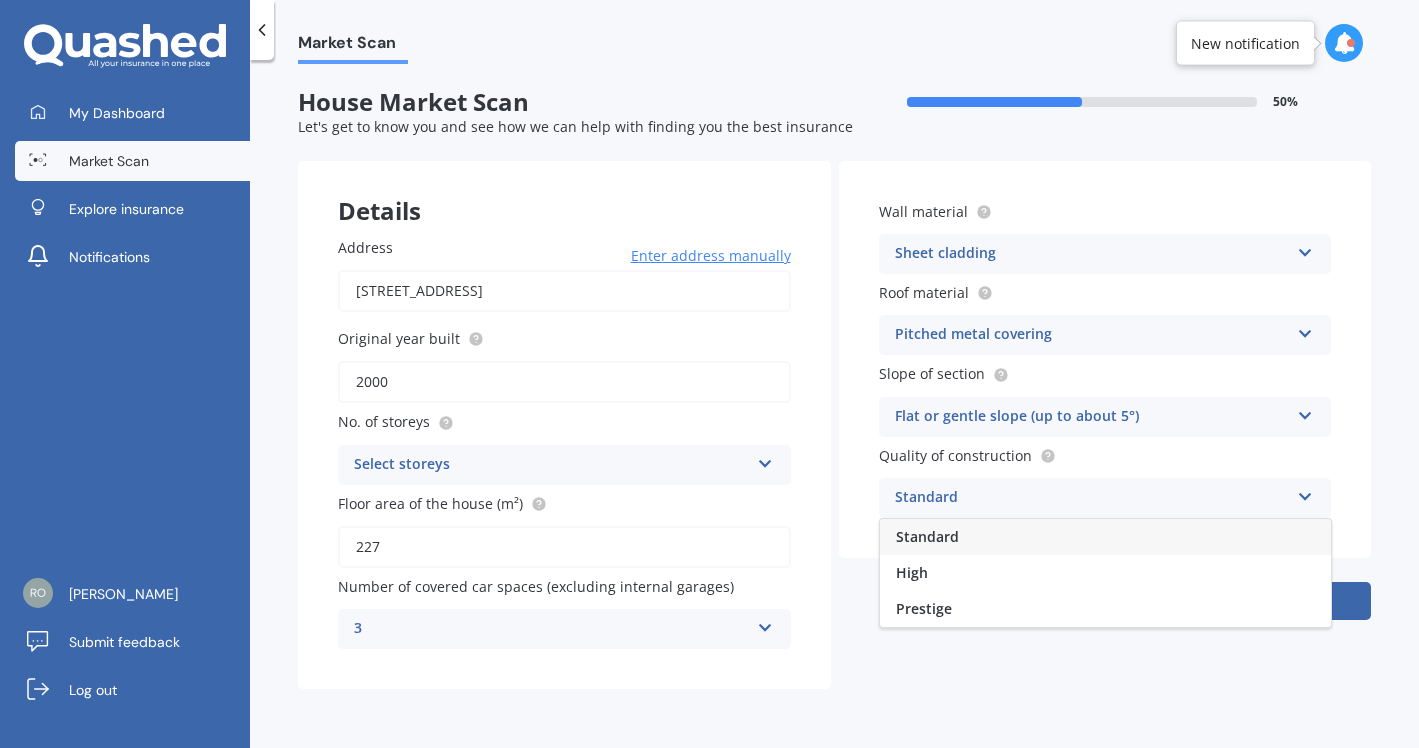 click on "Standard" at bounding box center (927, 536) 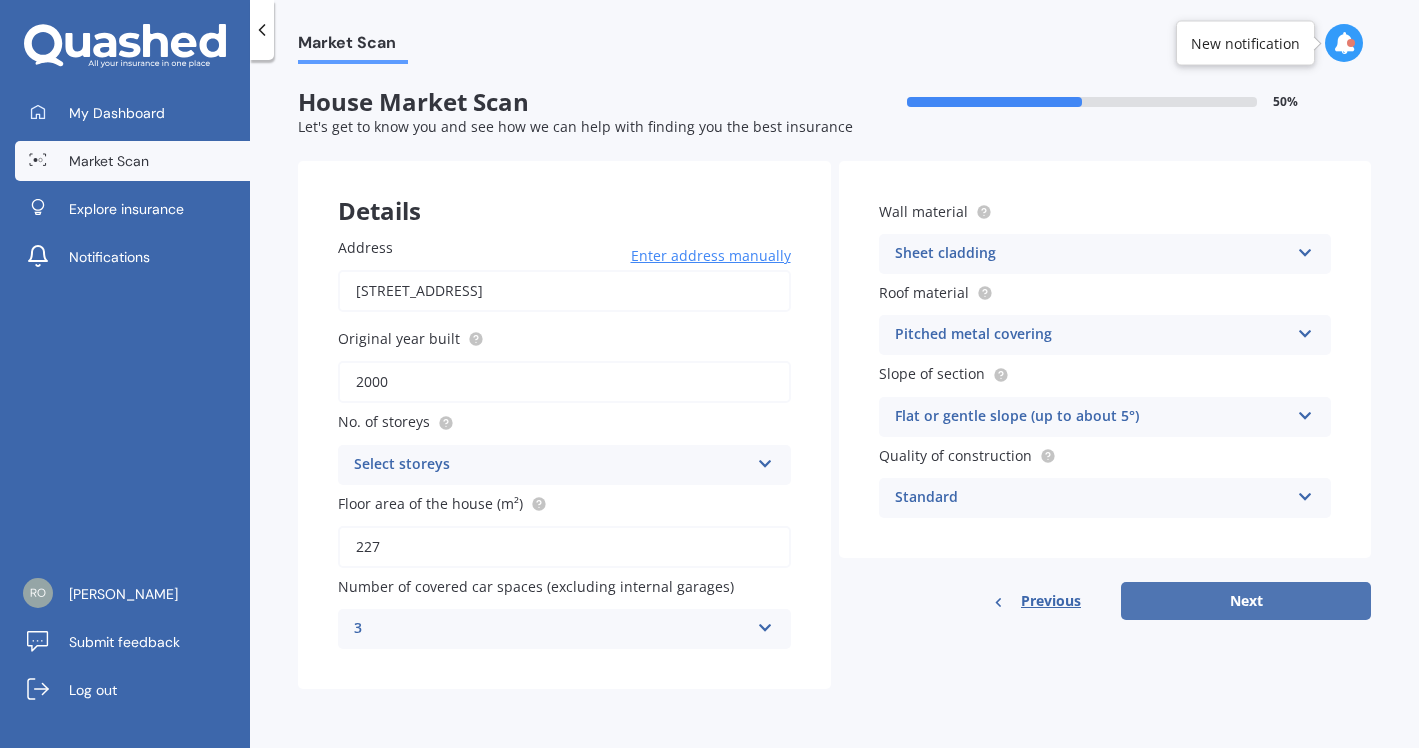 click on "Next" at bounding box center [1246, 601] 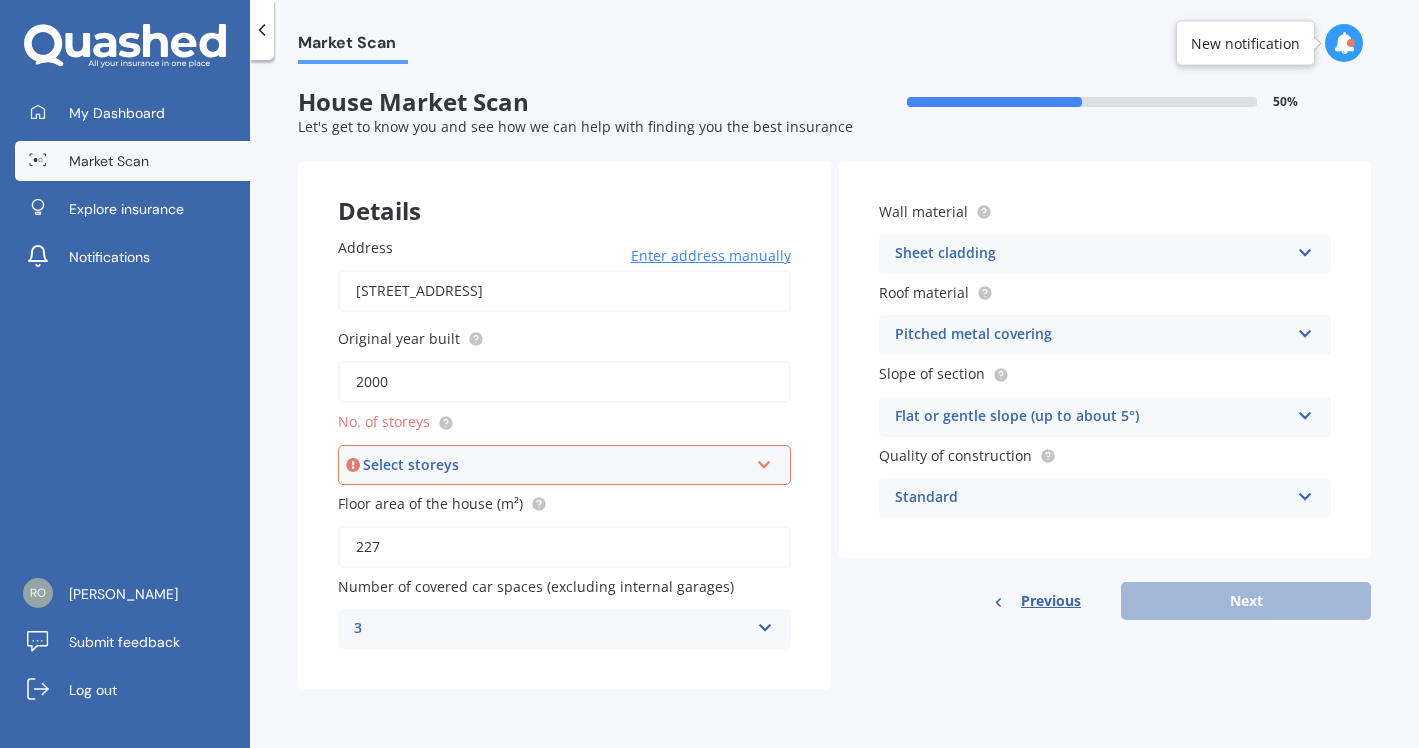 click at bounding box center (764, 461) 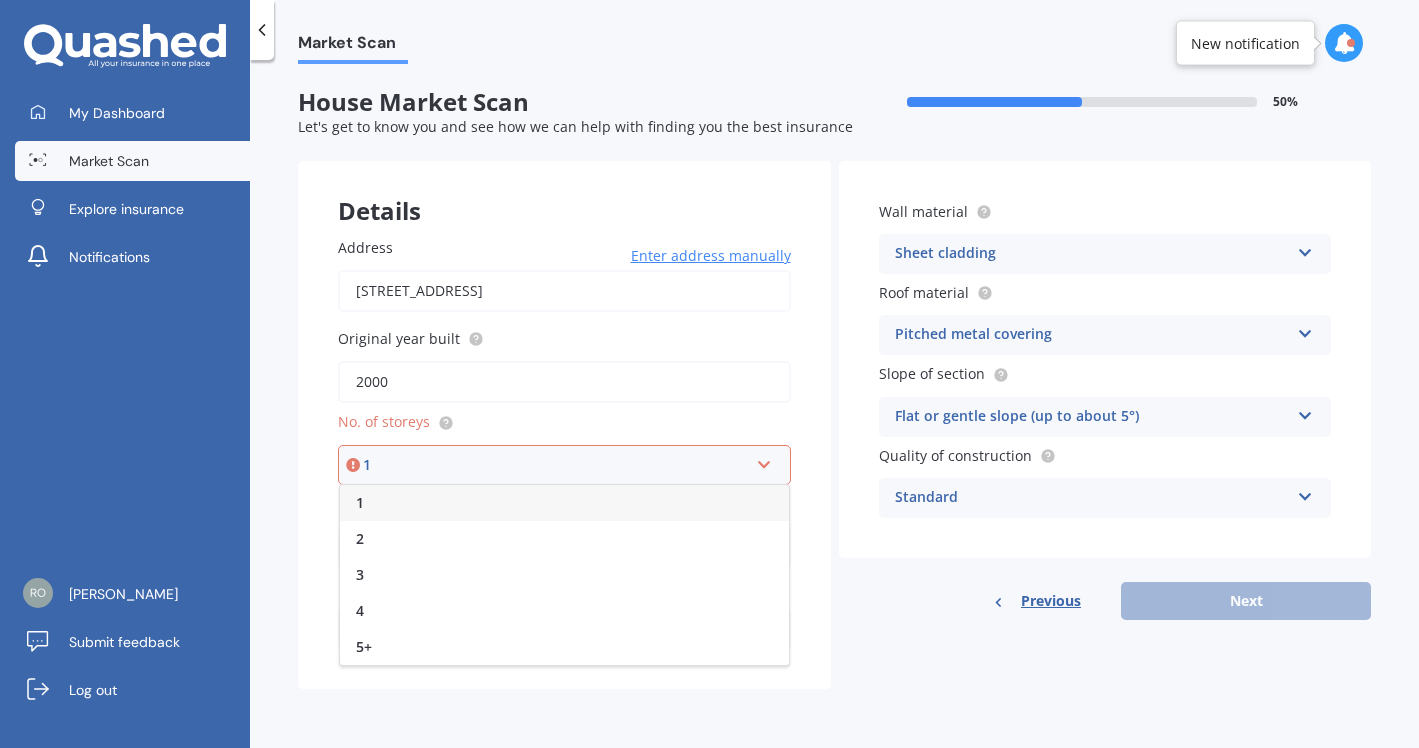 click on "1" at bounding box center [360, 502] 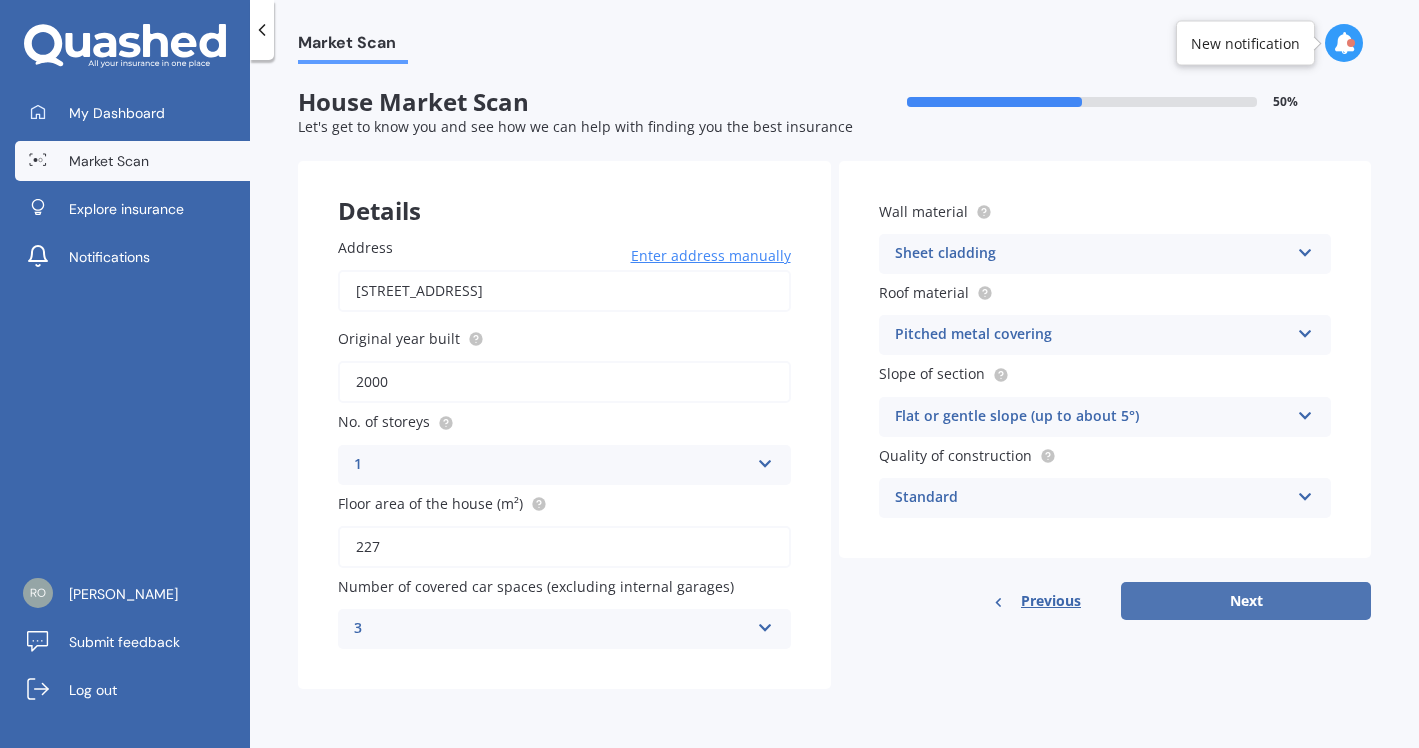 click on "Next" at bounding box center [1246, 601] 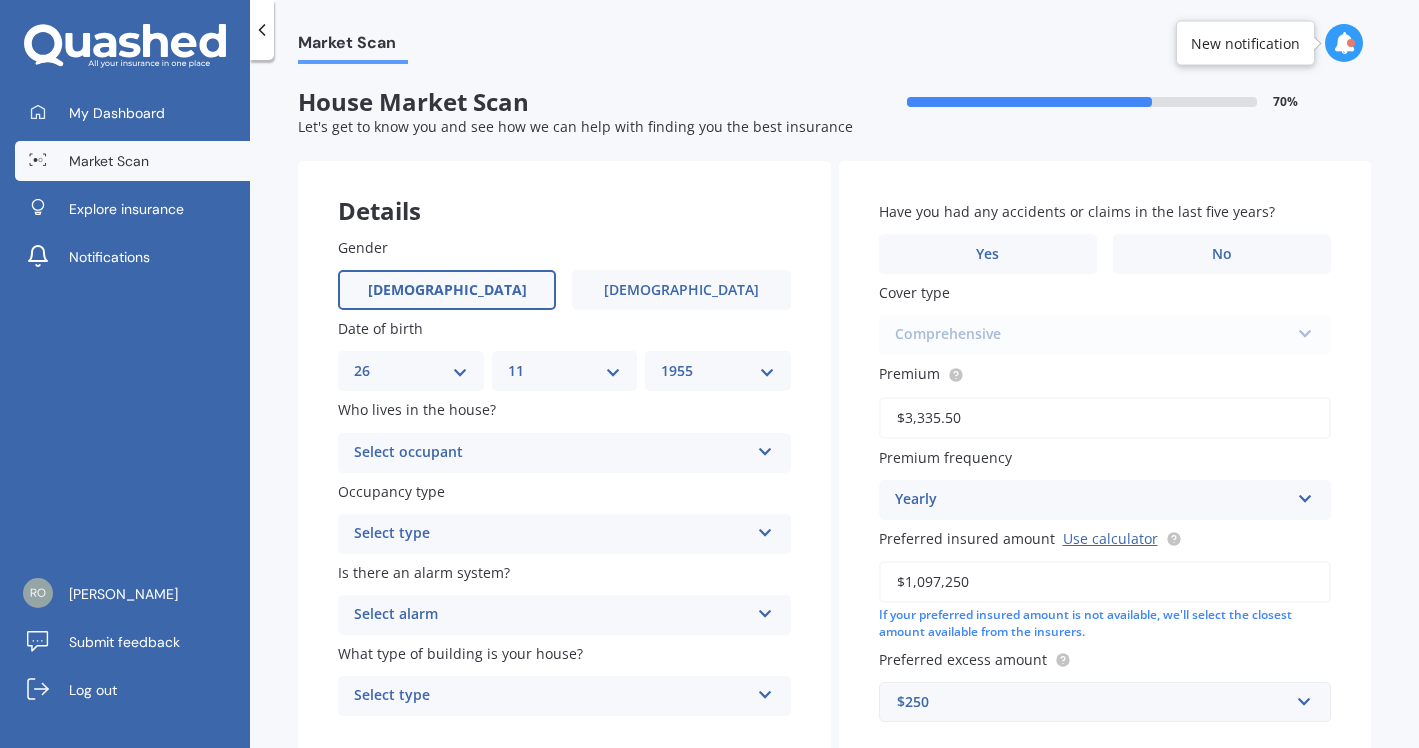 click at bounding box center (765, 448) 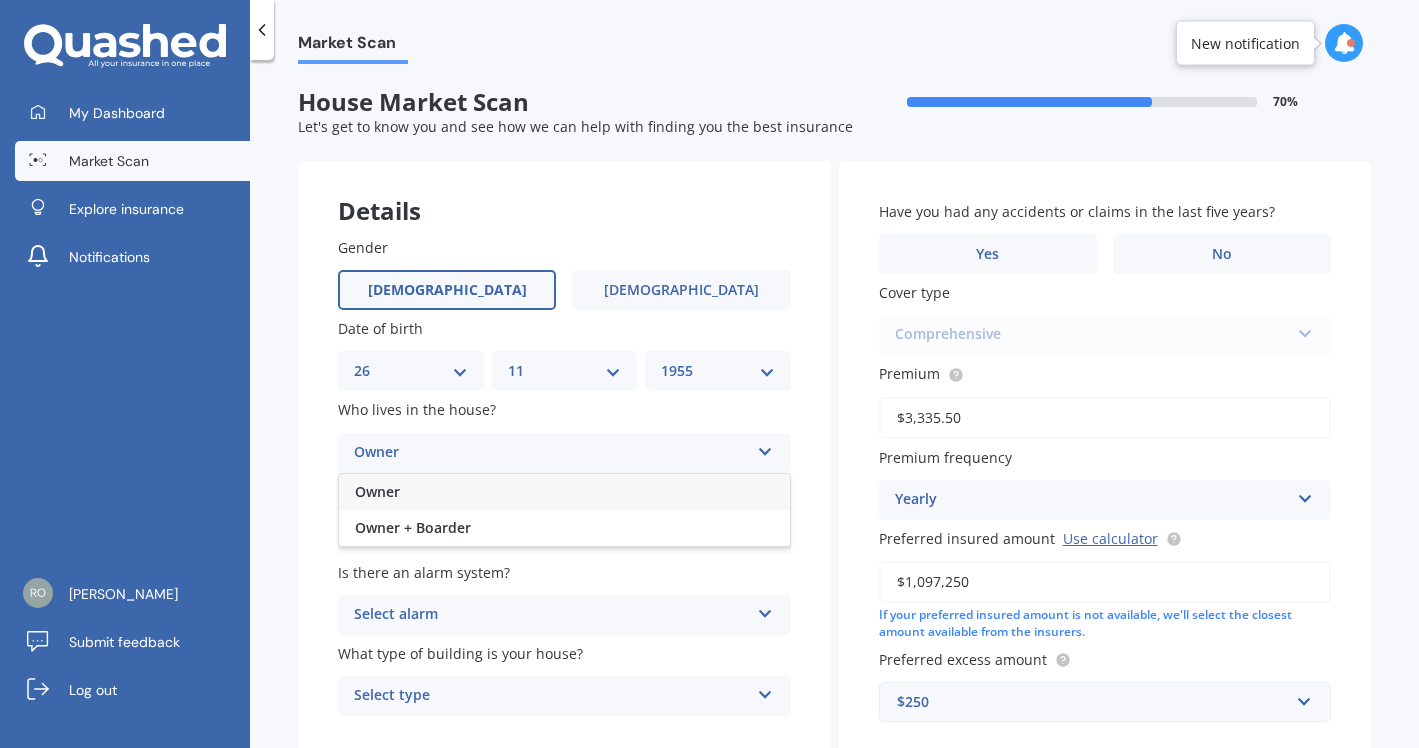 click on "Owner" at bounding box center (377, 491) 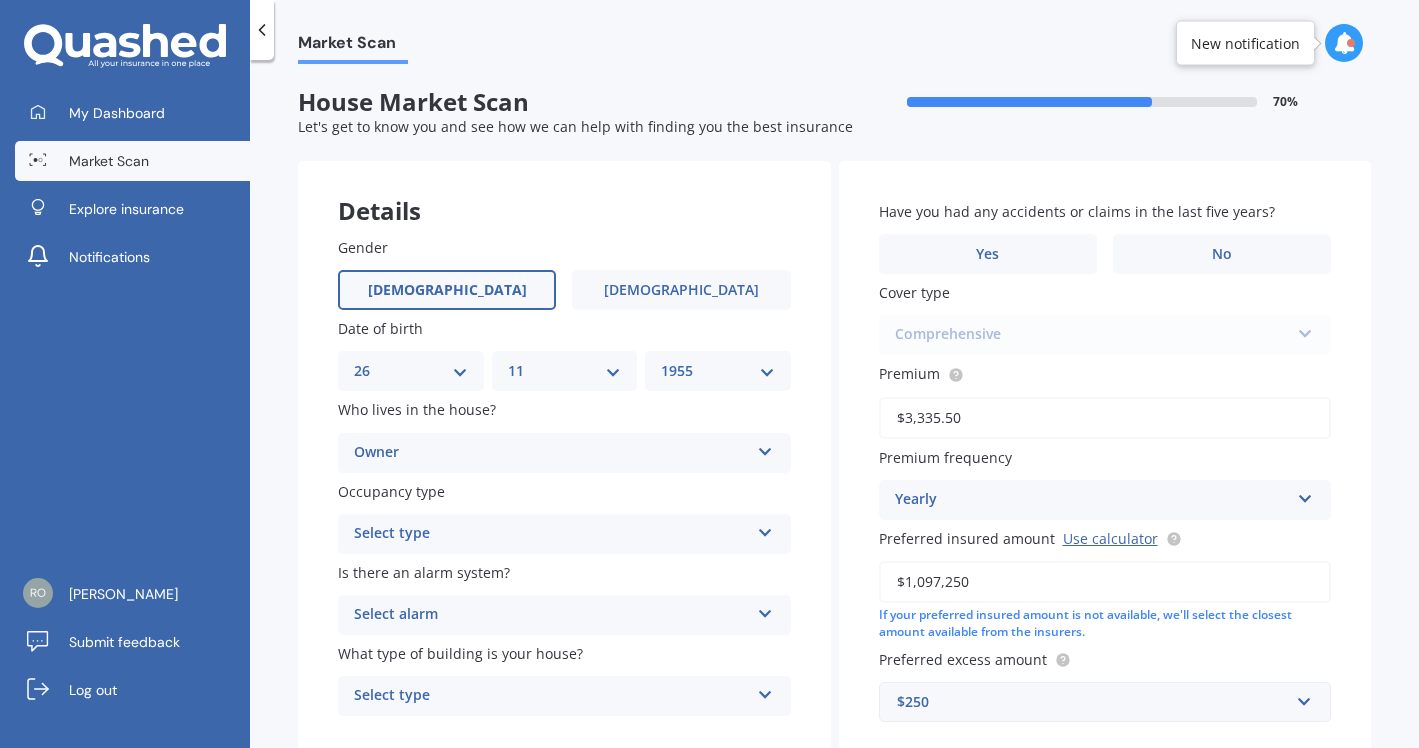 click at bounding box center (765, 529) 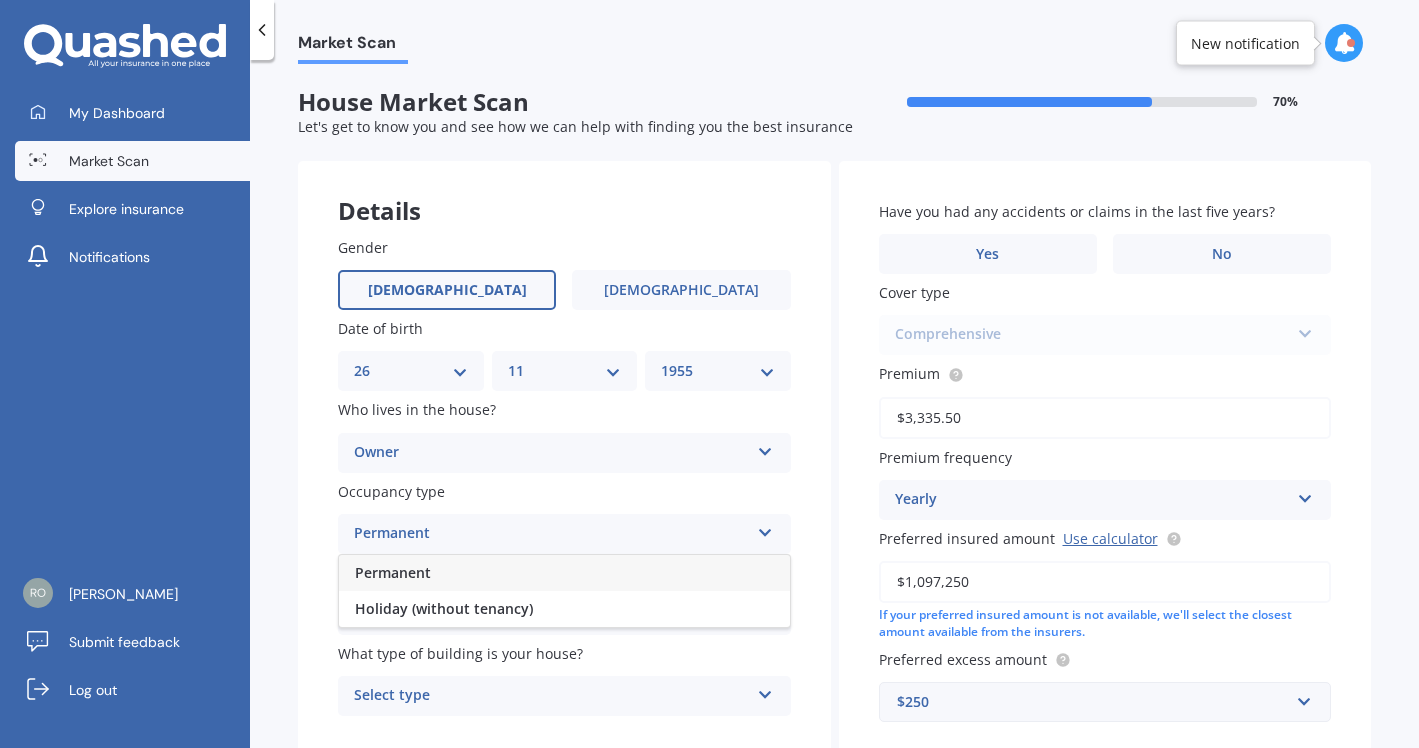 click on "Permanent" at bounding box center [393, 572] 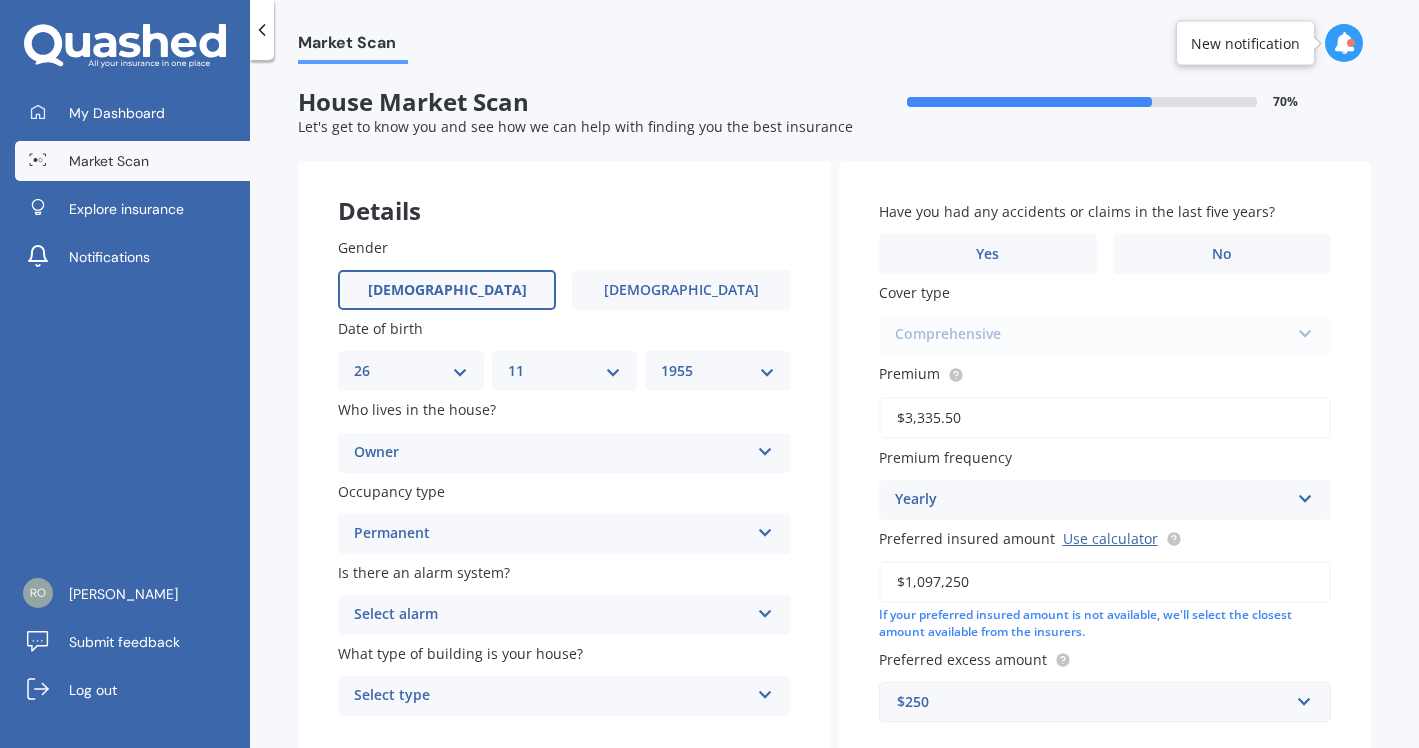 click at bounding box center (765, 610) 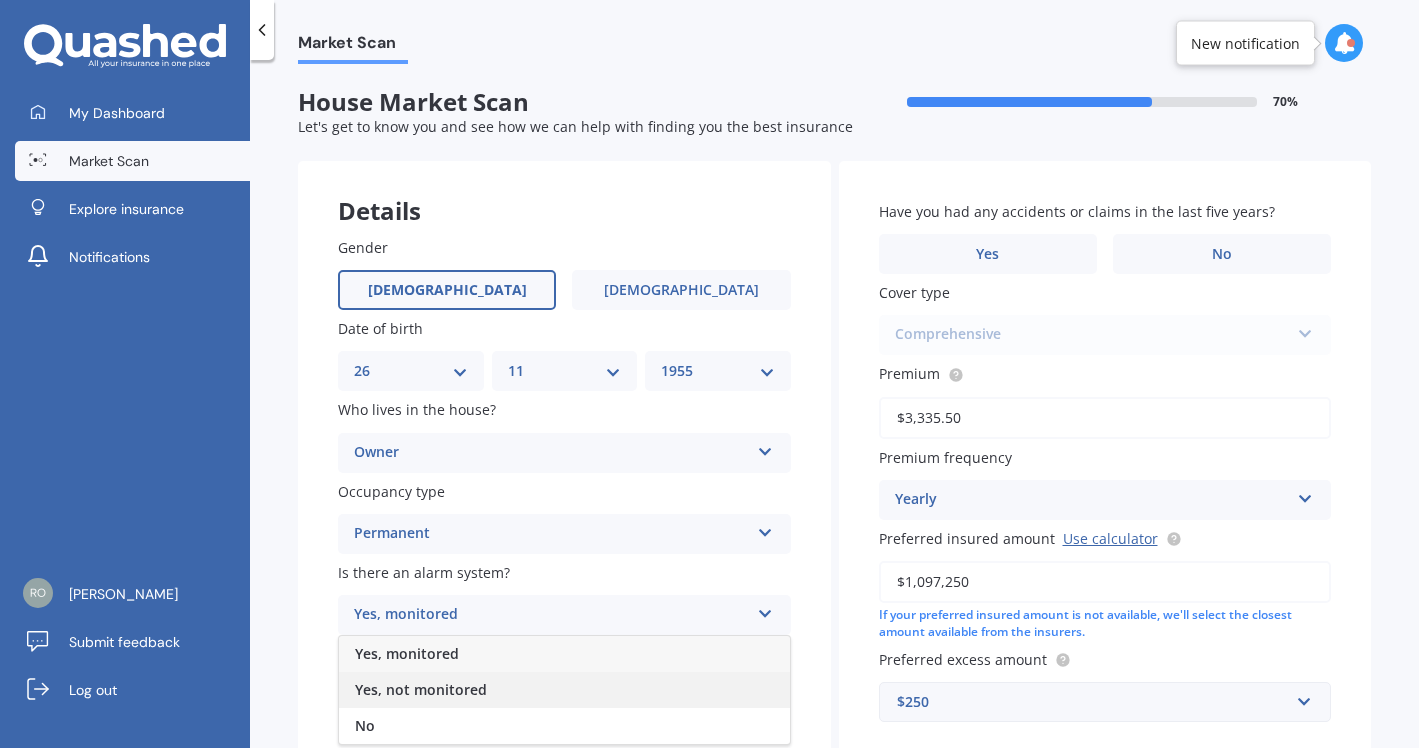click on "Yes, not monitored" at bounding box center [421, 689] 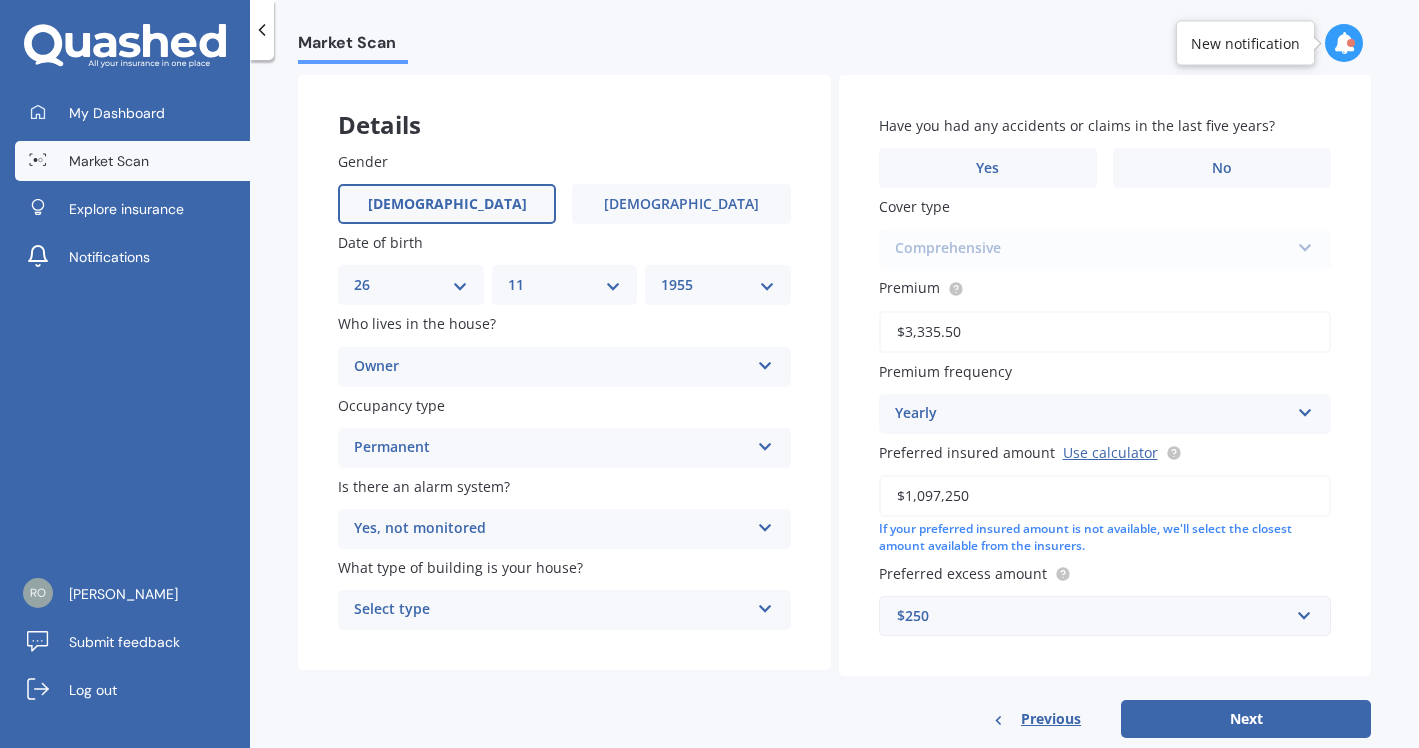 scroll, scrollTop: 131, scrollLeft: 0, axis: vertical 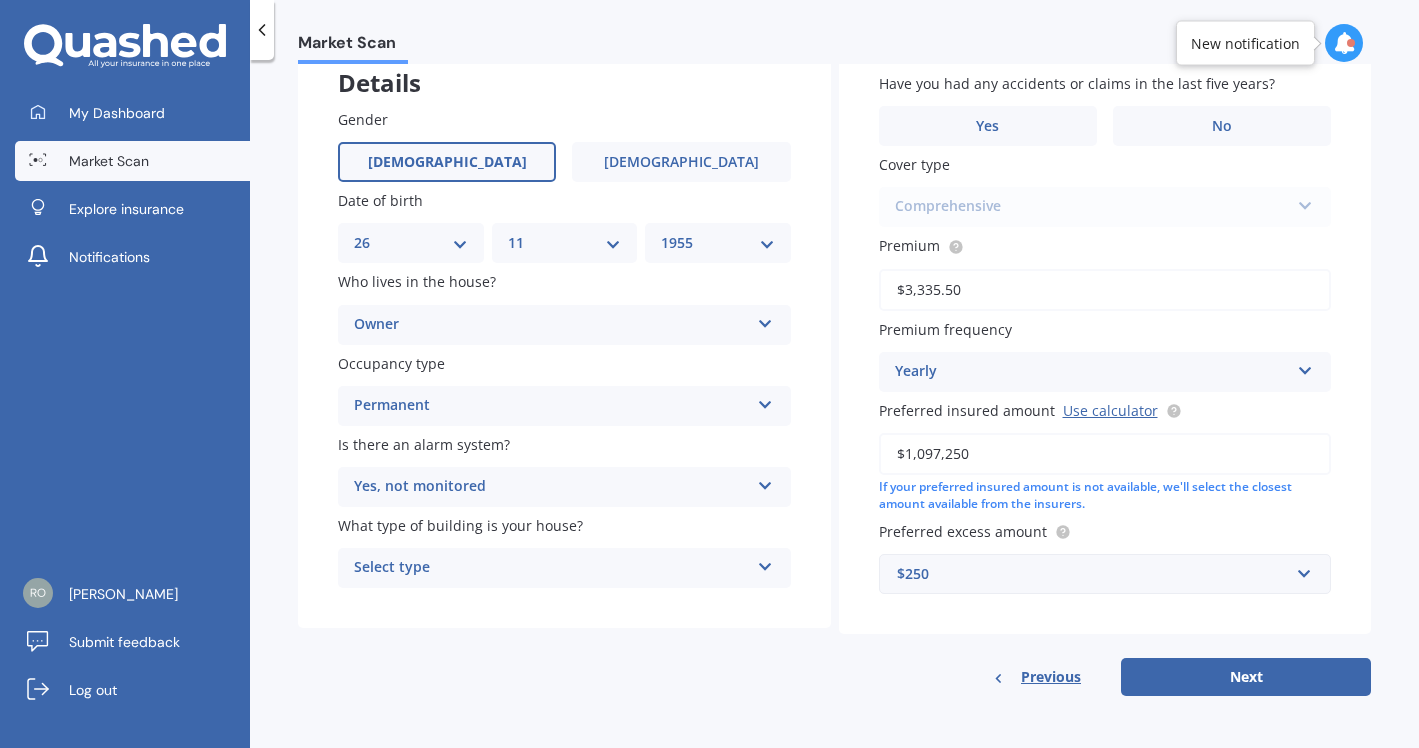 click at bounding box center (765, 563) 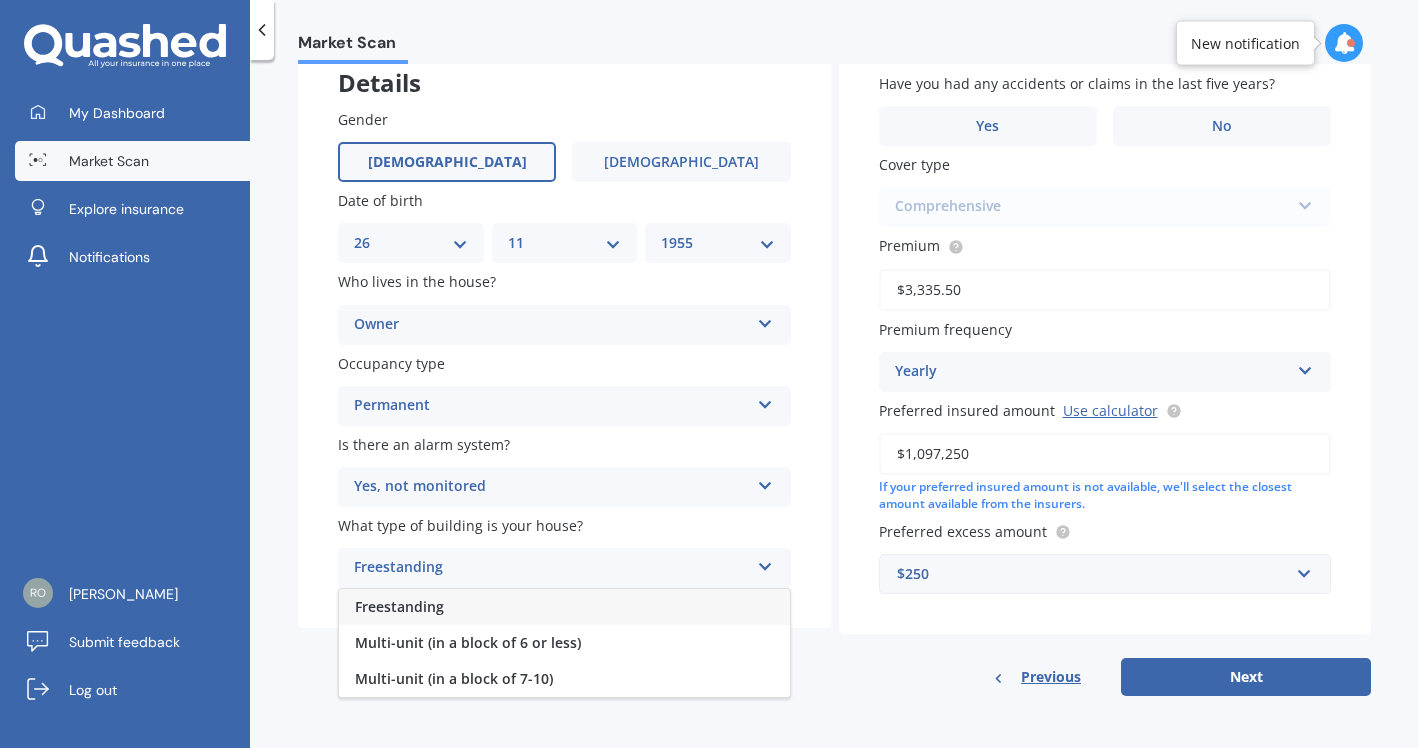 click on "Freestanding" at bounding box center (399, 606) 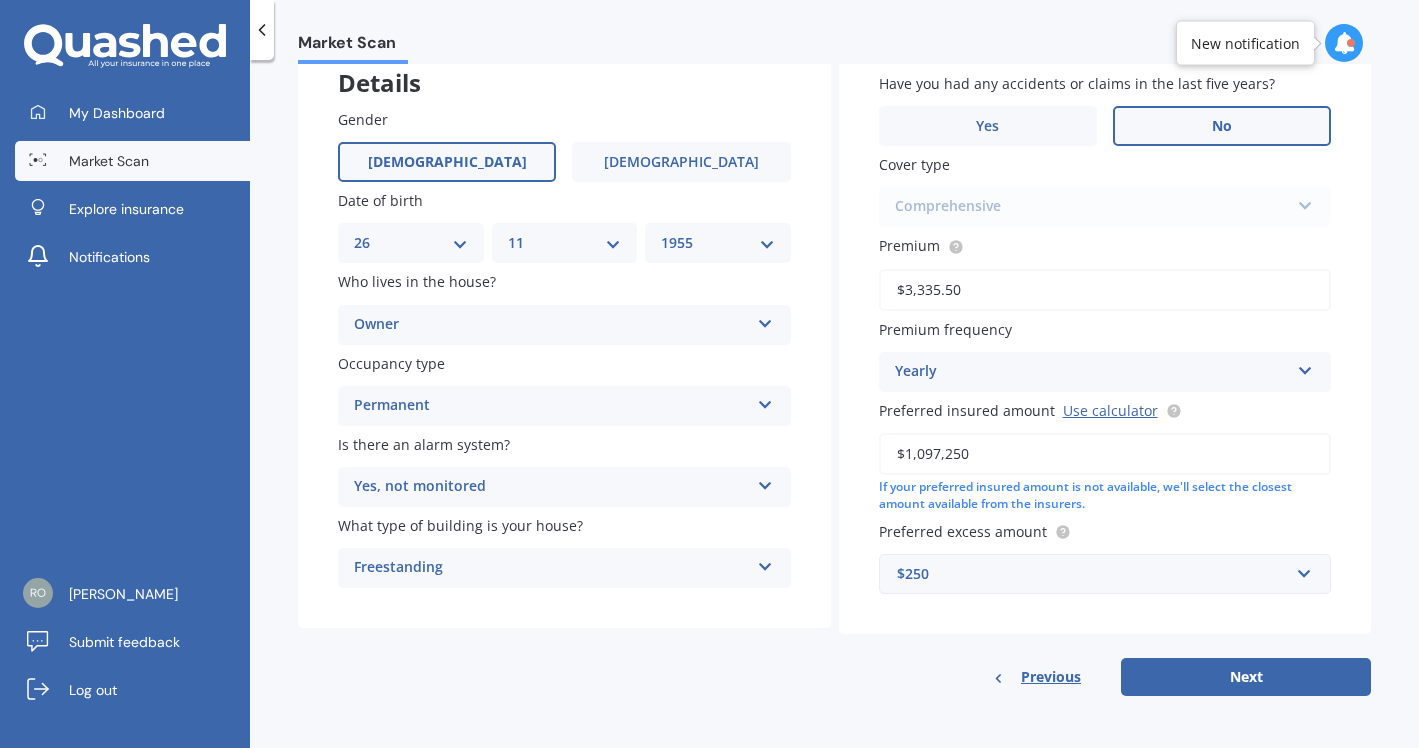 click on "No" at bounding box center (1222, 126) 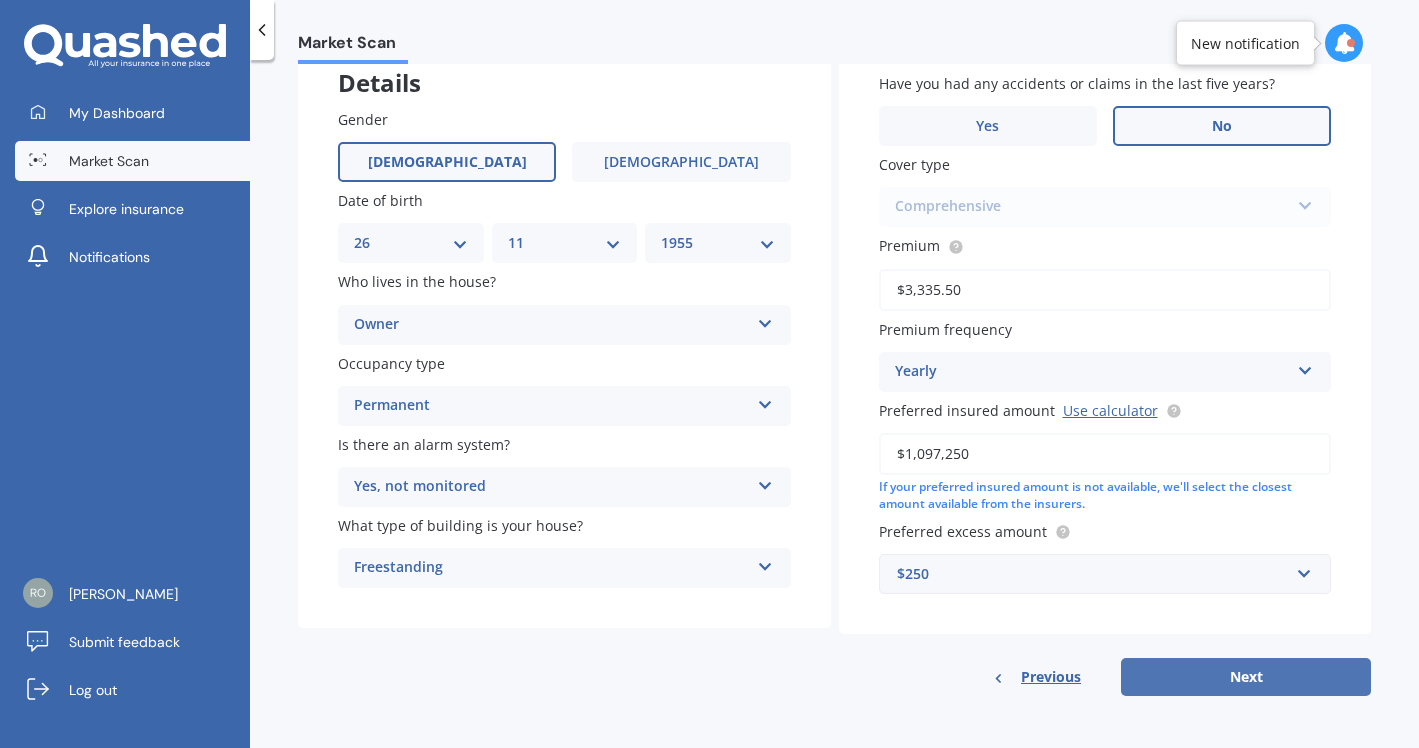 click on "Next" at bounding box center (1246, 677) 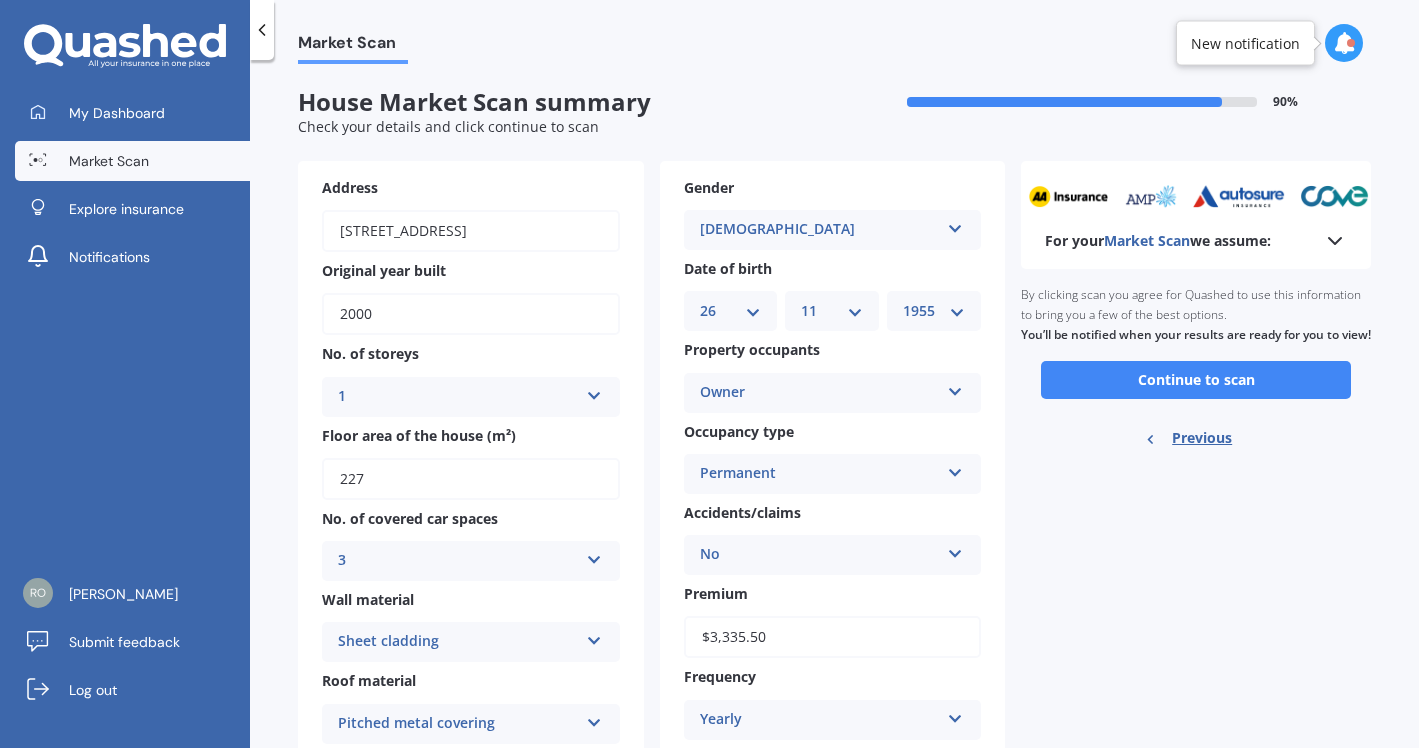 scroll, scrollTop: 40, scrollLeft: 0, axis: vertical 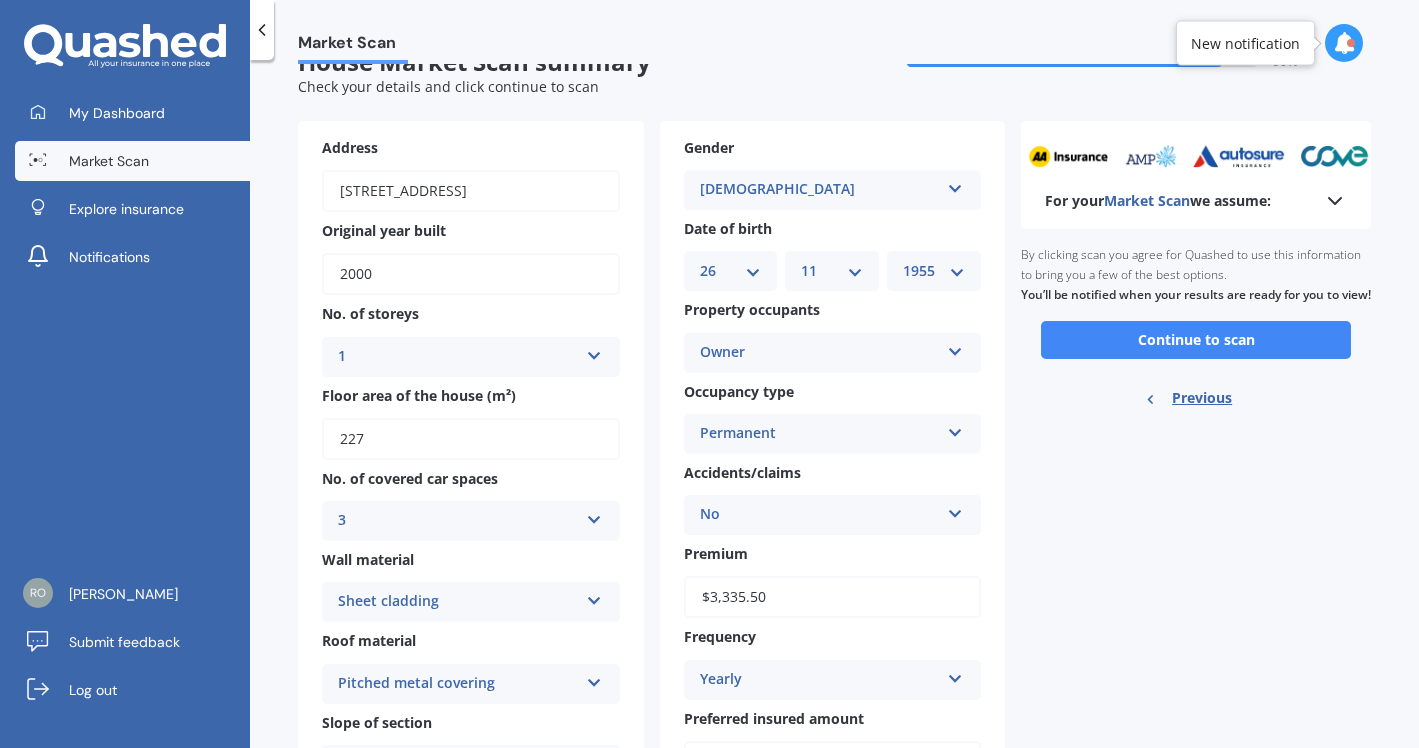 click 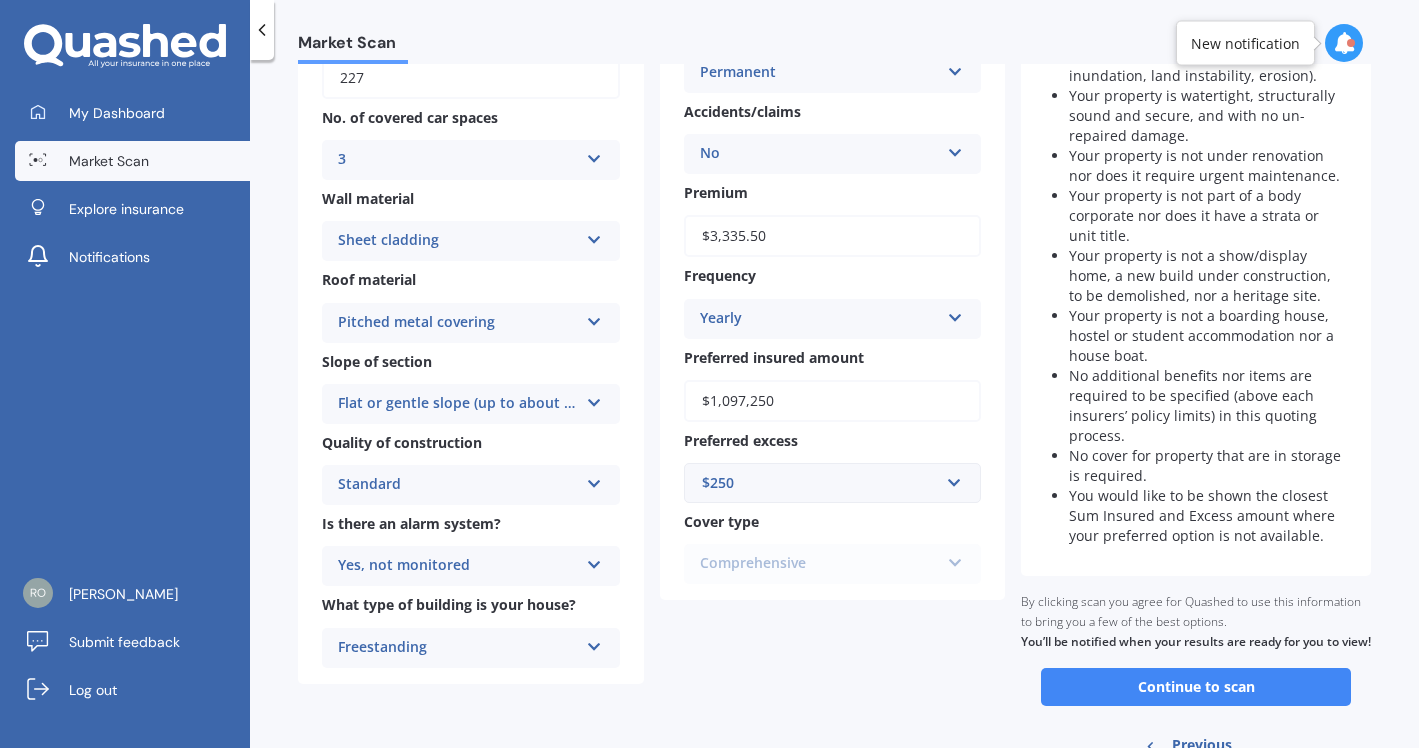 scroll, scrollTop: 501, scrollLeft: 0, axis: vertical 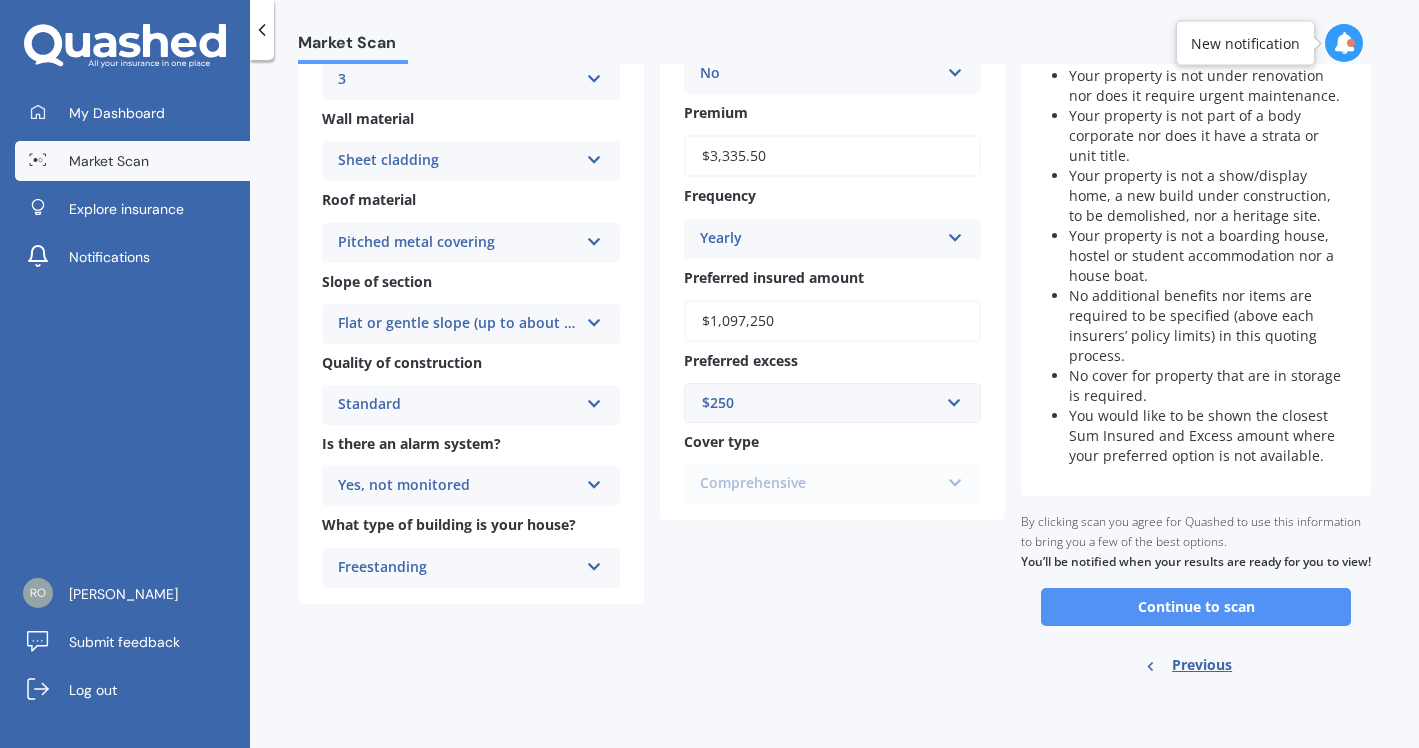 click on "Continue to scan" at bounding box center [1196, 607] 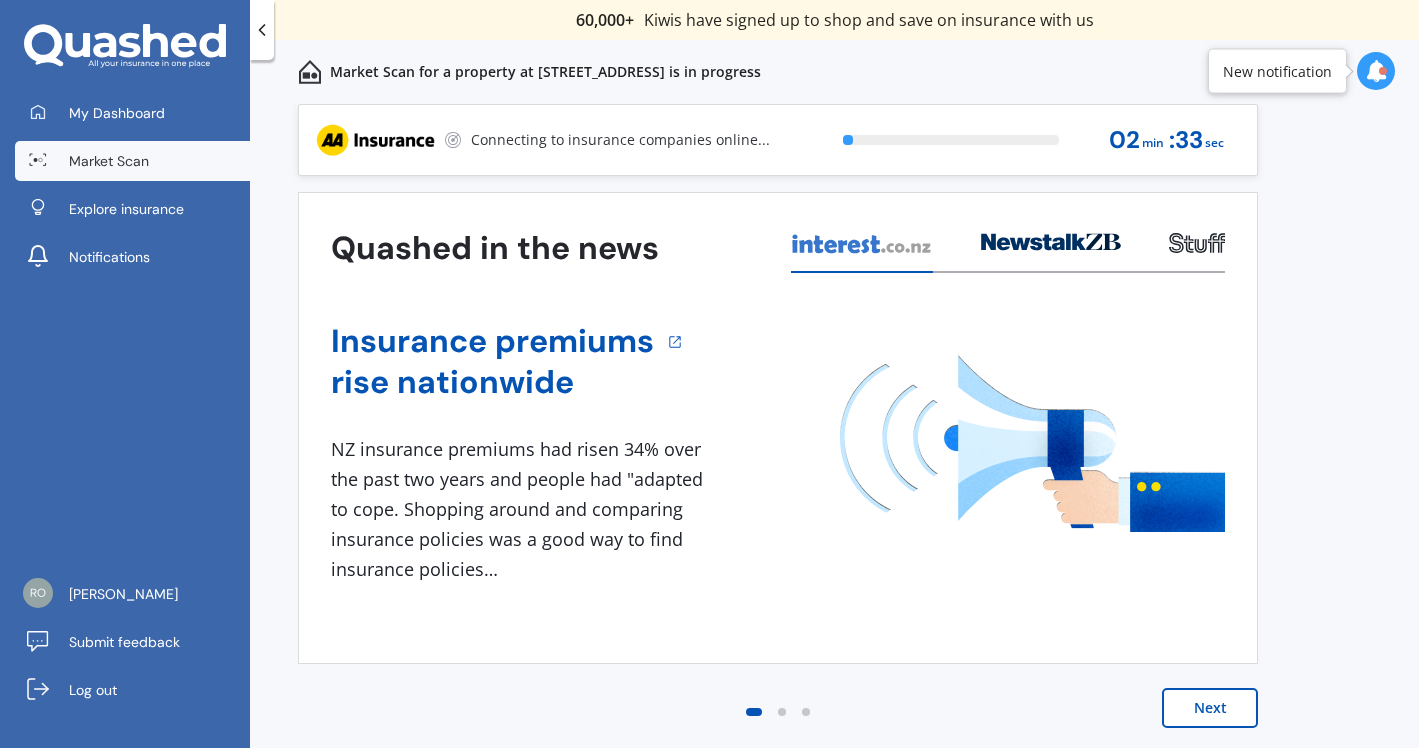 scroll, scrollTop: 0, scrollLeft: 0, axis: both 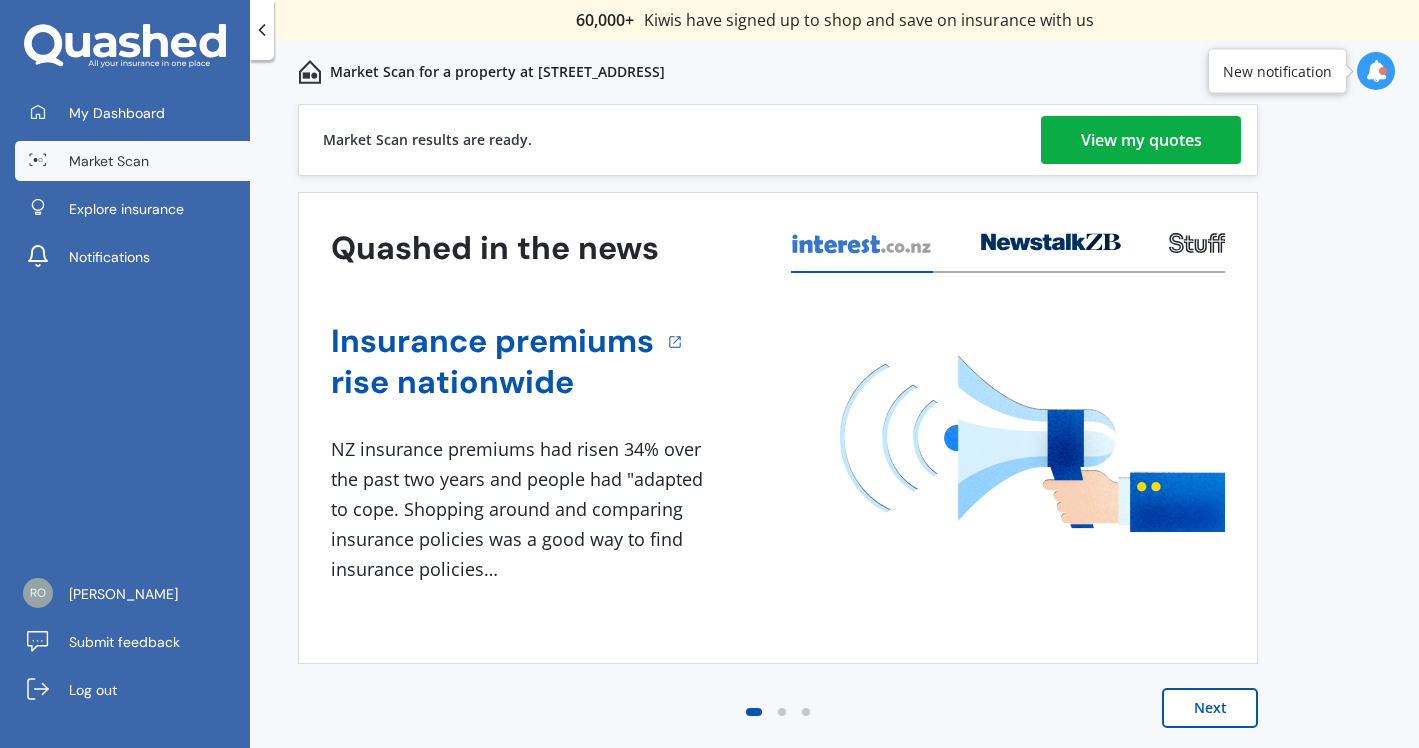 click on "View my quotes" at bounding box center [1141, 140] 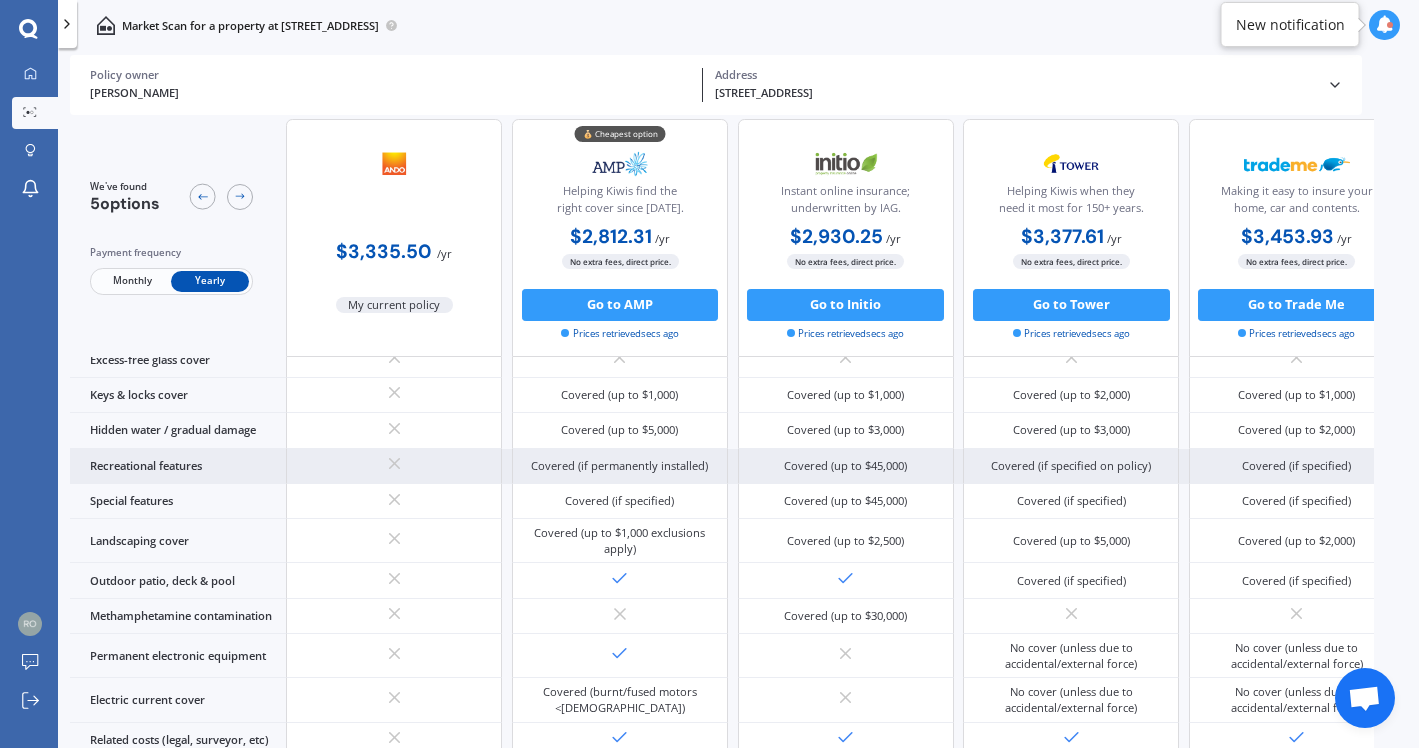 scroll, scrollTop: 0, scrollLeft: 0, axis: both 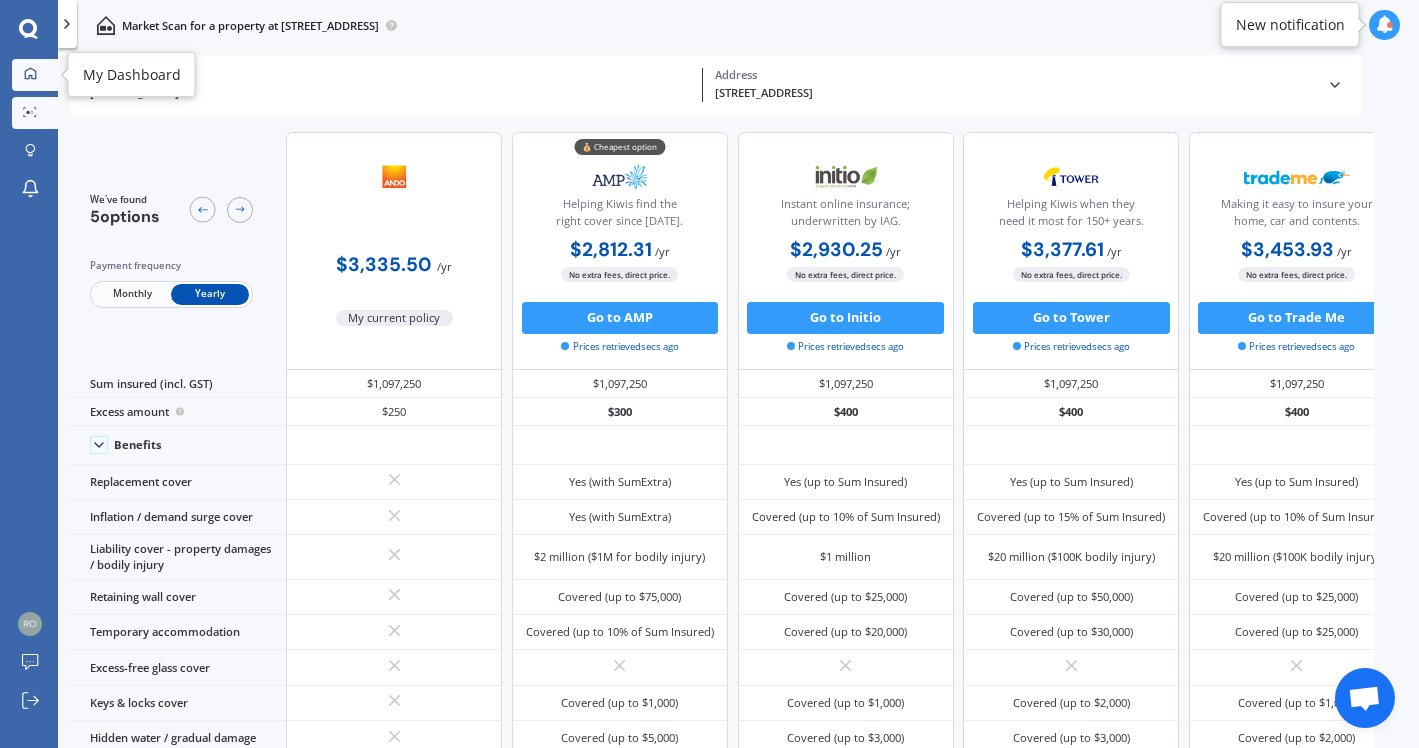 click 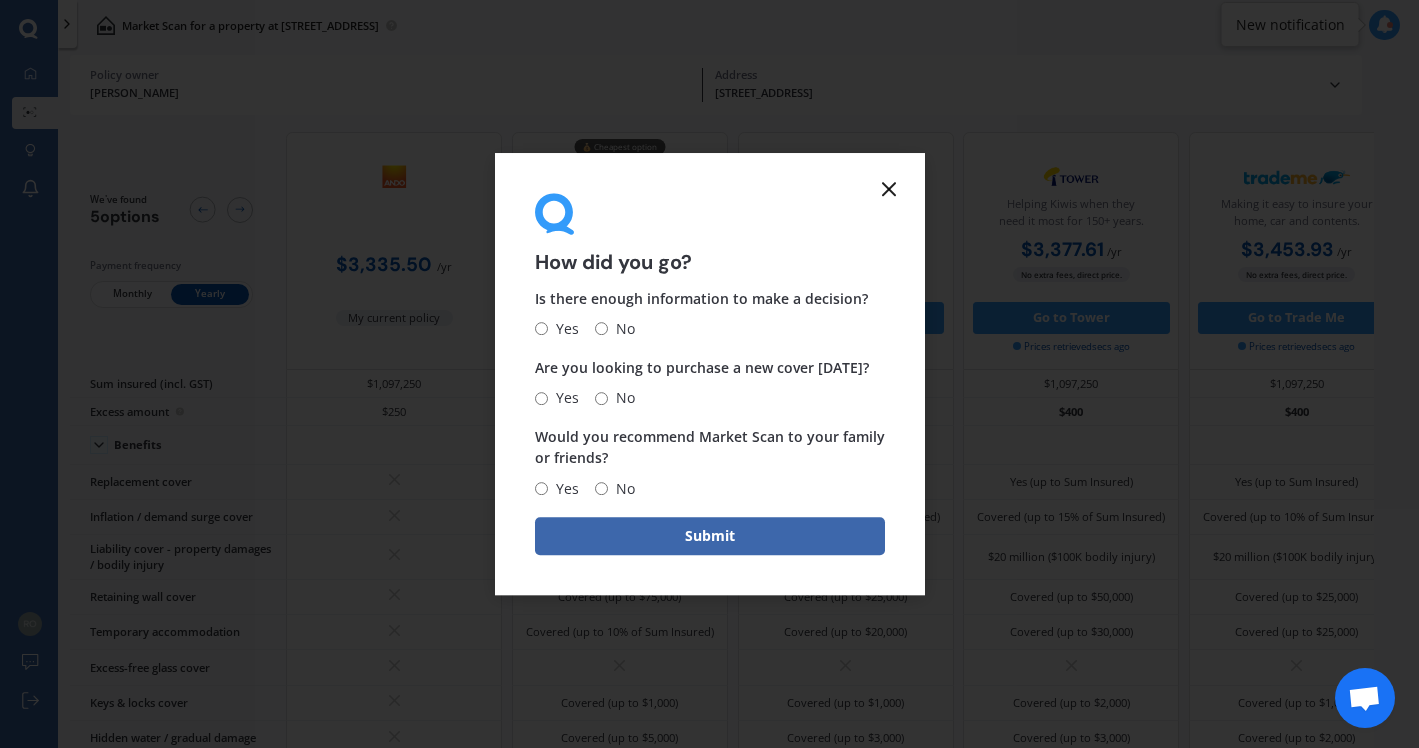click 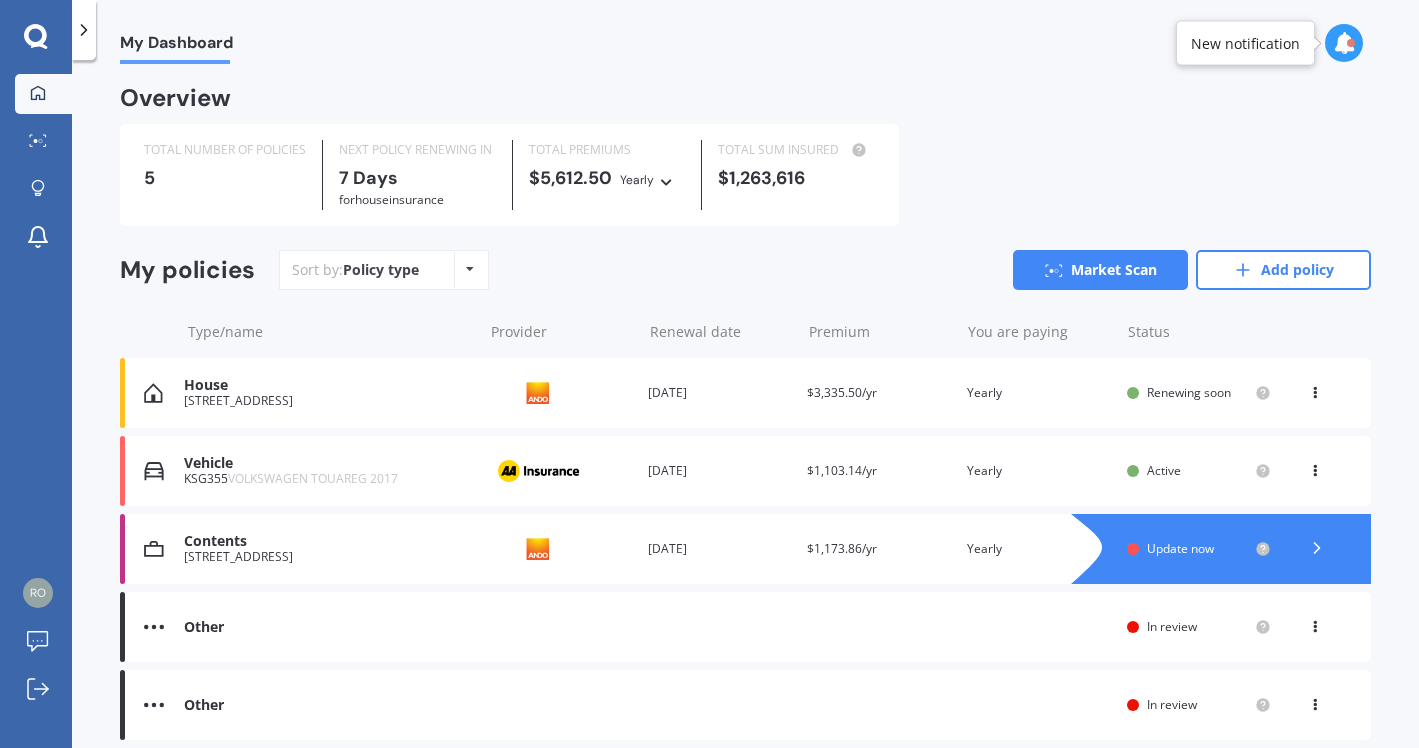 click 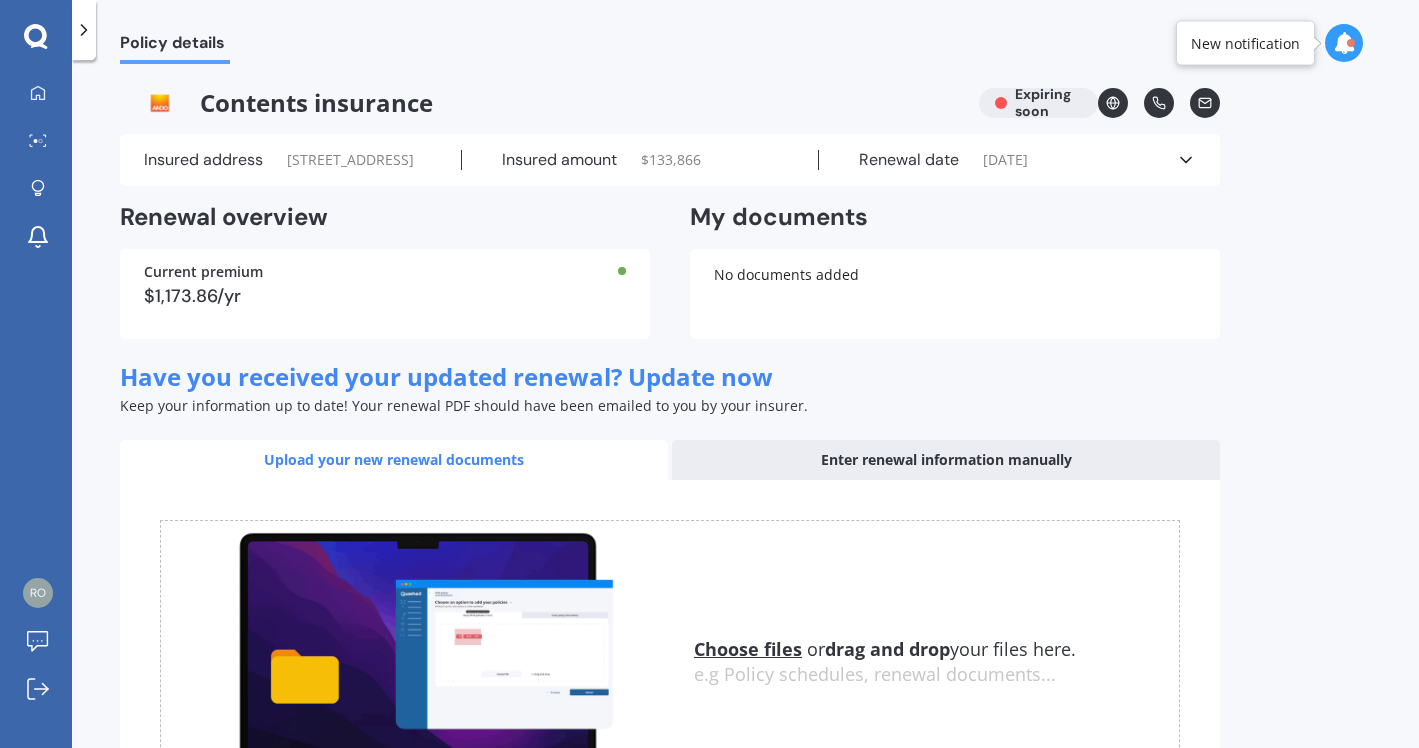 click on "Enter renewal information manually" at bounding box center (946, 460) 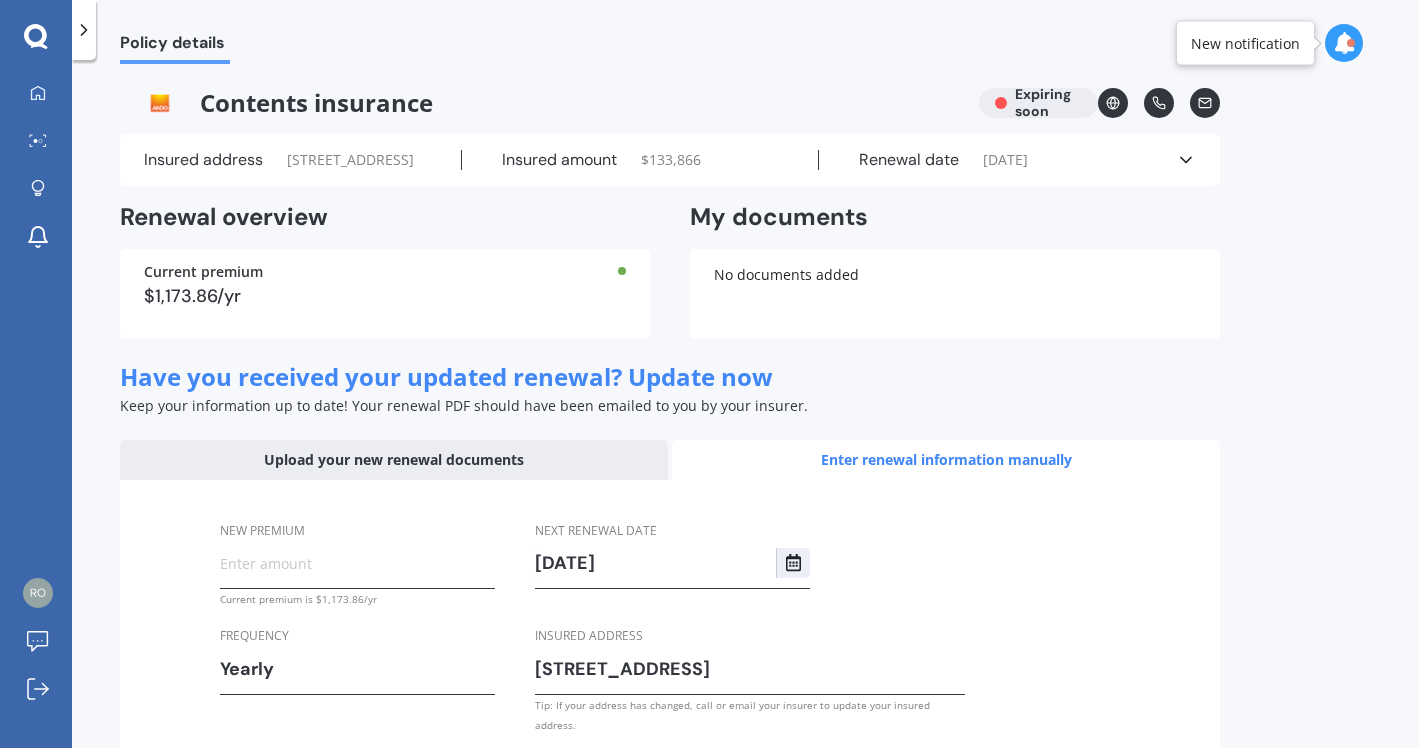 click on "New premium" at bounding box center (357, 563) 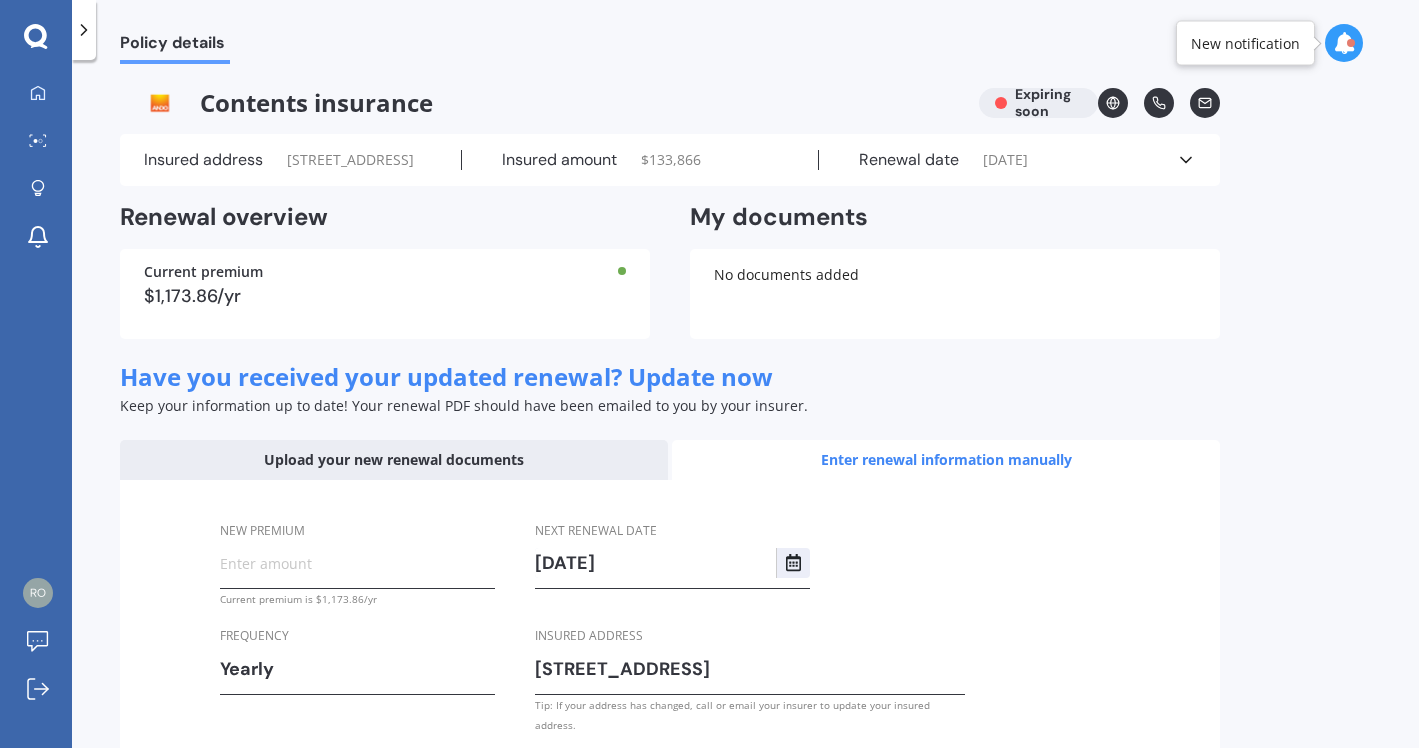 type on "$1,173.86" 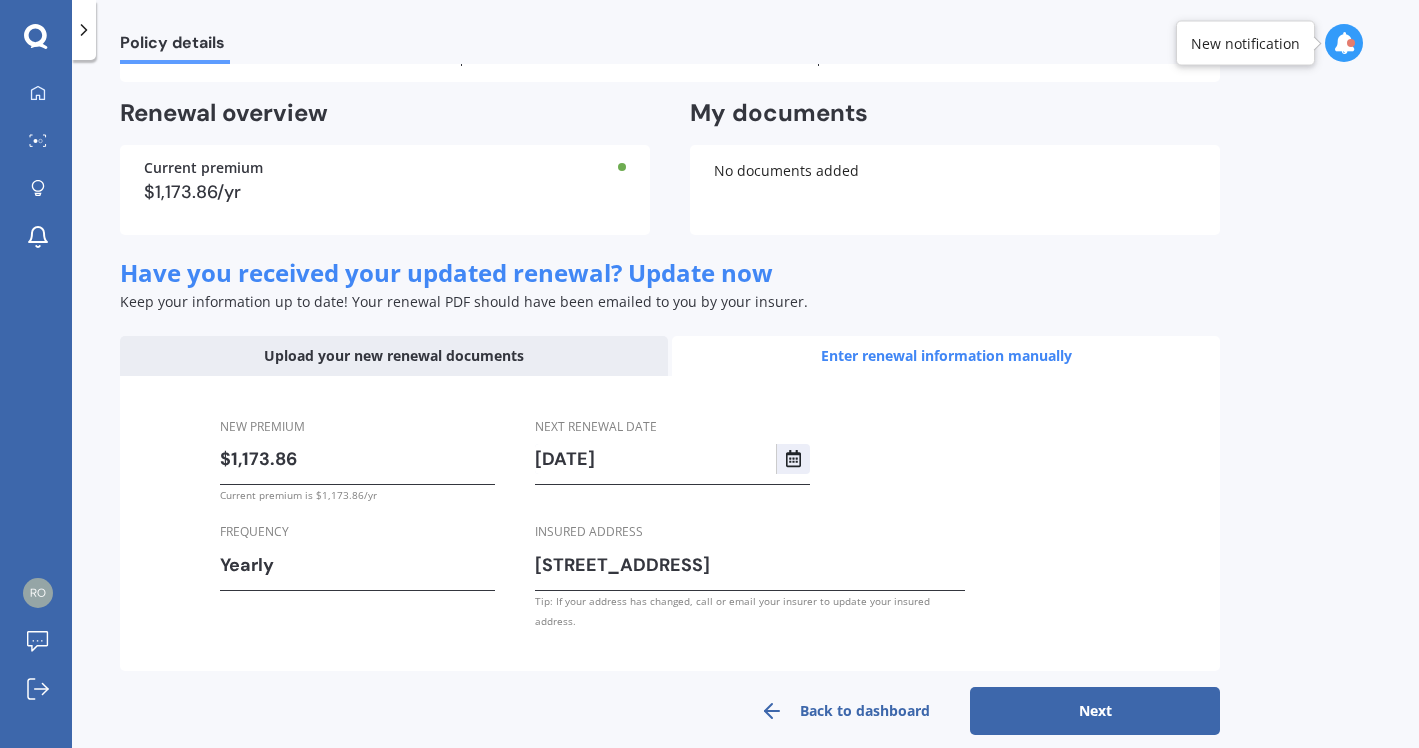 scroll, scrollTop: 148, scrollLeft: 0, axis: vertical 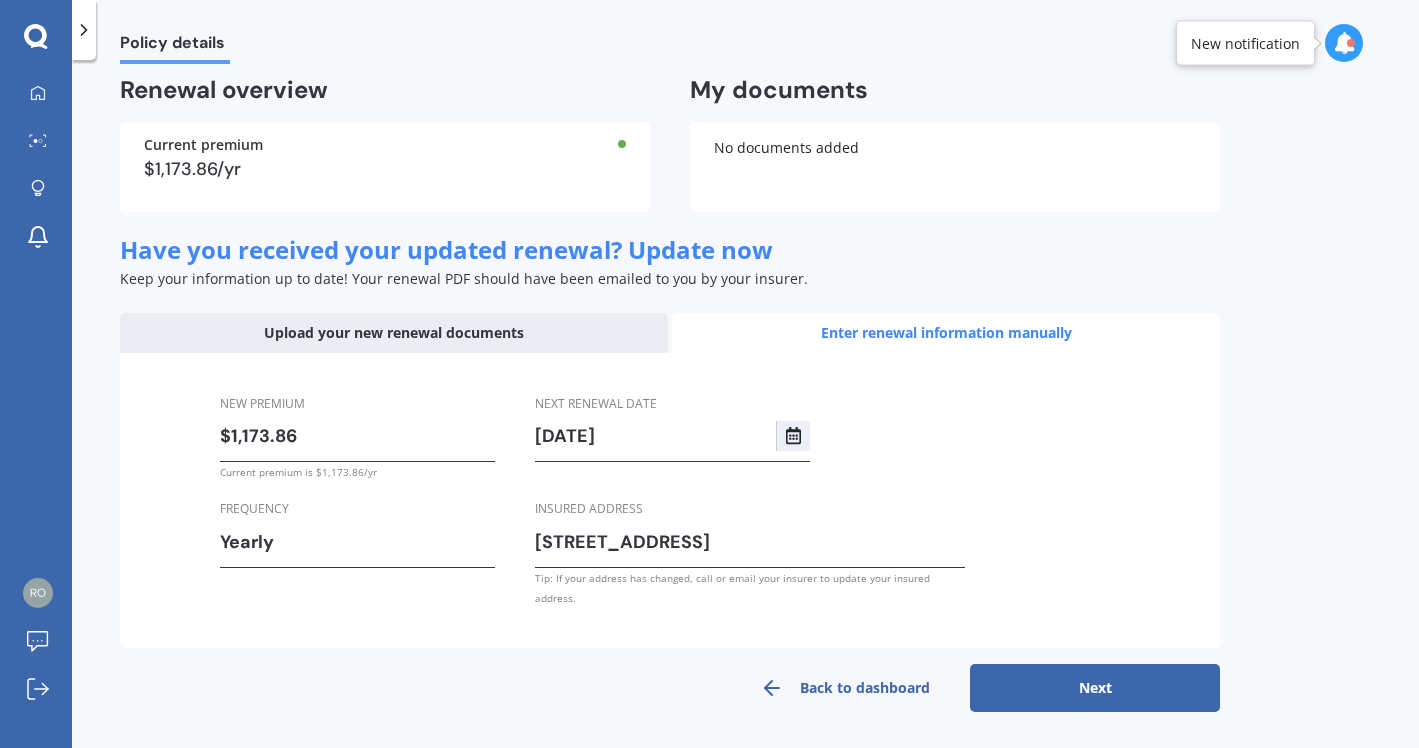 click on "Next" at bounding box center [1095, 688] 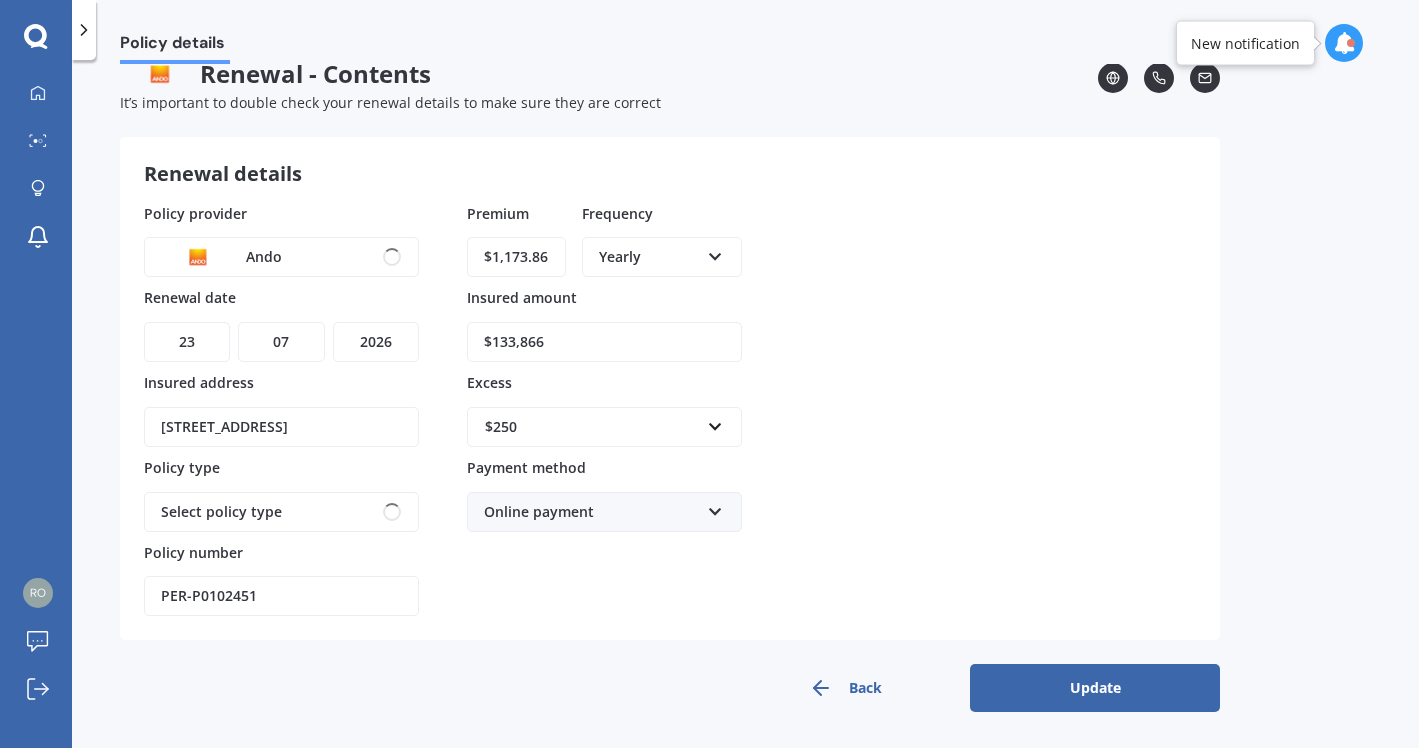 scroll, scrollTop: 29, scrollLeft: 0, axis: vertical 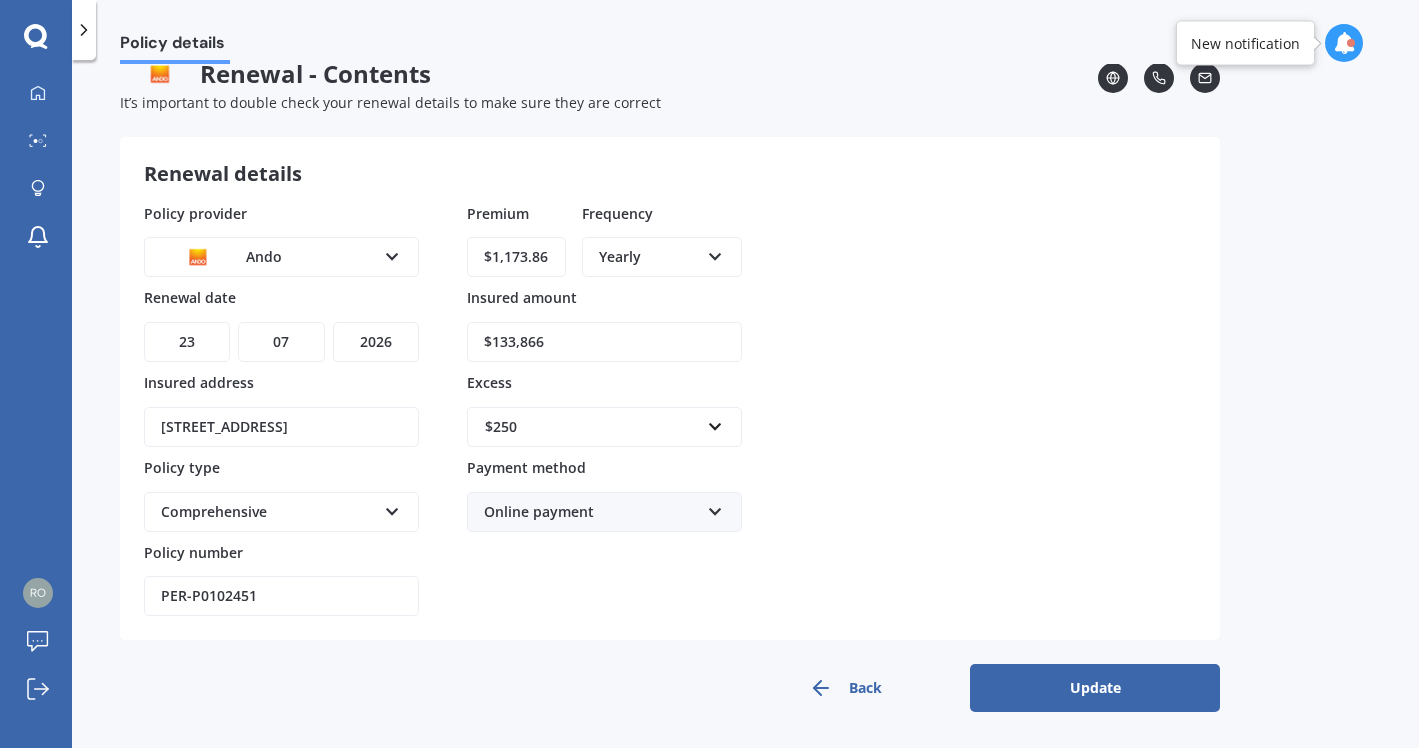 click on "Update" at bounding box center (1095, 688) 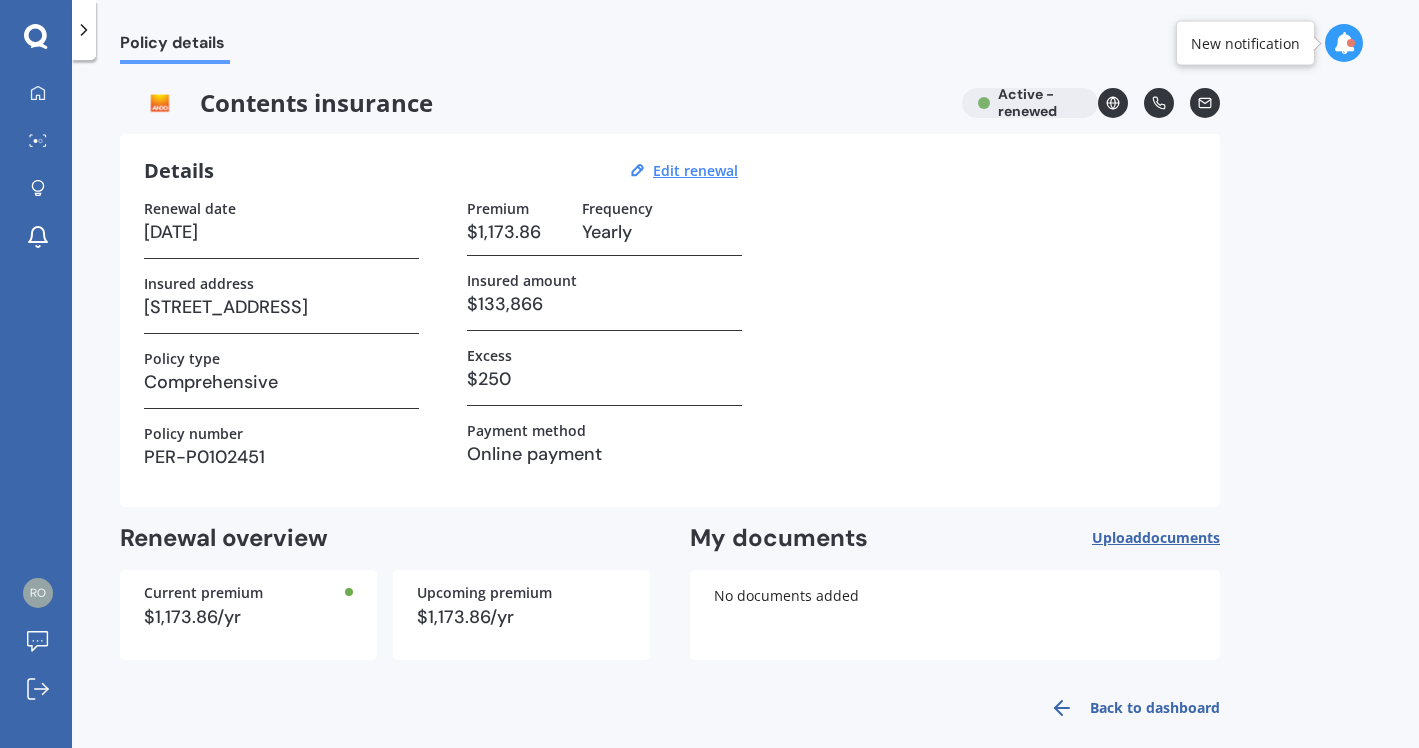 scroll, scrollTop: 19, scrollLeft: 0, axis: vertical 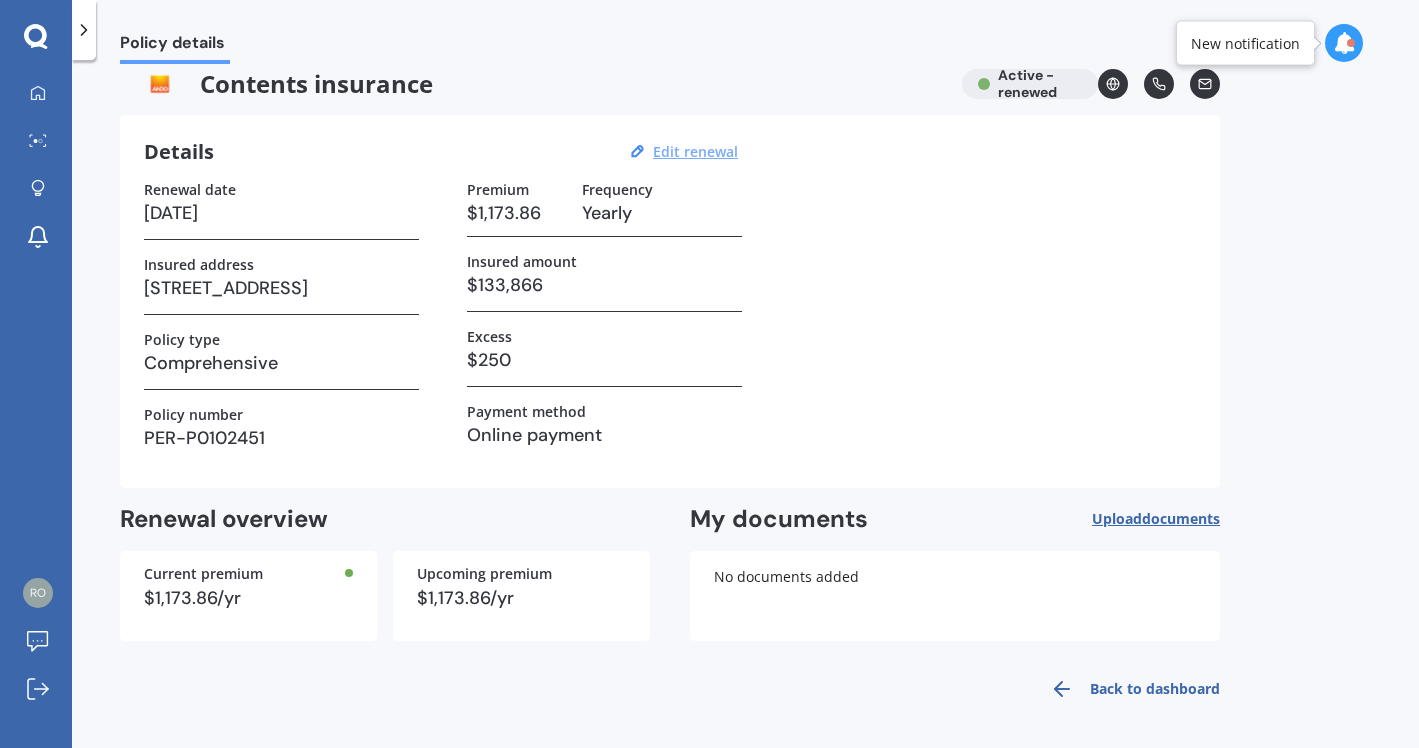 click on "Edit renewal" at bounding box center (695, 151) 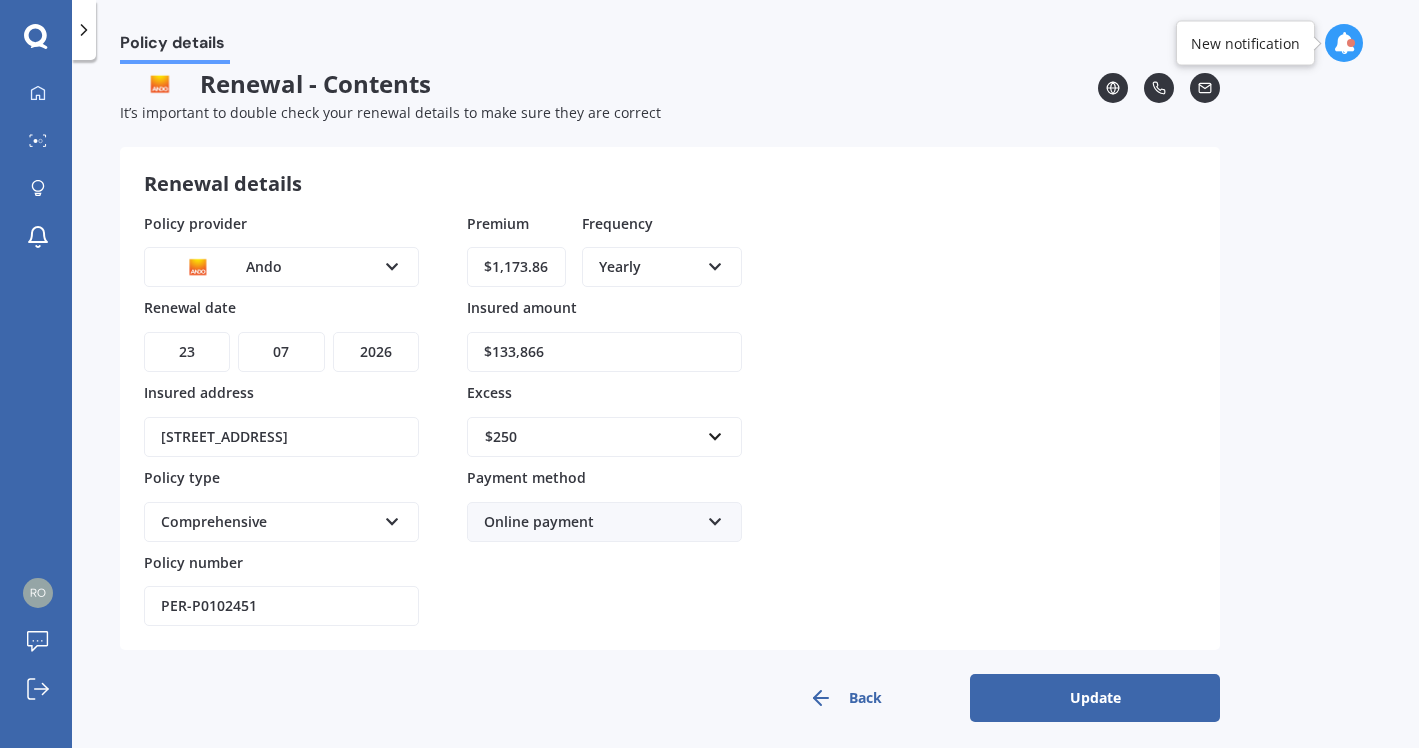 click on "YYYY 2027 2026 2025 2024 2023 2022 2021 2020 2019 2018 2017 2016 2015 2014 2013 2012 2011 2010 2009 2008 2007 2006 2005 2004 2003 2002 2001 2000 1999 1998 1997 1996 1995 1994 1993 1992 1991 1990 1989 1988 1987 1986 1985 1984 1983 1982 1981 1980 1979 1978 1977 1976 1975 1974 1973 1972 1971 1970 1969 1968 1967 1966 1965 1964 1963 1962 1961 1960 1959 1958 1957 1956 1955 1954 1953 1952 1951 1950 1949 1948 1947 1946 1945 1944 1943 1942 1941 1940 1939 1938 1937 1936 1935 1934 1933 1932 1931 1930 1929 1928" at bounding box center [376, 352] 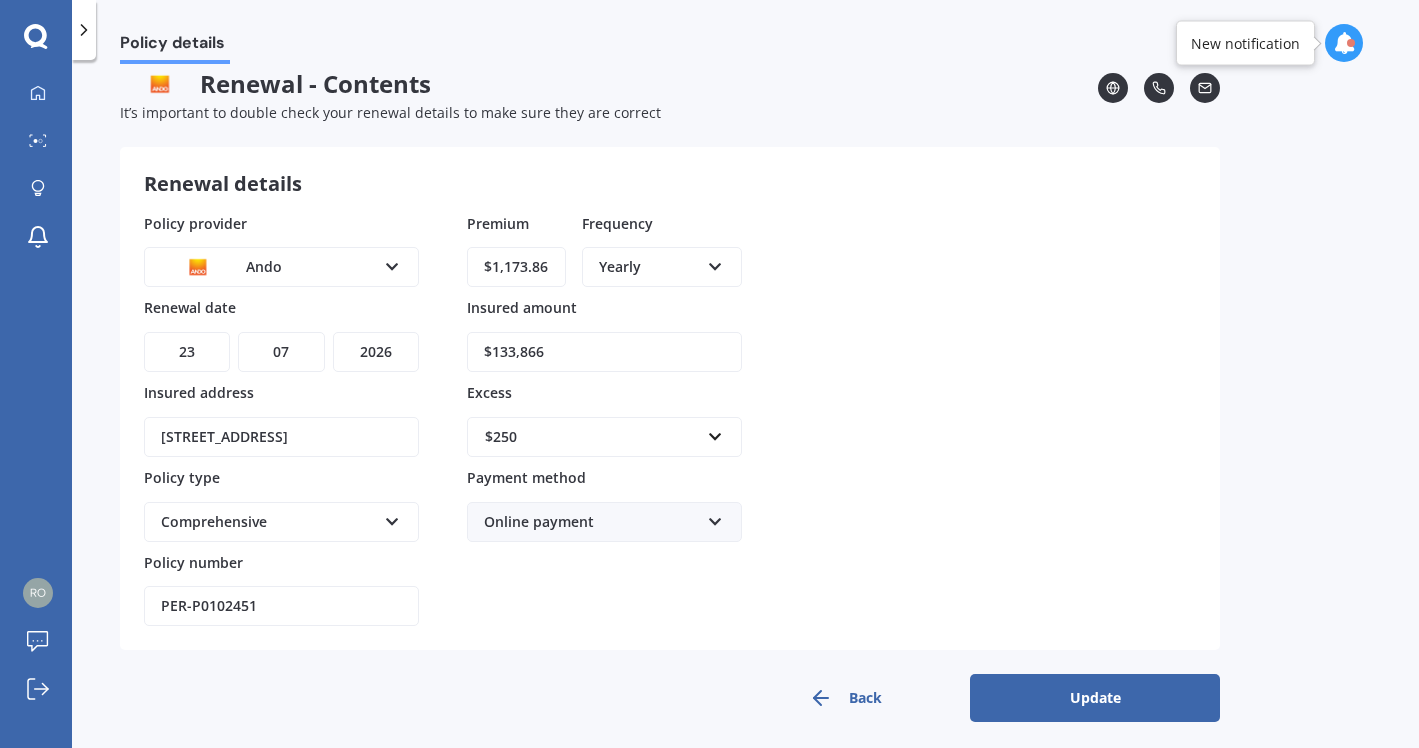 select on "2025" 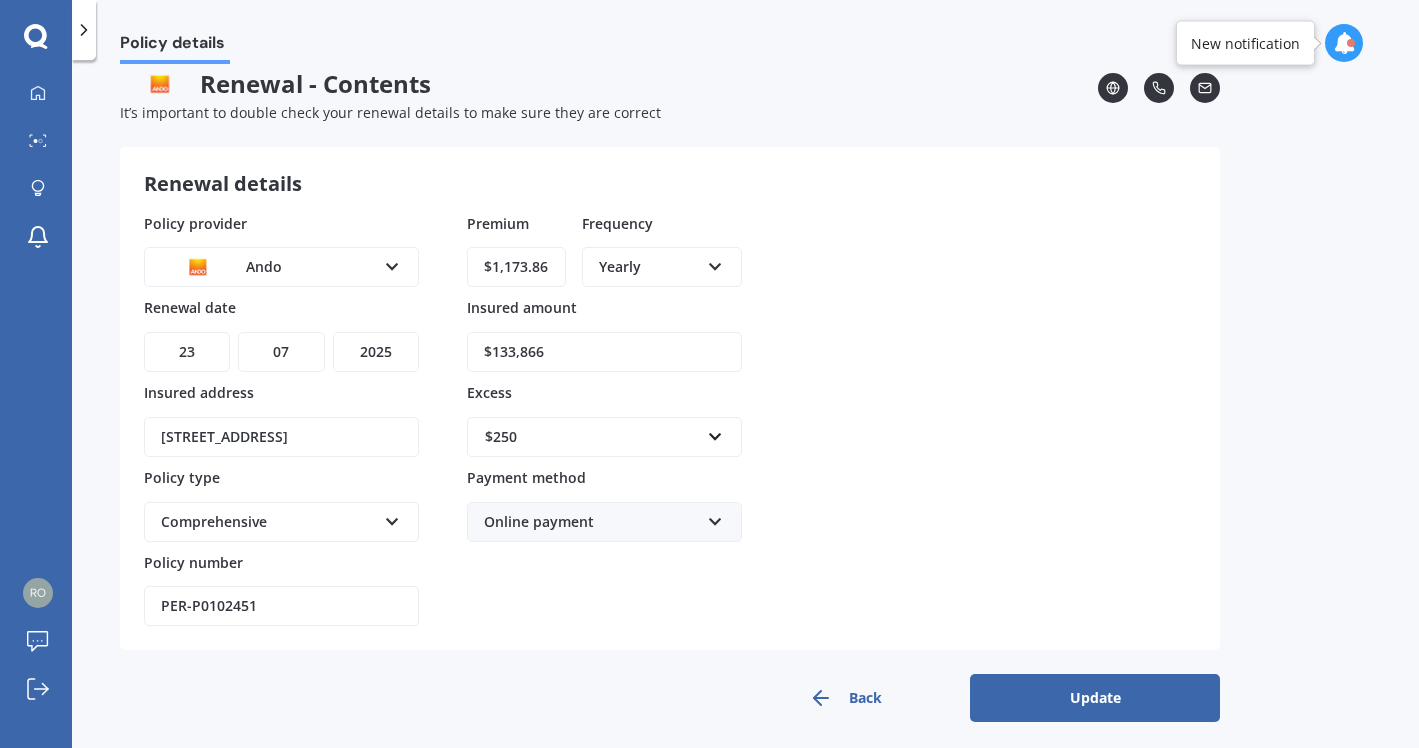 click on "Update" at bounding box center [1095, 698] 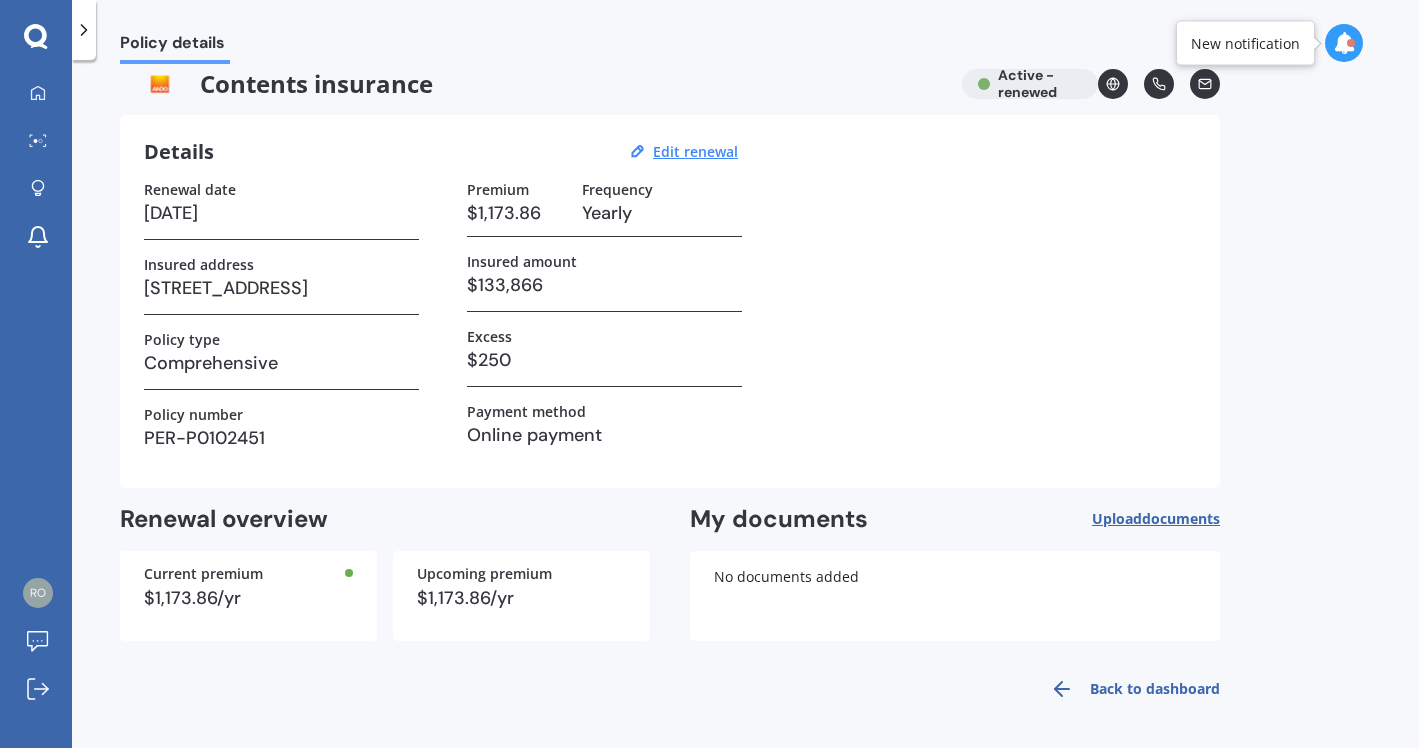 scroll, scrollTop: 0, scrollLeft: 0, axis: both 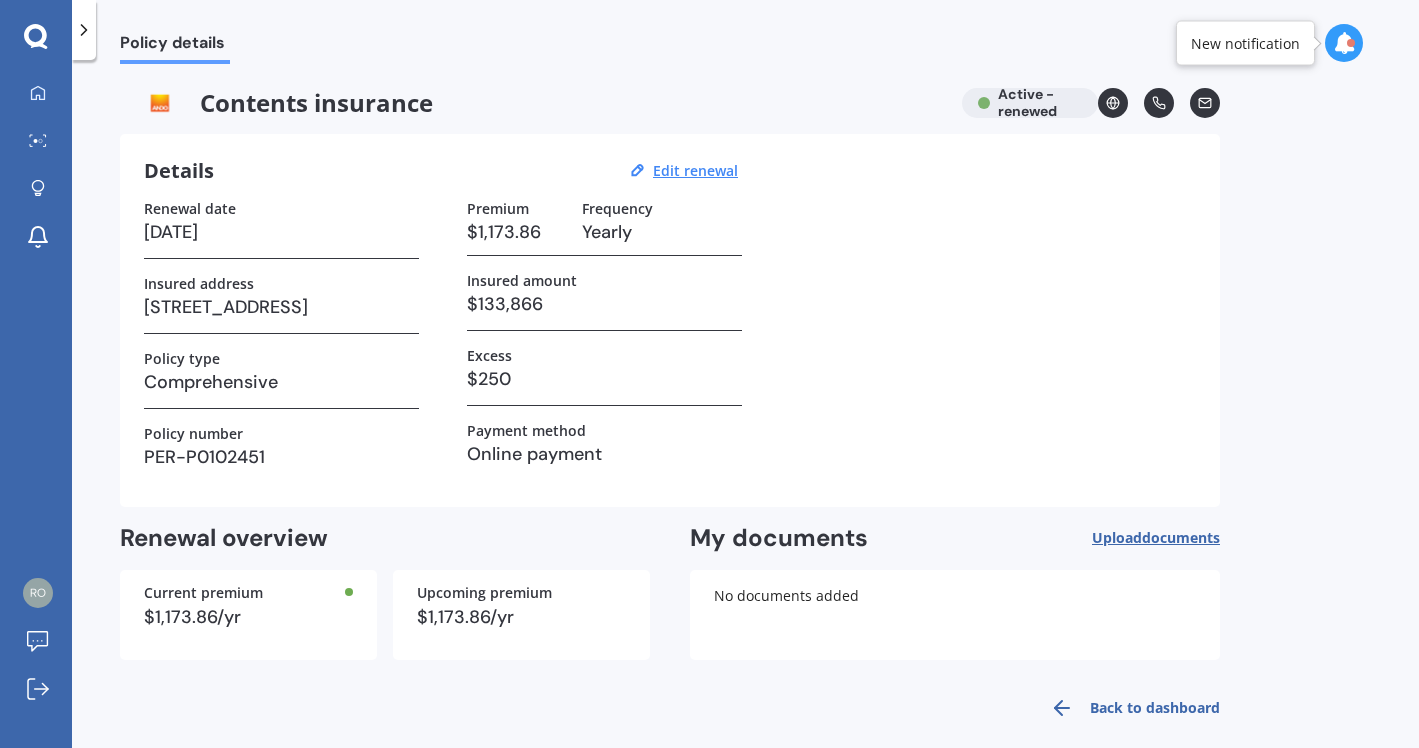 click on "documents" at bounding box center (1181, 537) 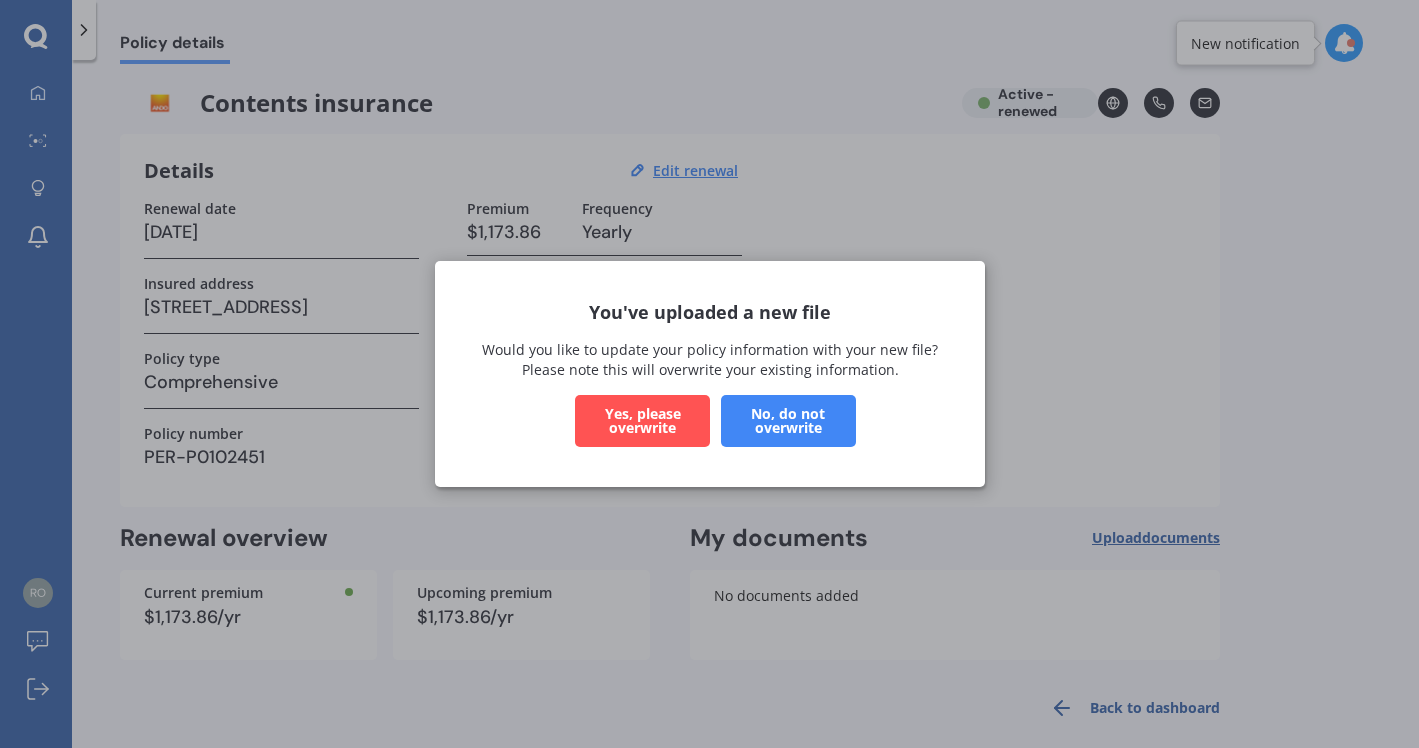 click on "Yes, please overwrite" at bounding box center (642, 421) 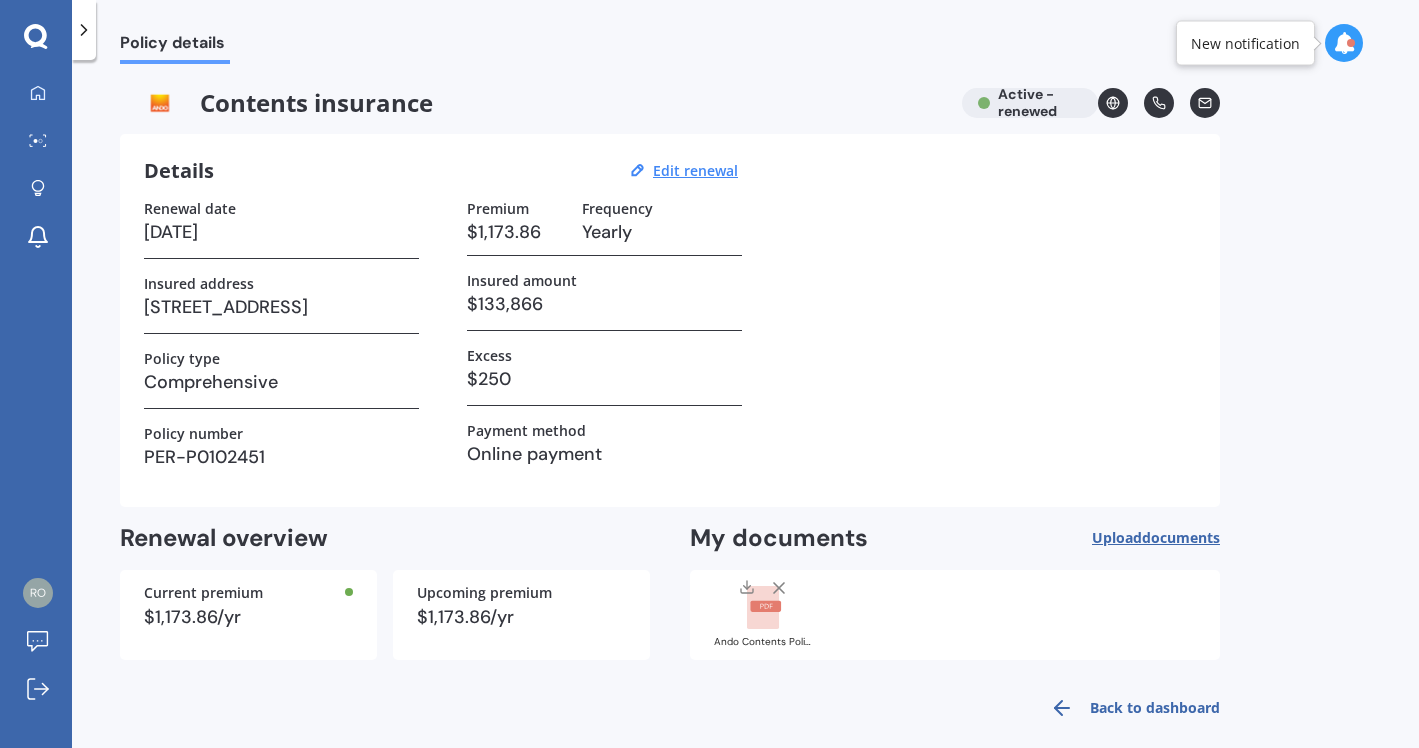 click on "documents" at bounding box center [1181, 537] 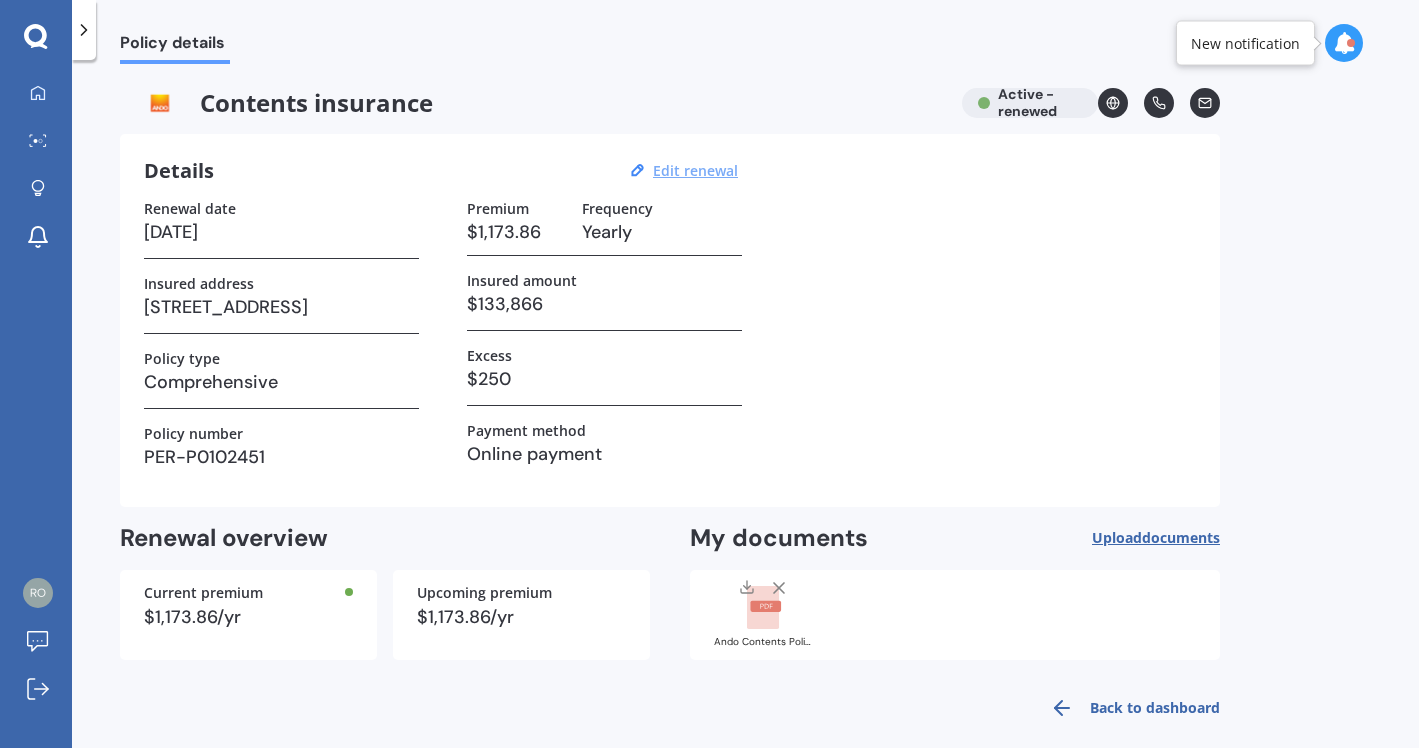 click on "Edit renewal" at bounding box center (695, 170) 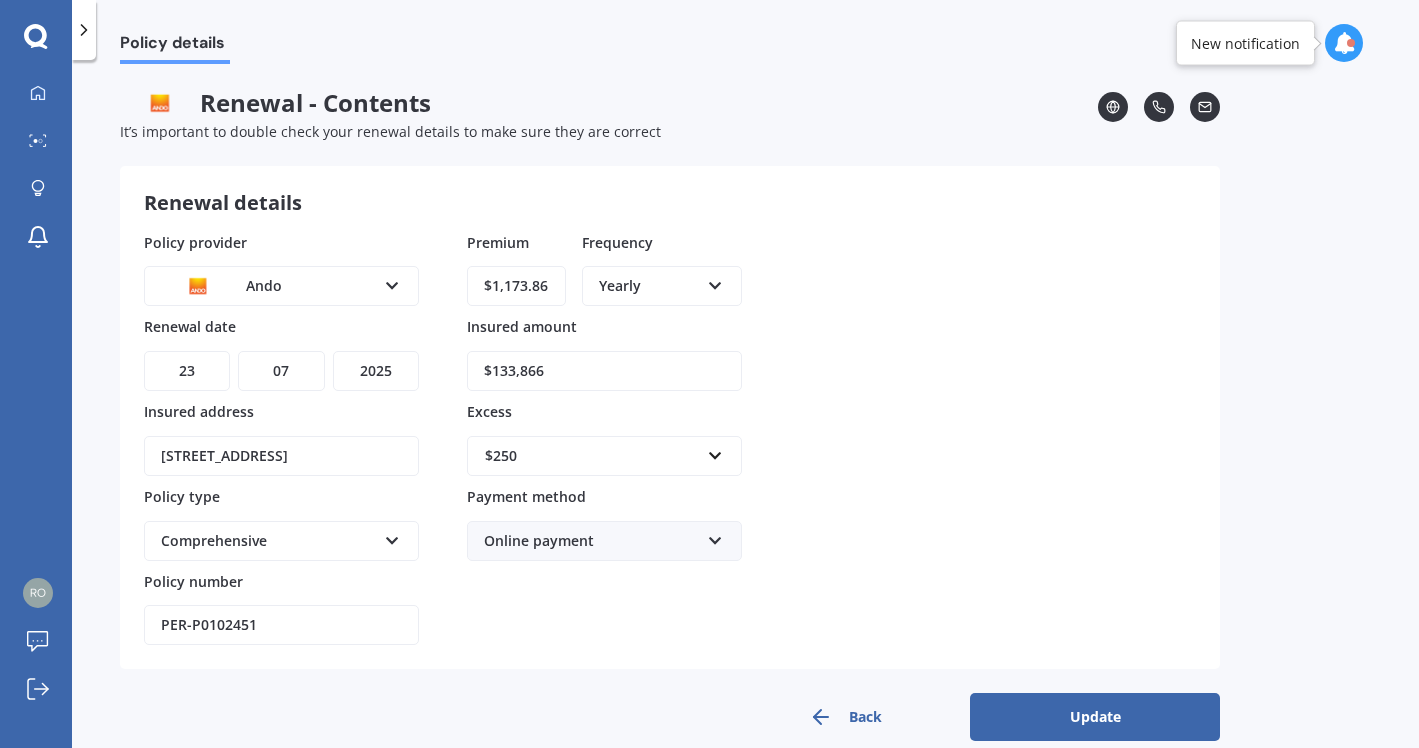 click on "$133,866" at bounding box center [604, 371] 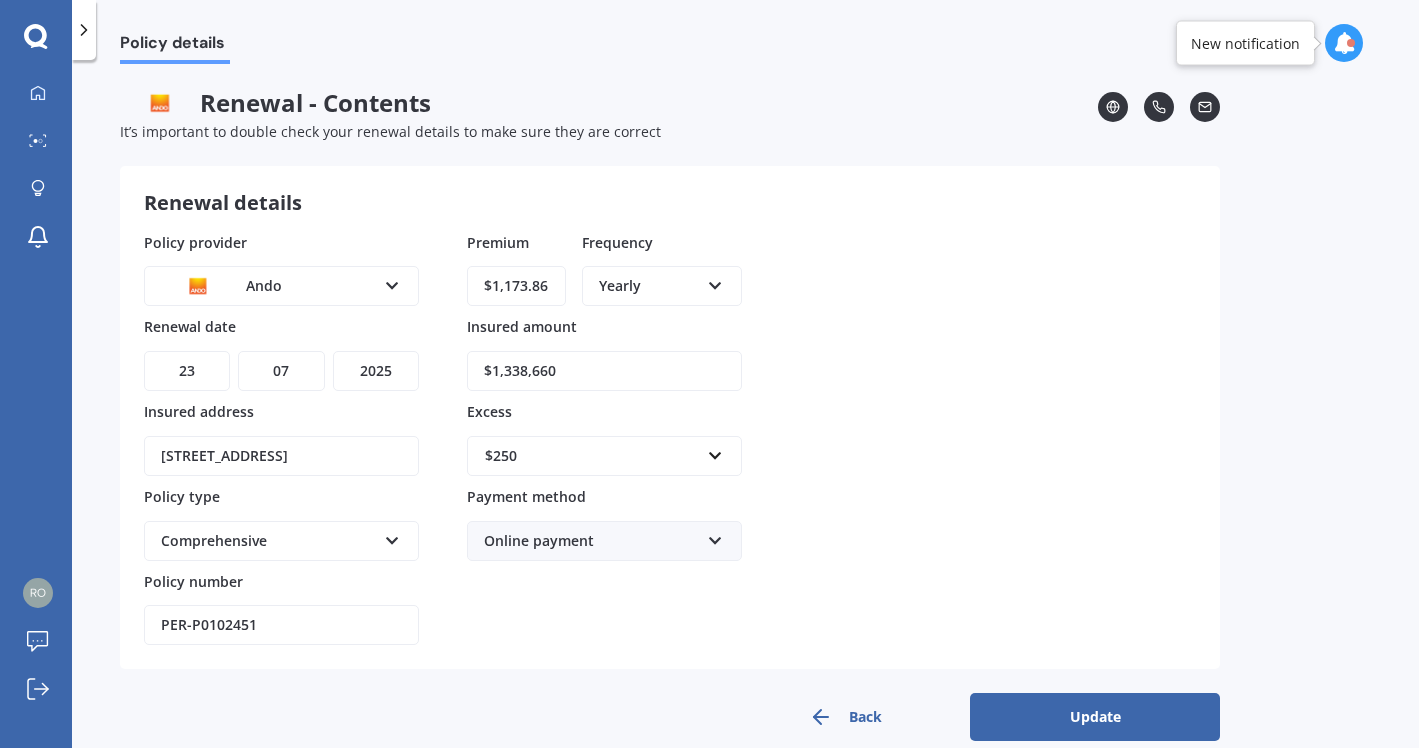 type on "$133,866" 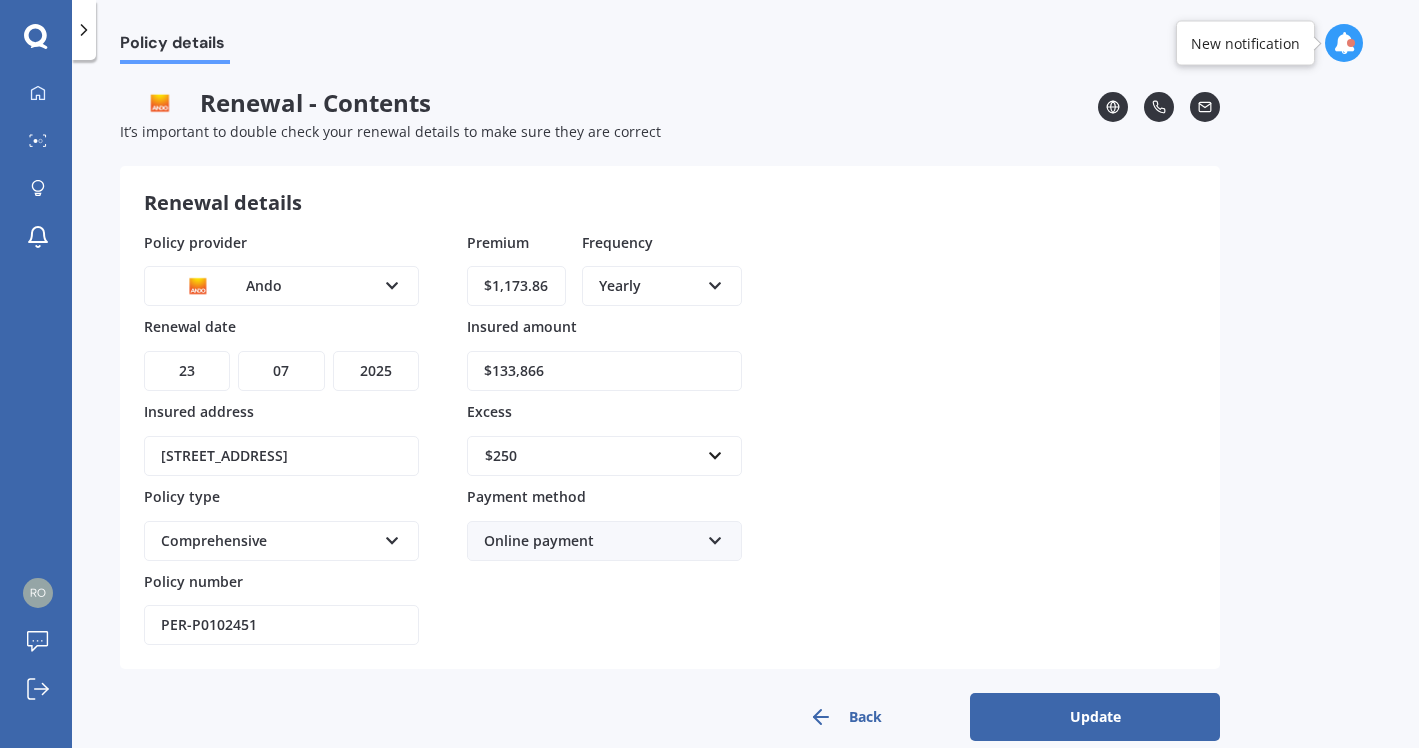 click on "Premium $1,173.86 Frequency Yearly Yearly Six-Monthly Quarterly Monthly Fortnightly Weekly Insured amount $133,866 Excess $250 $250 $300 $400 $500 $750 $1,000 $2,000 Payment method Online payment Direct debit - bank account Direct debit - credit/debit card Online payment Internet banking transfer Cheque" at bounding box center (604, 439) 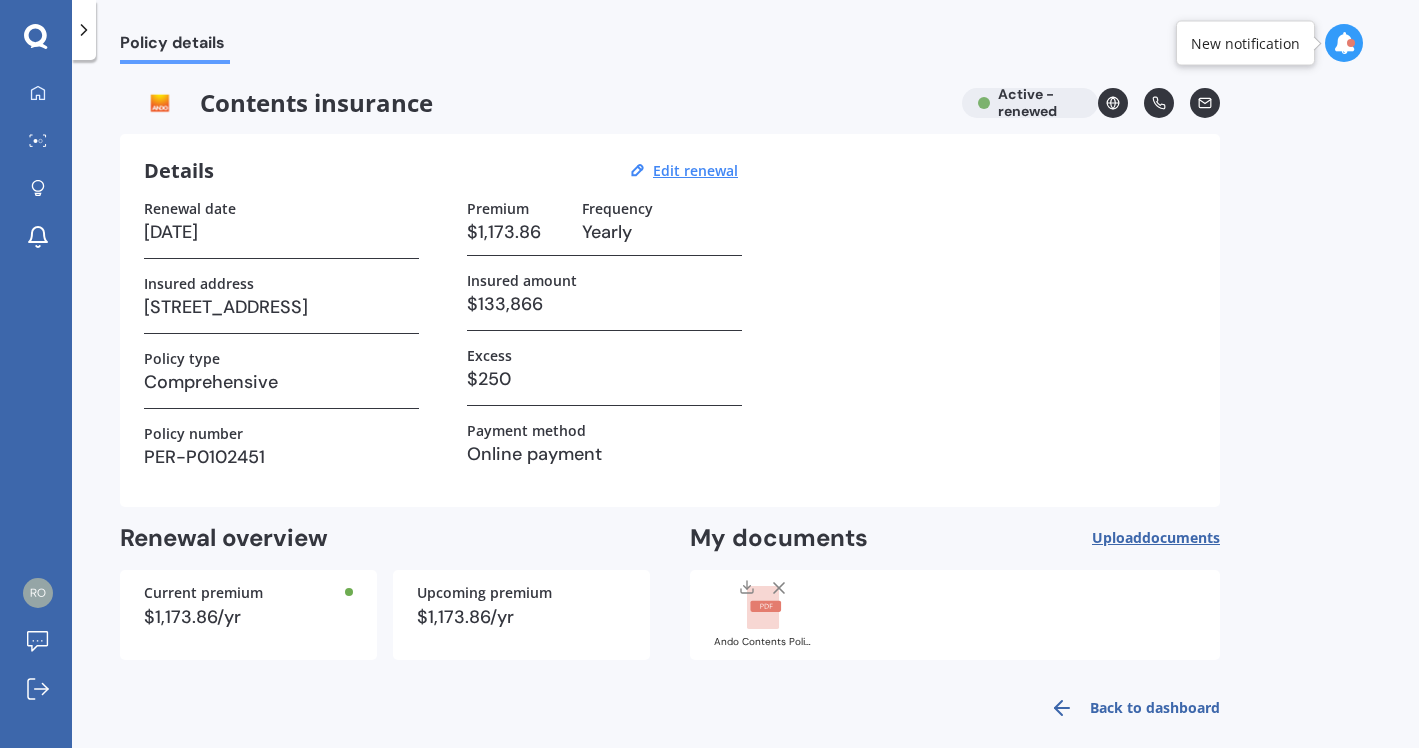 click at bounding box center (1344, 43) 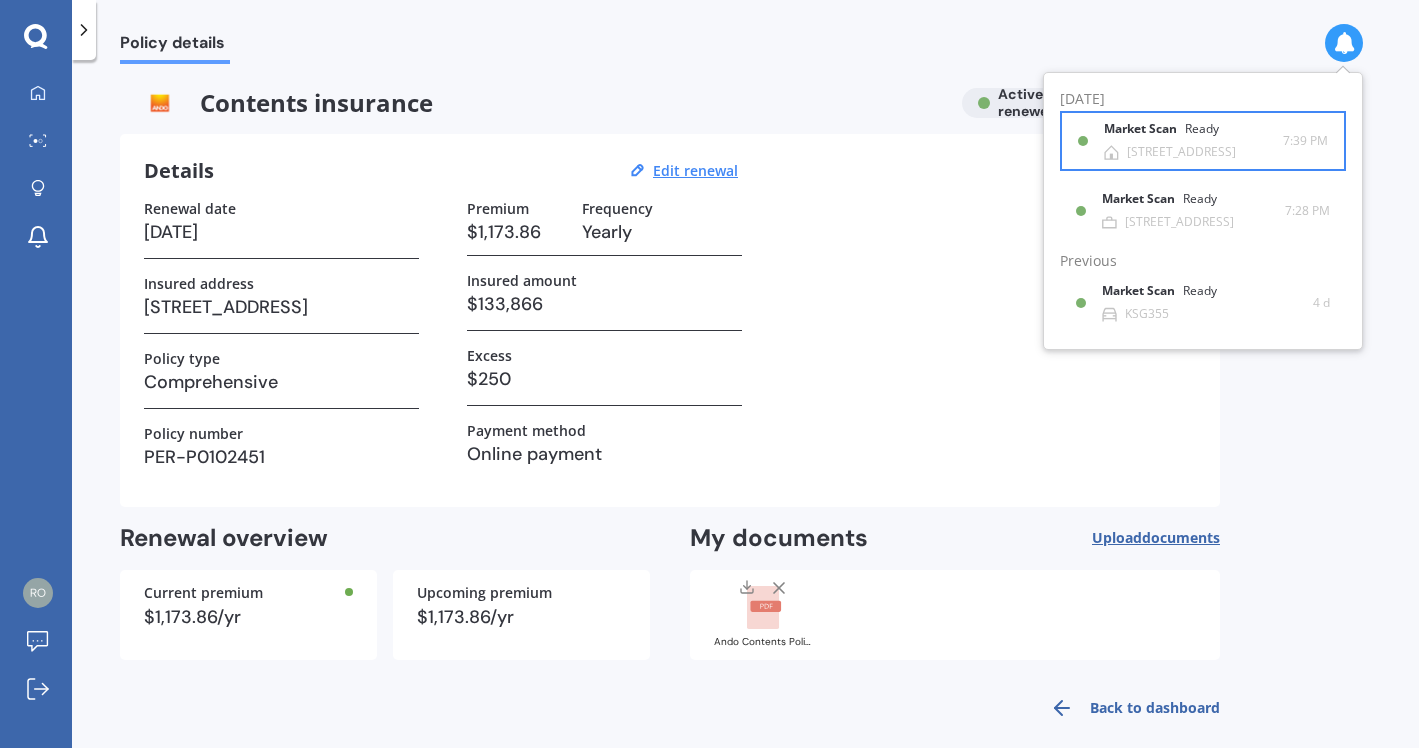 click on "Ready" at bounding box center (1202, 129) 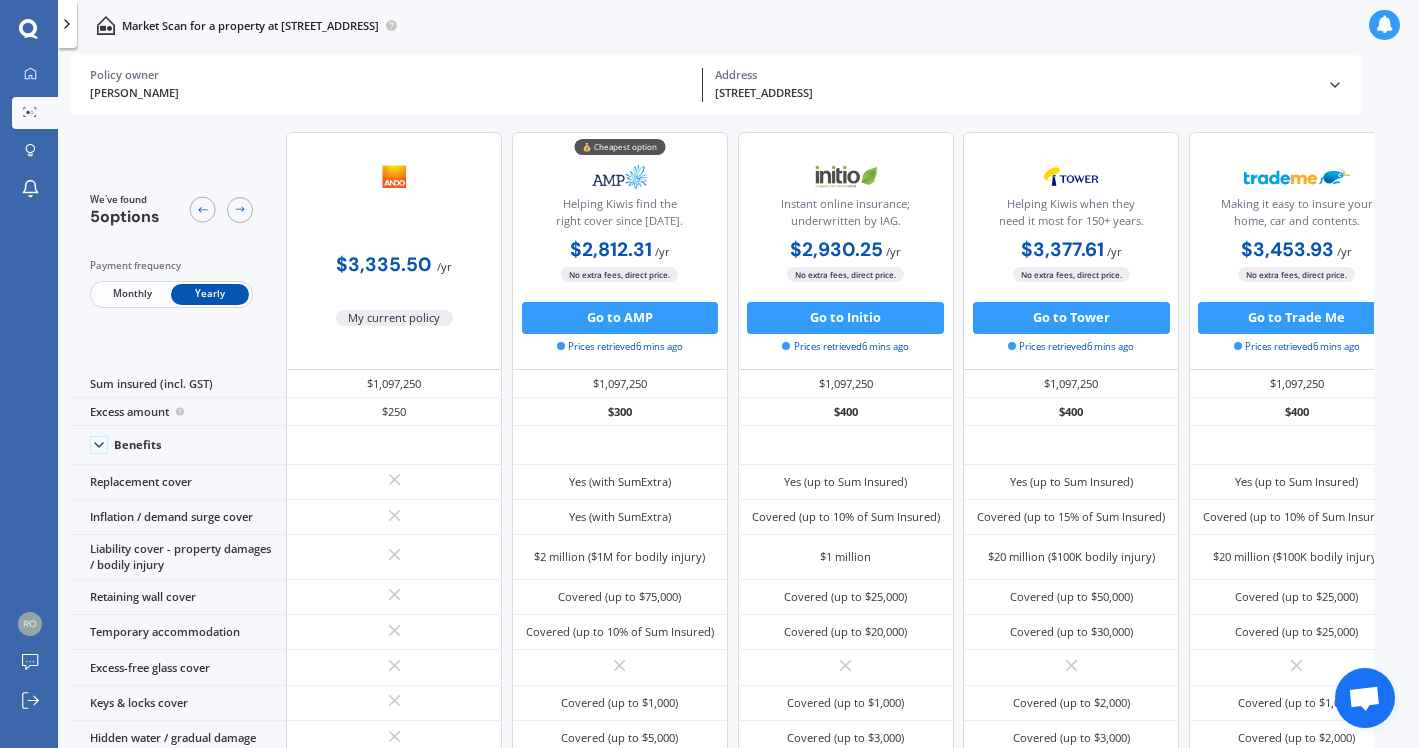 click at bounding box center (1385, 25) 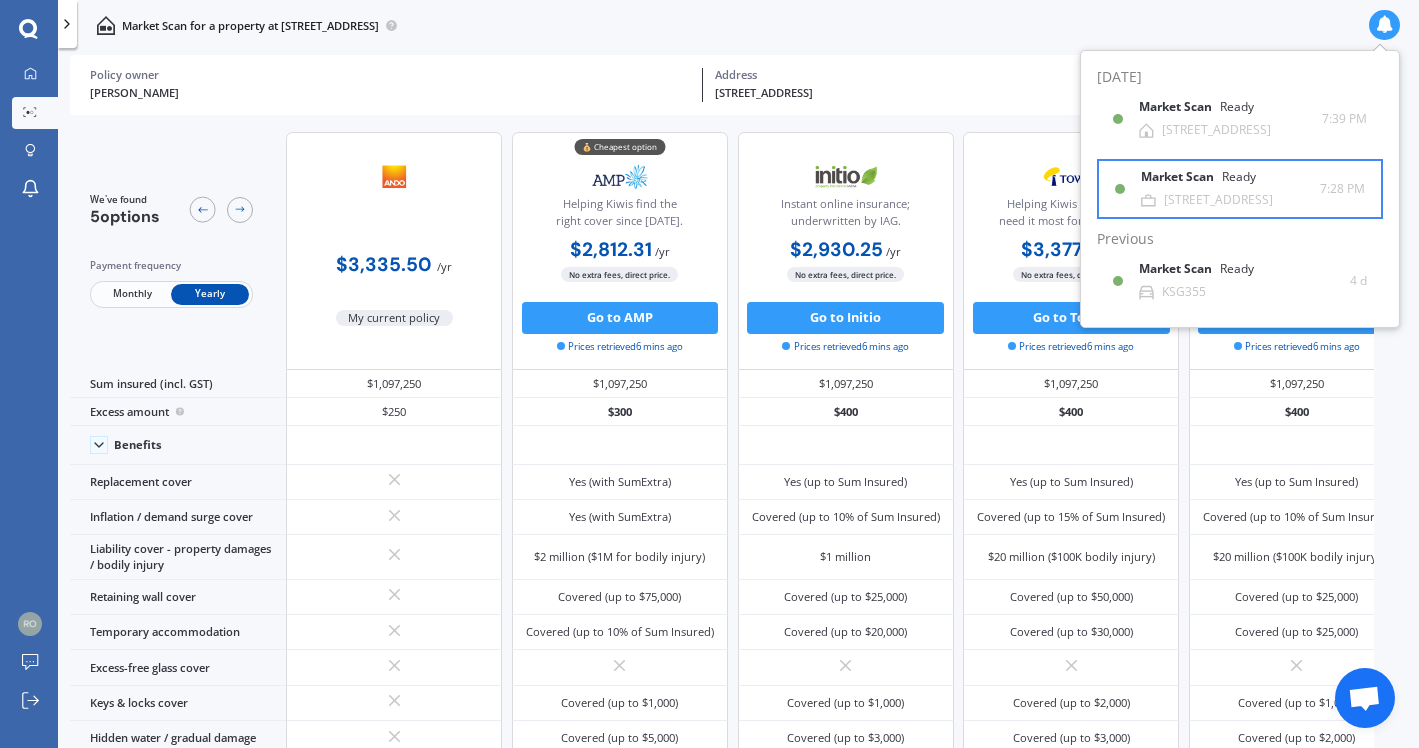 click on "Ready" at bounding box center [1239, 177] 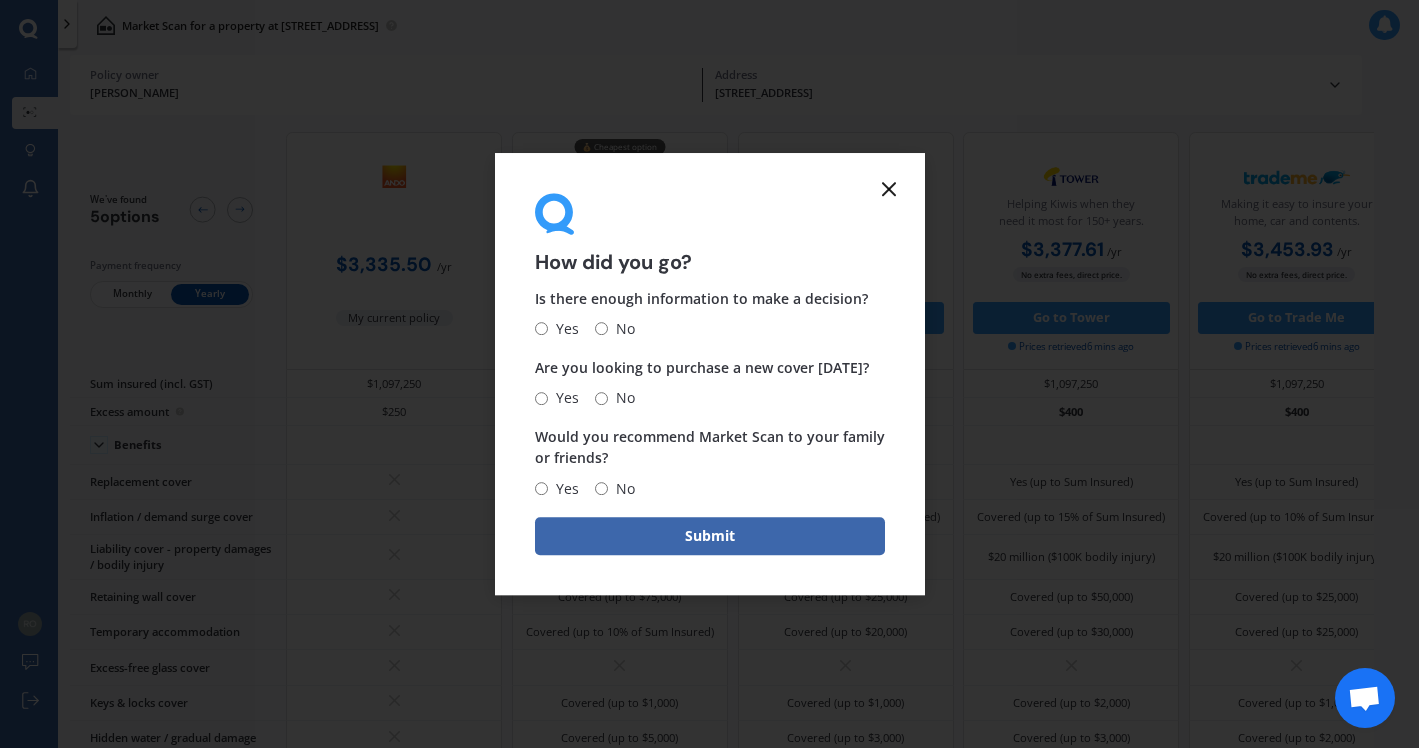 click 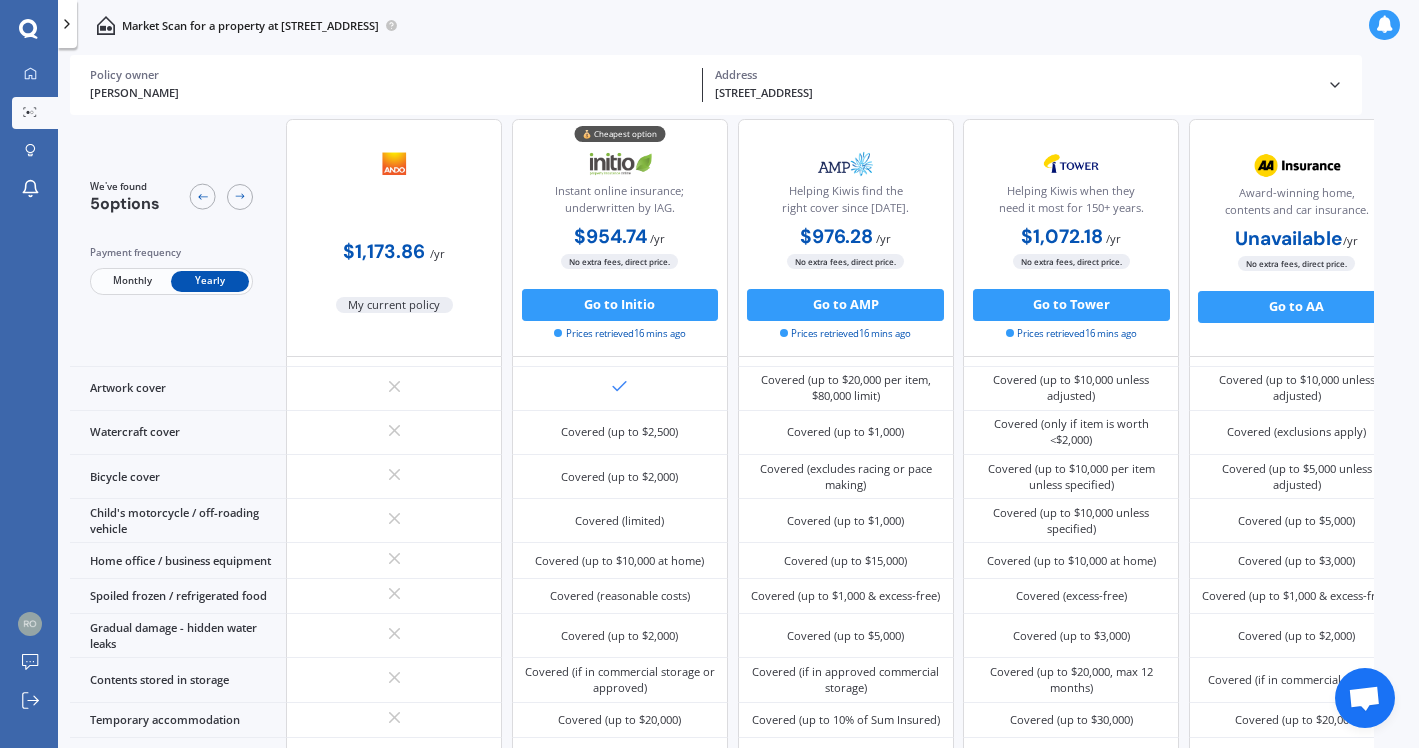 scroll, scrollTop: 0, scrollLeft: 0, axis: both 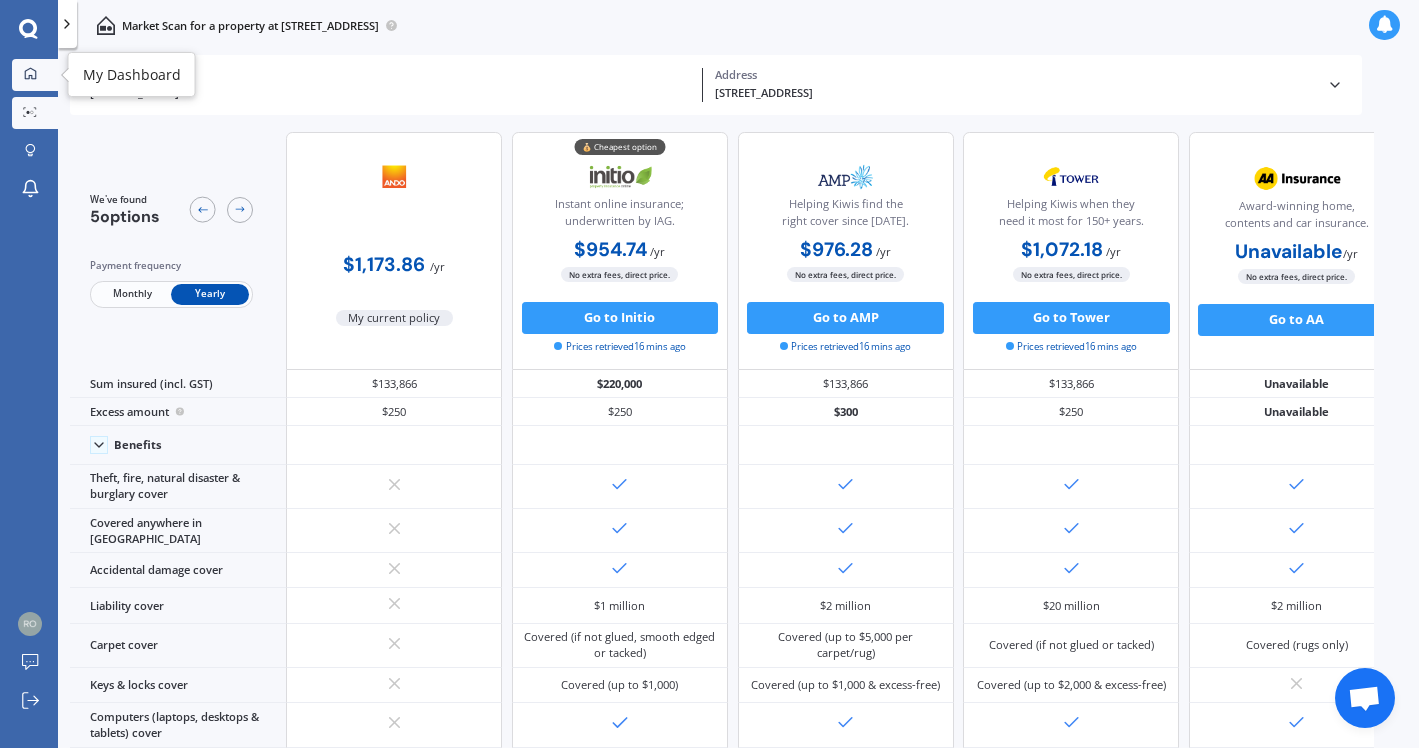 click 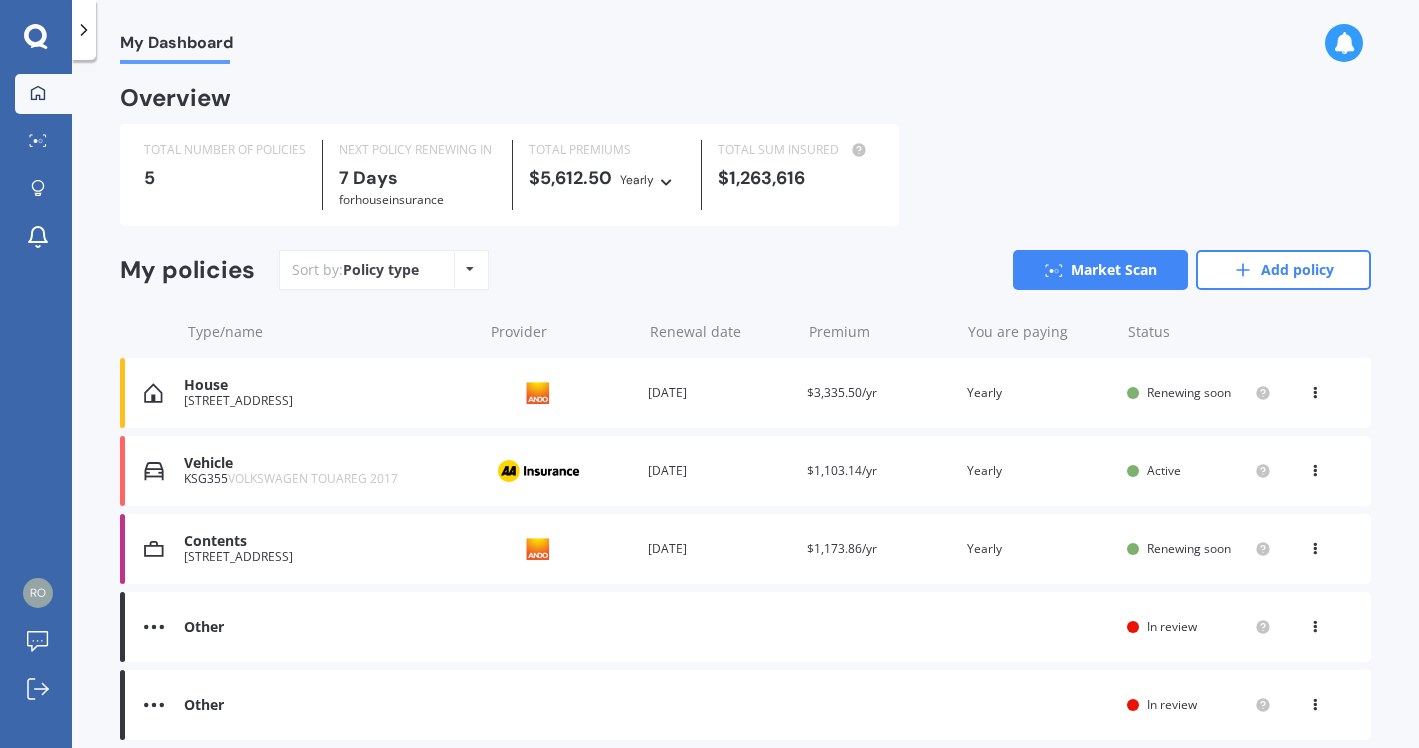 click at bounding box center [1315, 623] 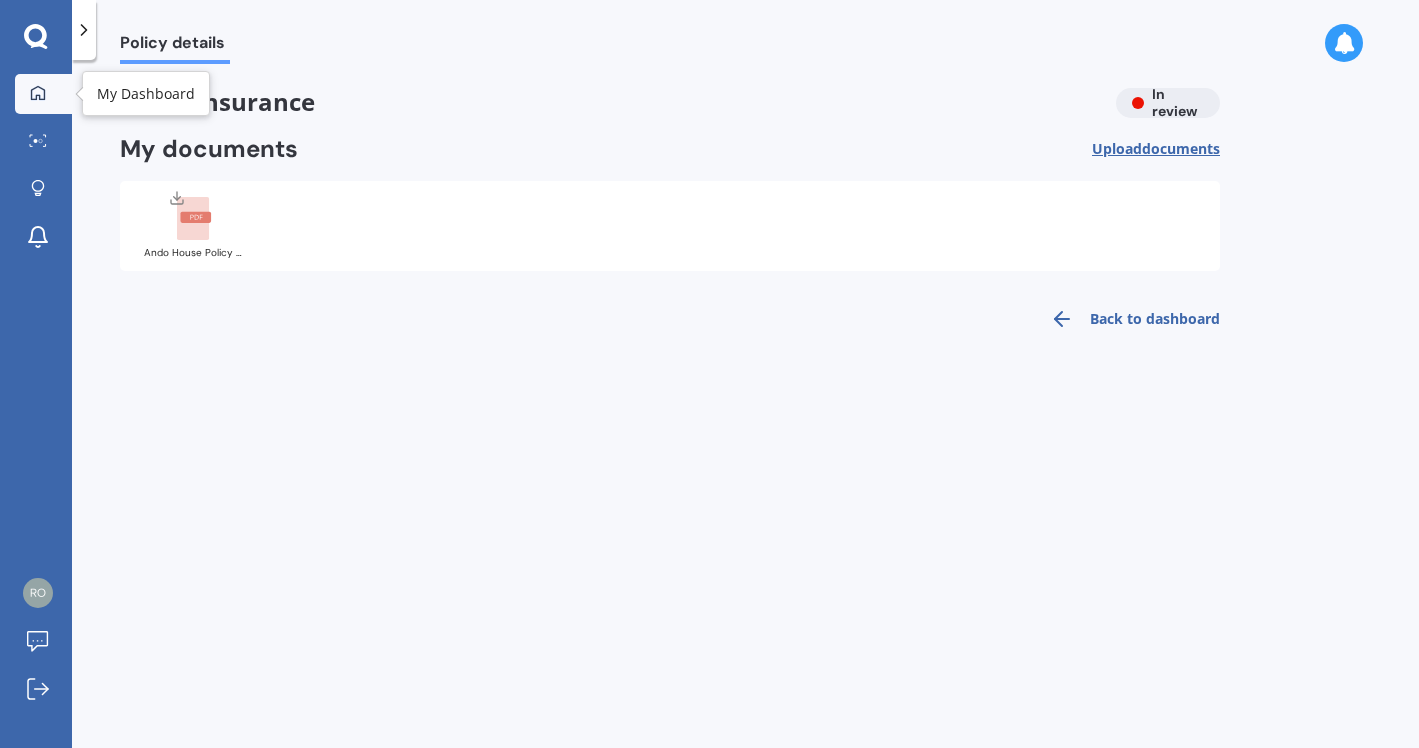 click 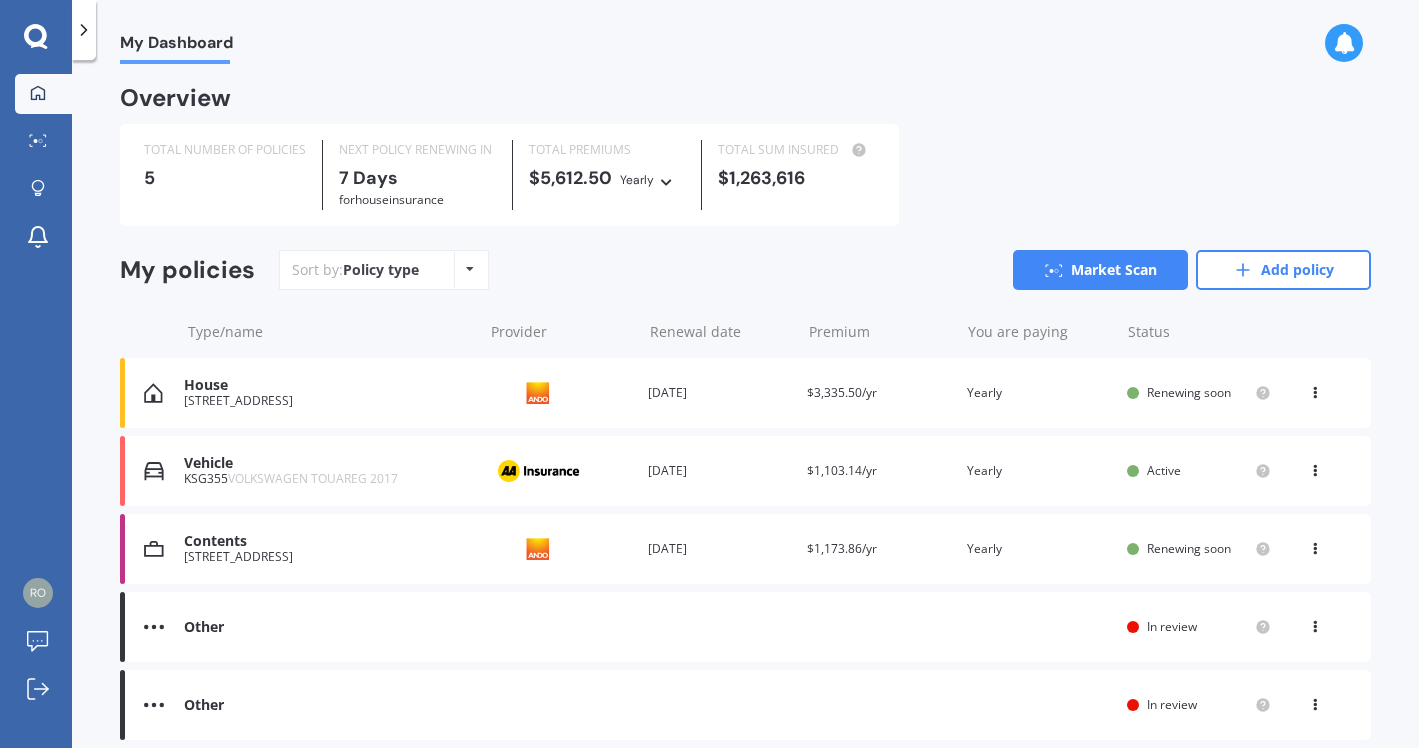 click on "Vehicle" at bounding box center [328, 463] 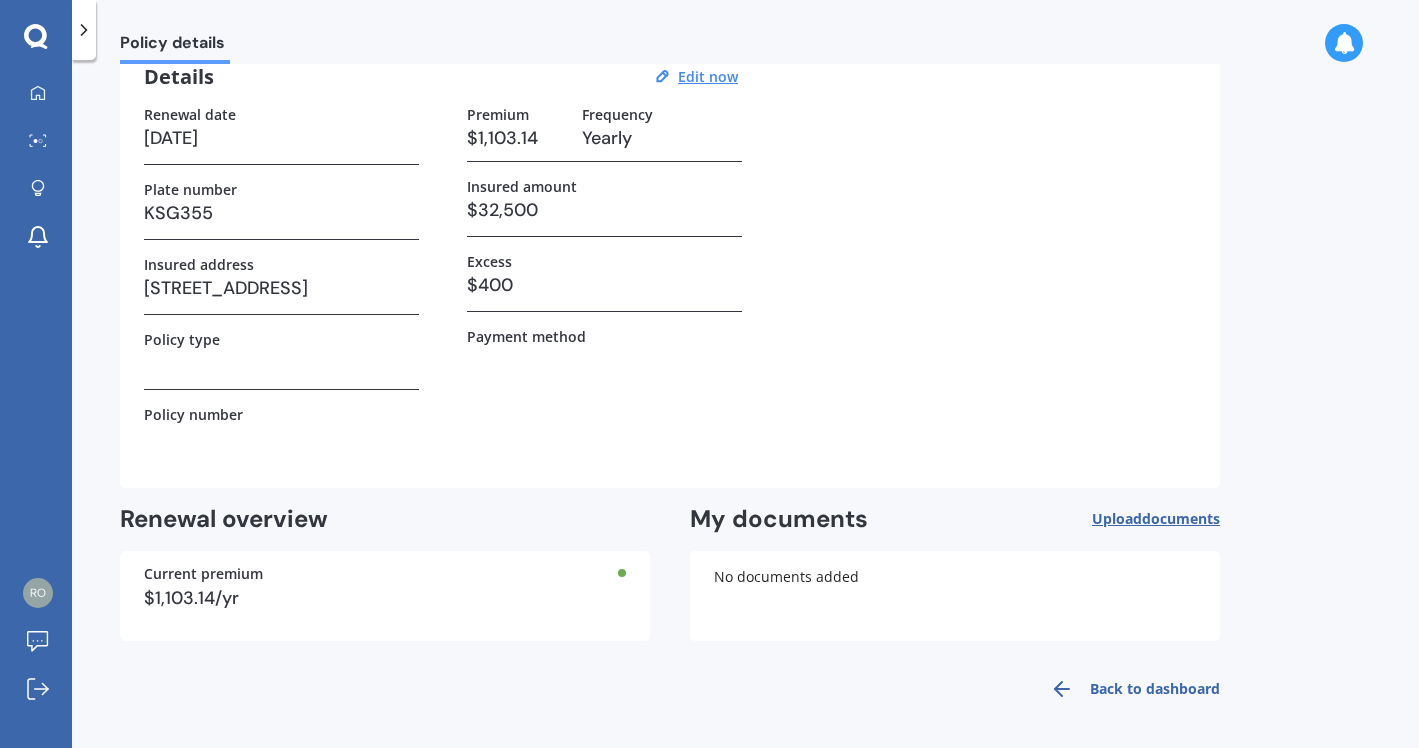 scroll, scrollTop: 0, scrollLeft: 0, axis: both 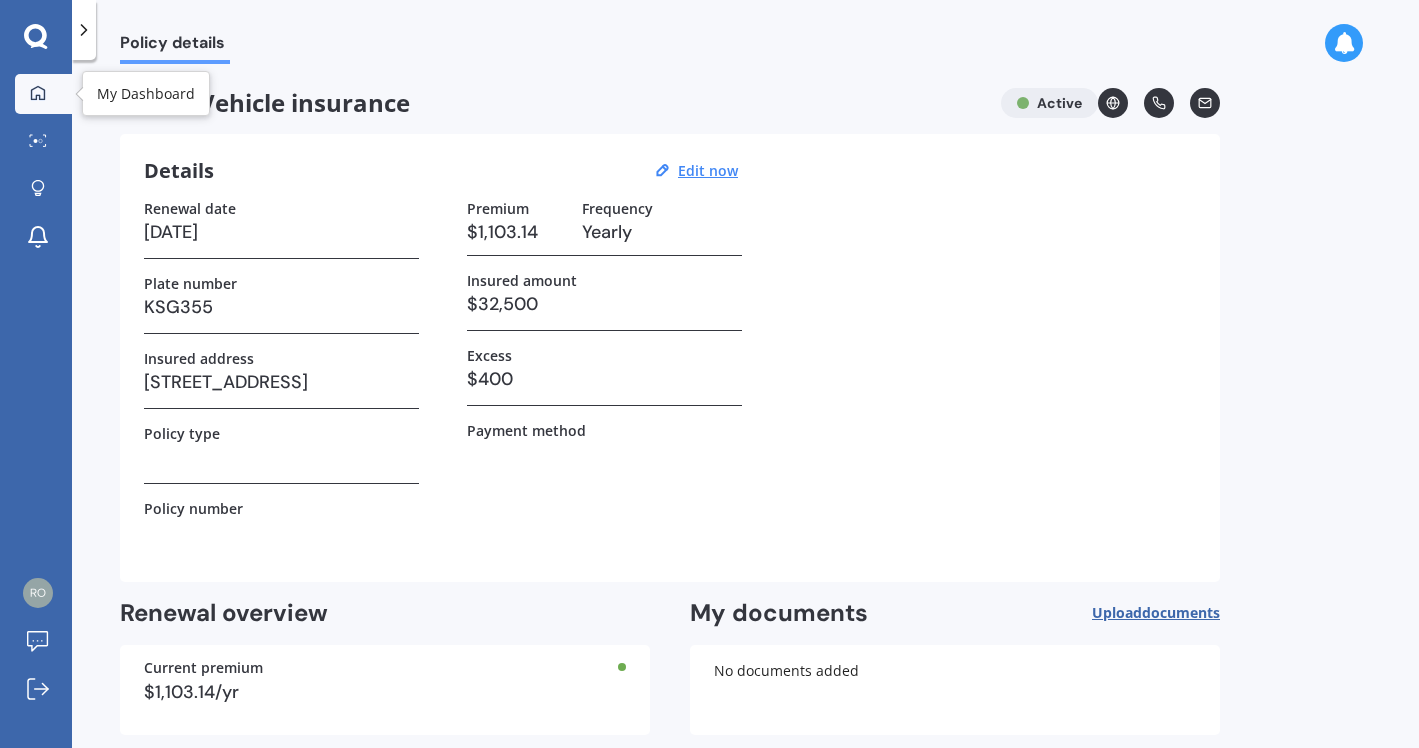click 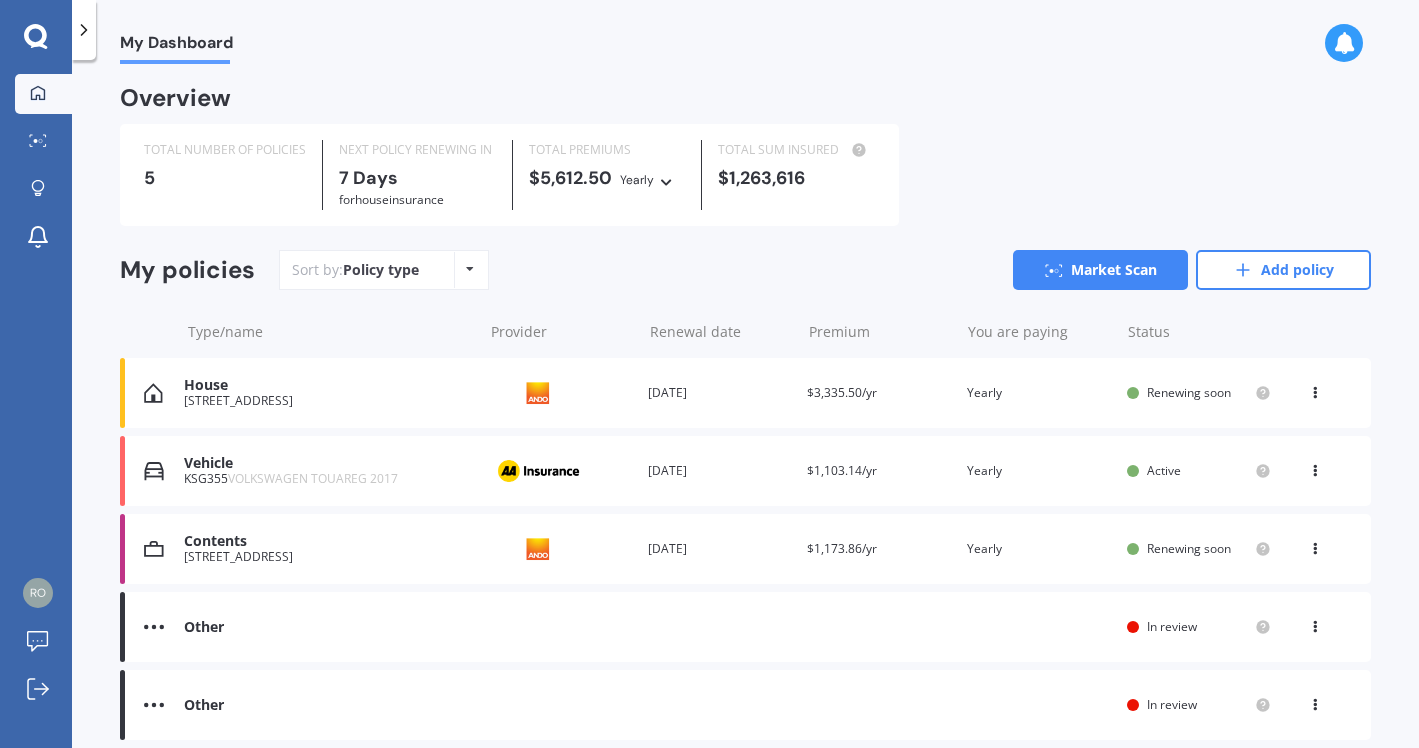 click at bounding box center [1315, 389] 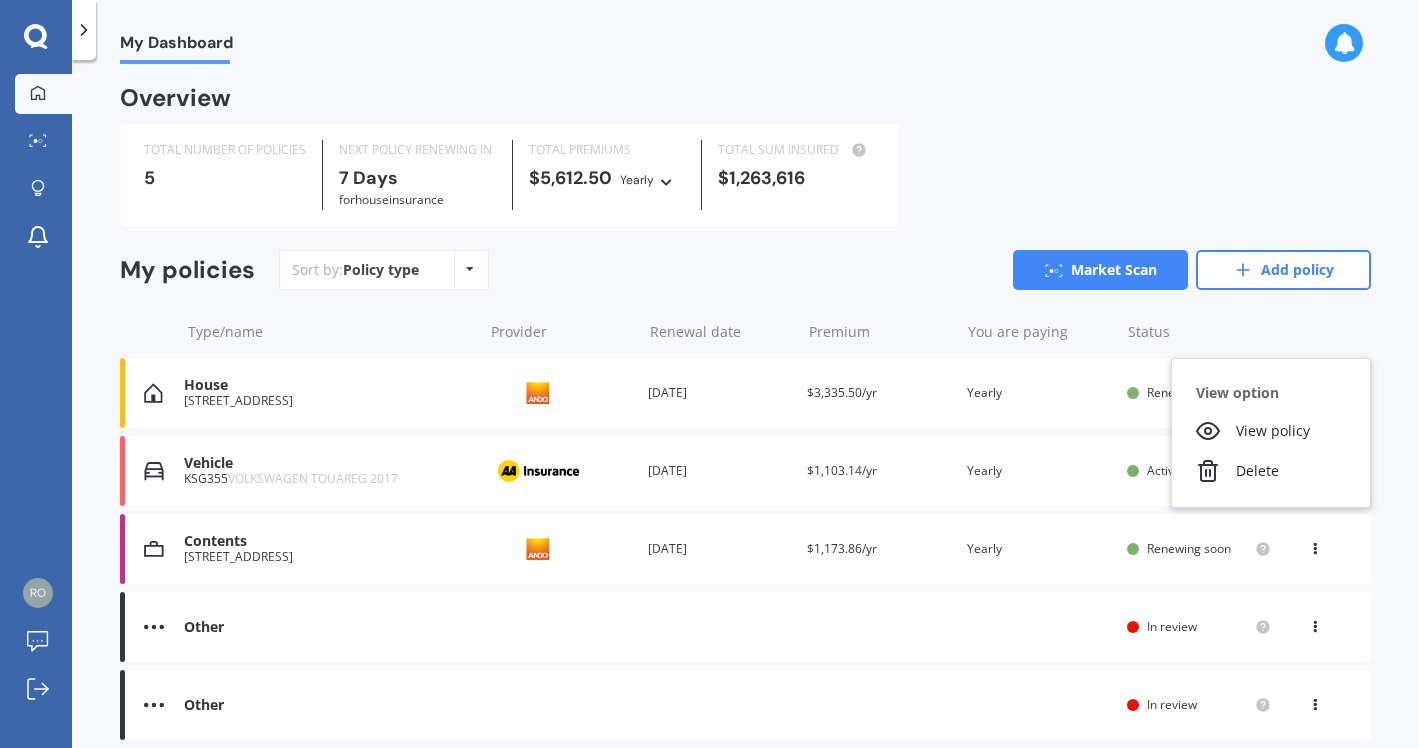 click at bounding box center [1317, 332] 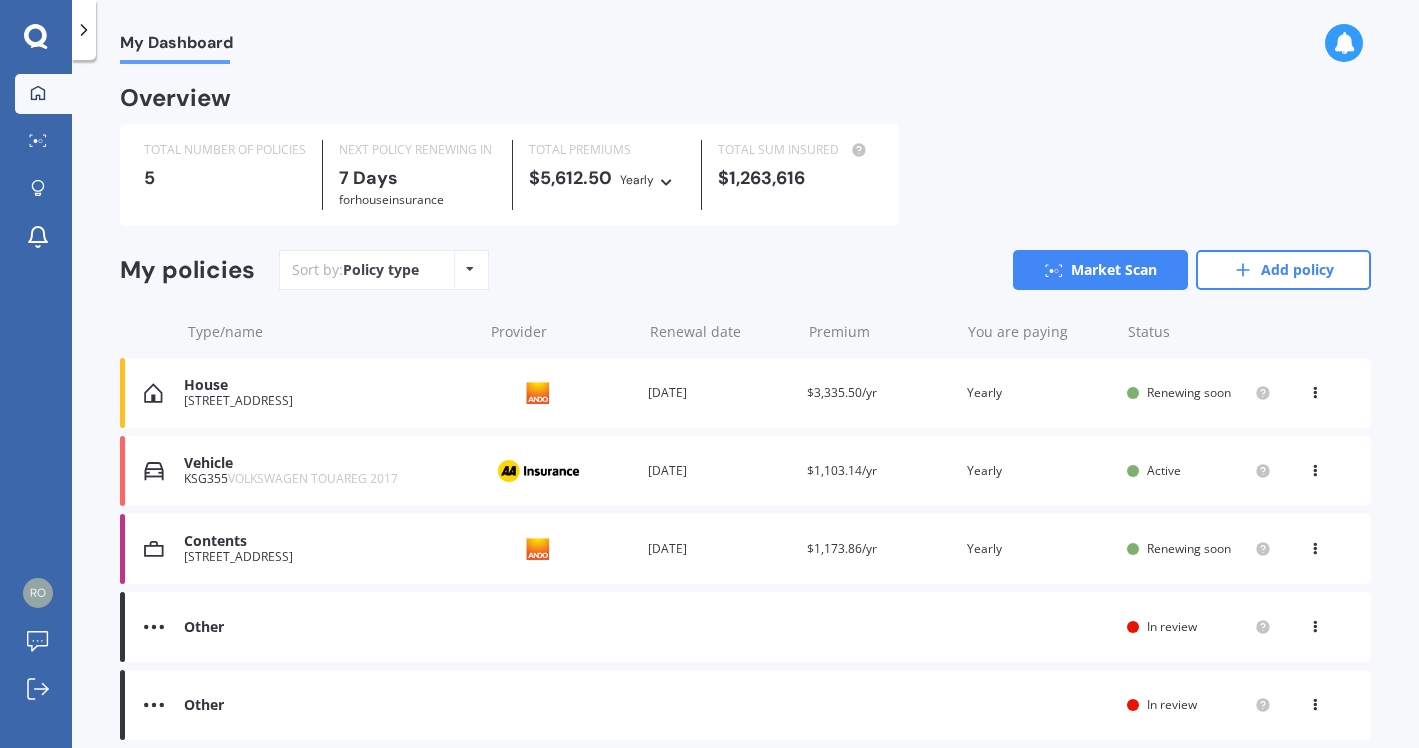 scroll, scrollTop: 77, scrollLeft: 0, axis: vertical 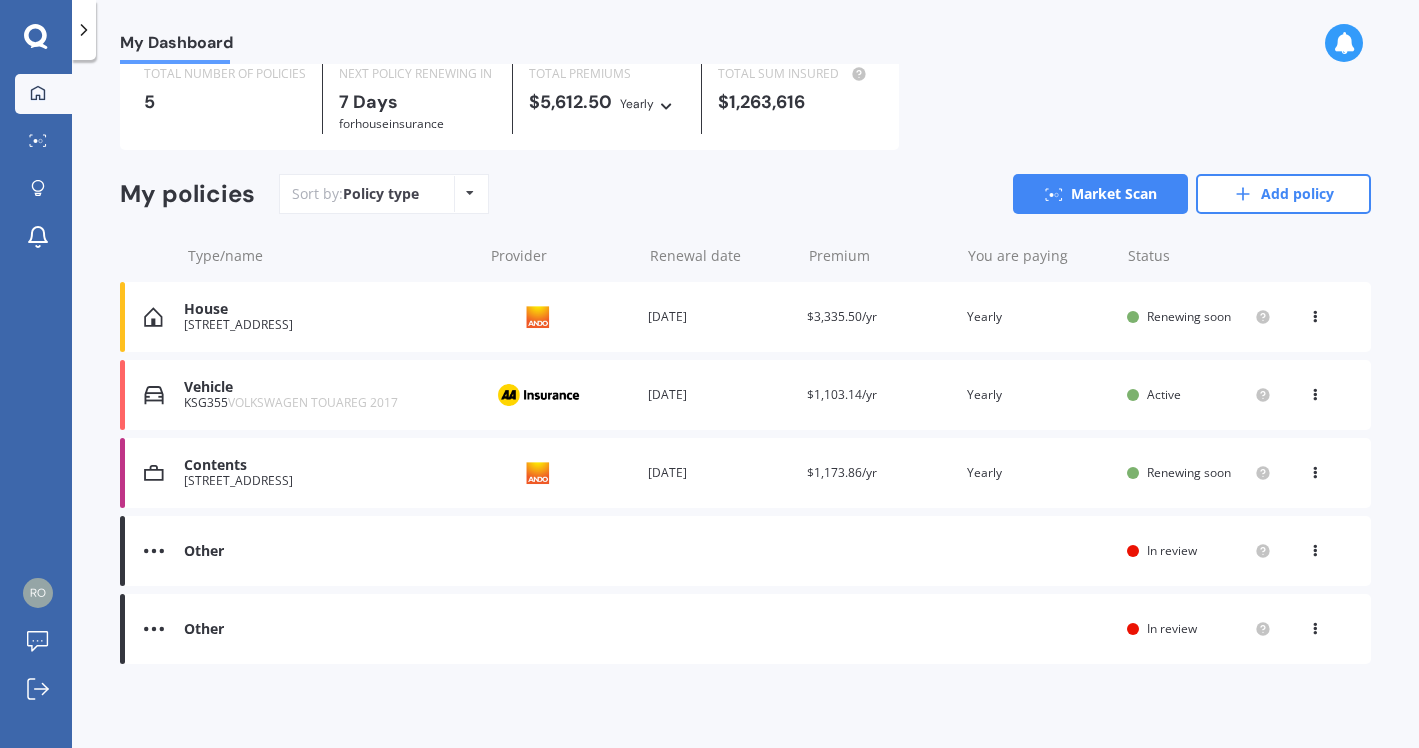 click on "Other" at bounding box center (328, 629) 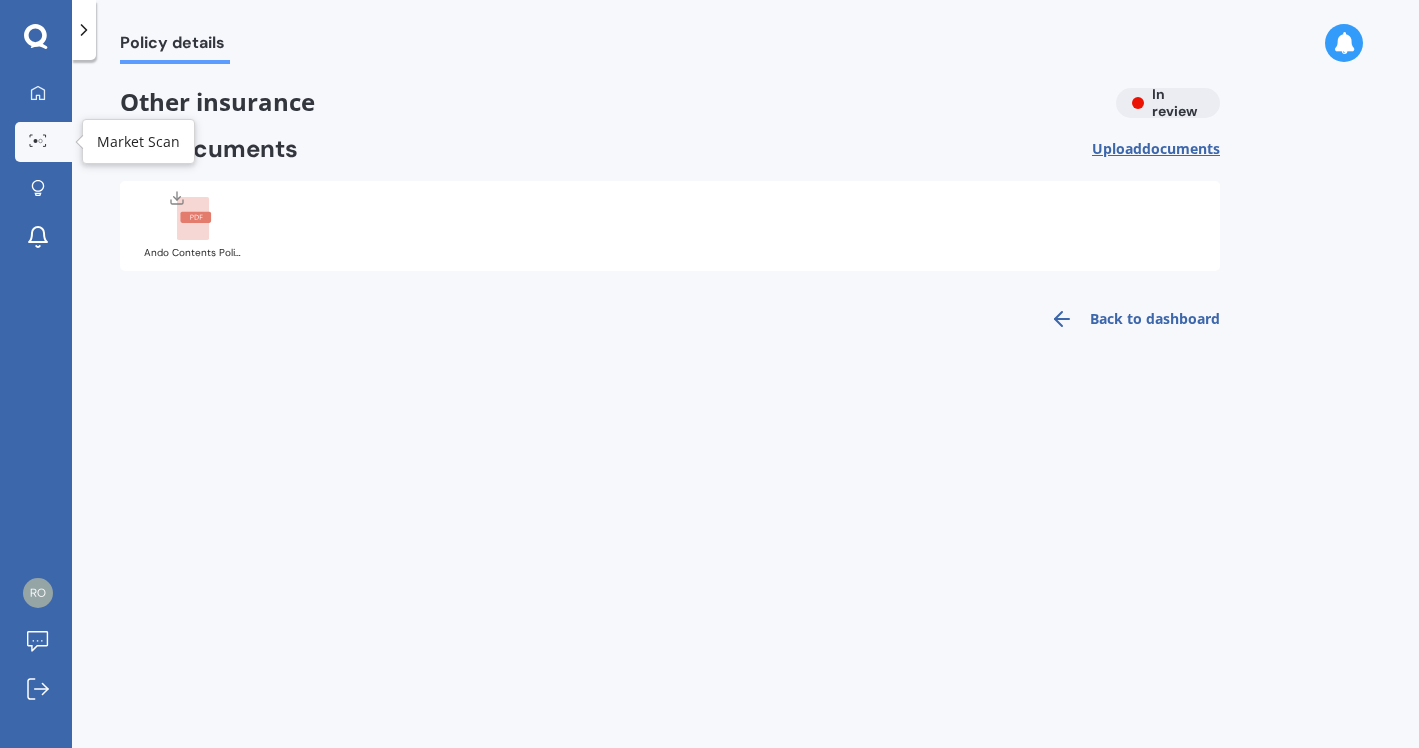 click 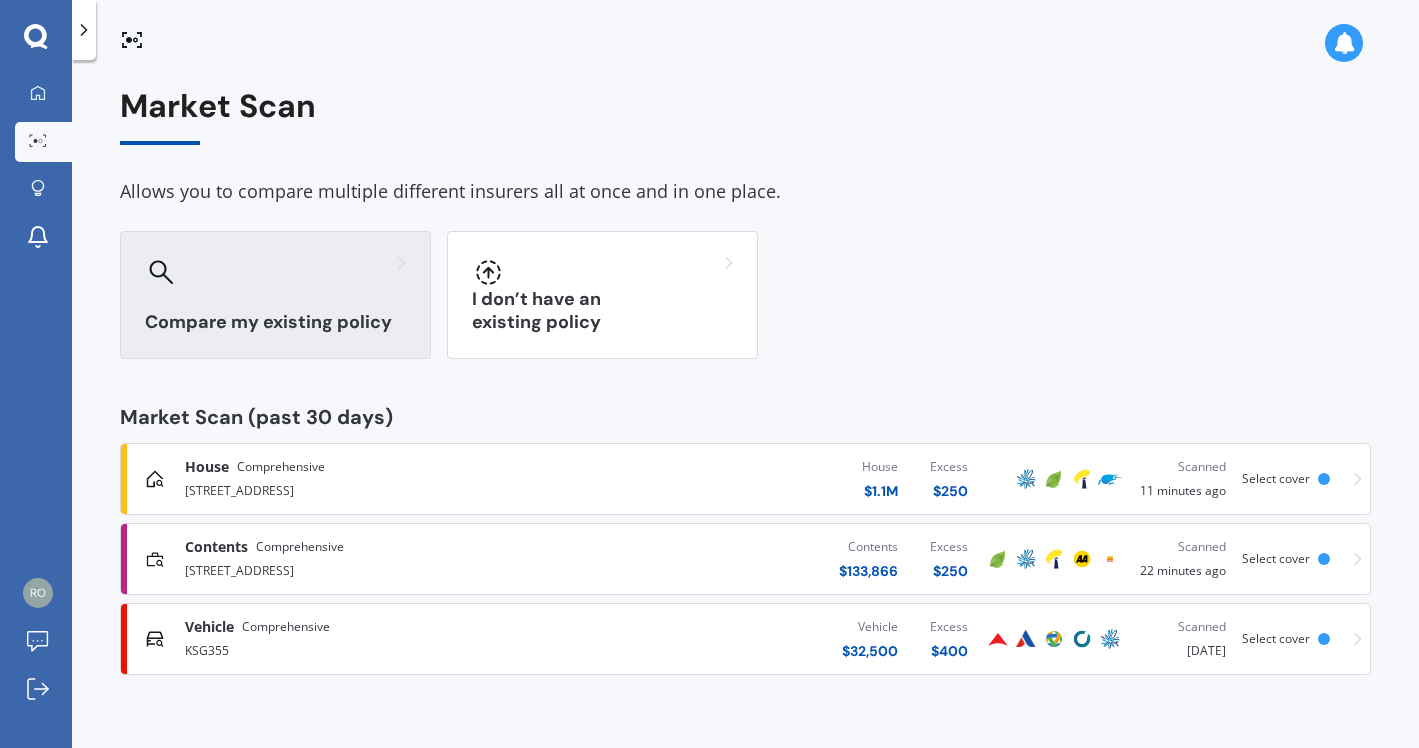 click on "Compare my existing policy" at bounding box center [275, 322] 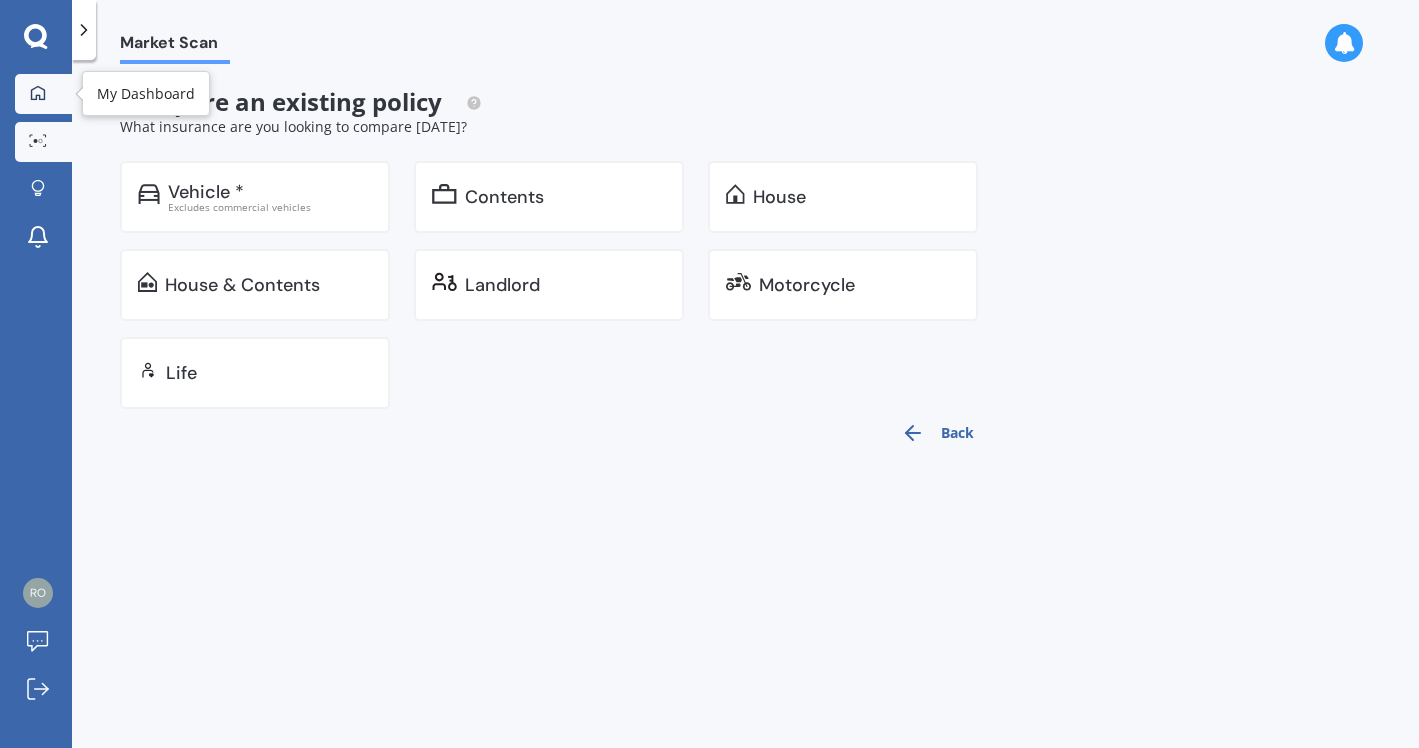 click 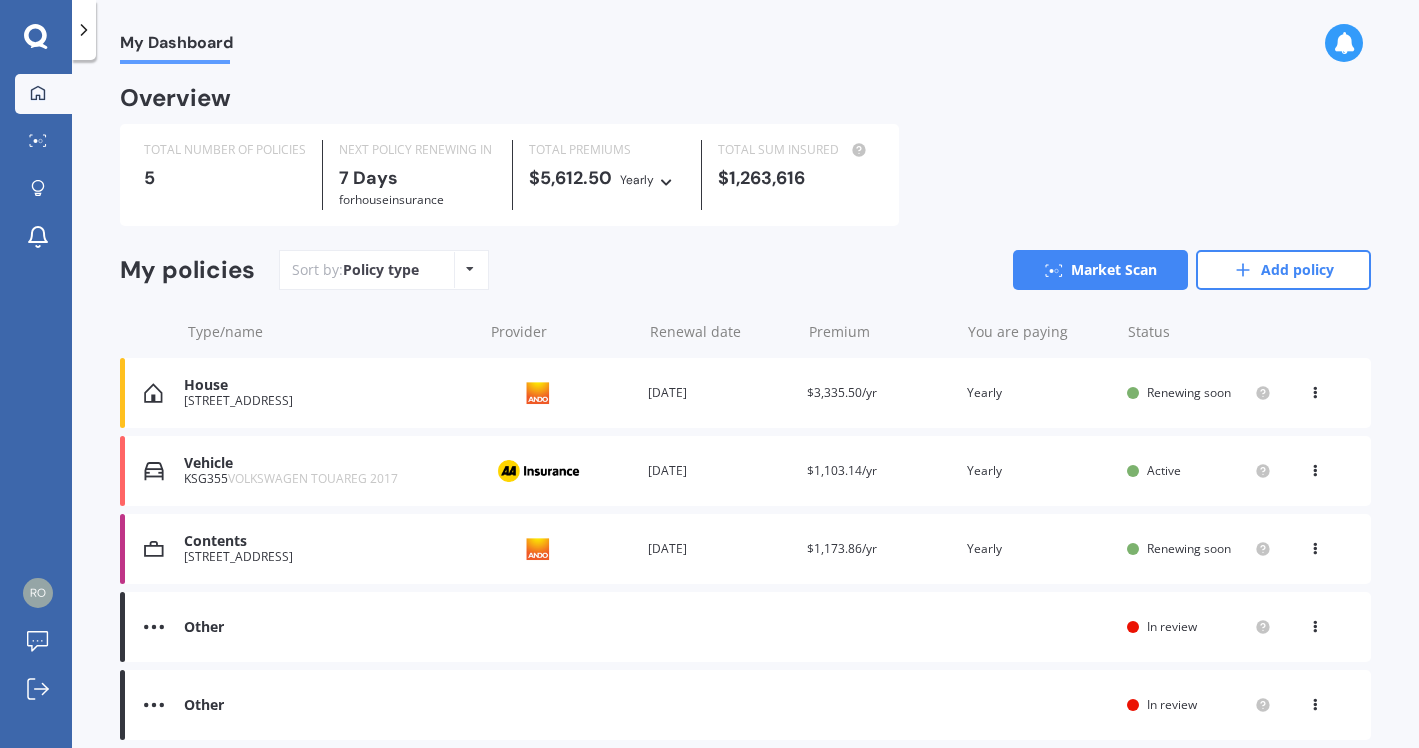 click at bounding box center (1315, 467) 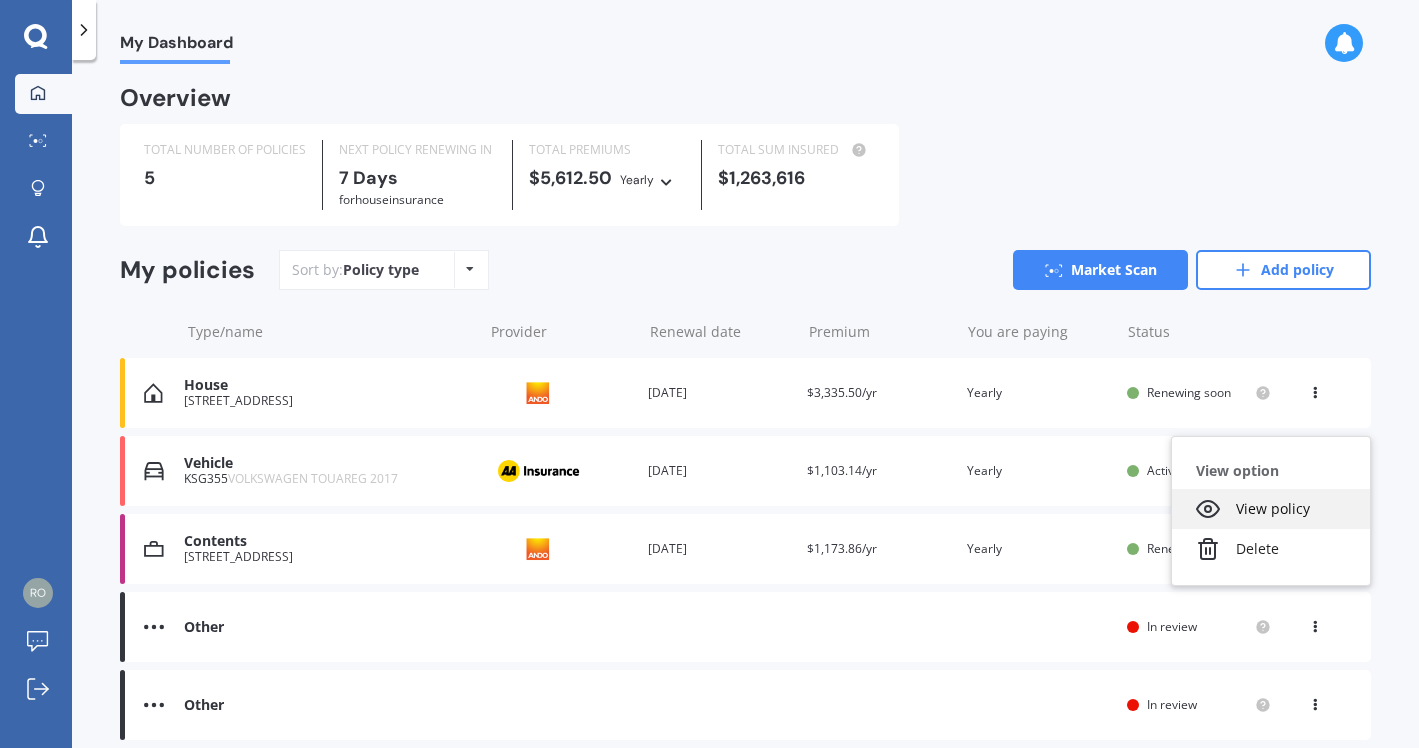 click on "View policy" at bounding box center [1271, 509] 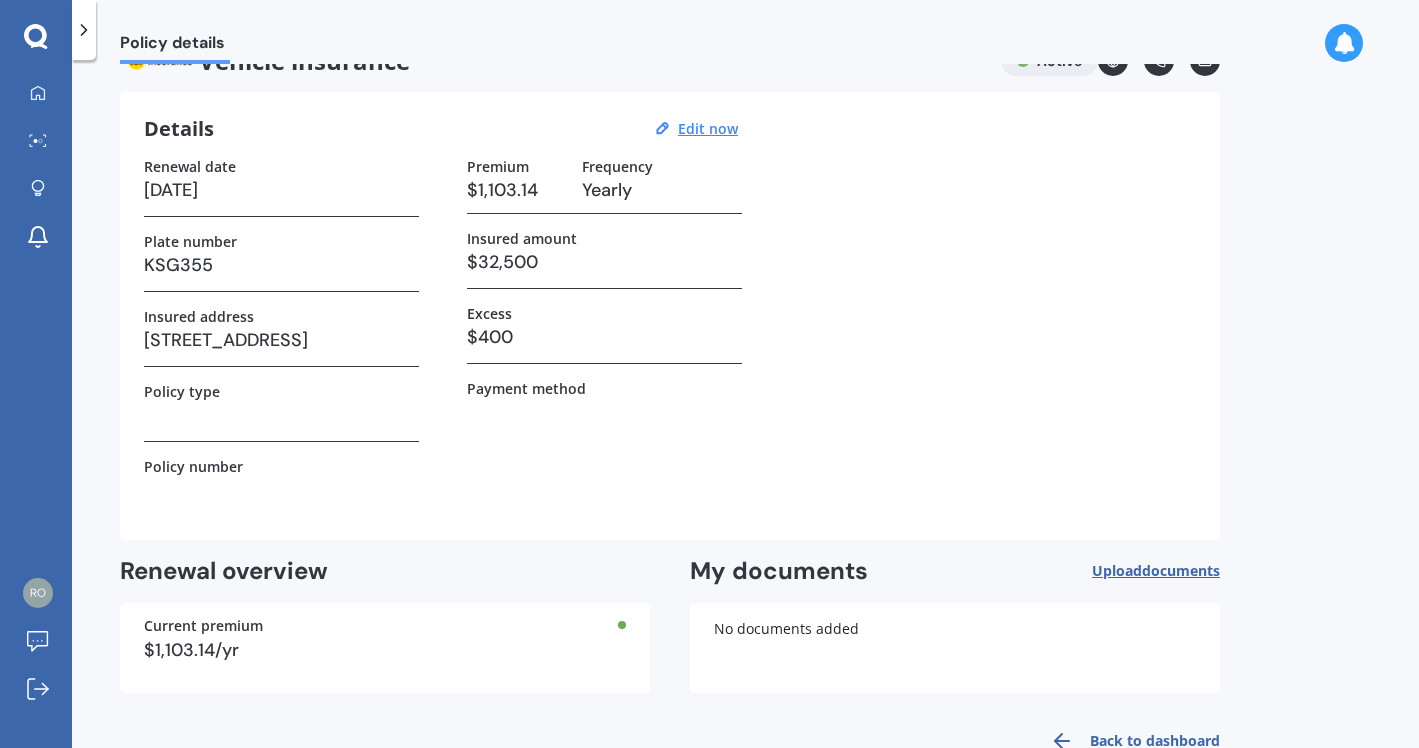 scroll, scrollTop: 0, scrollLeft: 0, axis: both 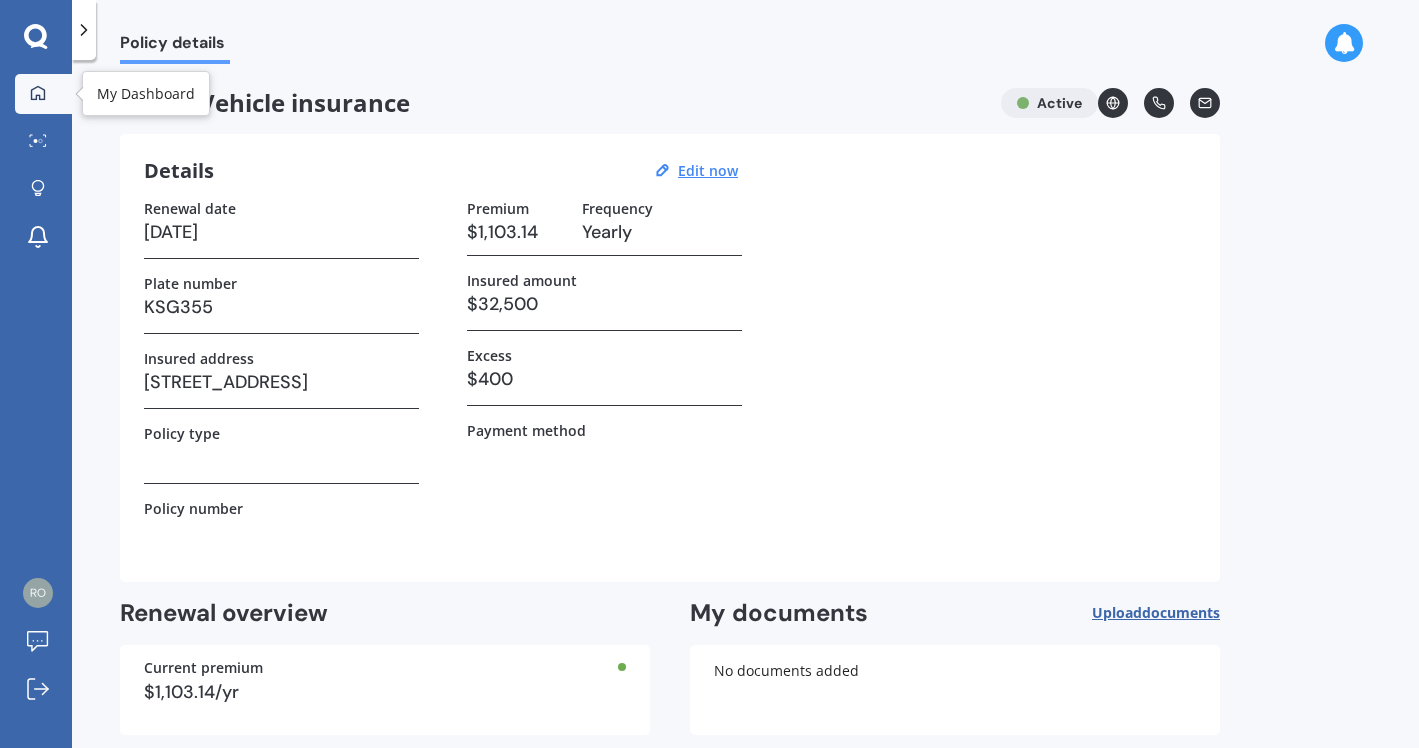 click 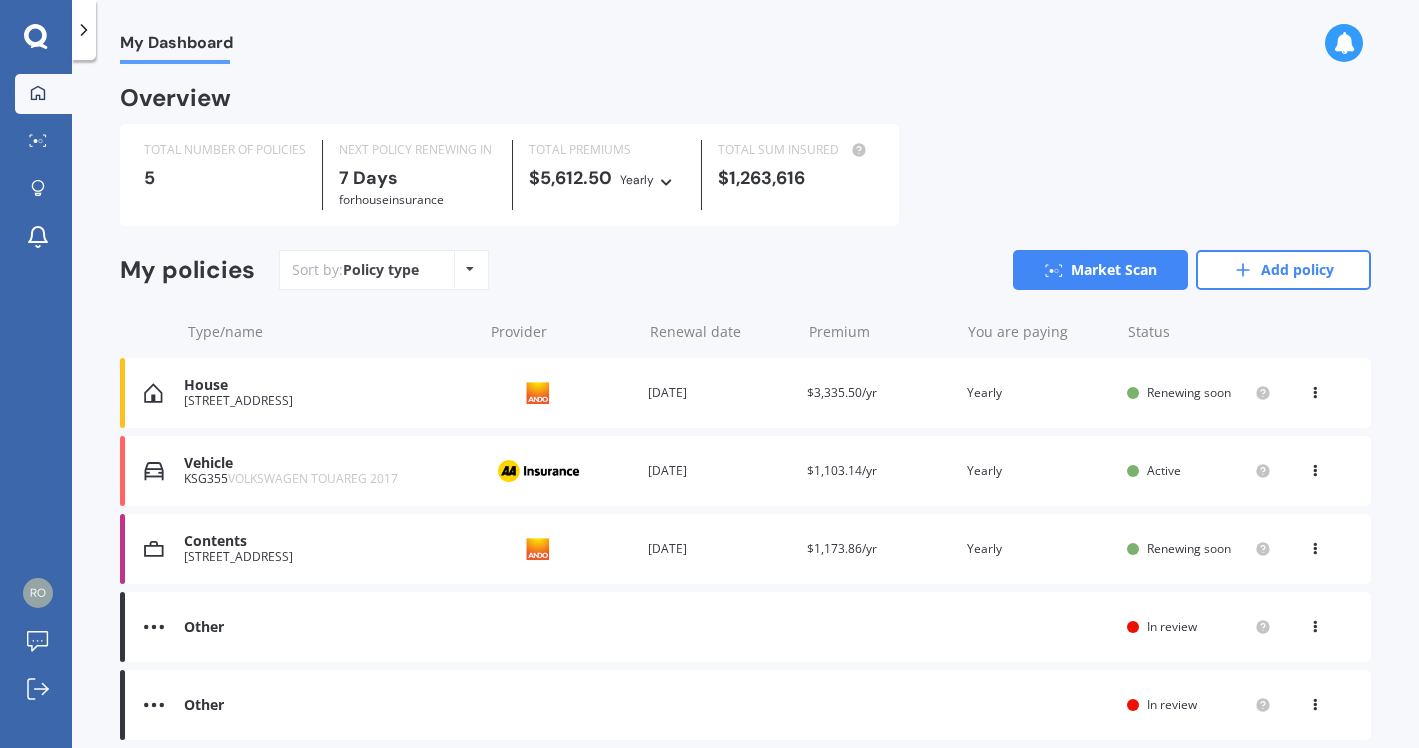 click at bounding box center [1315, 467] 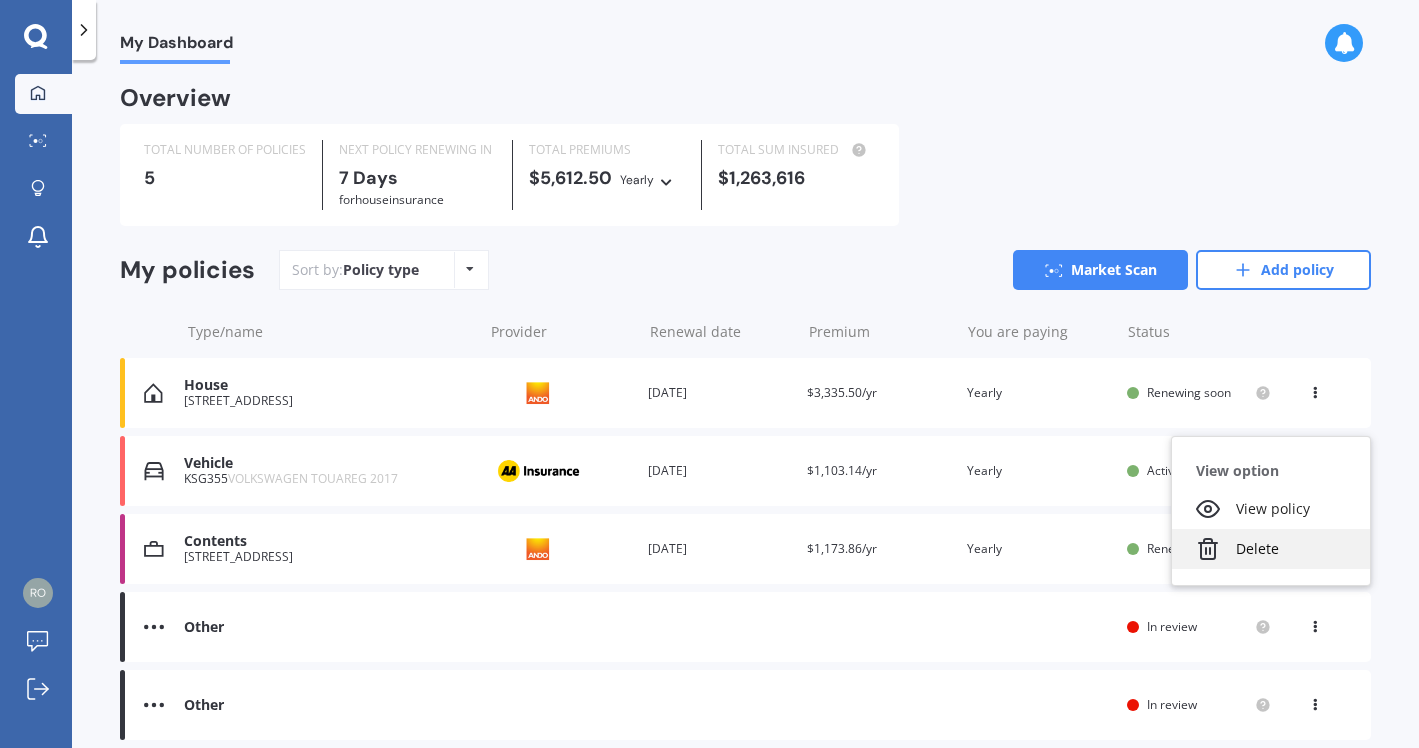 click on "Delete" at bounding box center [1271, 549] 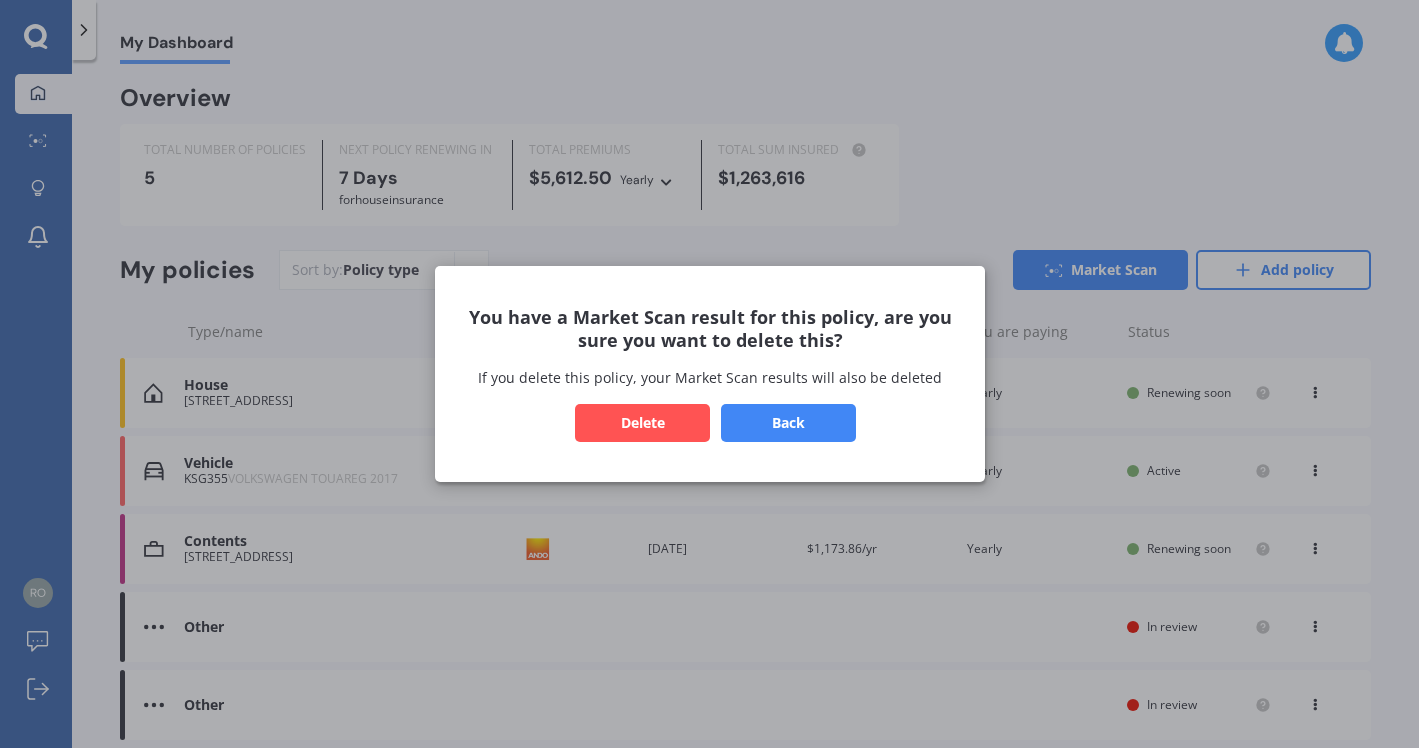 click on "Delete" at bounding box center (642, 423) 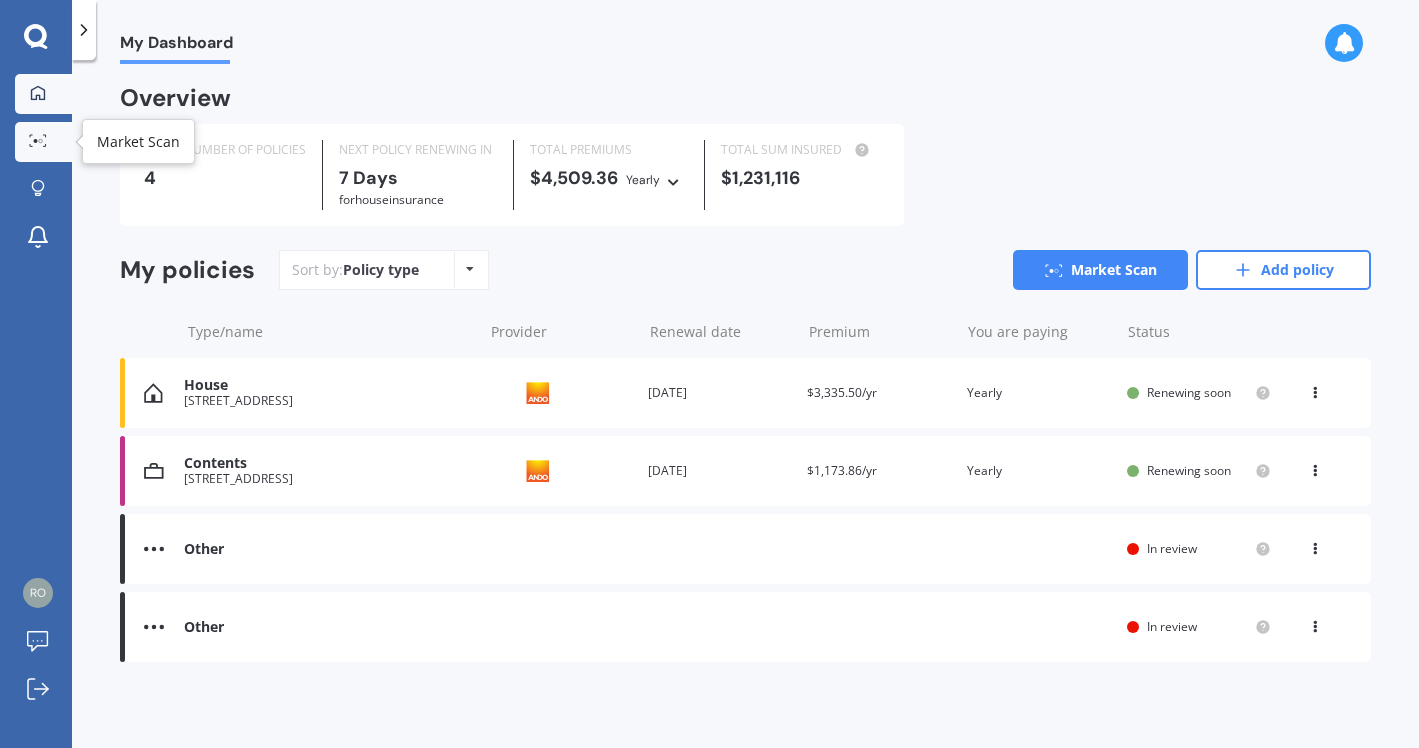 click at bounding box center (38, 141) 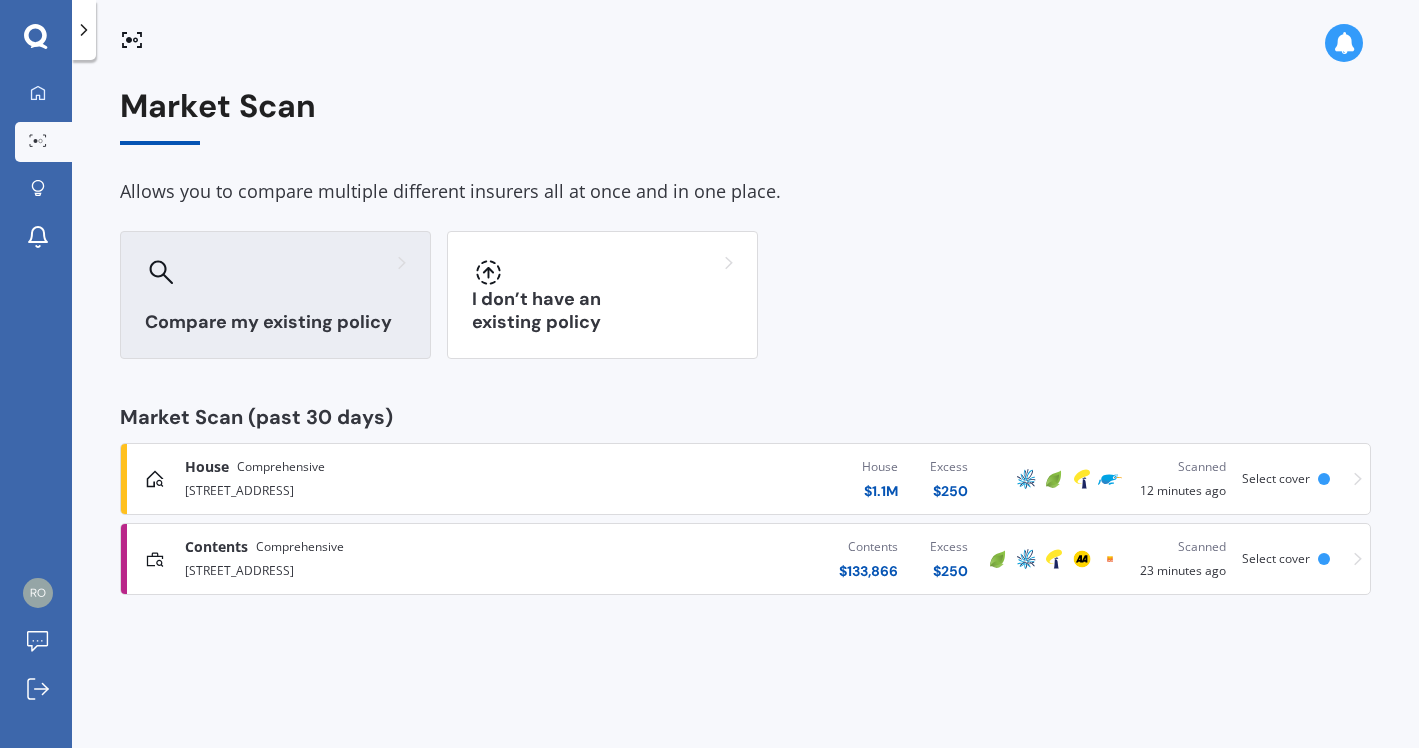 click on "Compare my existing policy" at bounding box center (275, 322) 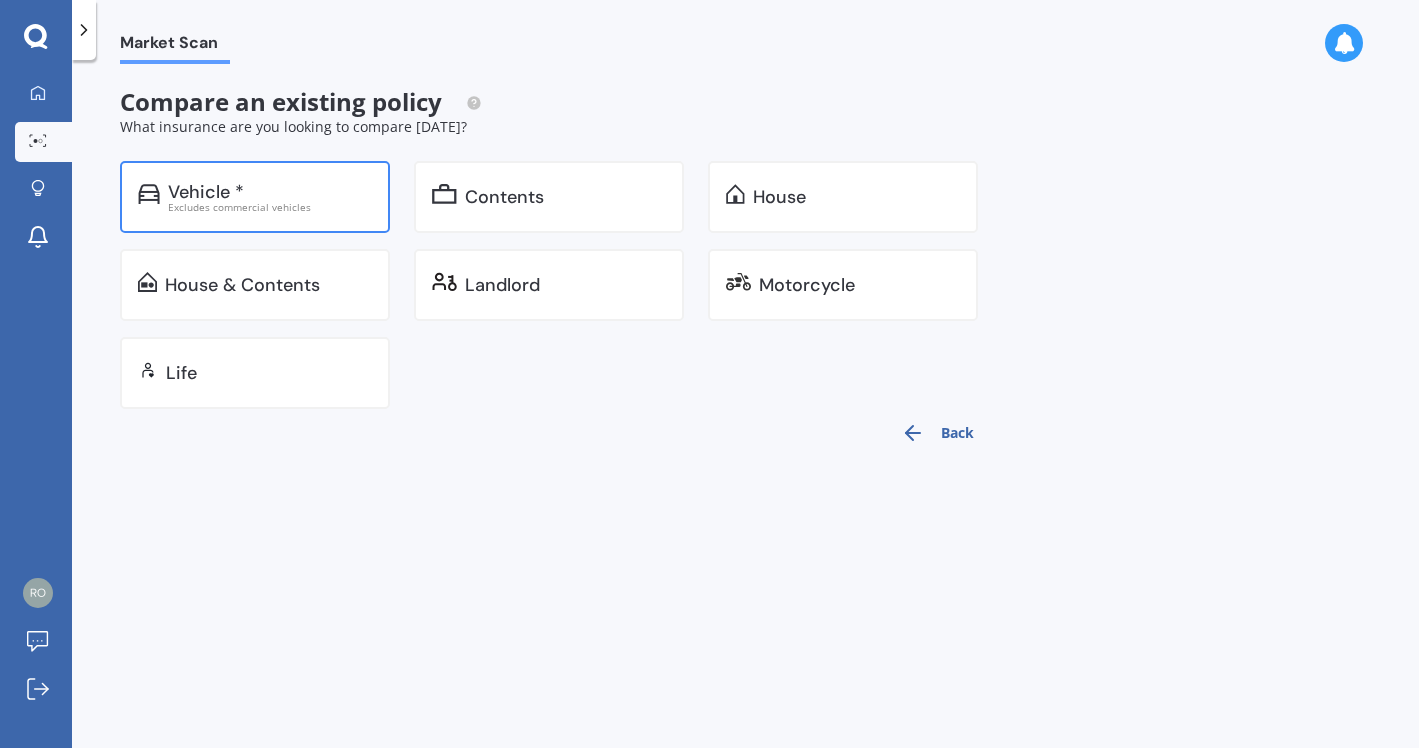 click on "Excludes commercial vehicles" at bounding box center [270, 207] 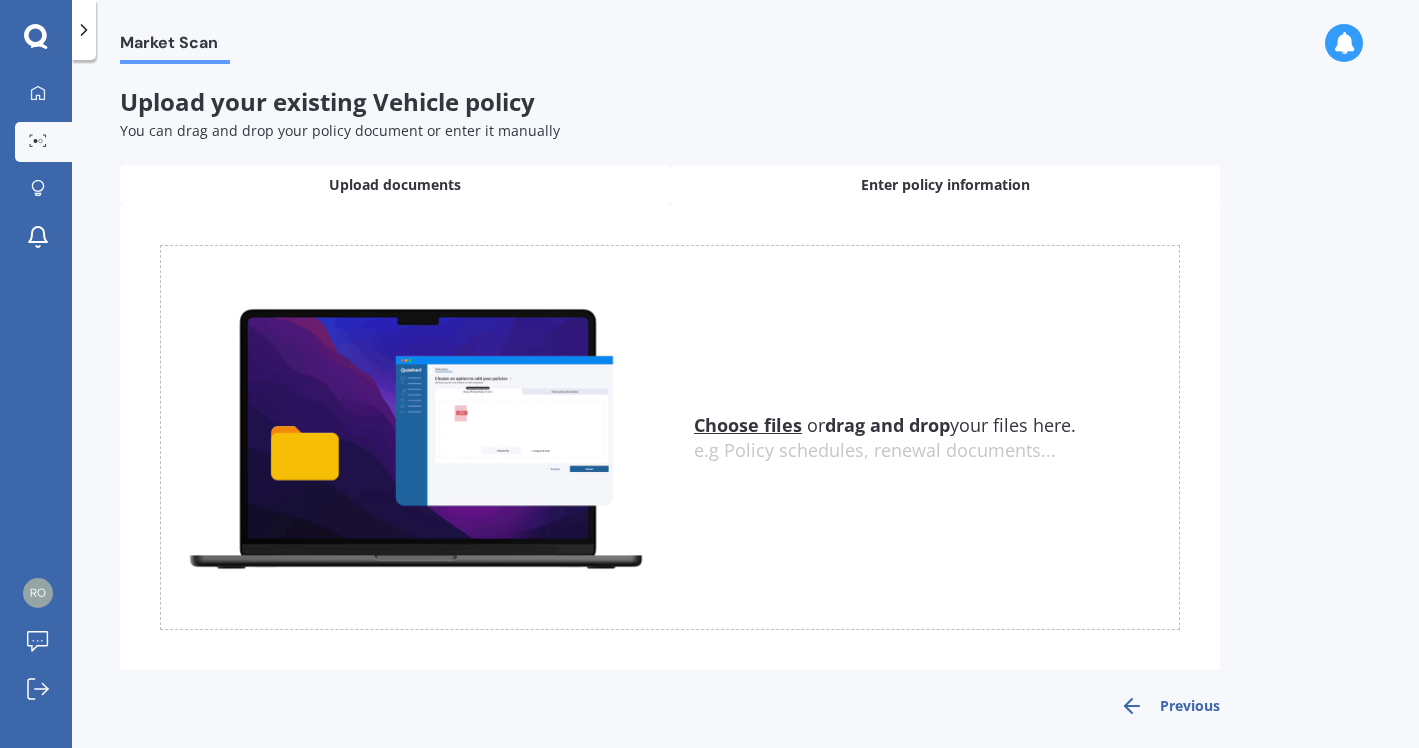 click on "Enter policy information" at bounding box center (945, 185) 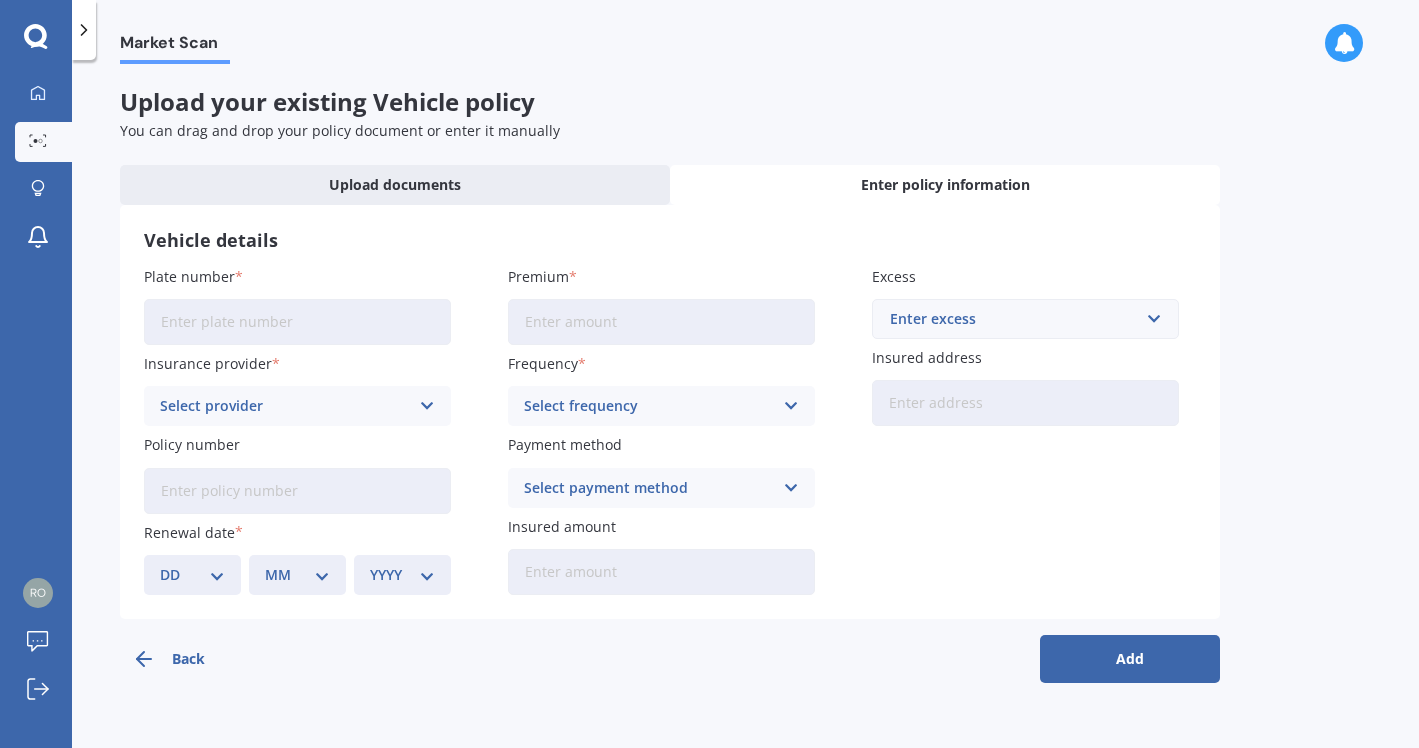click on "Plate number" at bounding box center (297, 322) 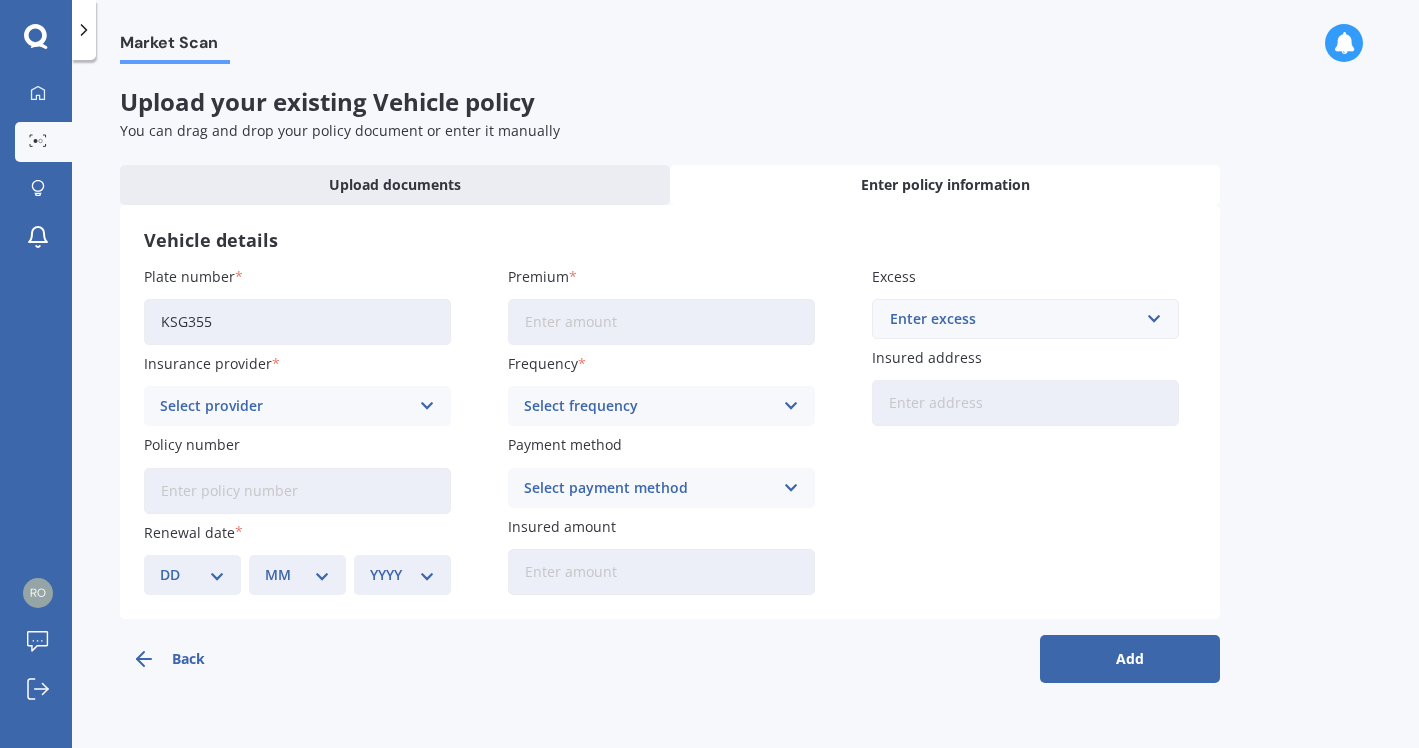 type on "KSG355" 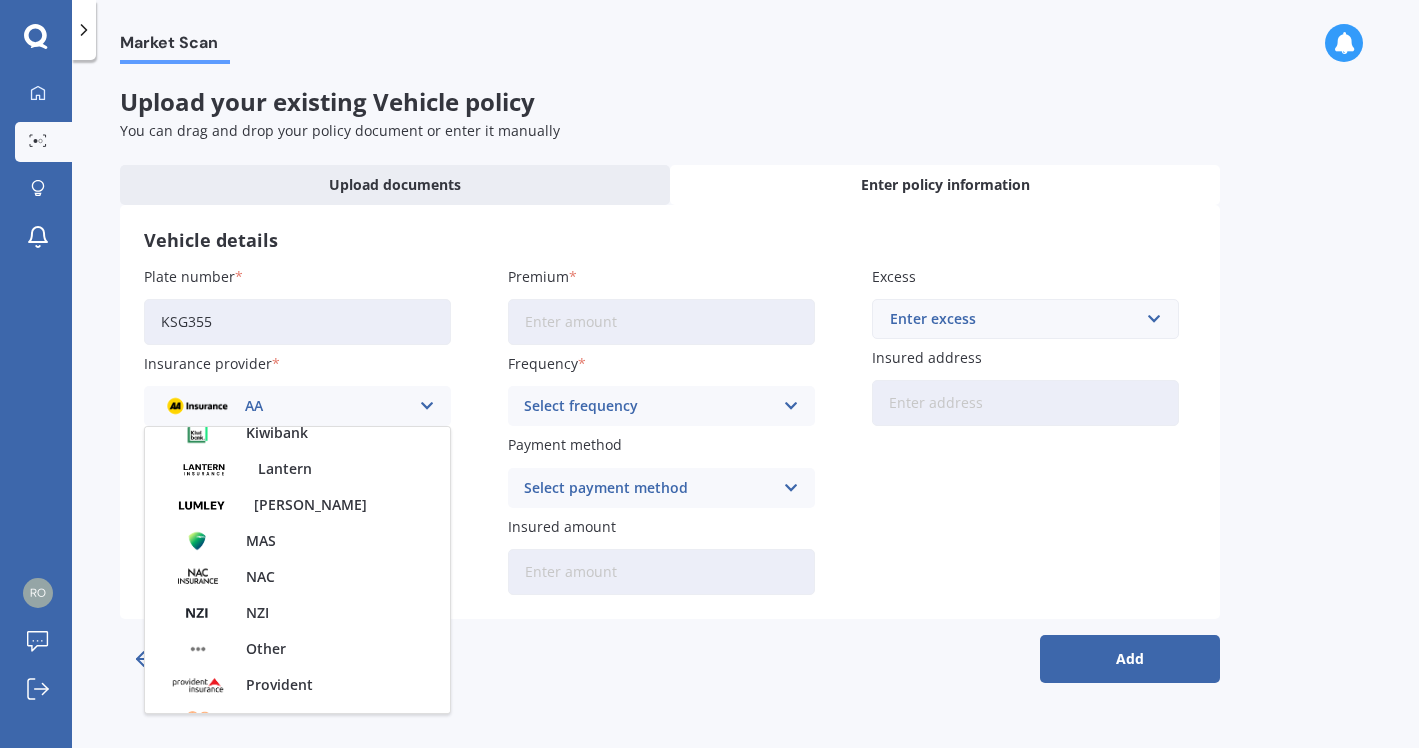 scroll, scrollTop: 519, scrollLeft: 0, axis: vertical 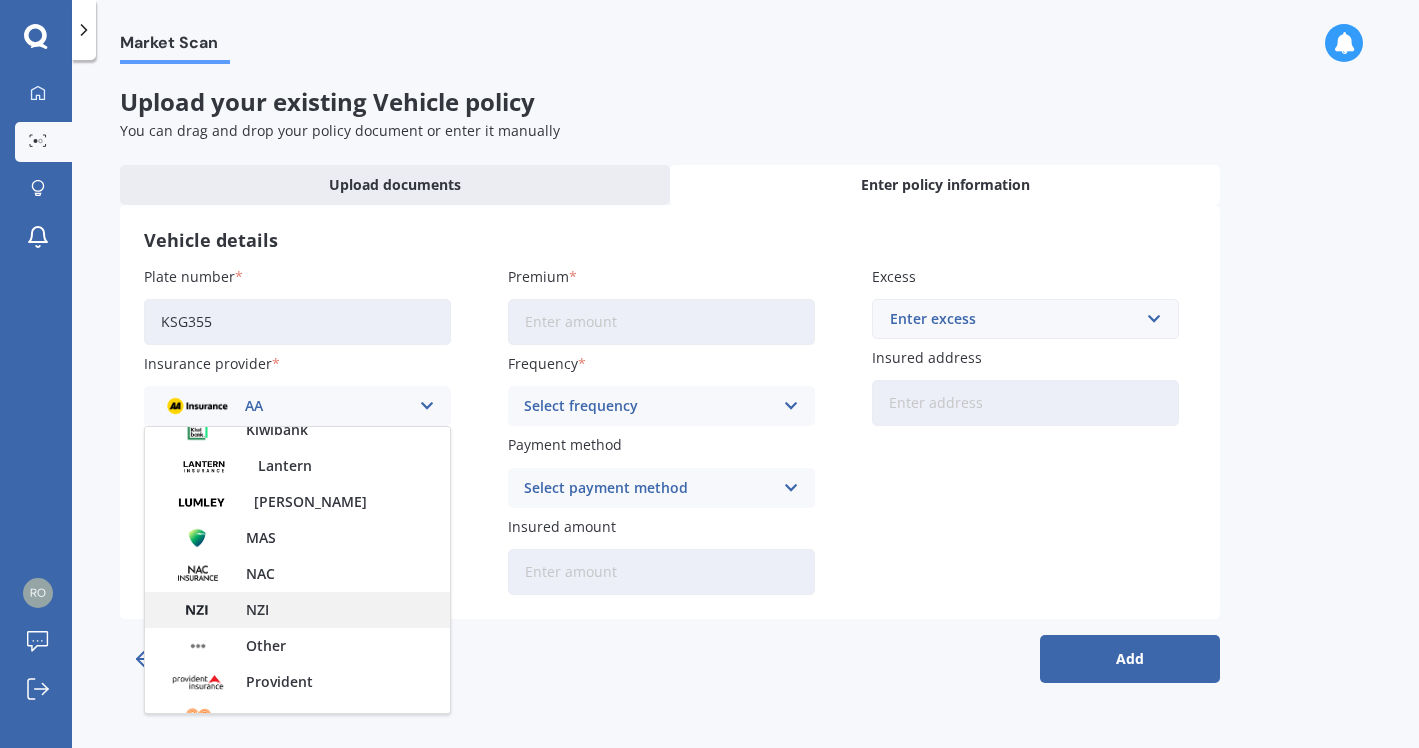 click on "NZI" at bounding box center [257, 610] 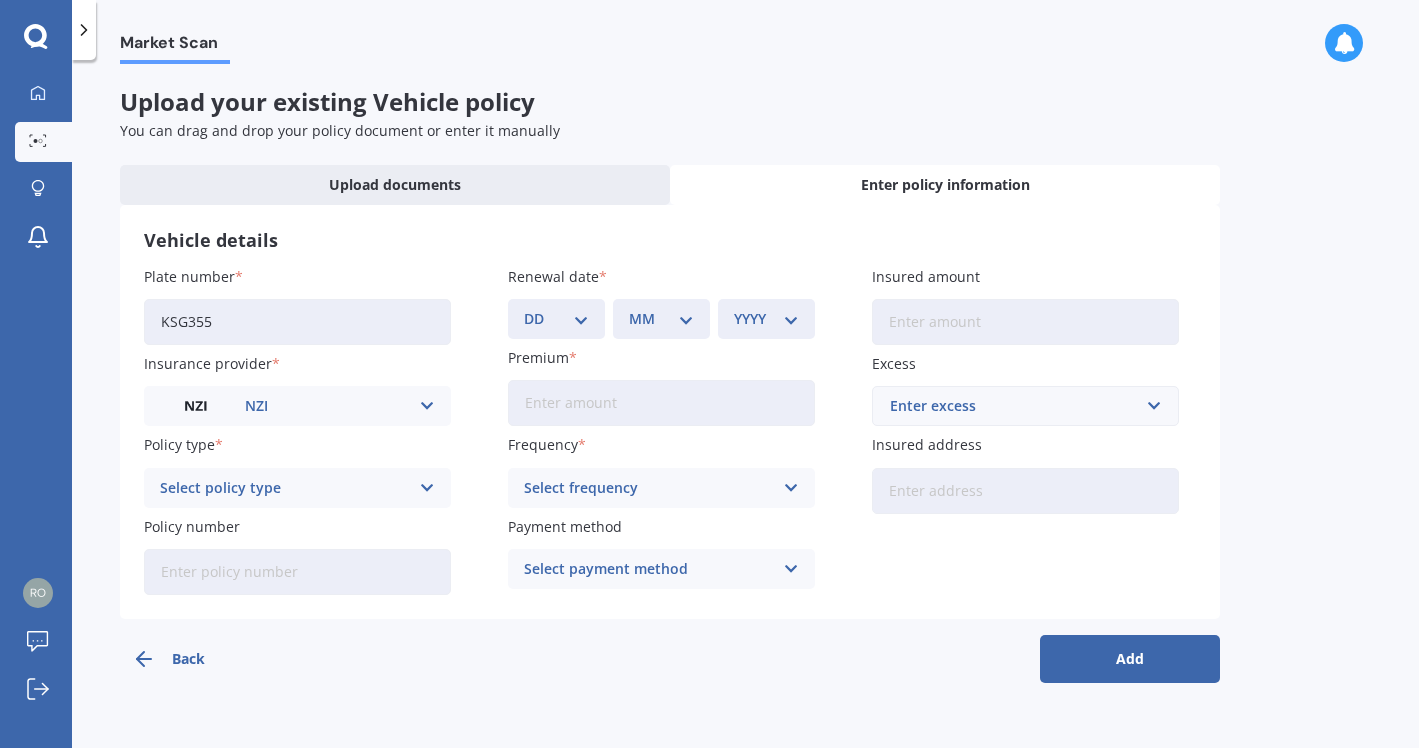 click at bounding box center [427, 488] 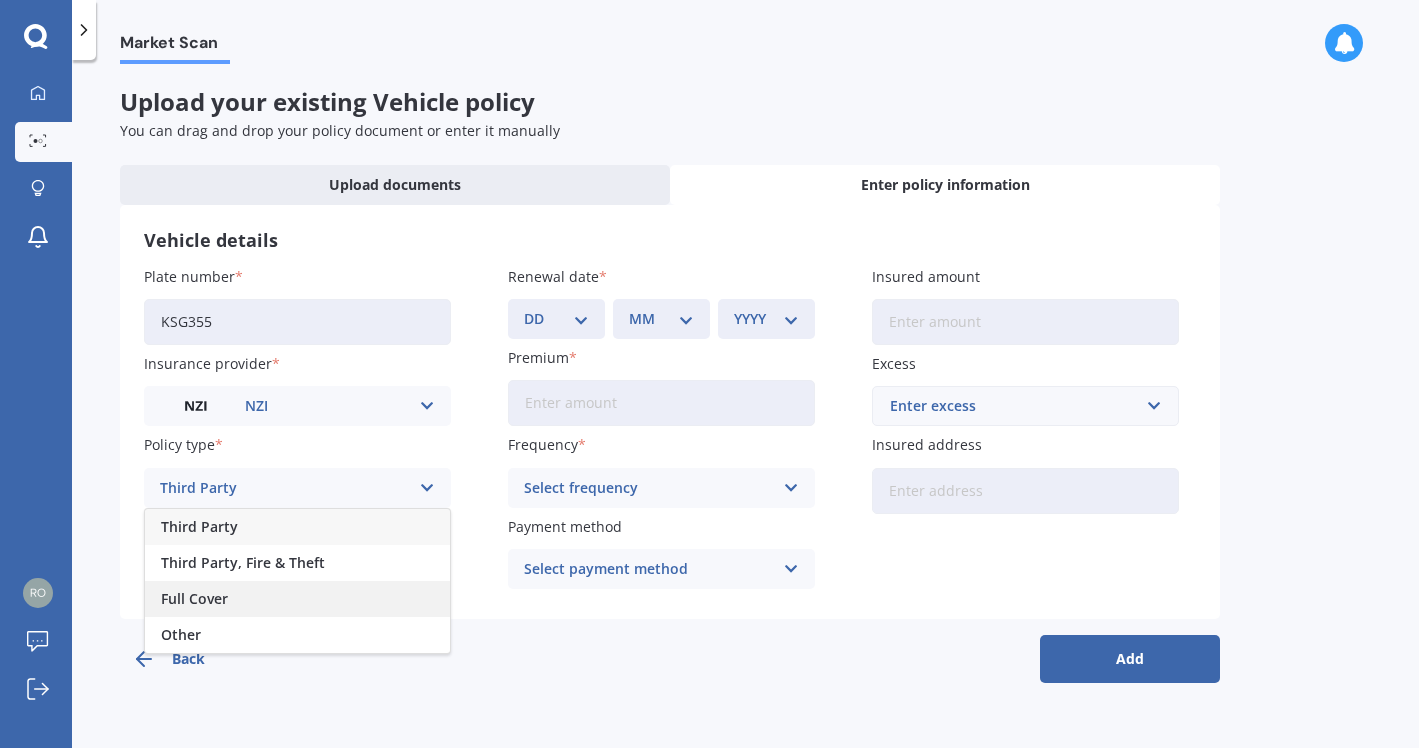 click on "Full Cover" at bounding box center (194, 599) 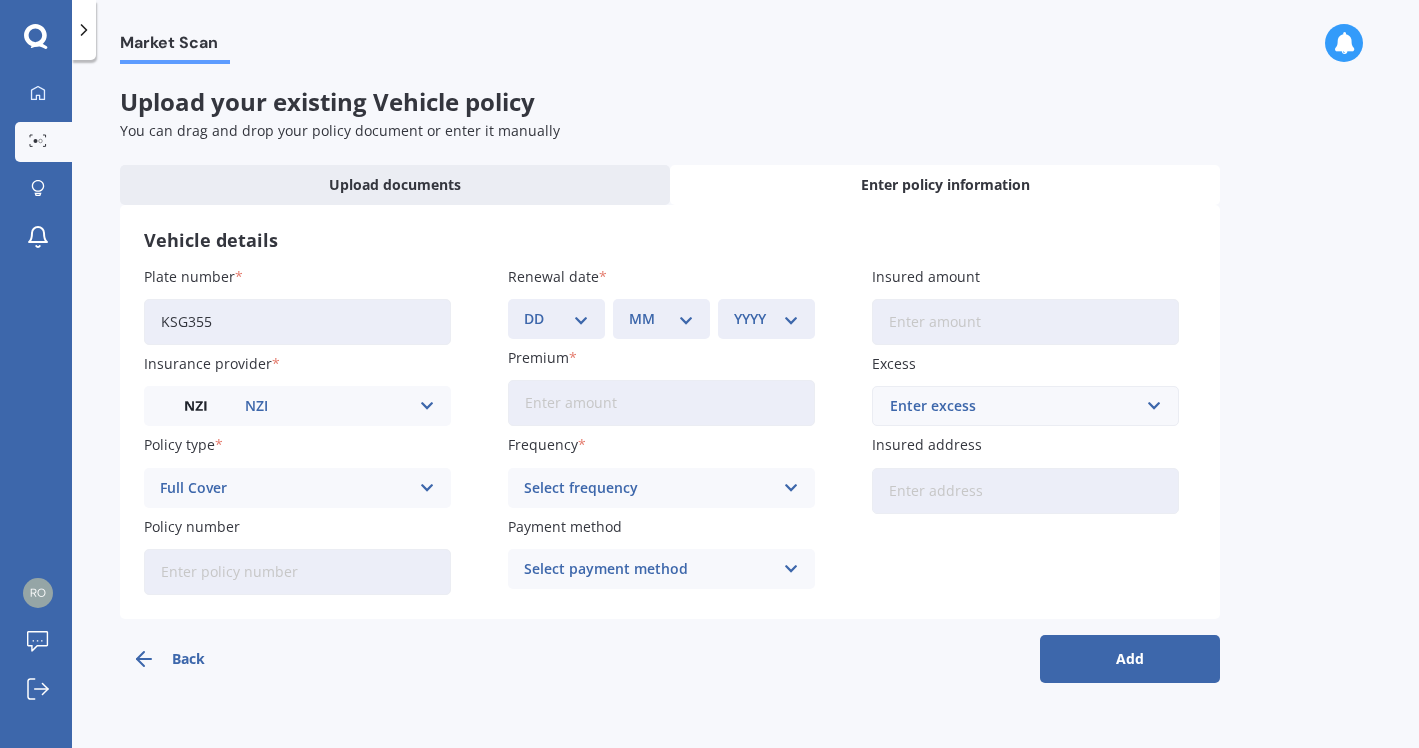 click on "Policy number" at bounding box center [297, 572] 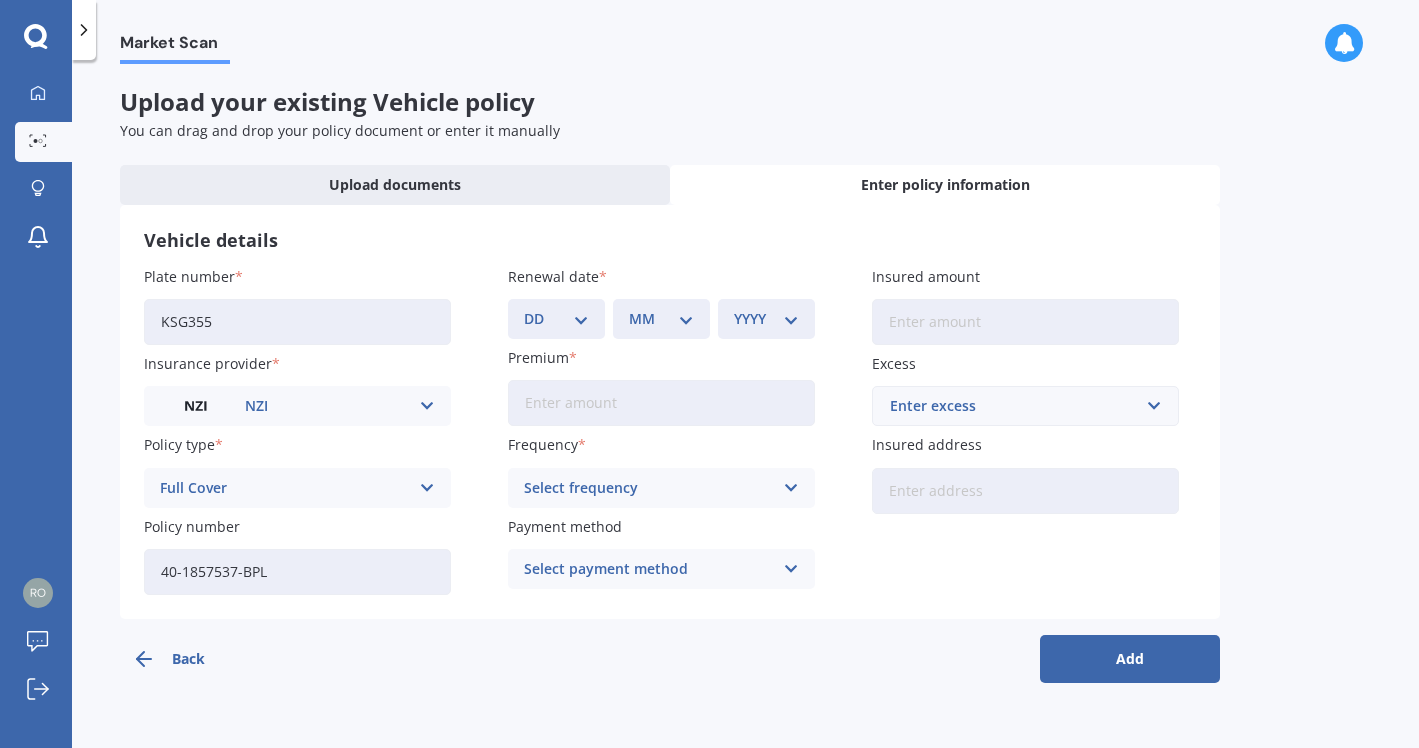type on "40-1857537-BPL" 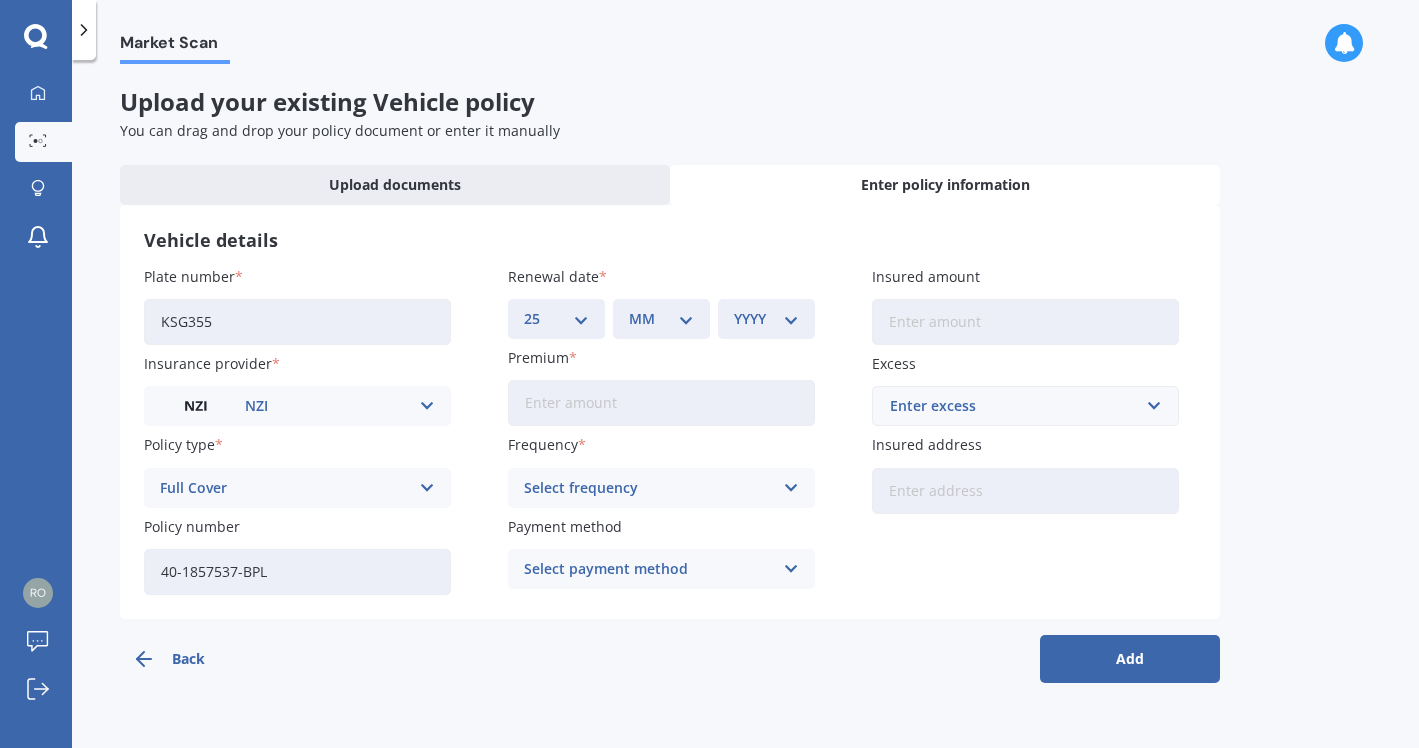 click on "MM 01 02 03 04 05 06 07 08 09 10 11 12" at bounding box center [661, 319] 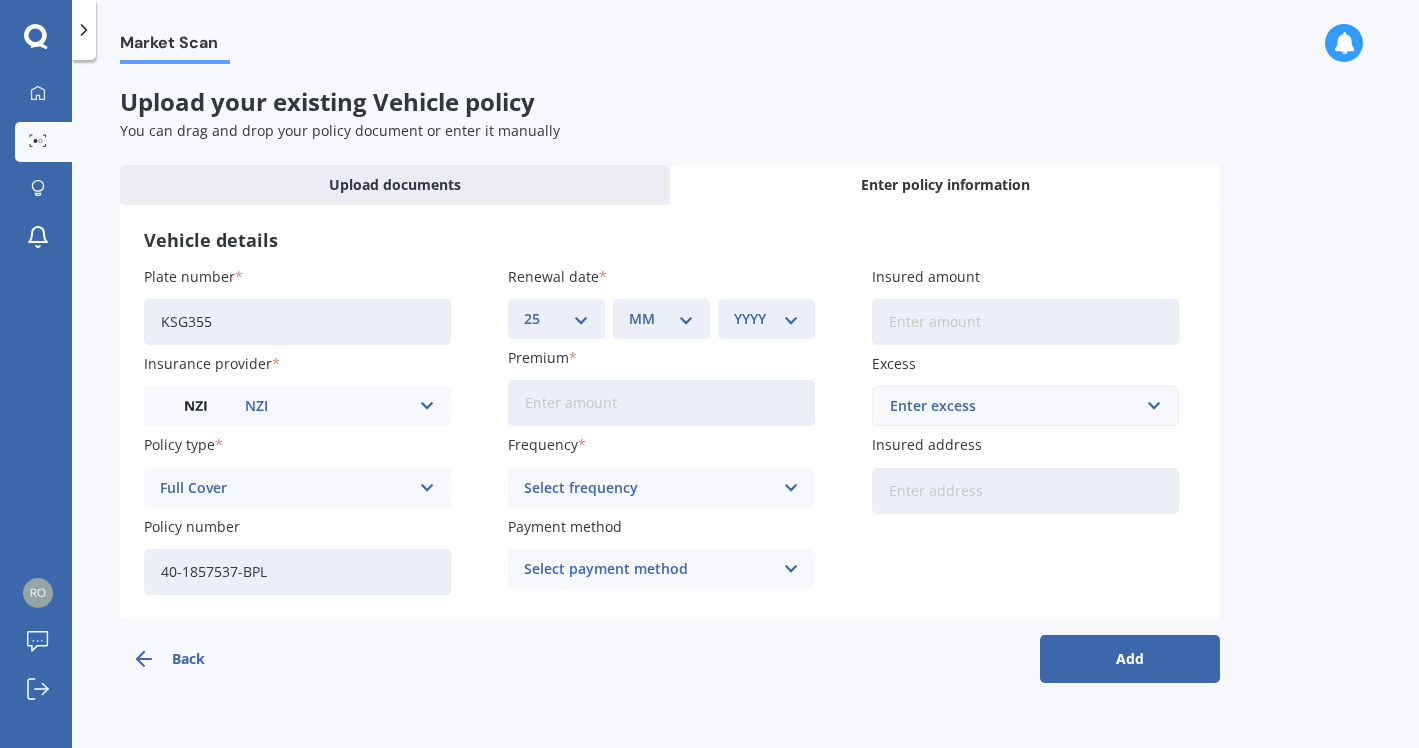 select on "10" 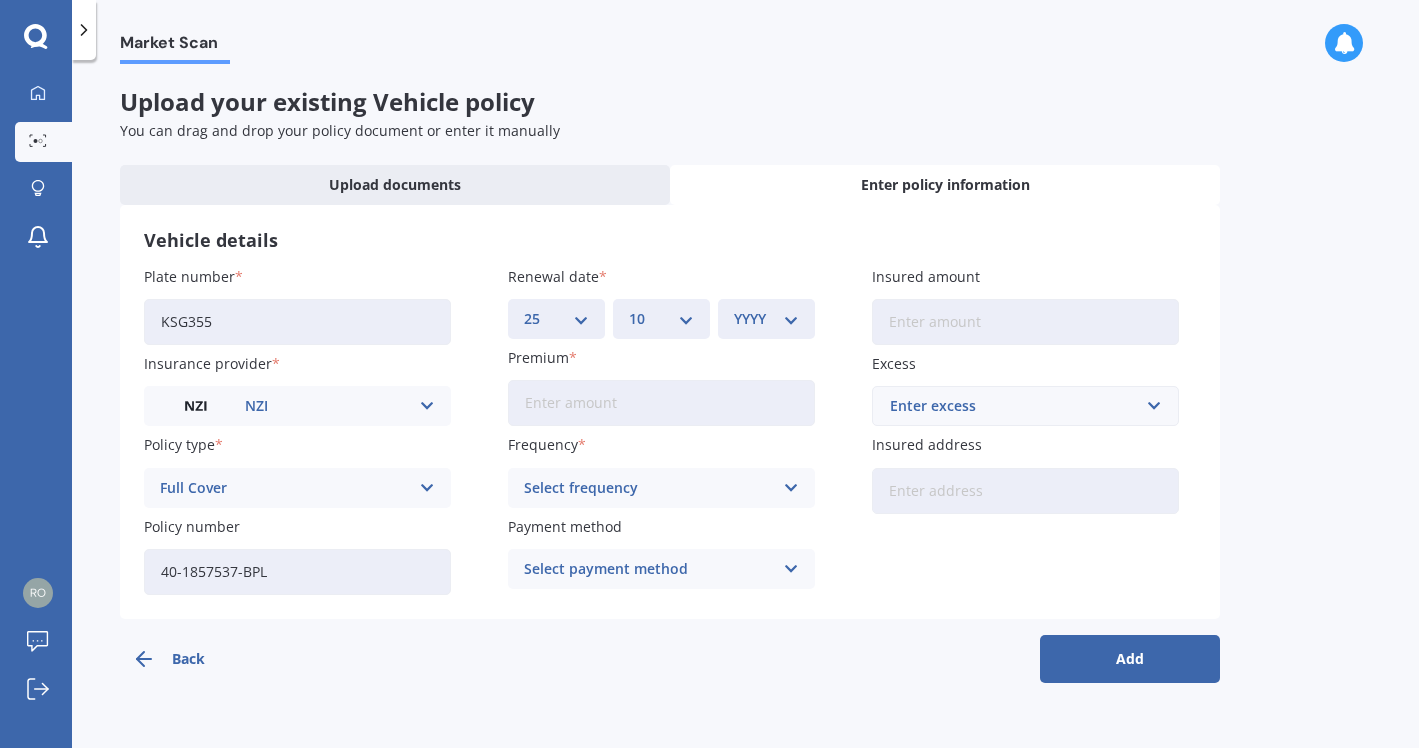 click on "YYYY 2027 2026 2025 2024 2023 2022 2021 2020 2019 2018 2017 2016 2015 2014 2013 2012 2011 2010 2009 2008 2007 2006 2005 2004 2003 2002 2001 2000 1999 1998 1997 1996 1995 1994 1993 1992 1991 1990 1989 1988 1987 1986 1985 1984 1983 1982 1981 1980 1979 1978 1977 1976 1975 1974 1973 1972 1971 1970 1969 1968 1967 1966 1965 1964 1963 1962 1961 1960 1959 1958 1957 1956 1955 1954 1953 1952 1951 1950 1949 1948 1947 1946 1945 1944 1943 1942 1941 1940 1939 1938 1937 1936 1935 1934 1933 1932 1931 1930 1929 1928" at bounding box center (766, 319) 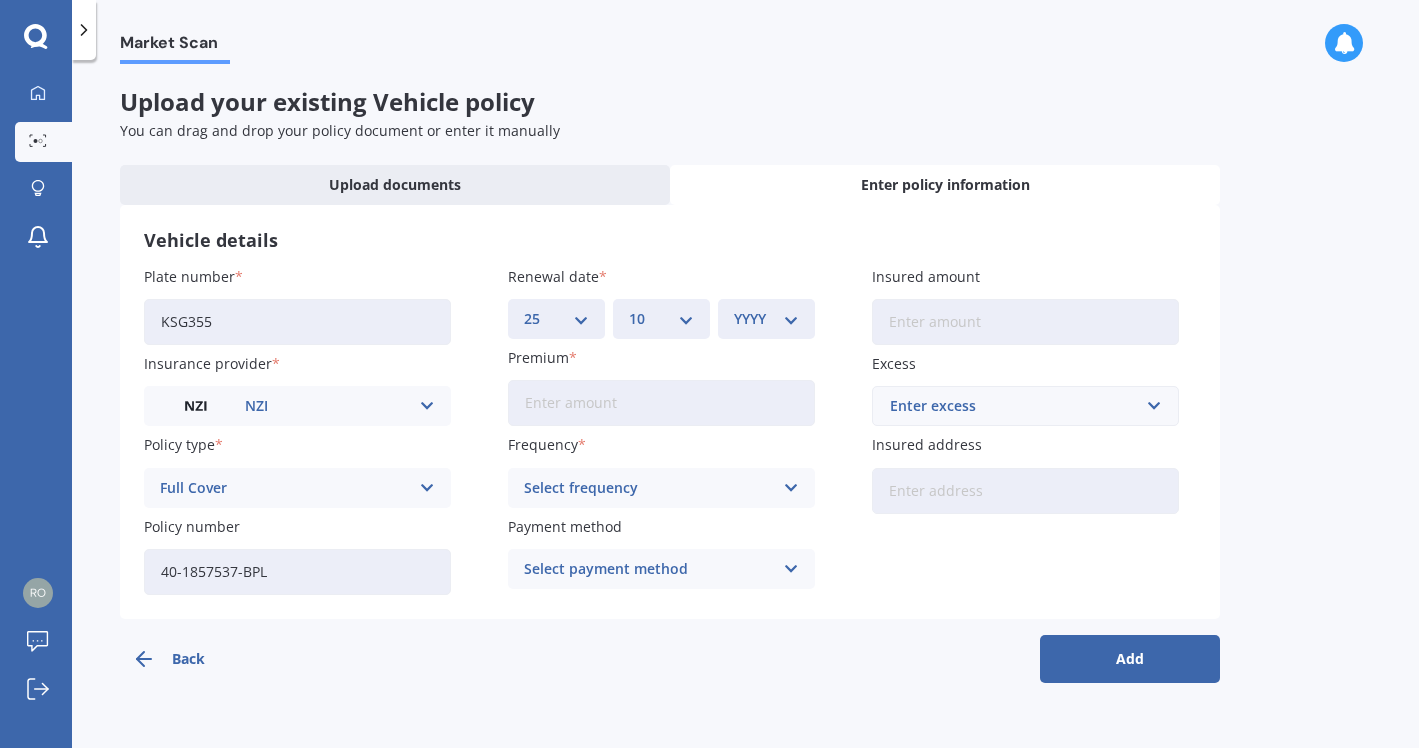 select on "2024" 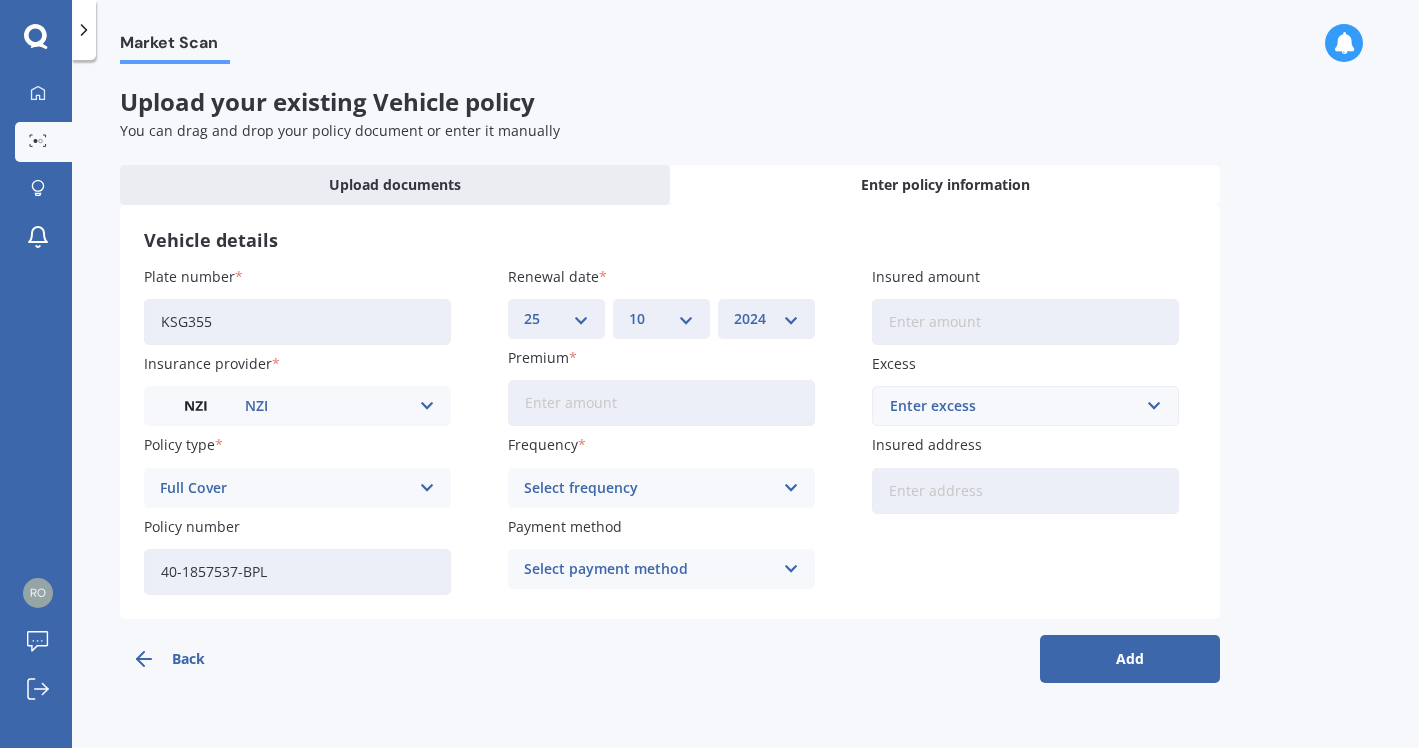 click on "Premium" at bounding box center [661, 403] 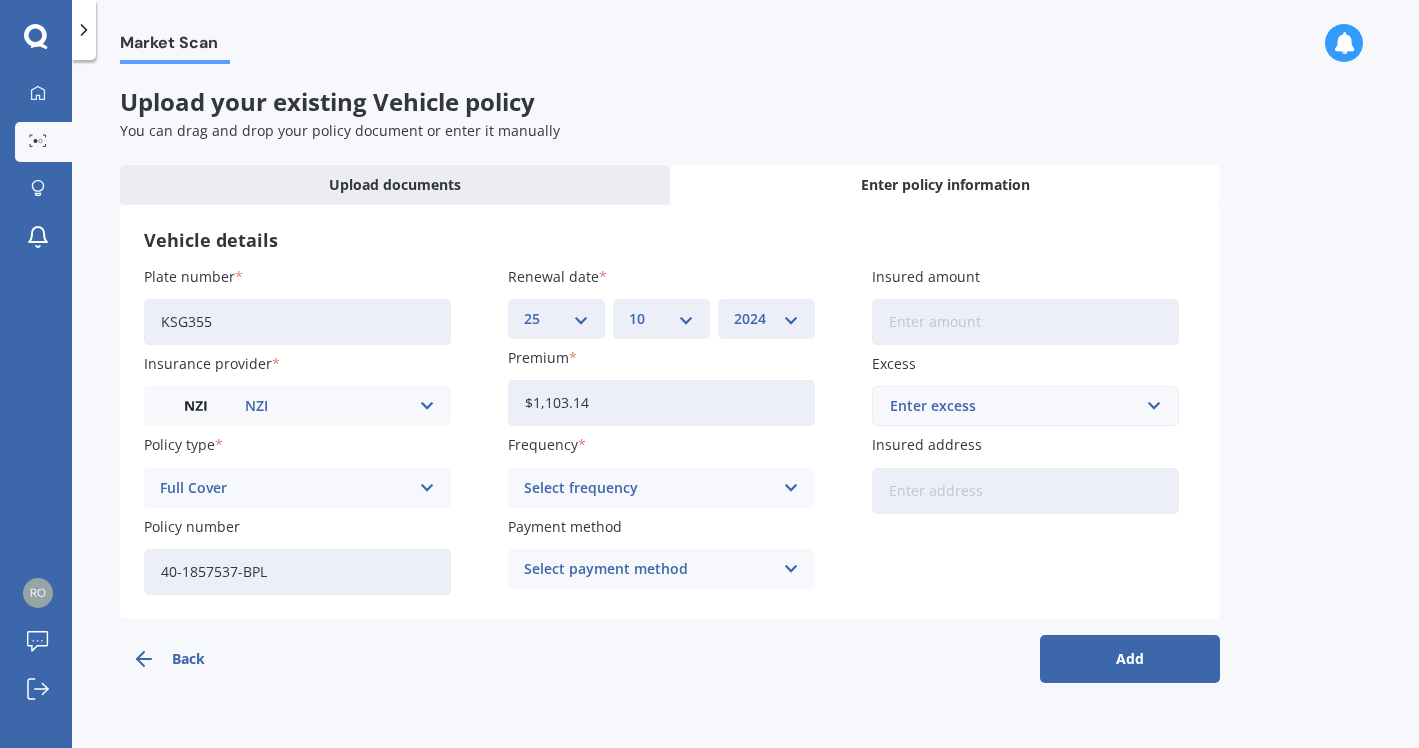 type on "$1,103.14" 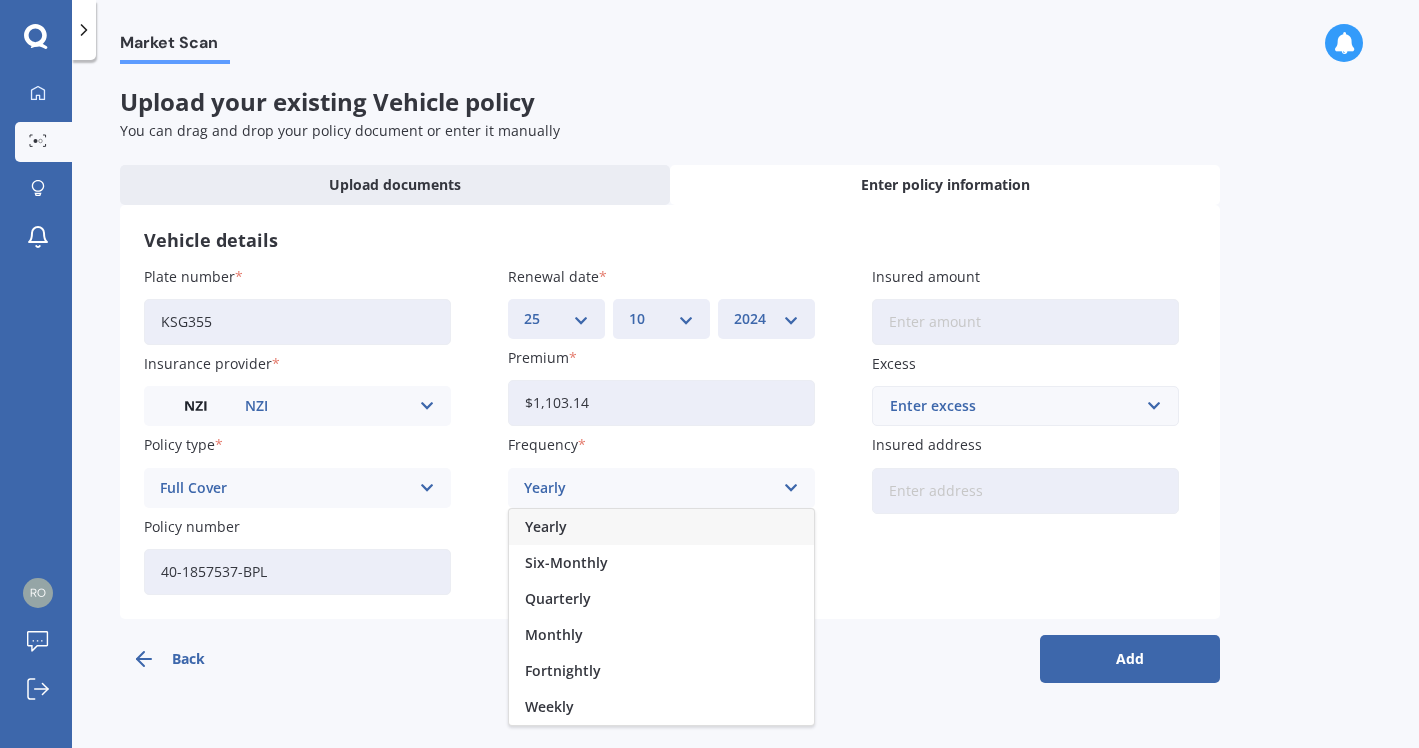 click on "Yearly" at bounding box center [546, 527] 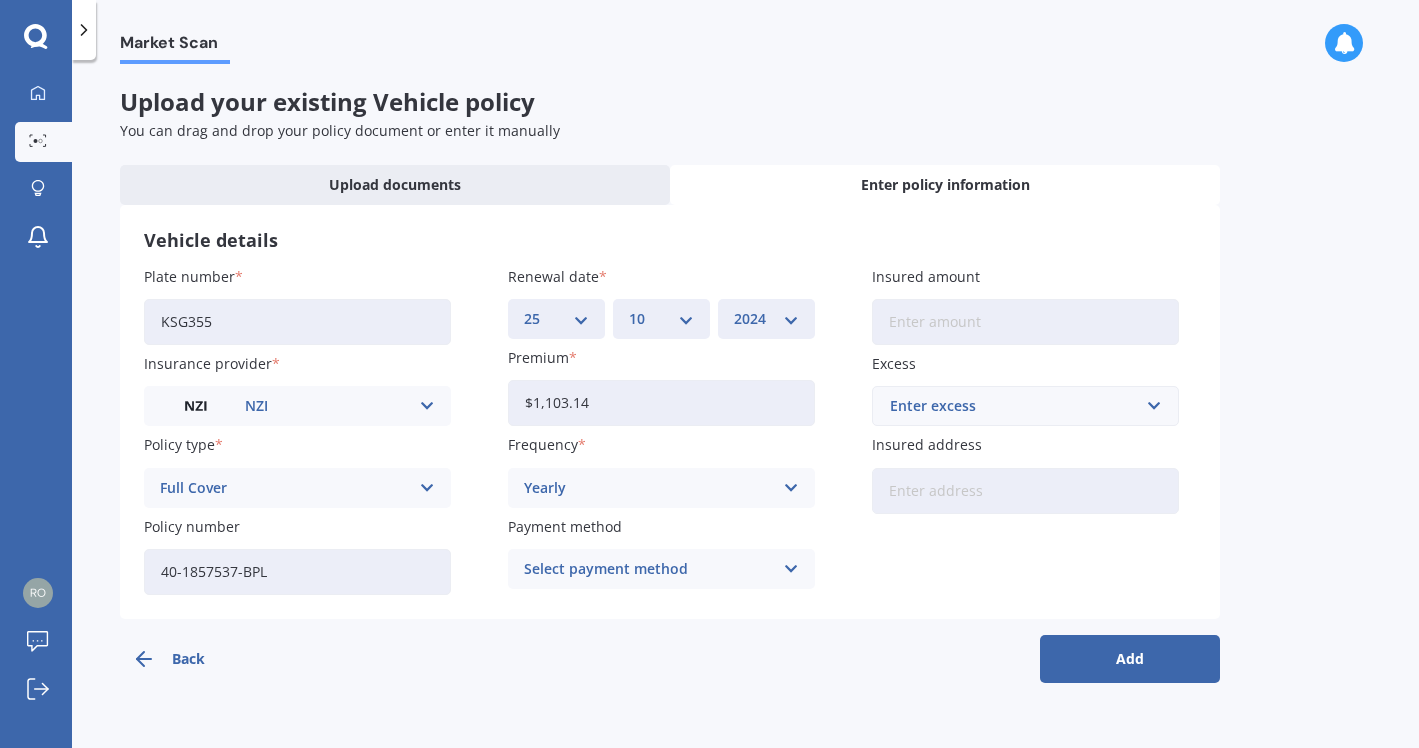 click at bounding box center [791, 569] 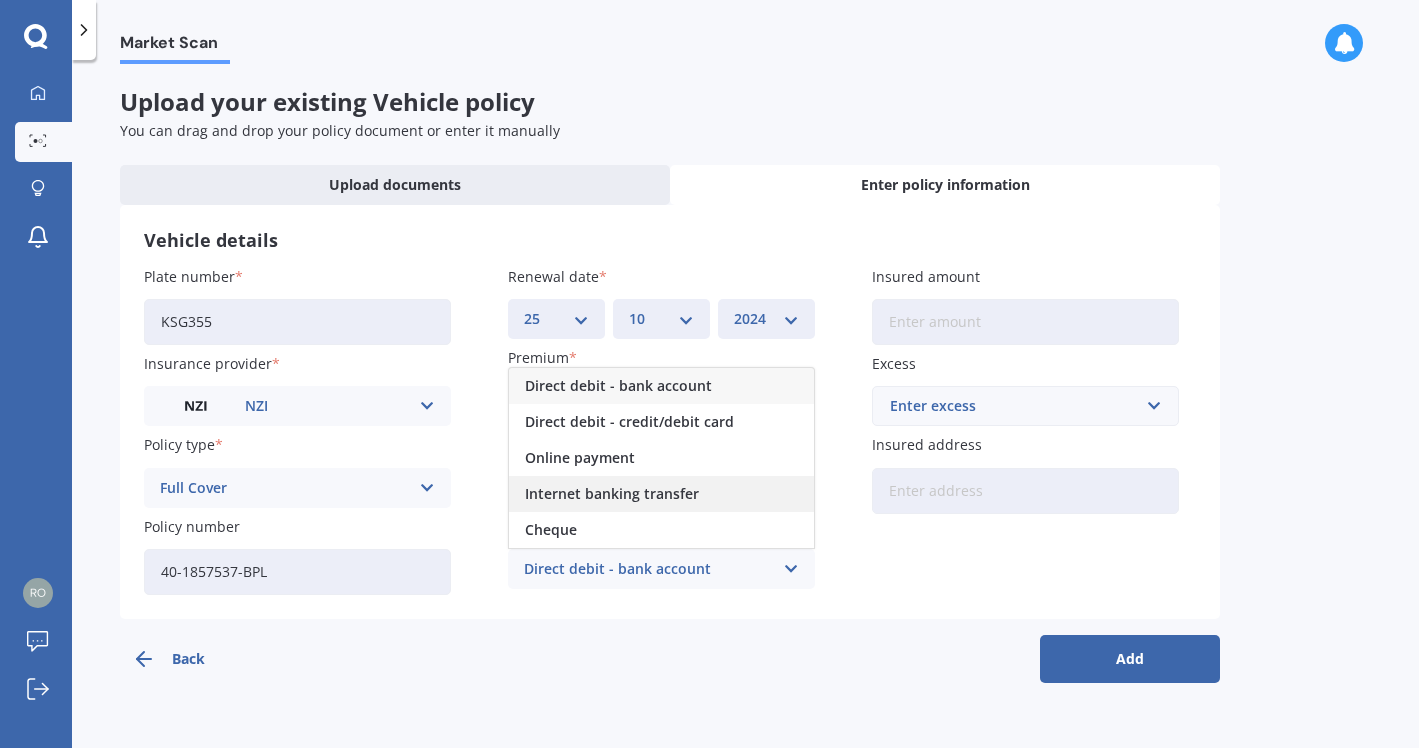 click on "Internet banking transfer" at bounding box center [612, 494] 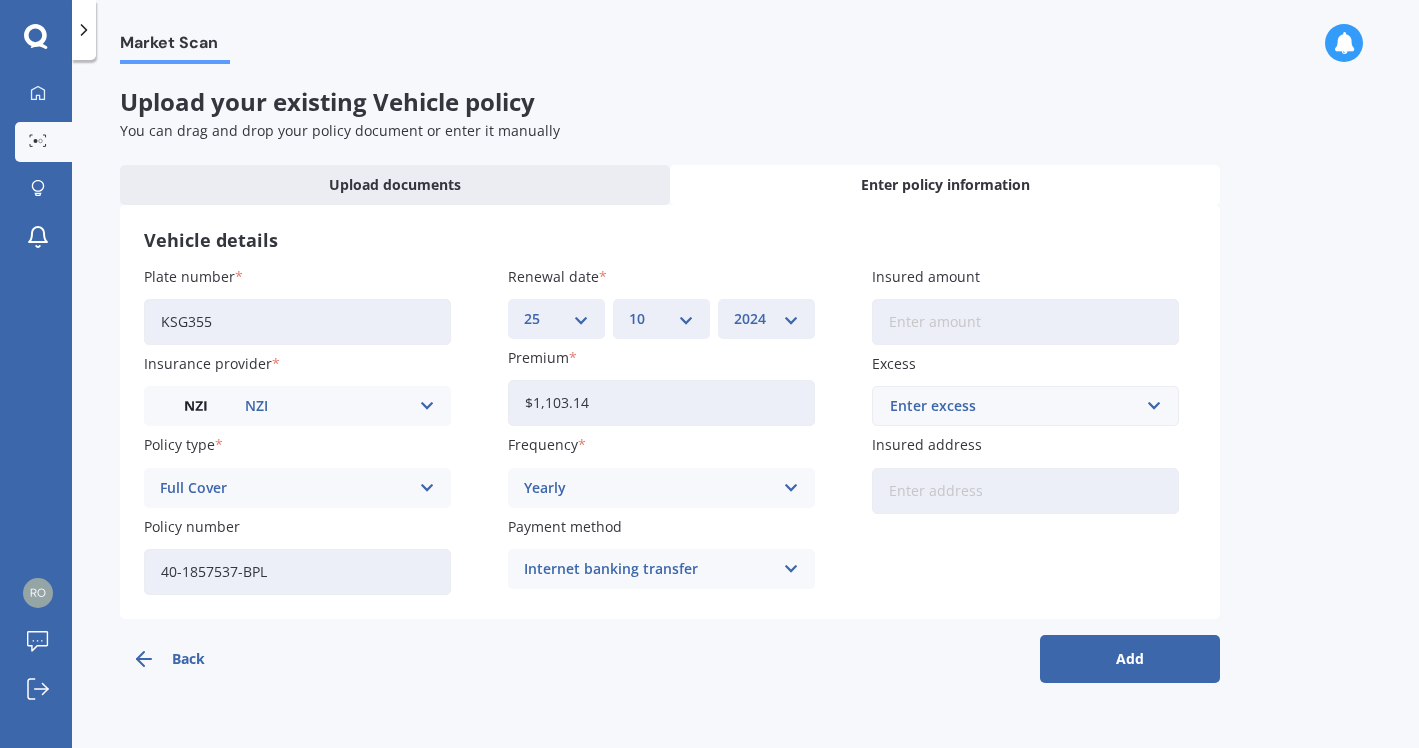 click on "Insured amount" at bounding box center [1025, 322] 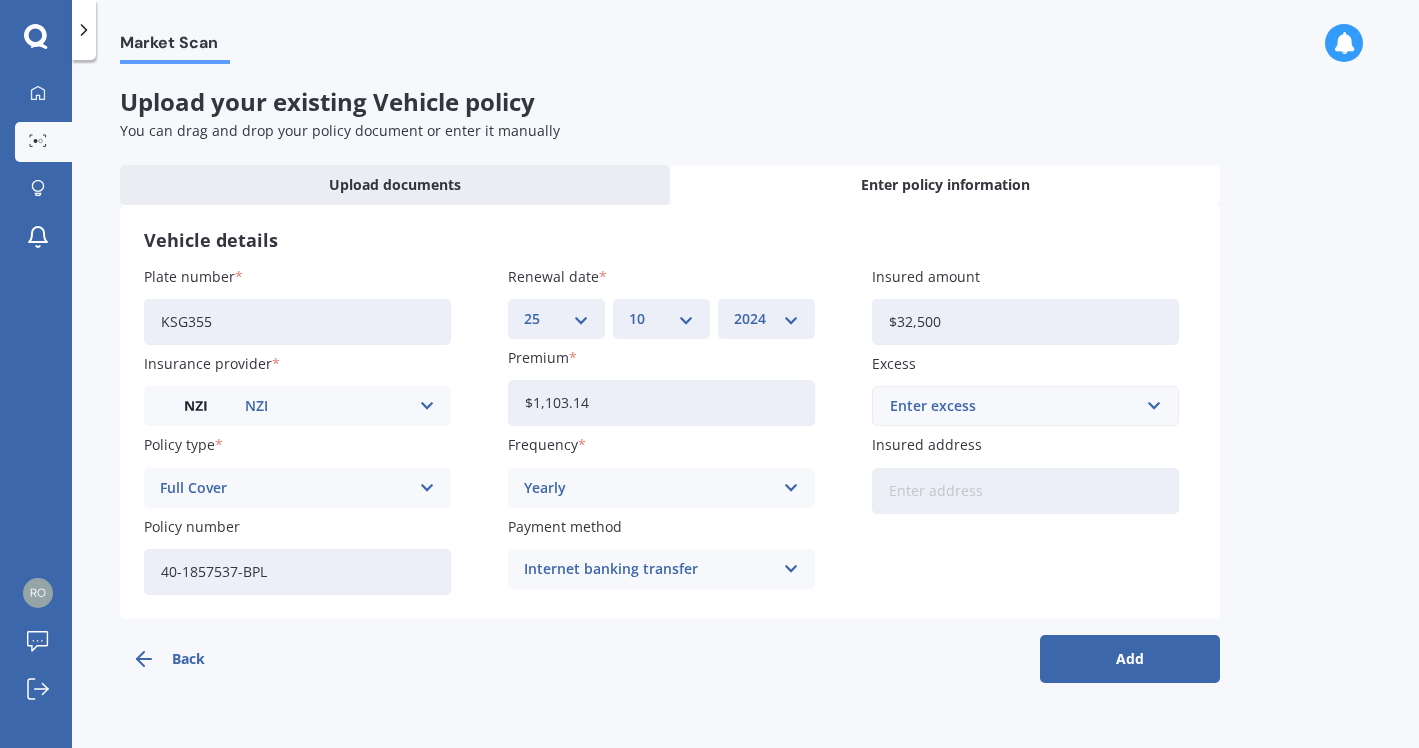 type on "$32,500" 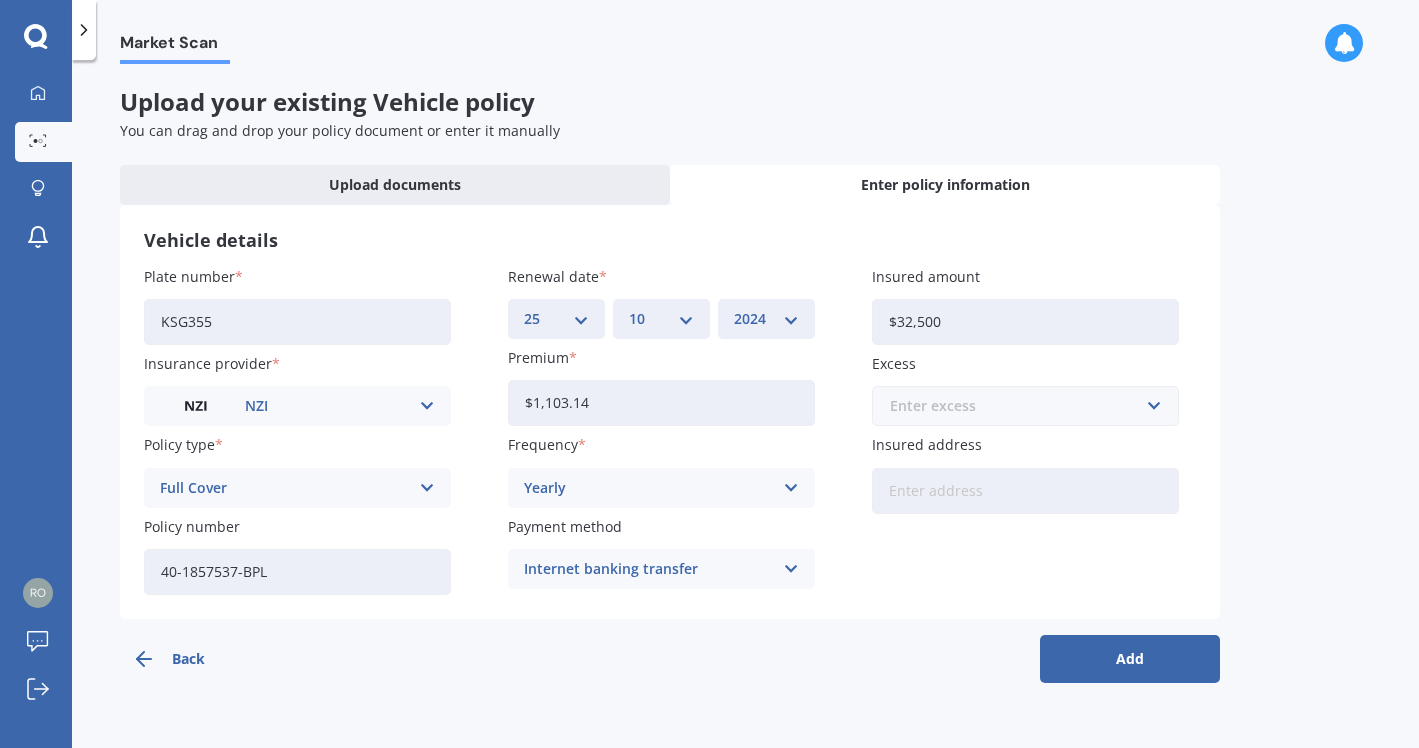 click at bounding box center (1018, 406) 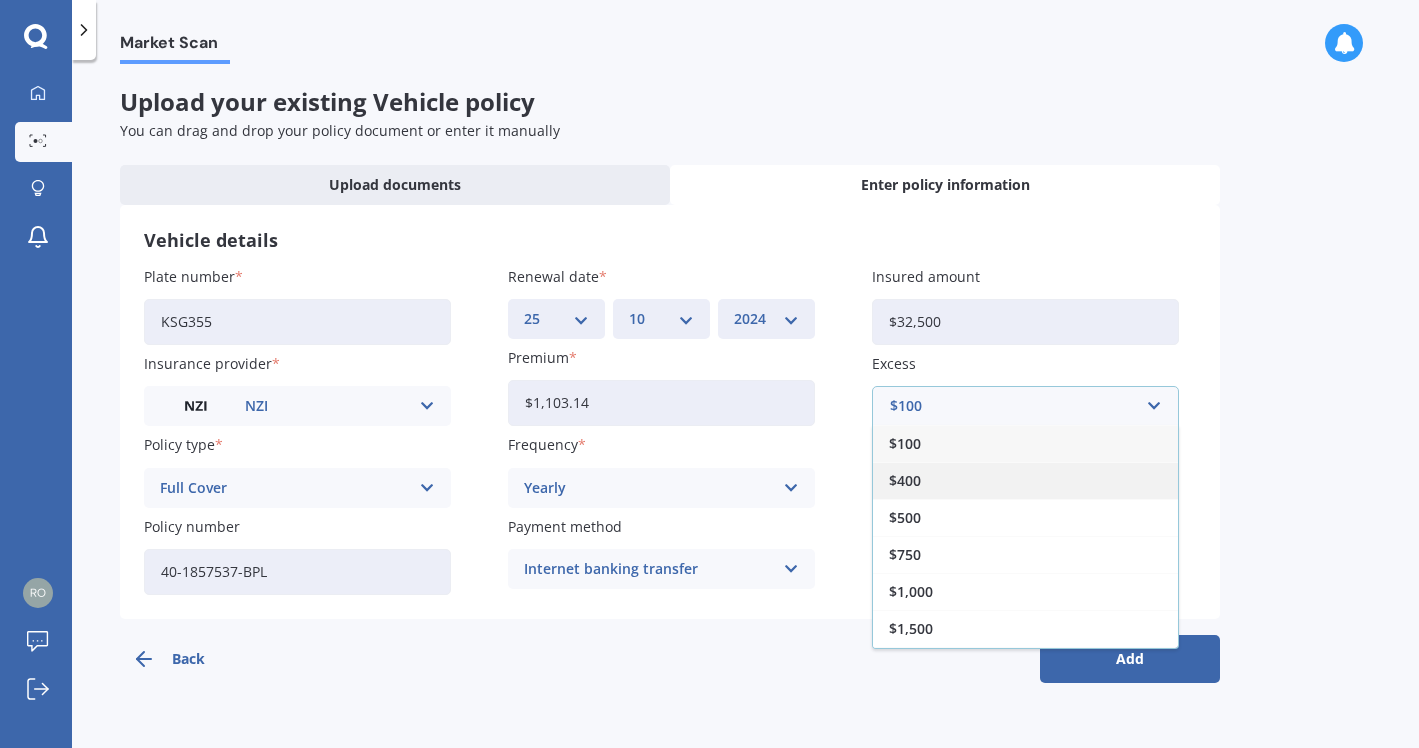 click on "$400" at bounding box center (905, 481) 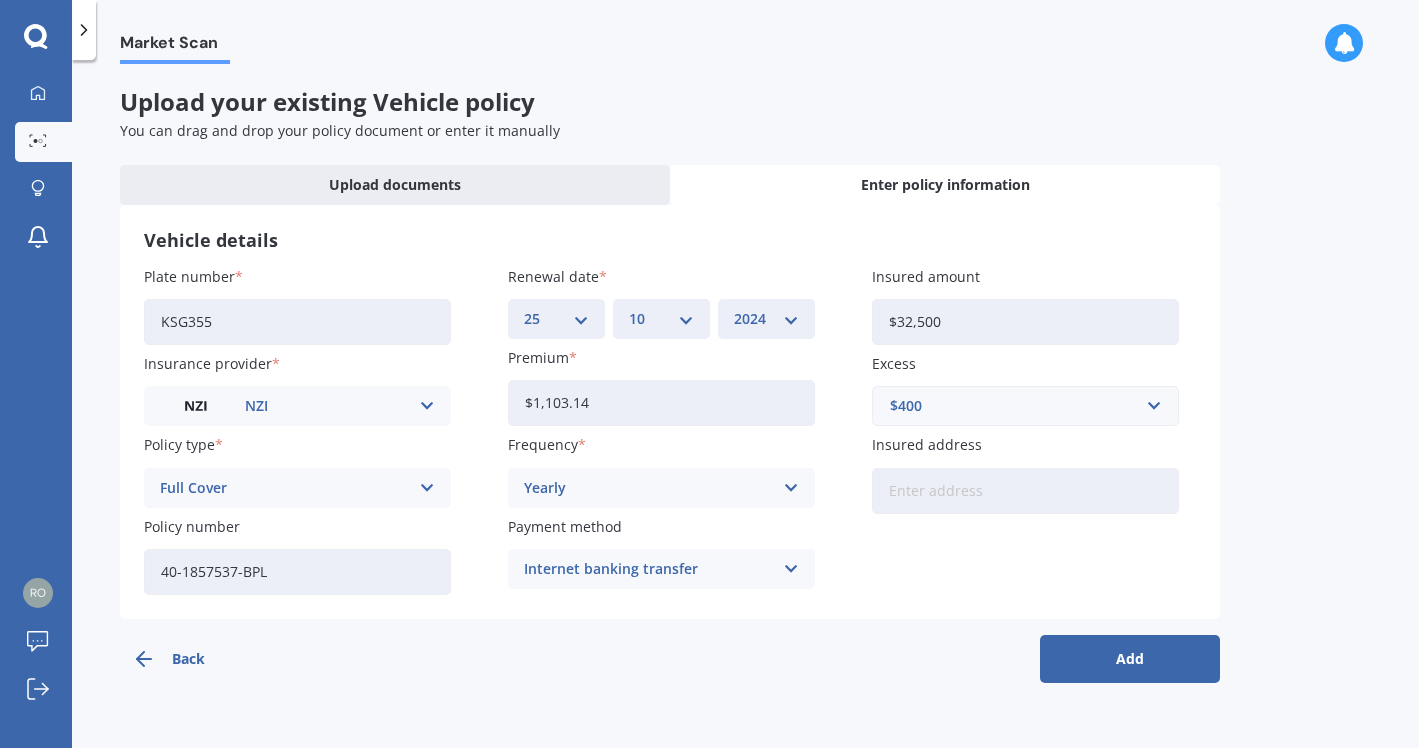 click on "Insured address" at bounding box center [1025, 491] 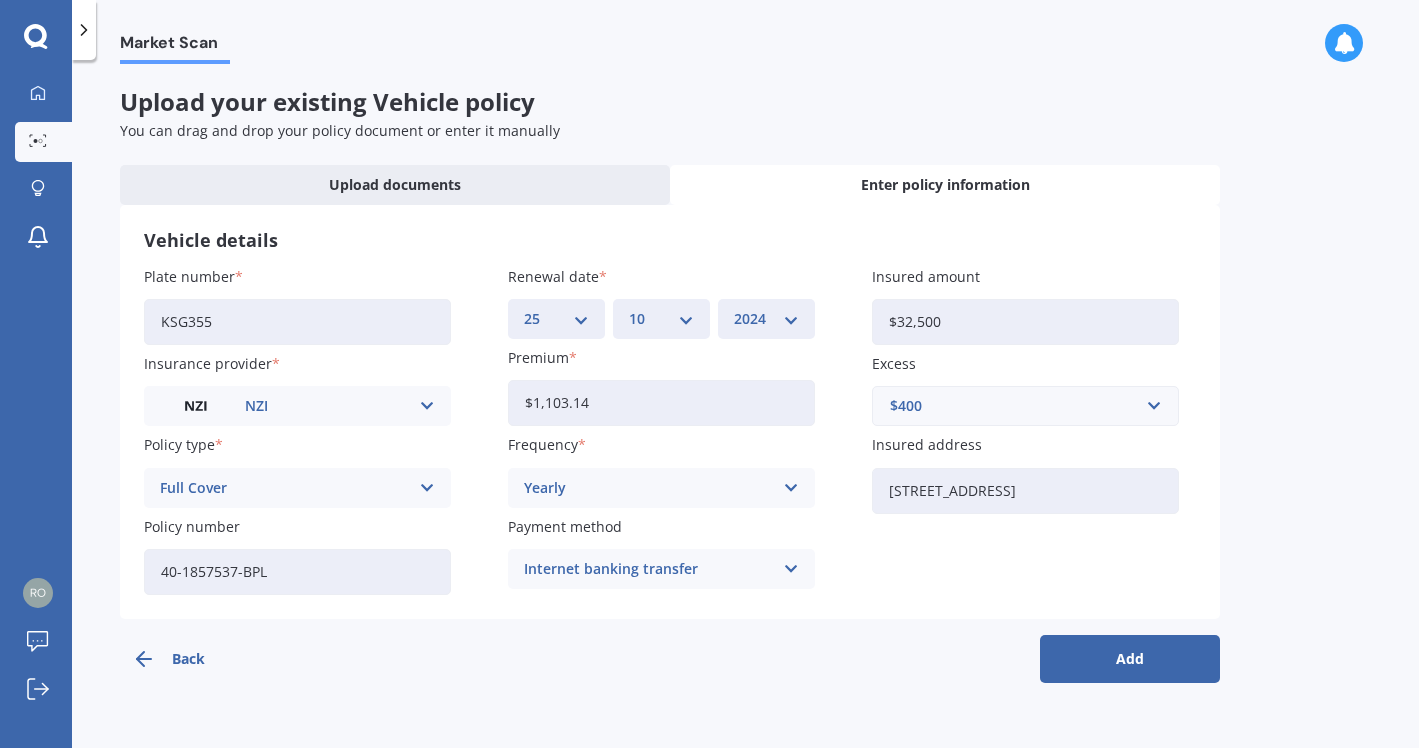type on "[STREET_ADDRESS]" 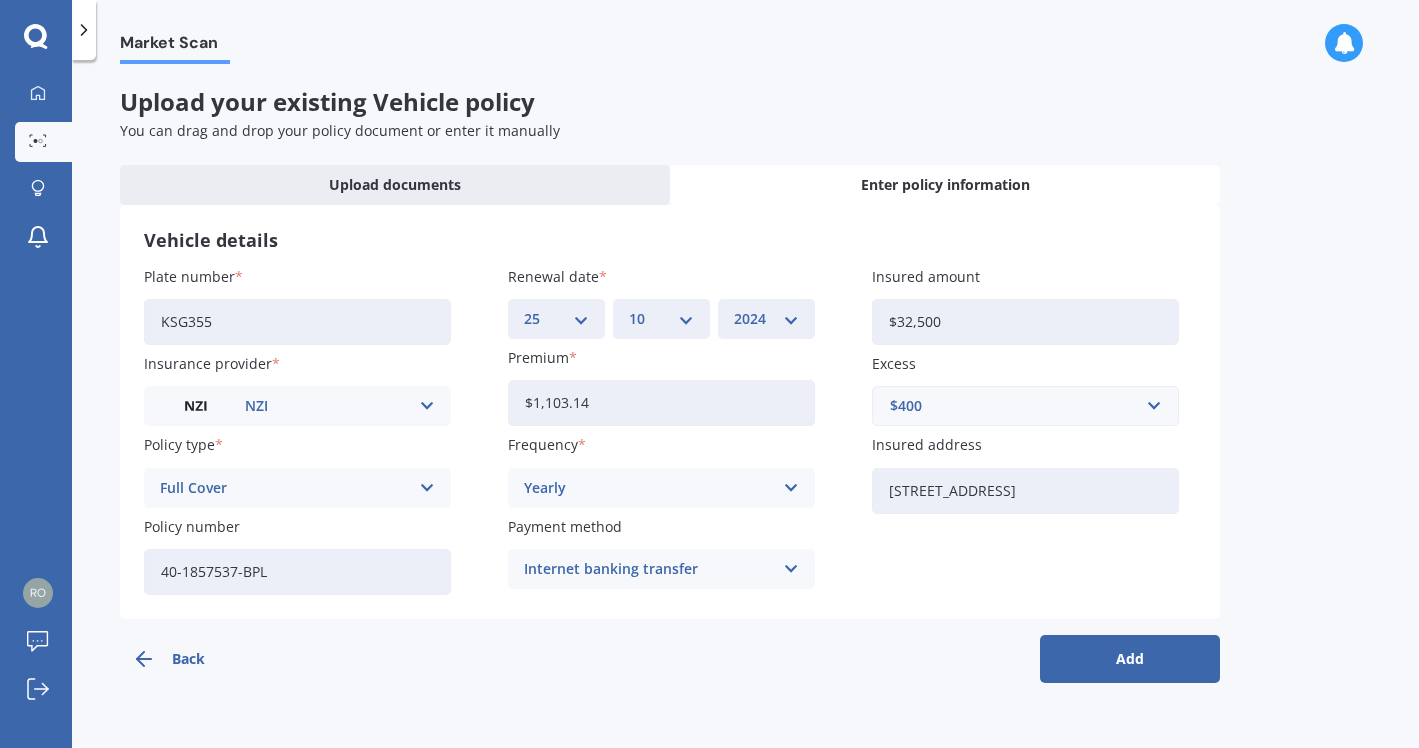 click on "Add" at bounding box center [1130, 659] 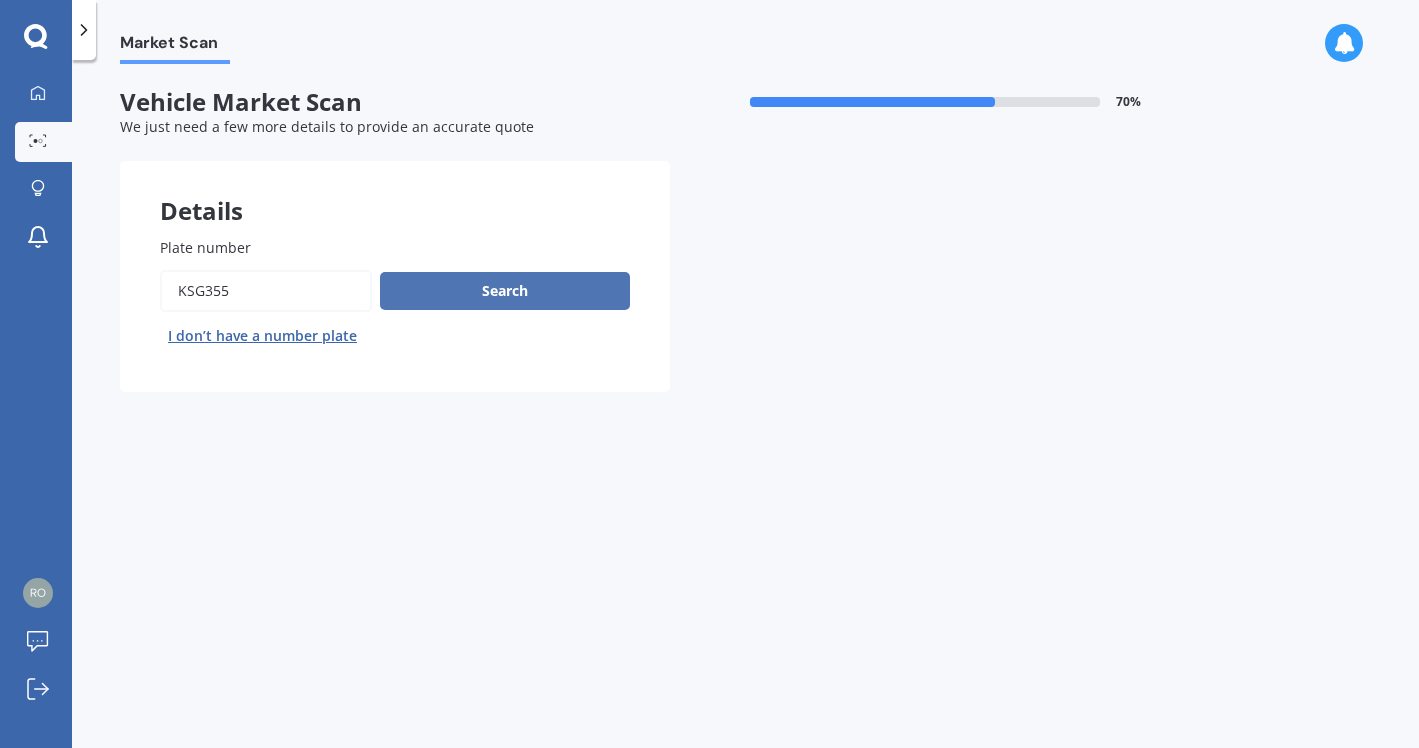 click on "Search" at bounding box center [505, 291] 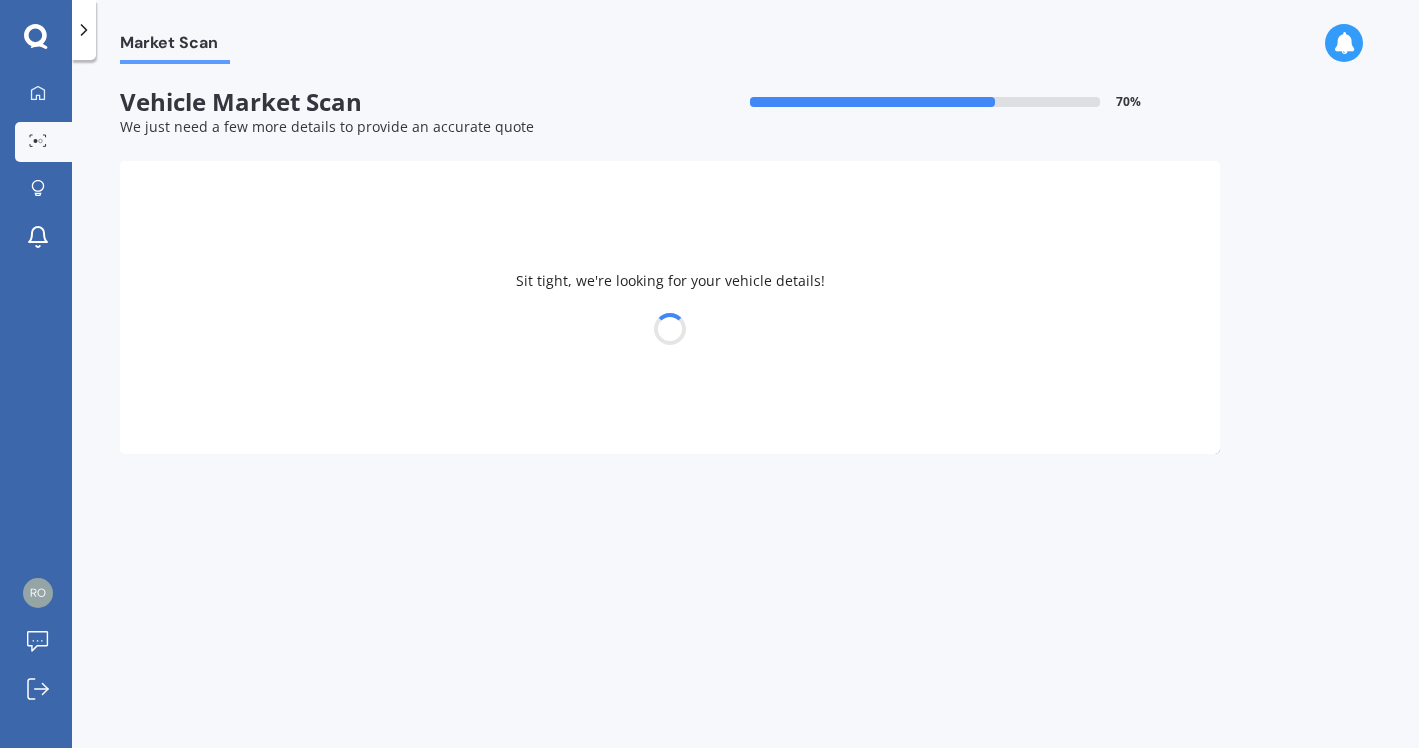 select on "VOLKSWAGEN" 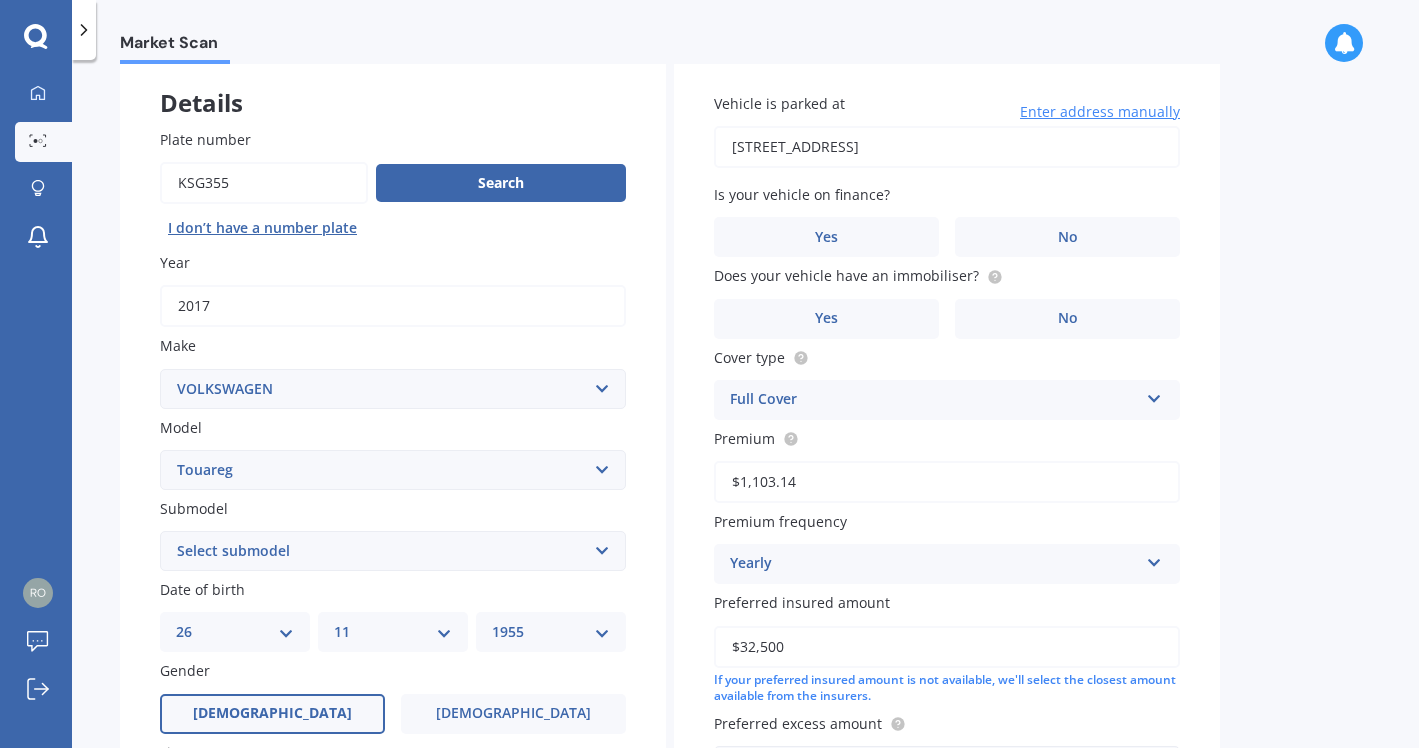 scroll, scrollTop: 111, scrollLeft: 0, axis: vertical 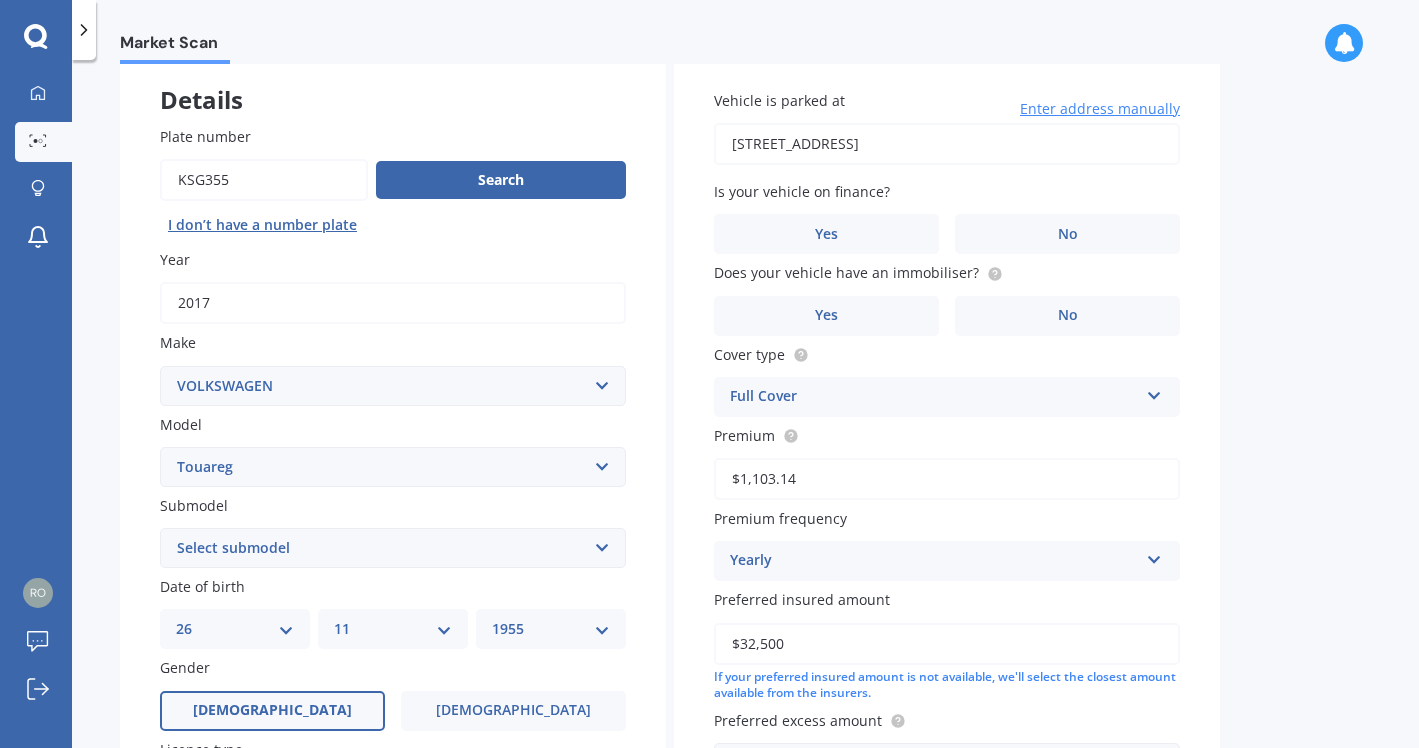 click on "Select submodel (All other) 3.0 V6 TDI 3.6 V6 FSI 4.2 V8 FSI 5.0 V10 TDI Hybrid R5 TDI V10 TDI V6 V8 V8 TDI" at bounding box center (393, 548) 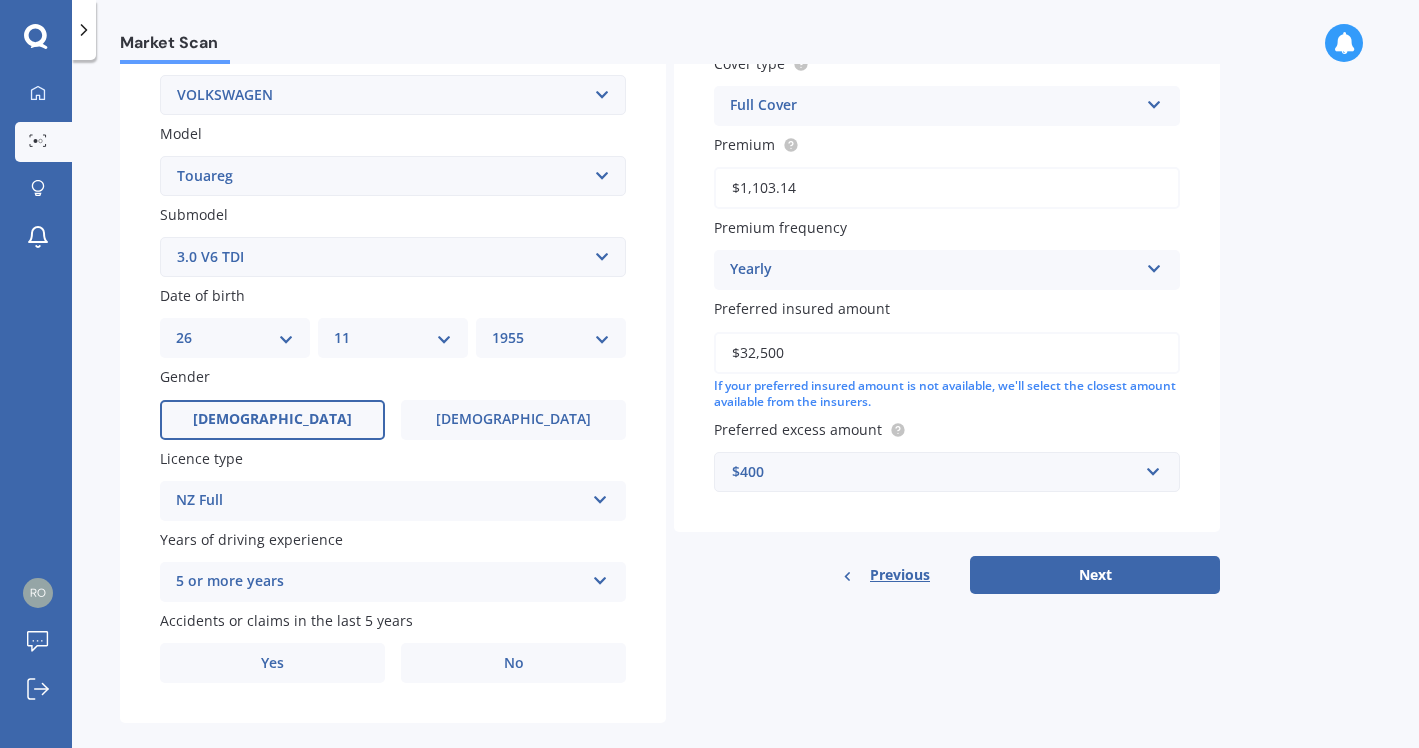scroll, scrollTop: 426, scrollLeft: 0, axis: vertical 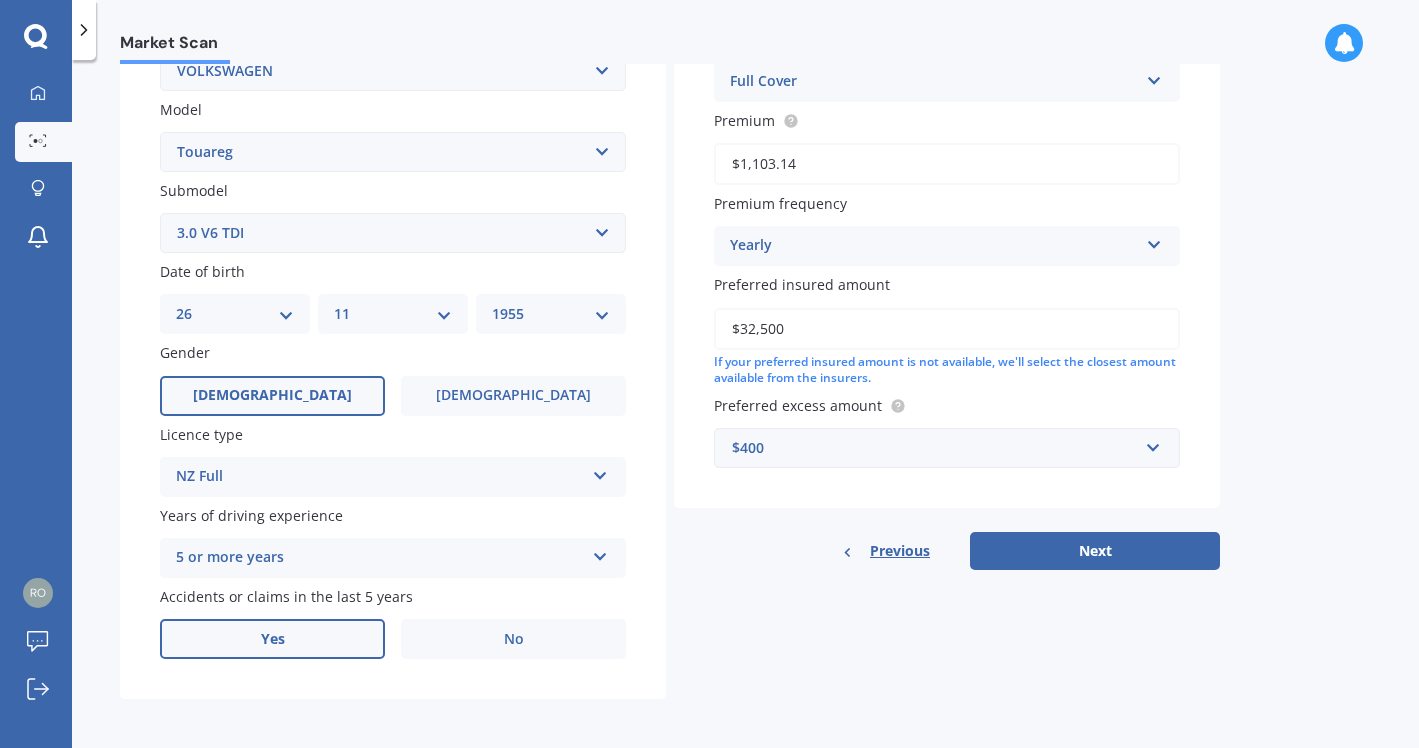 click on "Yes" at bounding box center (273, 639) 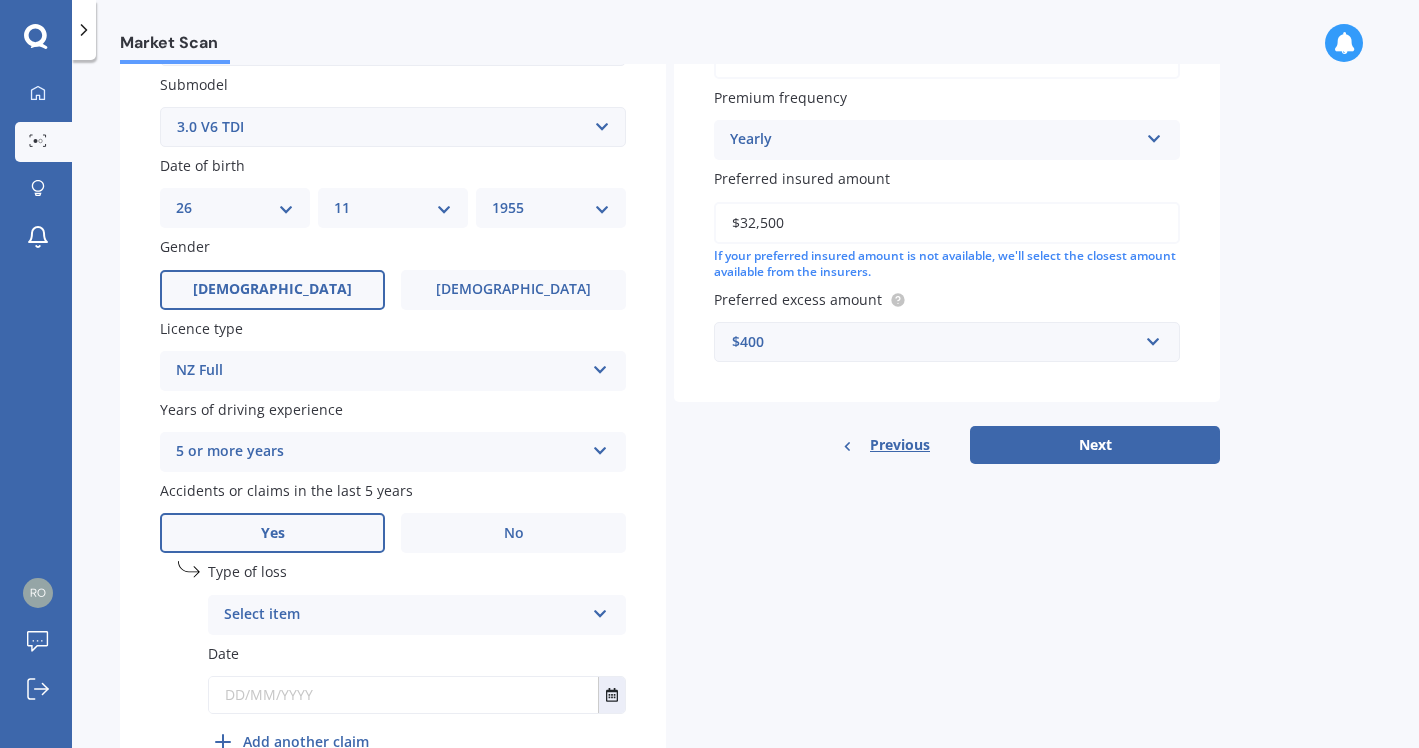 scroll, scrollTop: 536, scrollLeft: 0, axis: vertical 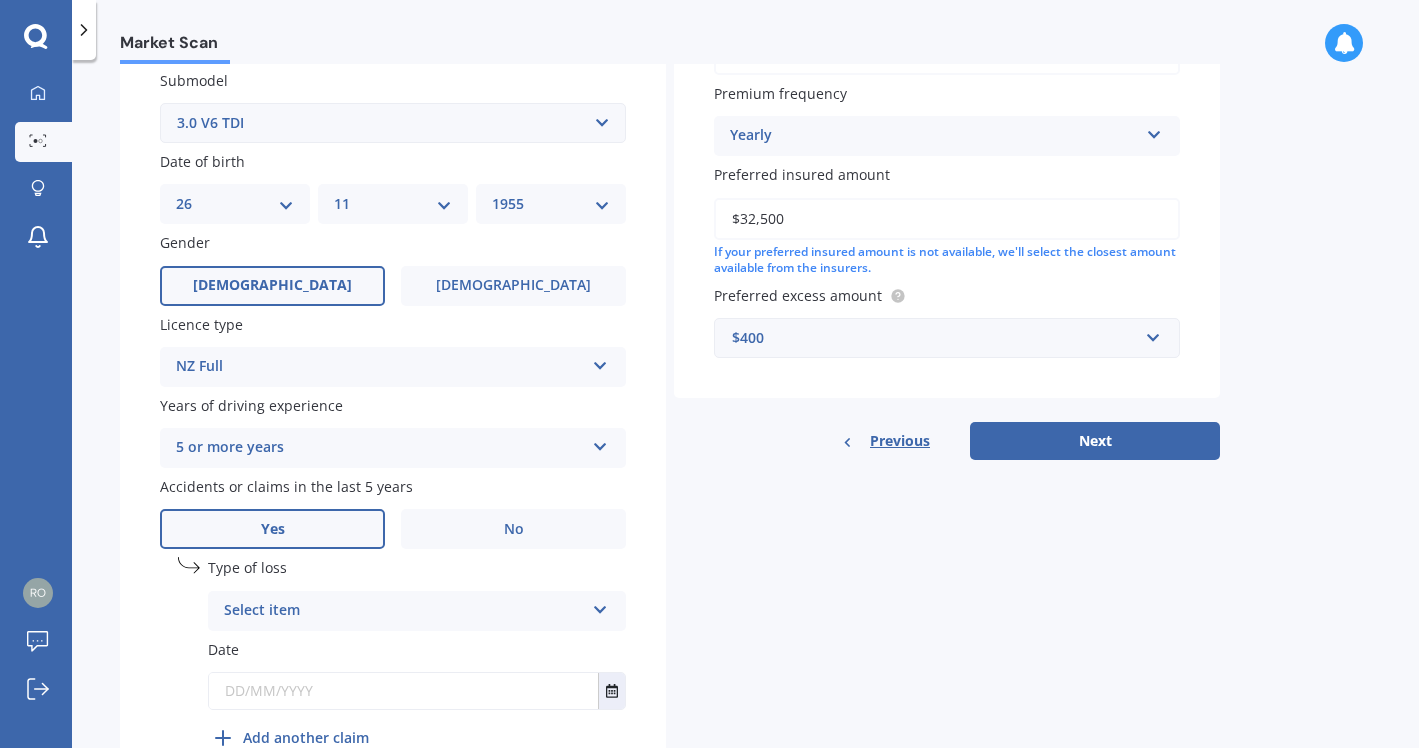 click at bounding box center (600, 606) 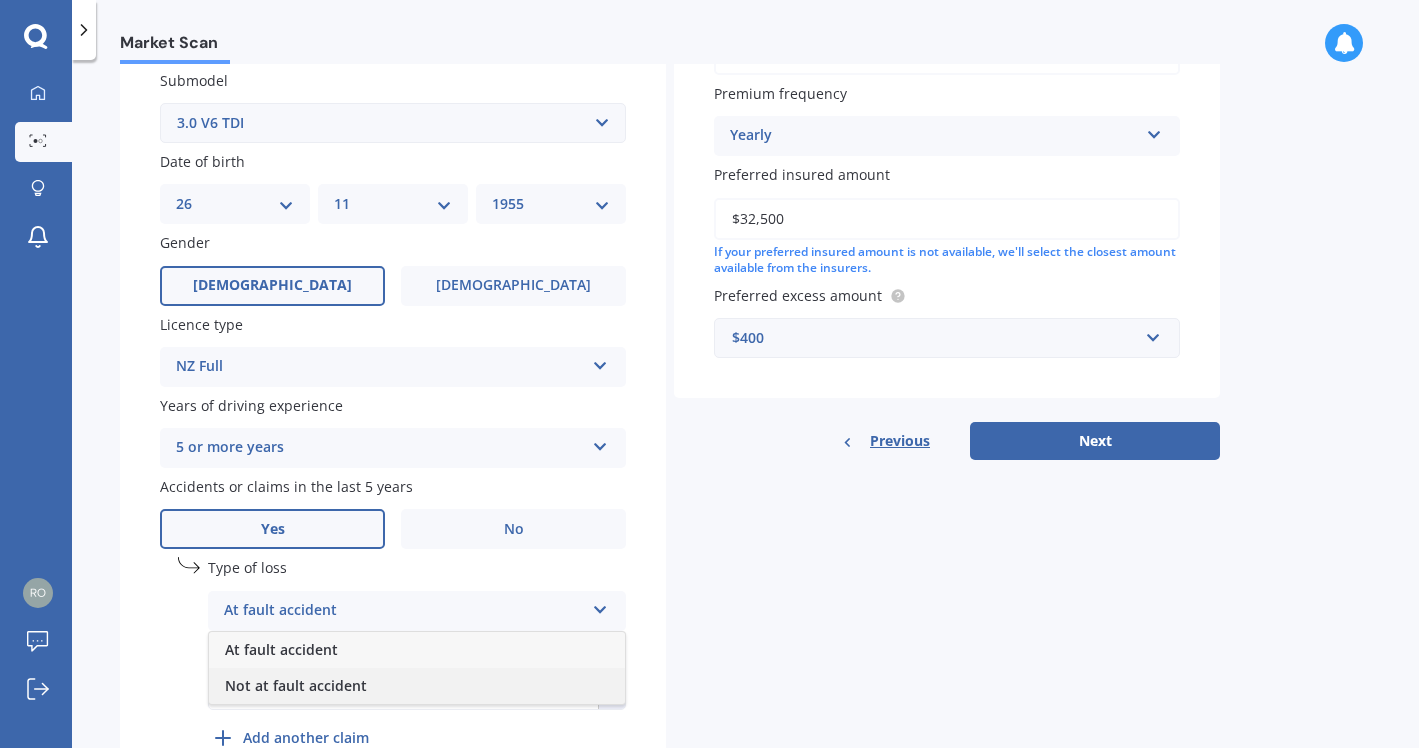 click on "Not at fault accident" at bounding box center (296, 685) 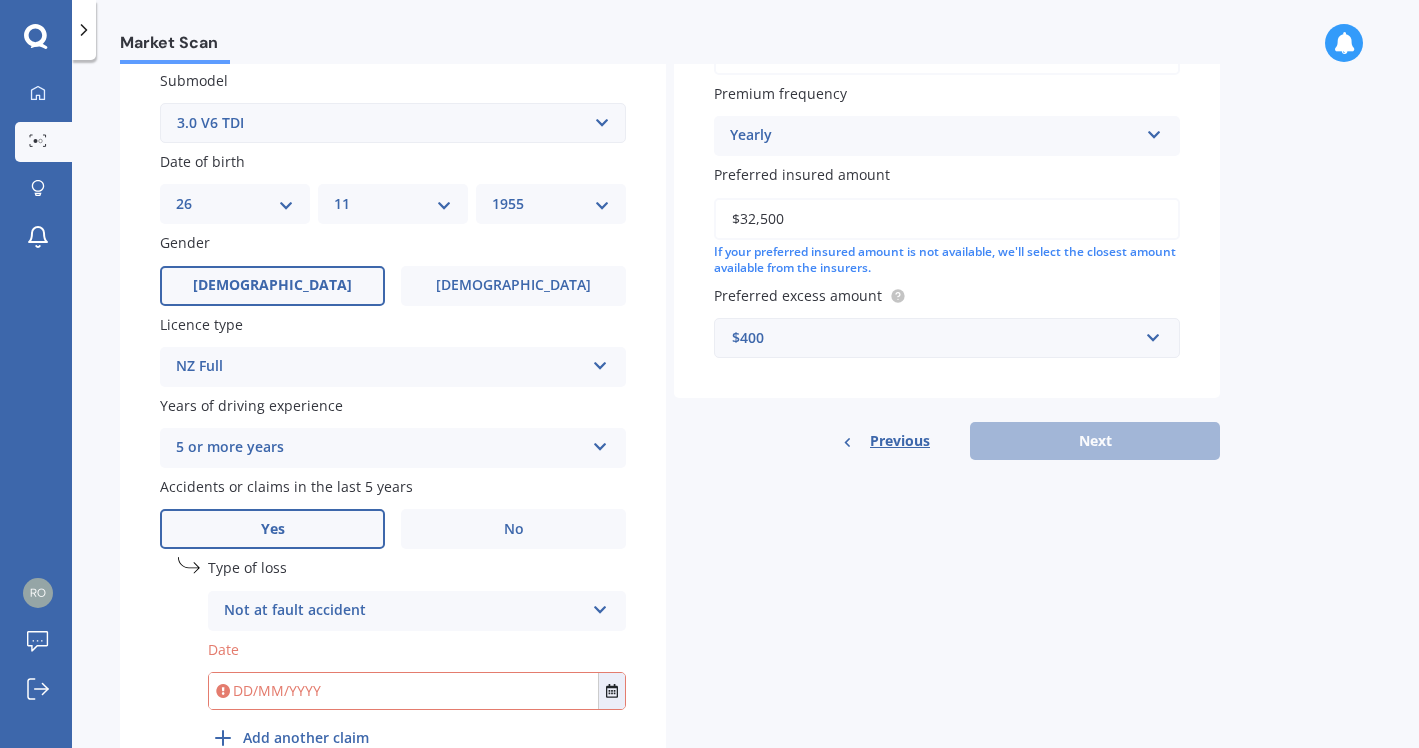 click at bounding box center [403, 691] 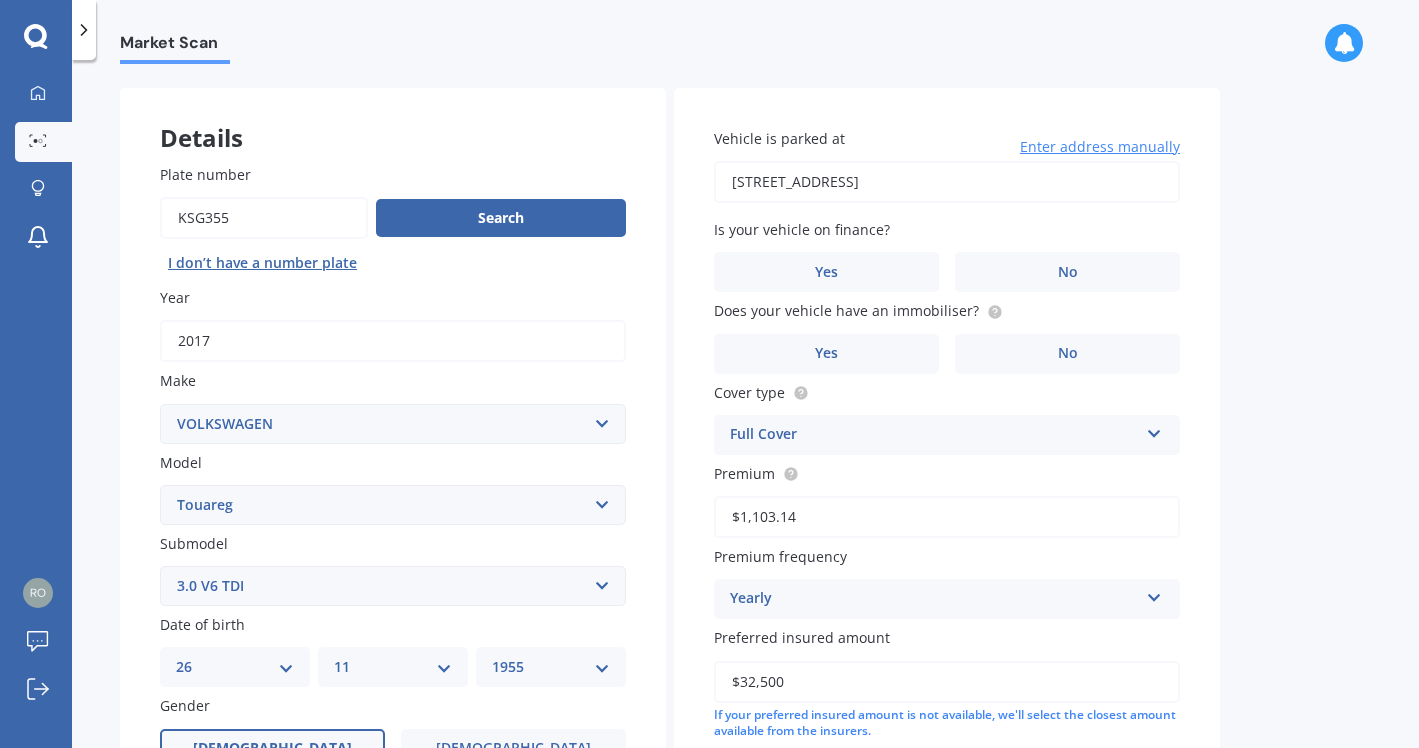 scroll, scrollTop: 66, scrollLeft: 0, axis: vertical 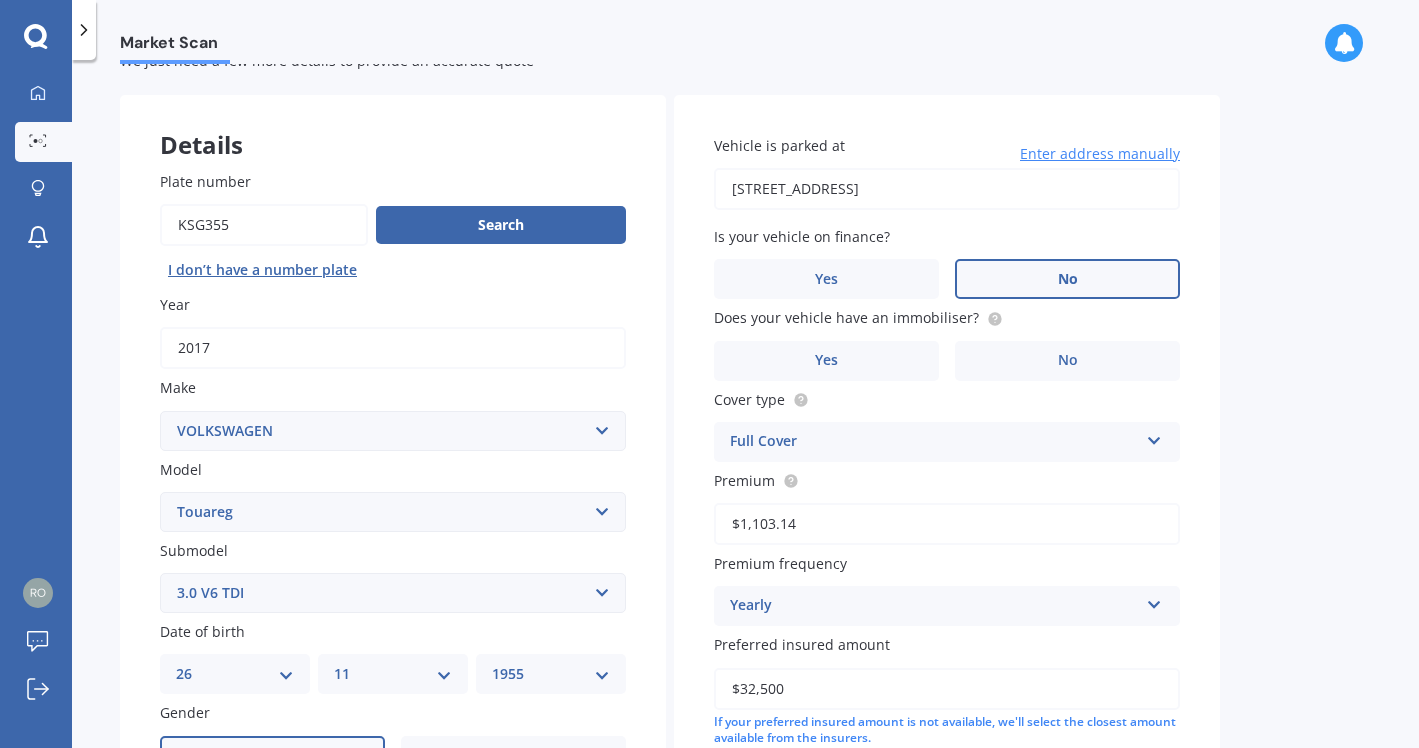type on "[DATE]" 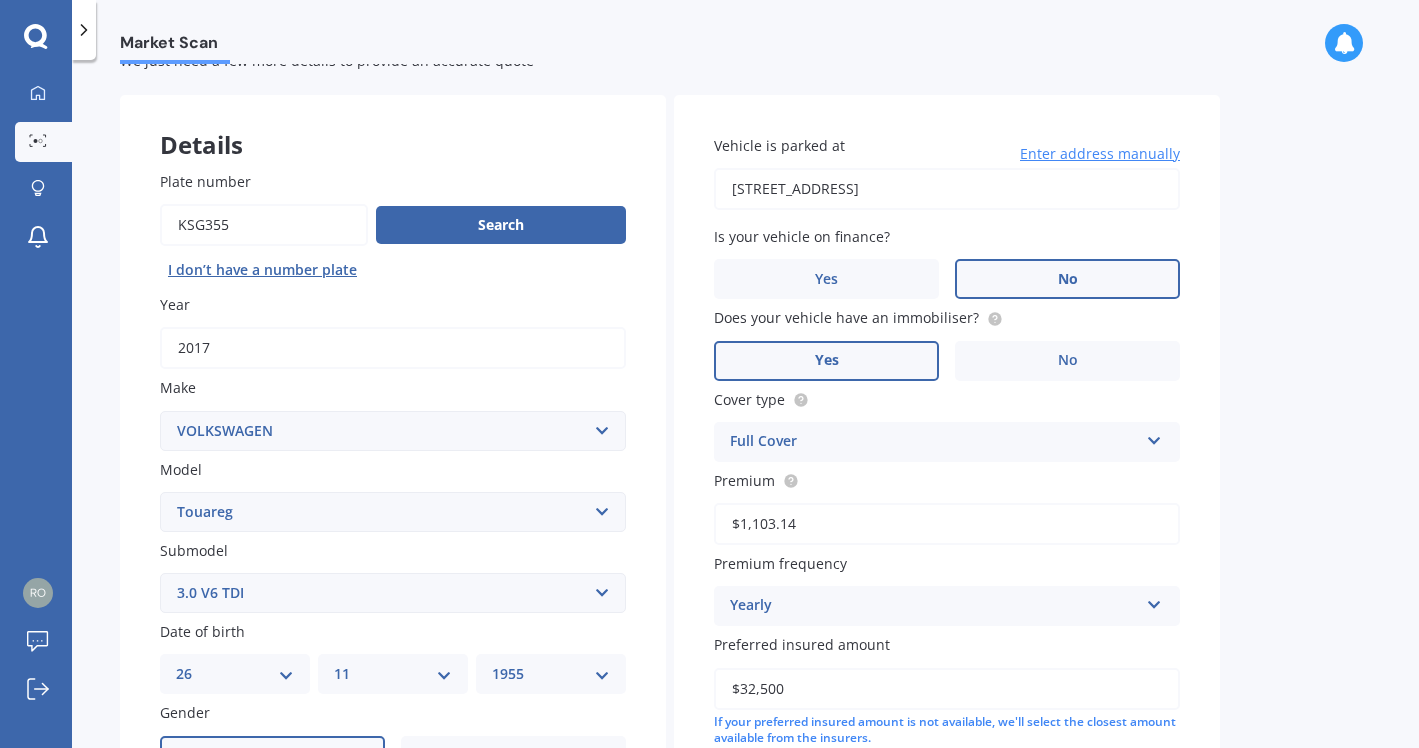 click on "Yes" at bounding box center (827, 360) 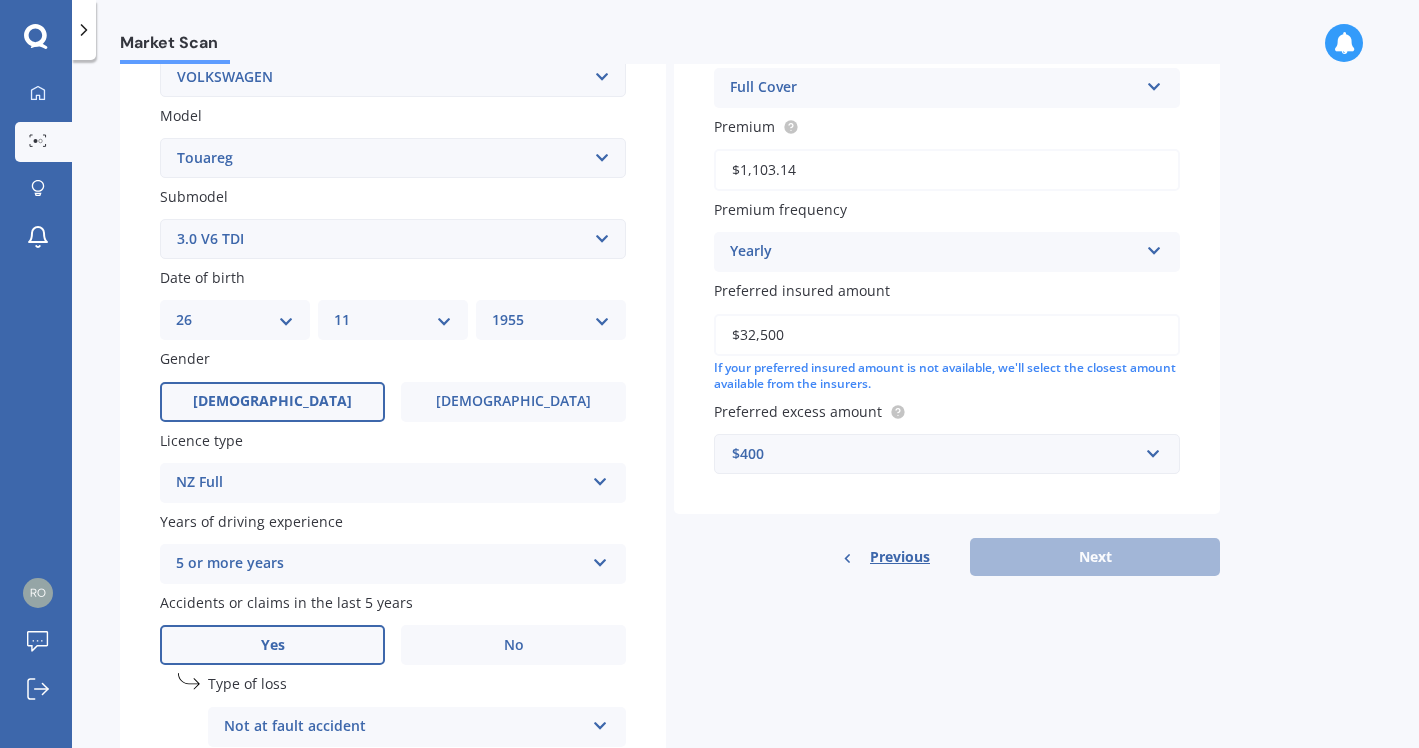 scroll, scrollTop: 426, scrollLeft: 0, axis: vertical 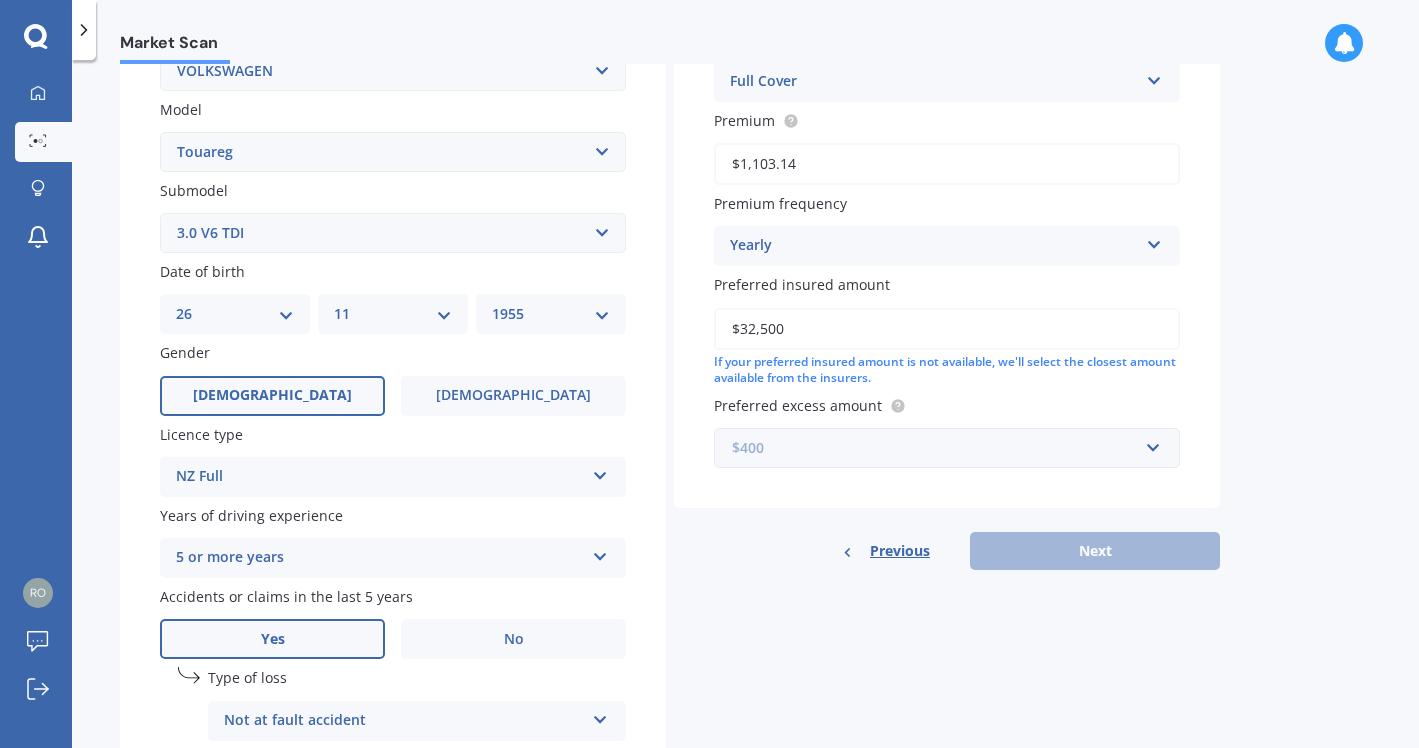 click at bounding box center [940, 448] 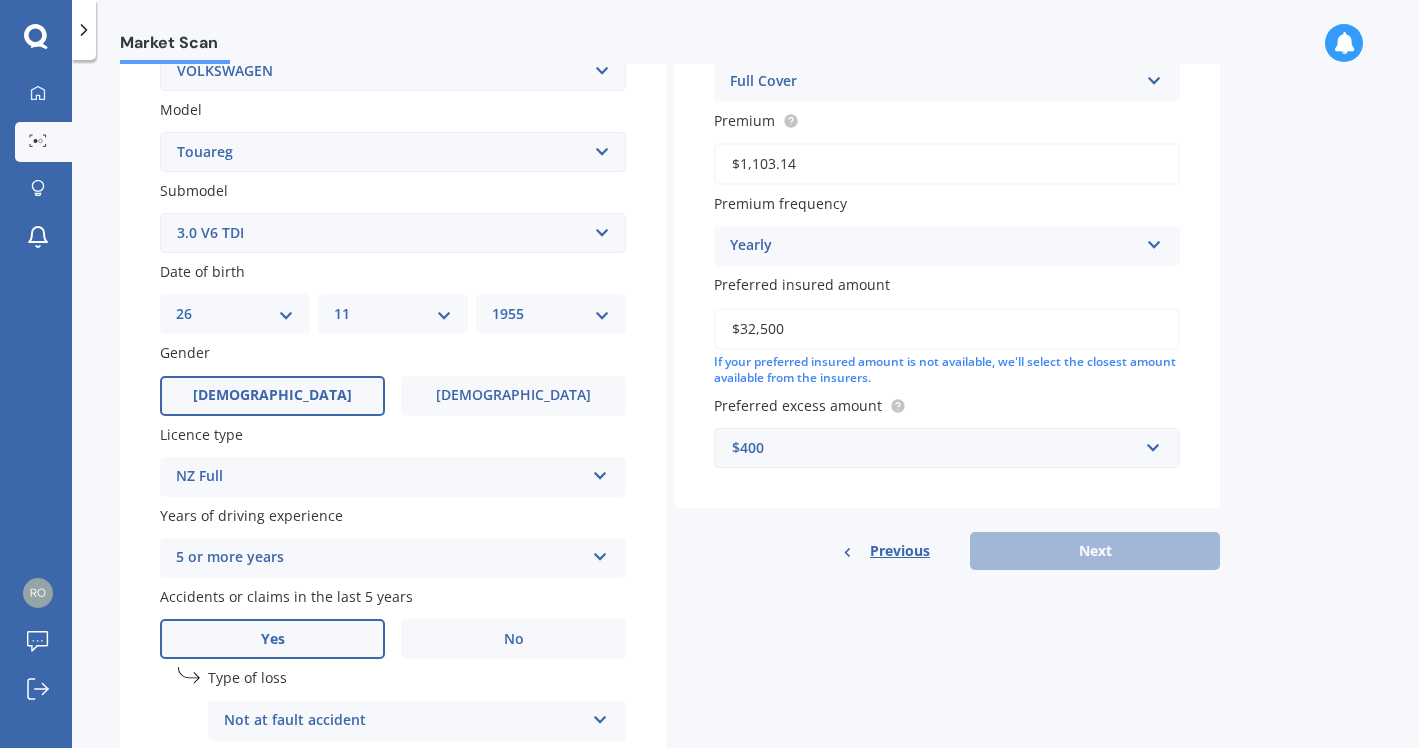 click on "Market Scan Vehicle Market Scan 70 % We just need a few more details to provide an accurate quote Details Plate number Search I don’t have a number plate Year [DATE] Make Select make AC ALFA ROMEO ASTON [PERSON_NAME] AUDI AUSTIN BEDFORD Bentley BMW BYD CADILLAC CAN-AM CHERY CHEVROLET CHRYSLER Citroen CRUISEAIR CUPRA DAEWOO DAIHATSU DAIMLER DAMON DIAHATSU DODGE EXOCET FACTORY FIVE FERRARI FIAT Fiord FLEETWOOD FORD FOTON FRASER GEELY GENESIS GEORGIE BOY GMC GREAT WALL GWM [PERSON_NAME] HINO [PERSON_NAME] HOLIDAY RAMBLER HONDA HUMMER HYUNDAI INFINITI ISUZU IVECO JAC JAECOO JAGUAR JEEP KGM KIA LADA LAMBORGHINI LANCIA LANDROVER LDV LEXUS LINCOLN LOTUS LUNAR M.G M.G. MAHINDRA MASERATI MAZDA MCLAREN MERCEDES AMG Mercedes Benz MERCEDES-AMG MERCURY MINI MITSUBISHI [PERSON_NAME] NEWMAR NISSAN OMODA OPEL OXFORD PEUGEOT Plymouth Polestar PONTIAC PORSCHE PROTON RAM Range Rover Rayne RENAULT ROLLS ROYCE ROVER SAAB SATURN SEAT SHELBY SKODA SMART SSANGYONG SUBARU SUZUKI TATA TESLA TIFFIN Toyota TRIUMPH TVR Vauxhall VOLKSWAGEN VOLVO ZX Eos" at bounding box center [745, 408] 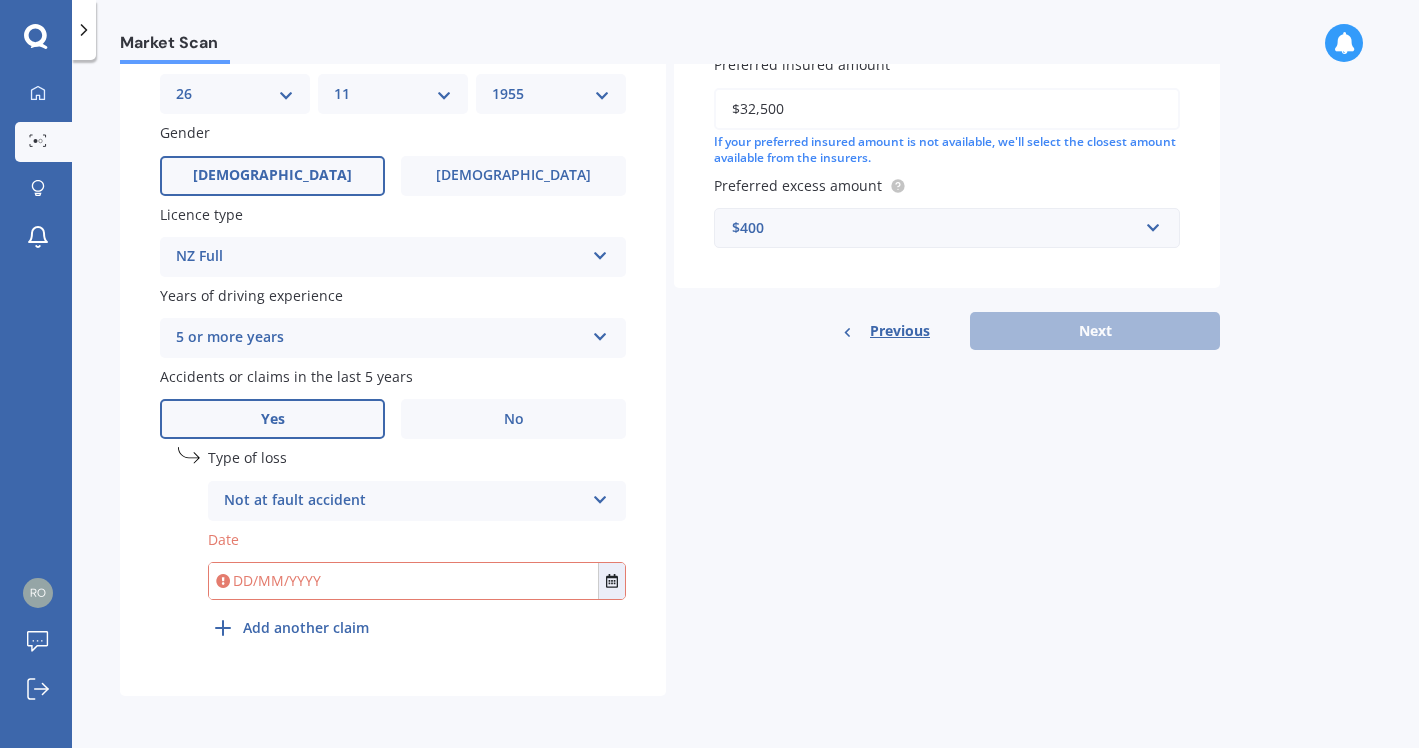 scroll, scrollTop: 652, scrollLeft: 0, axis: vertical 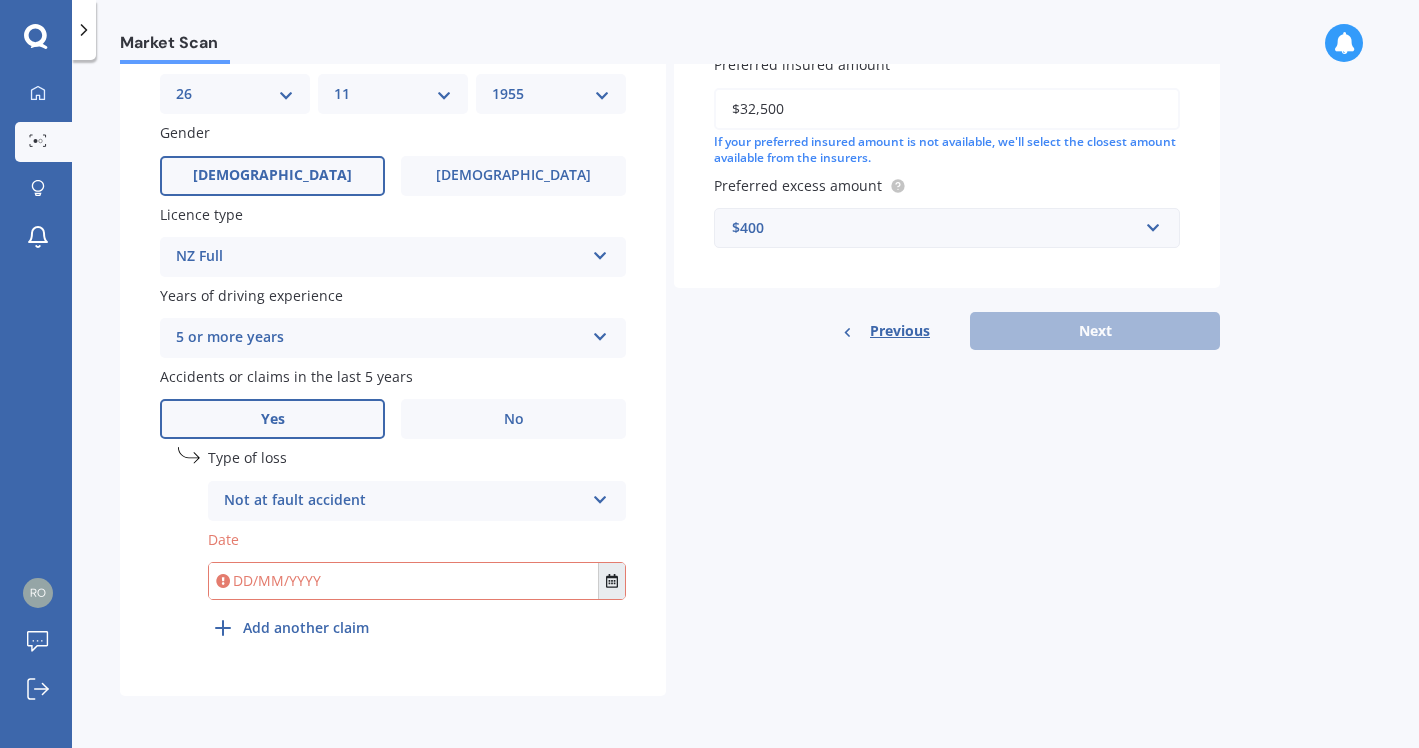 click 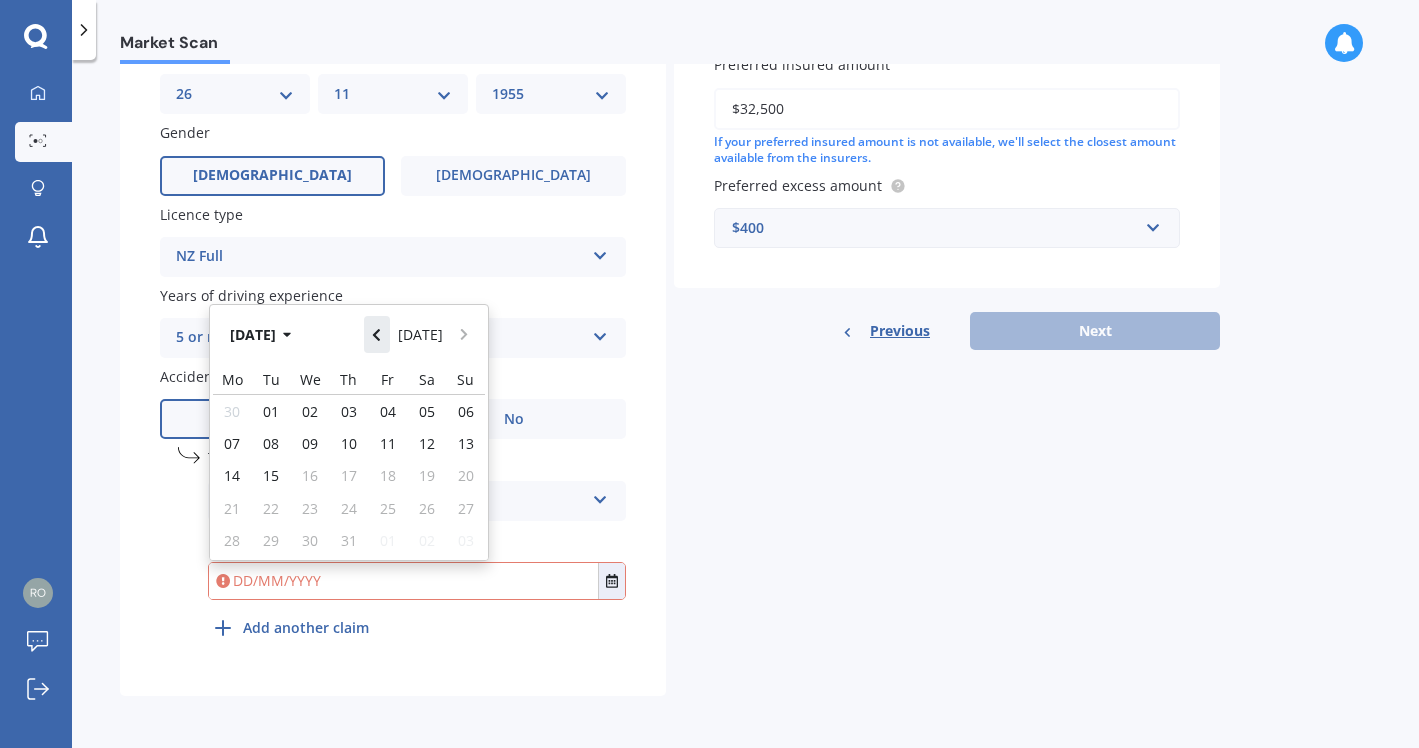 click 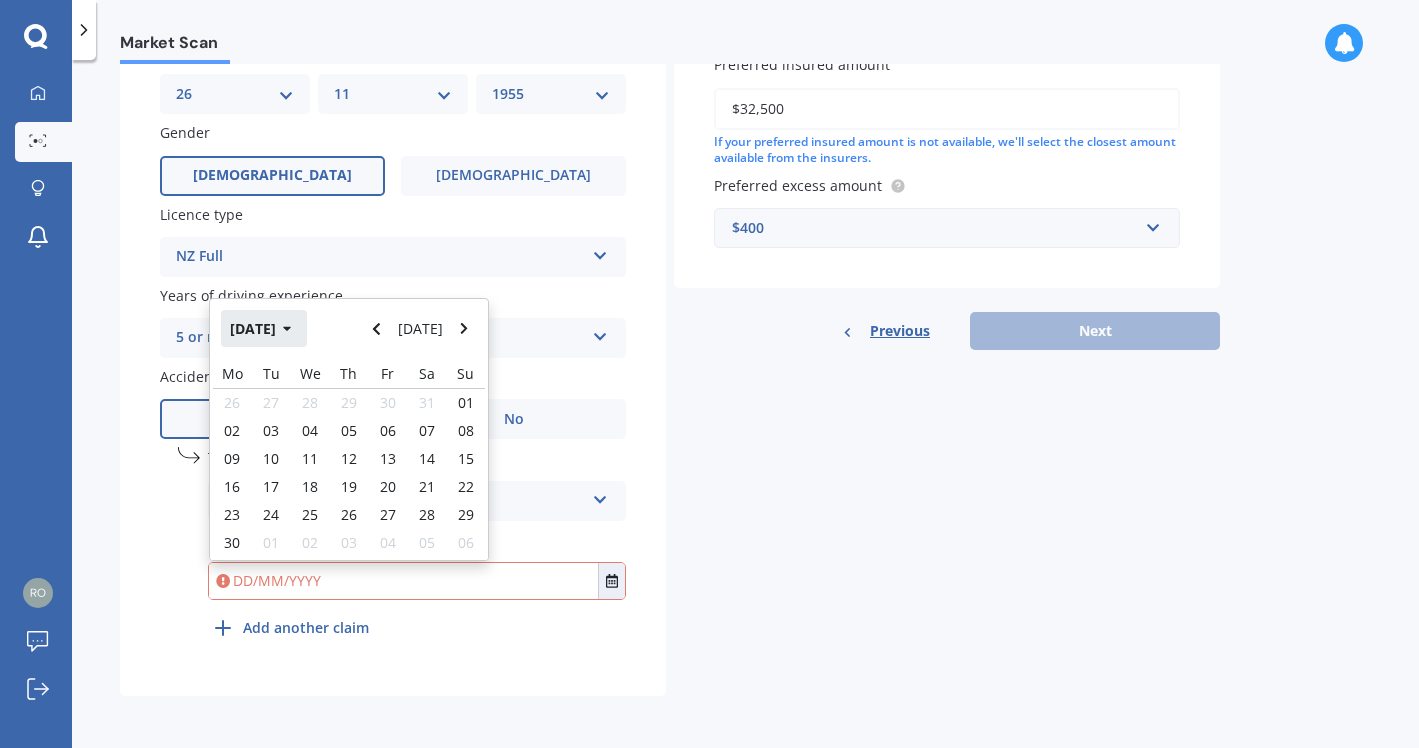click 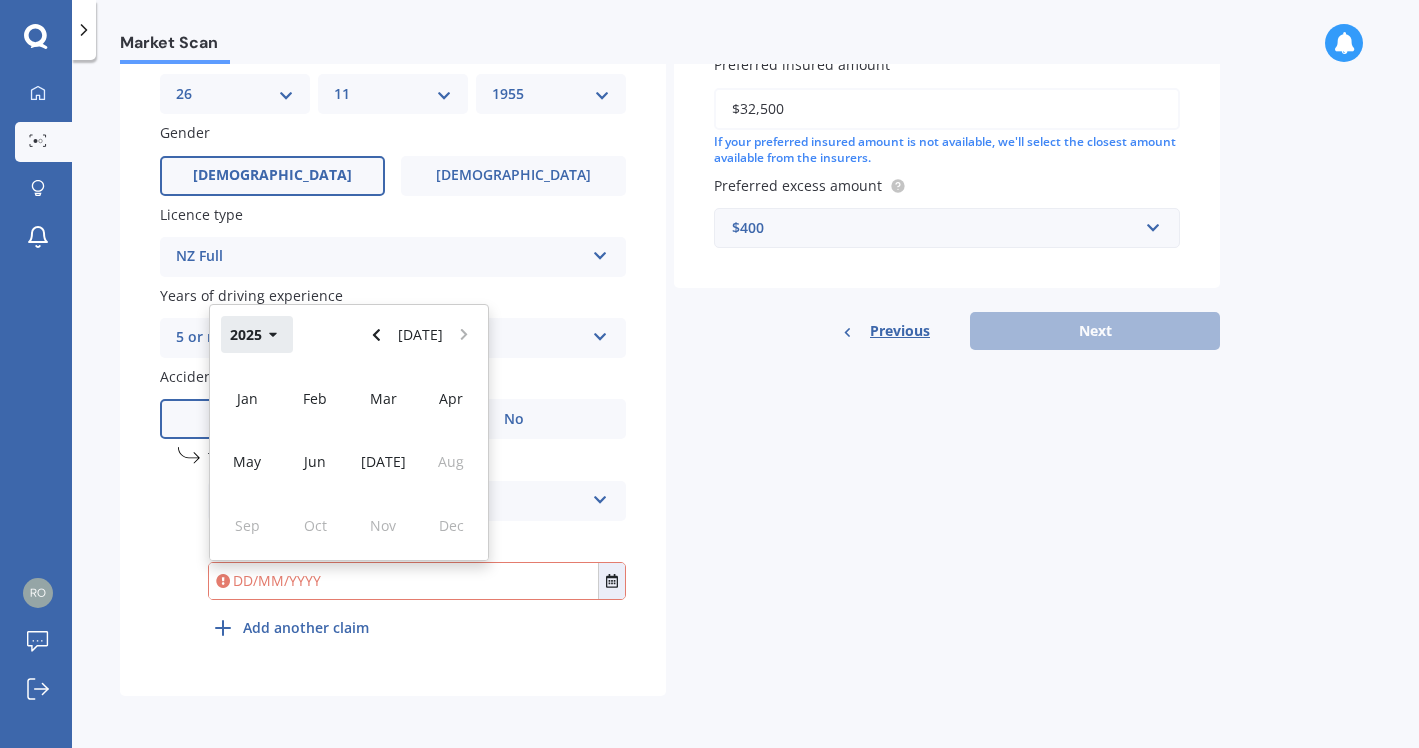 click 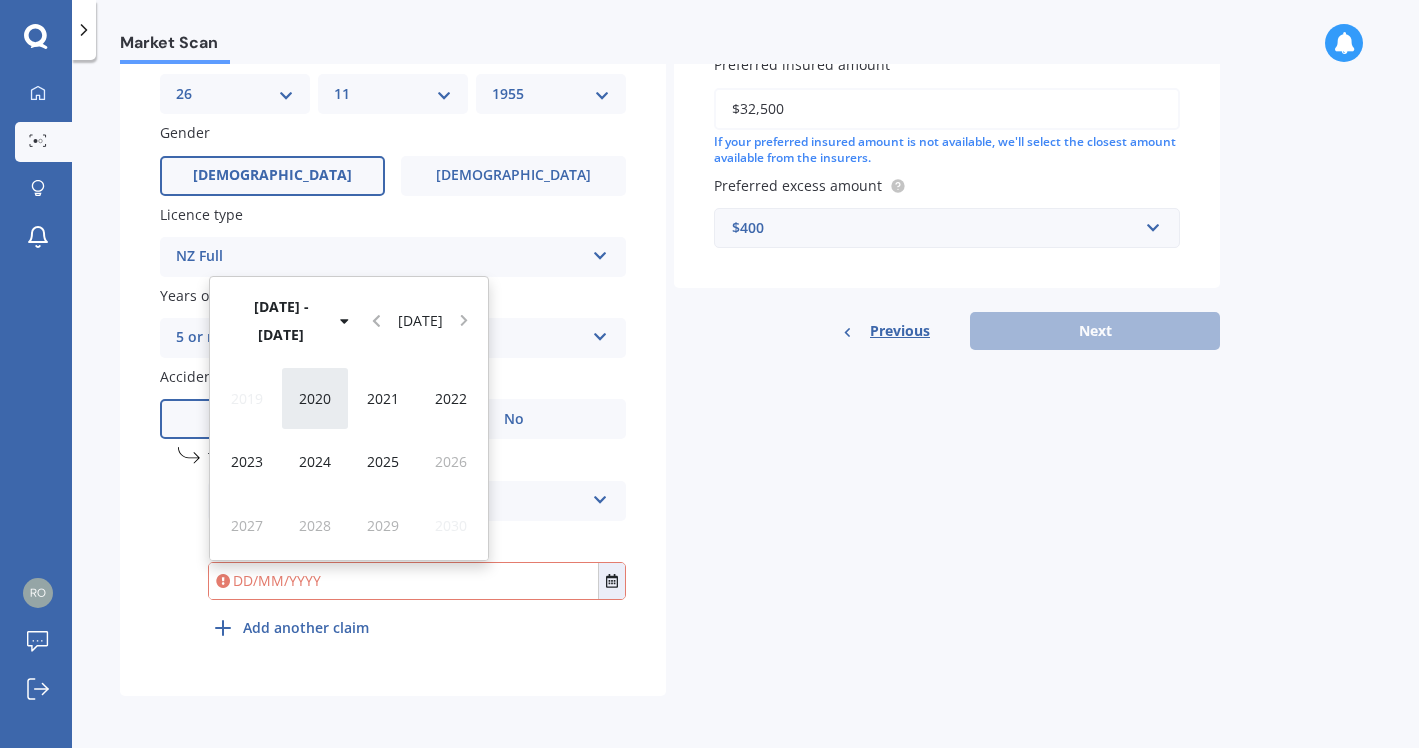 click on "2020" at bounding box center [315, 398] 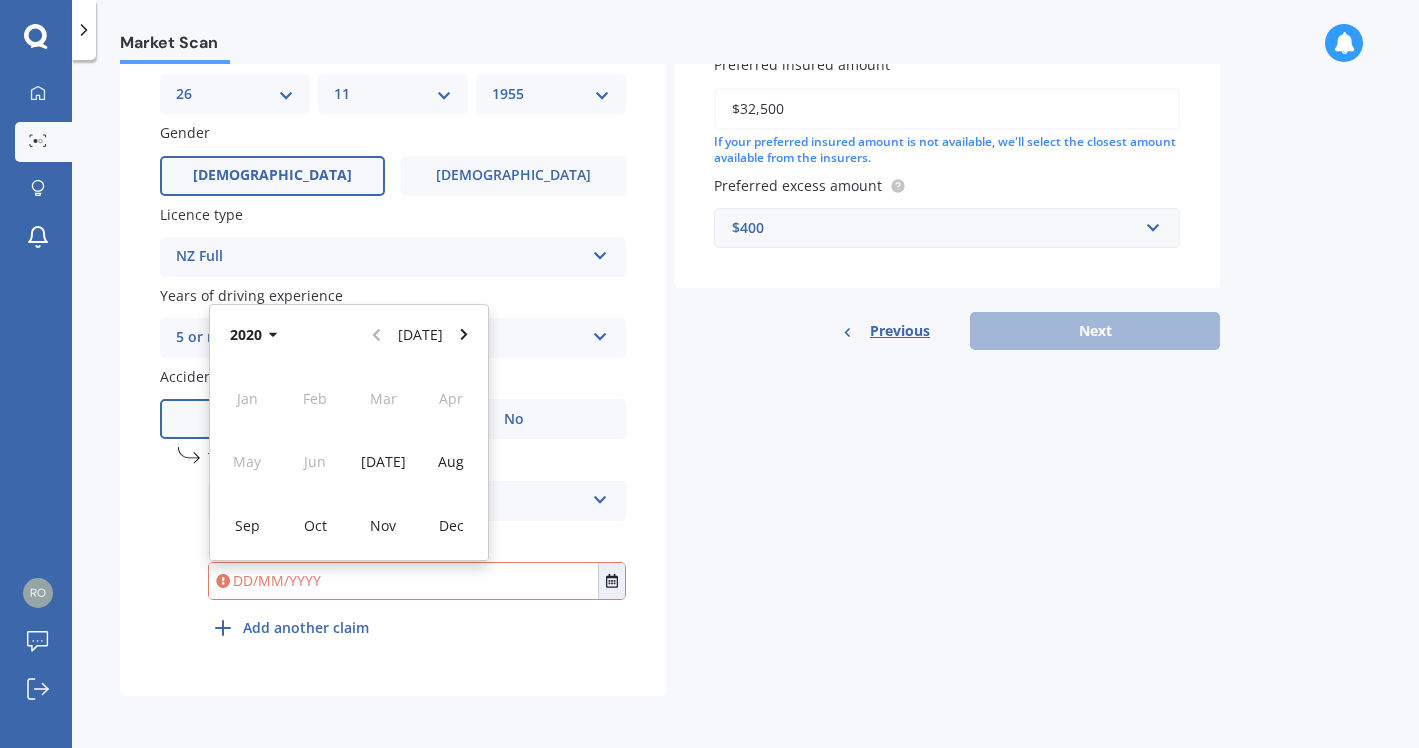 click on "Jan Feb Mar Apr May Jun [DATE] Aug Sep Oct Nov Dec" at bounding box center [349, 462] 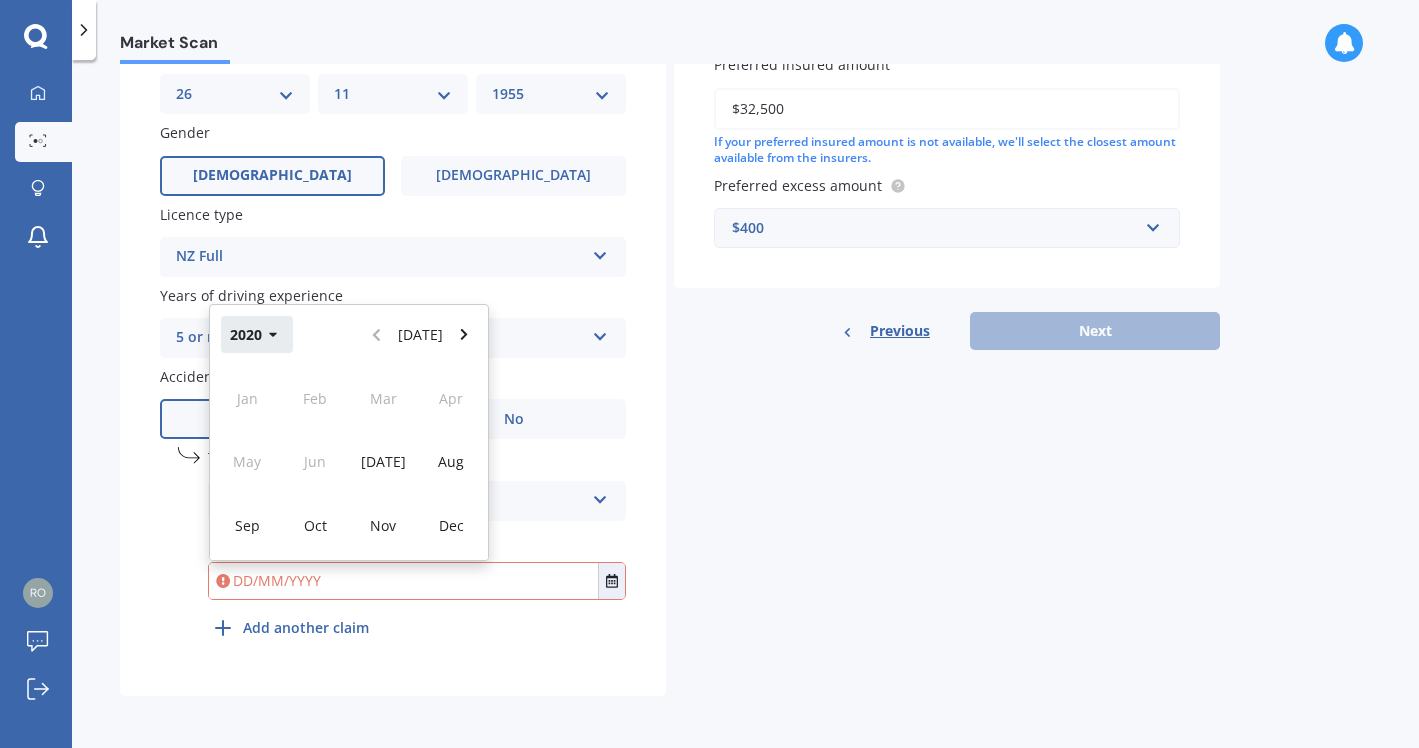 click on "2020" at bounding box center [257, 334] 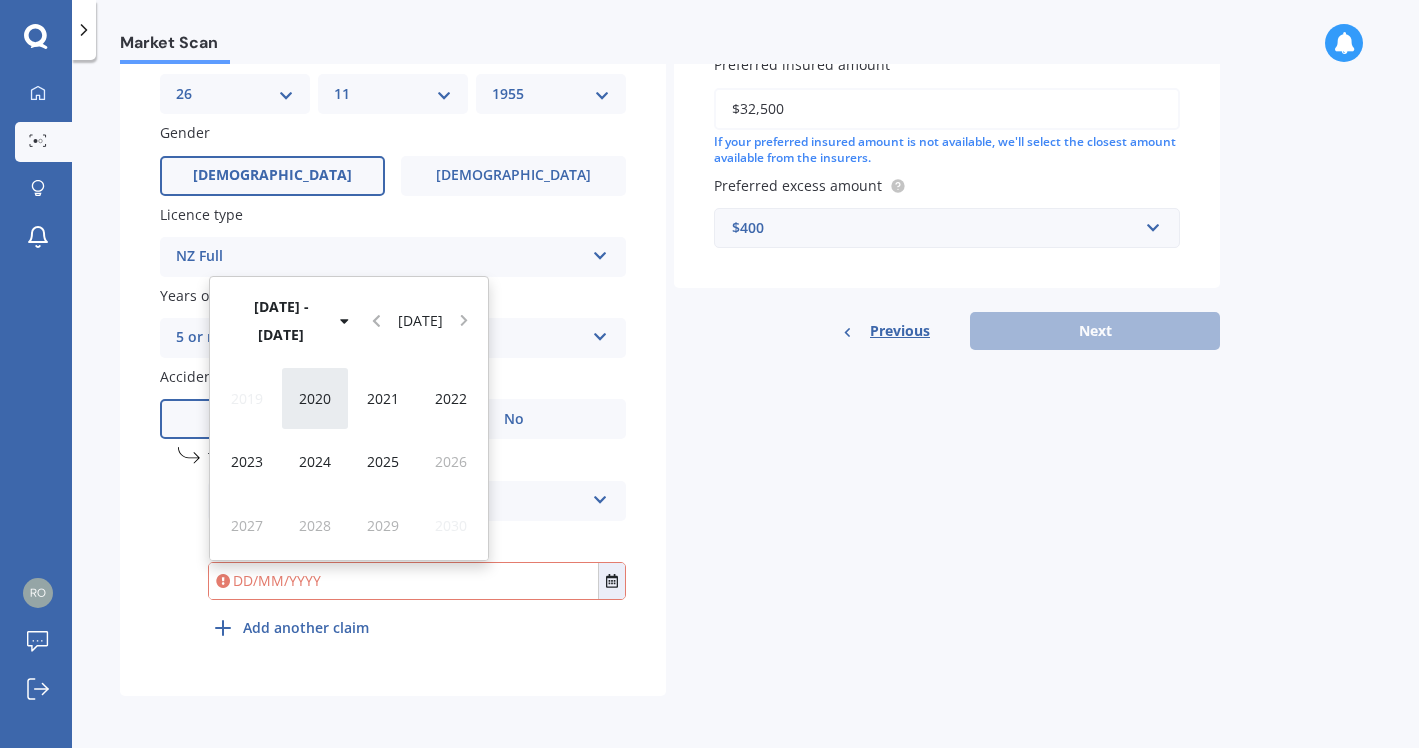 click on "2020" at bounding box center (315, 398) 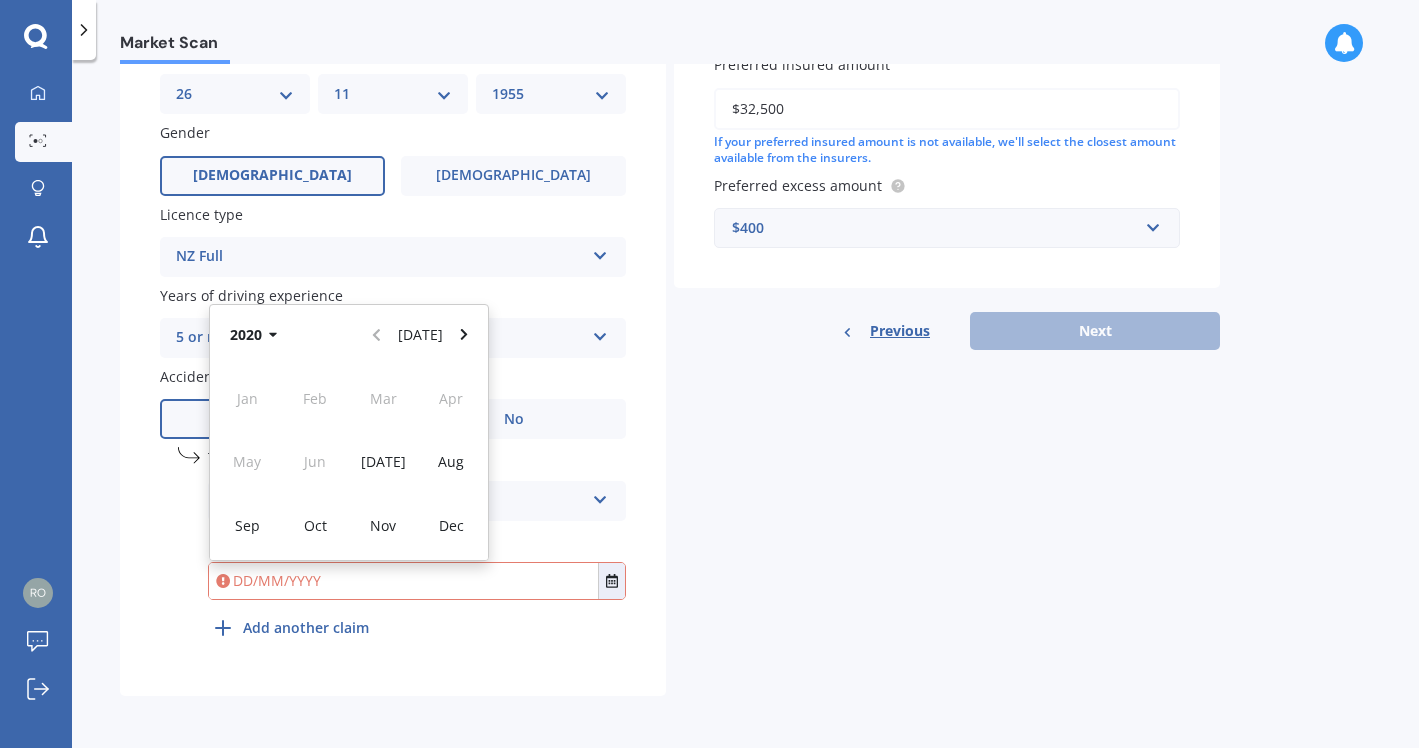 click at bounding box center [403, 581] 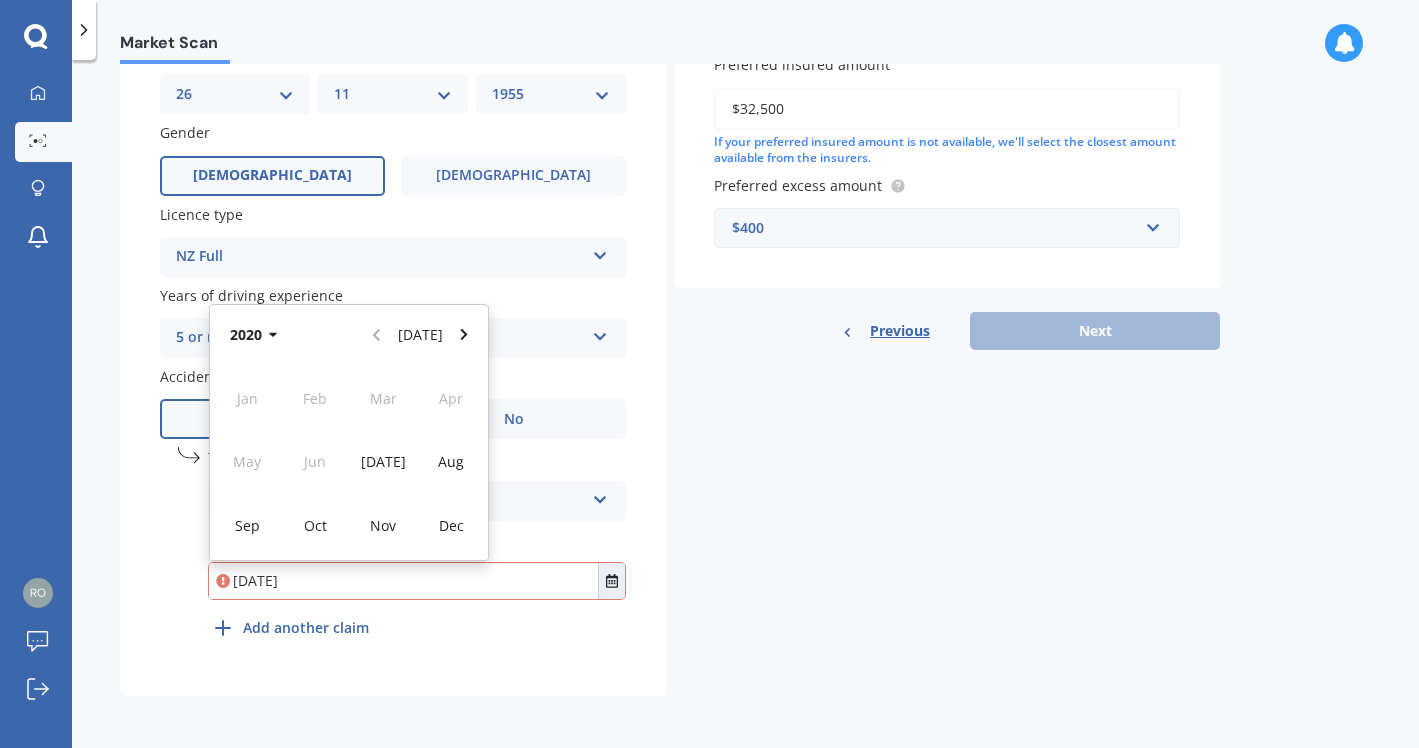 click on "[DATE]" at bounding box center (403, 581) 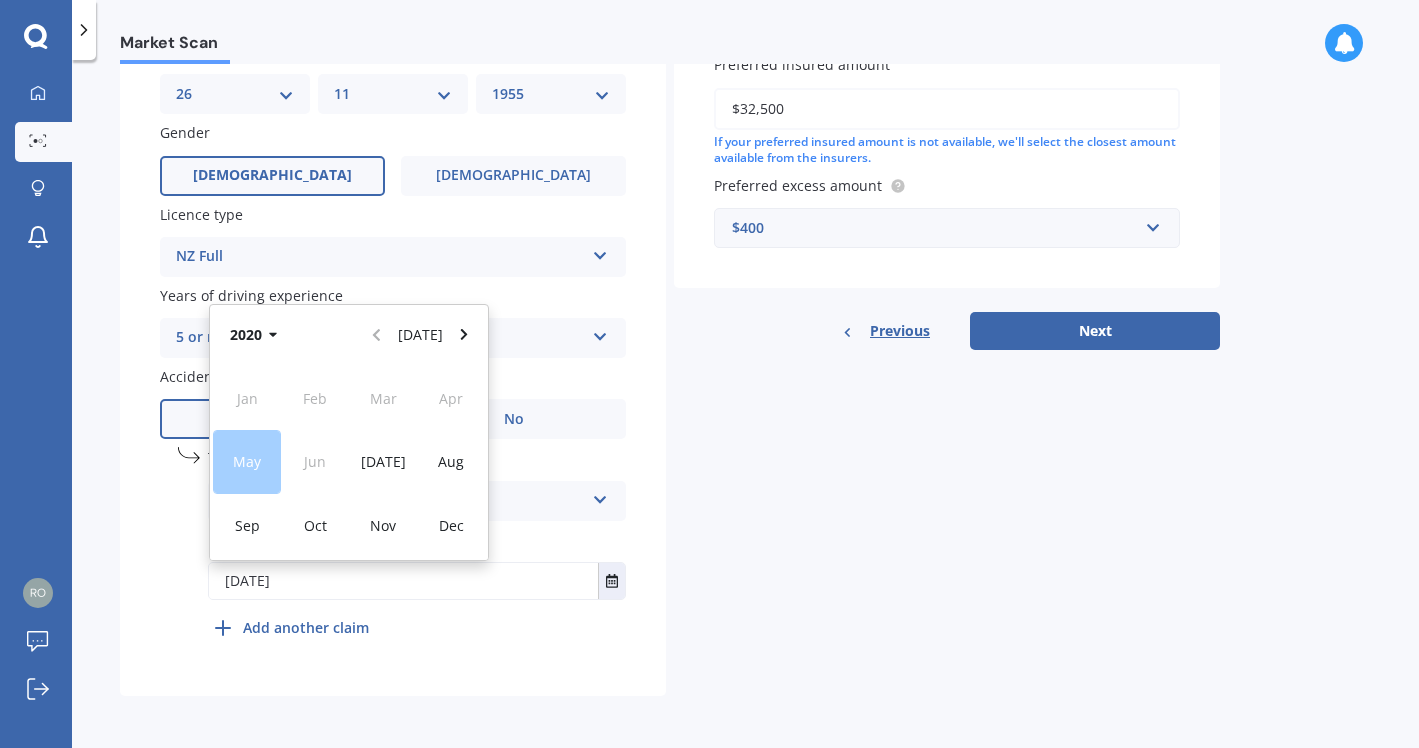 type on "[DATE]" 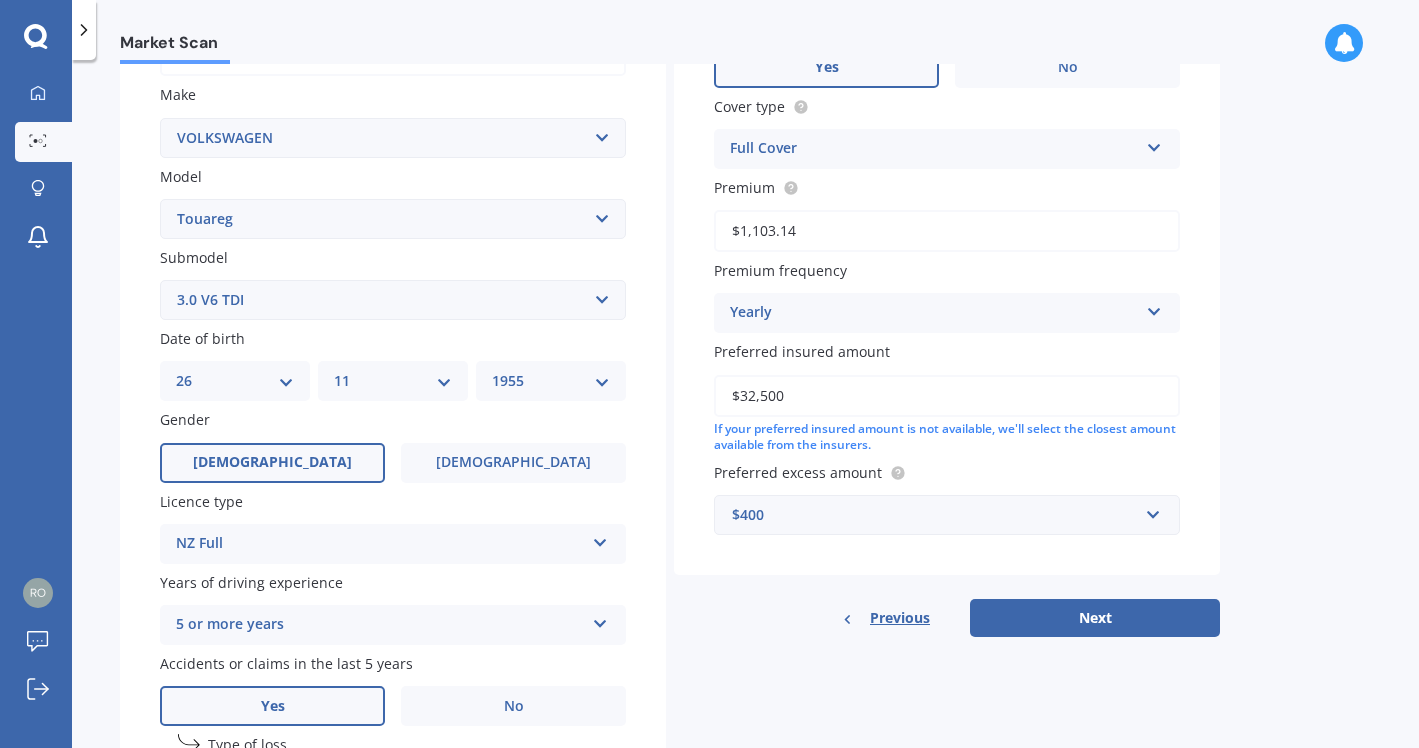 scroll, scrollTop: 374, scrollLeft: 0, axis: vertical 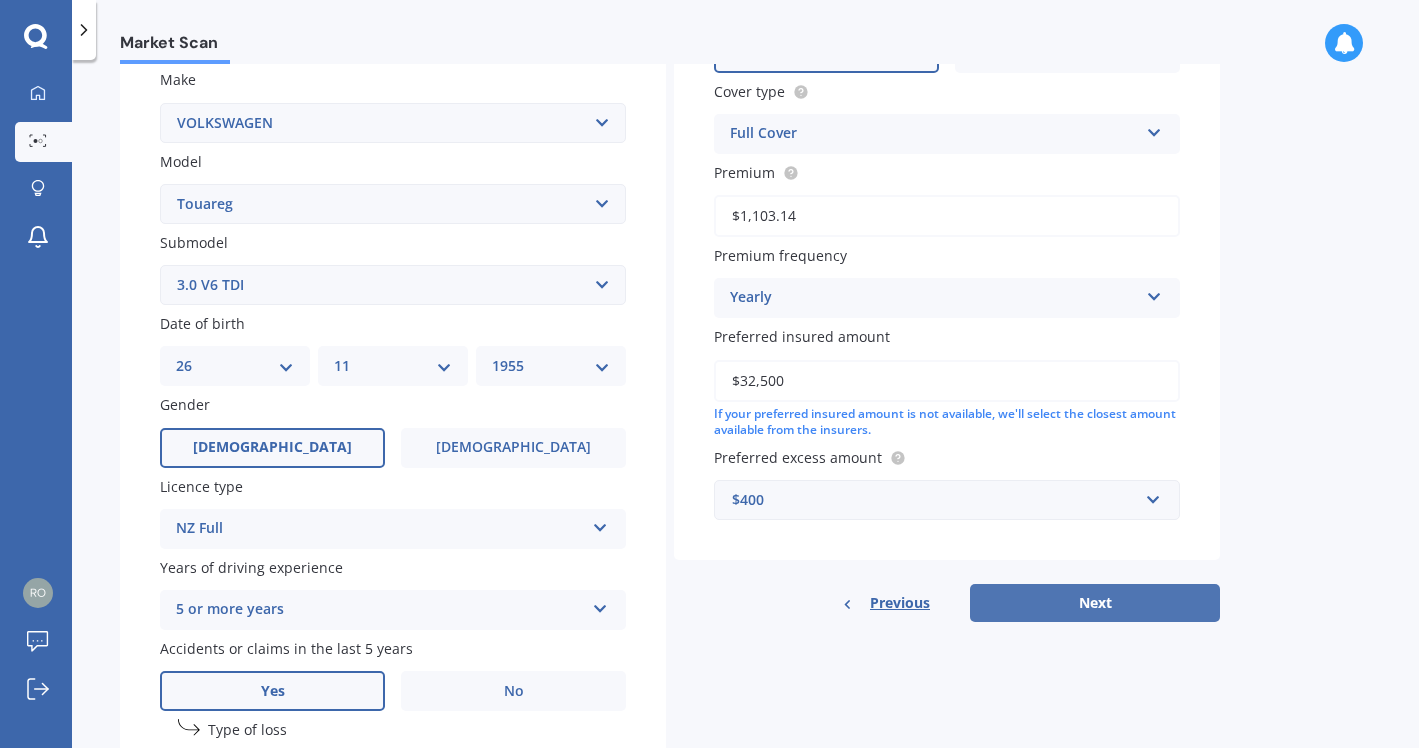 click on "Next" at bounding box center (1095, 603) 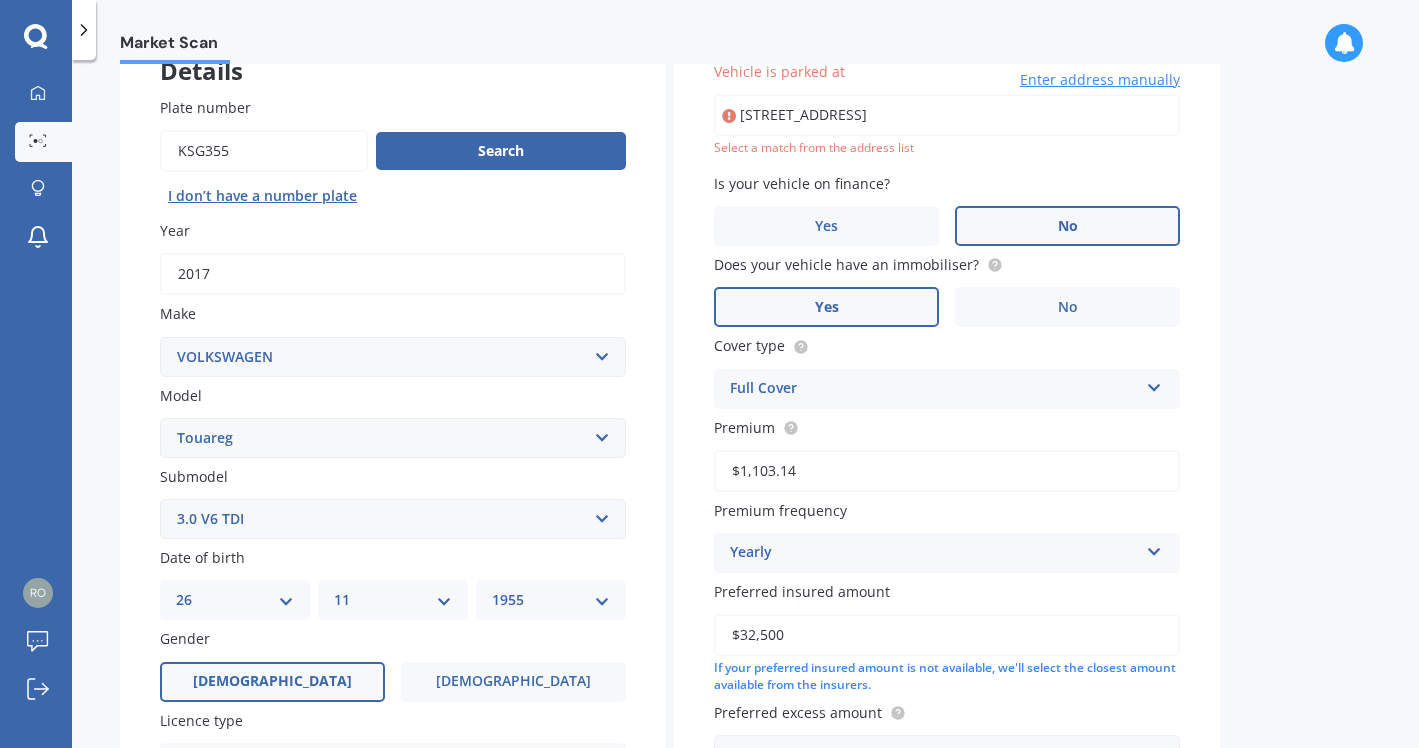 scroll, scrollTop: 137, scrollLeft: 0, axis: vertical 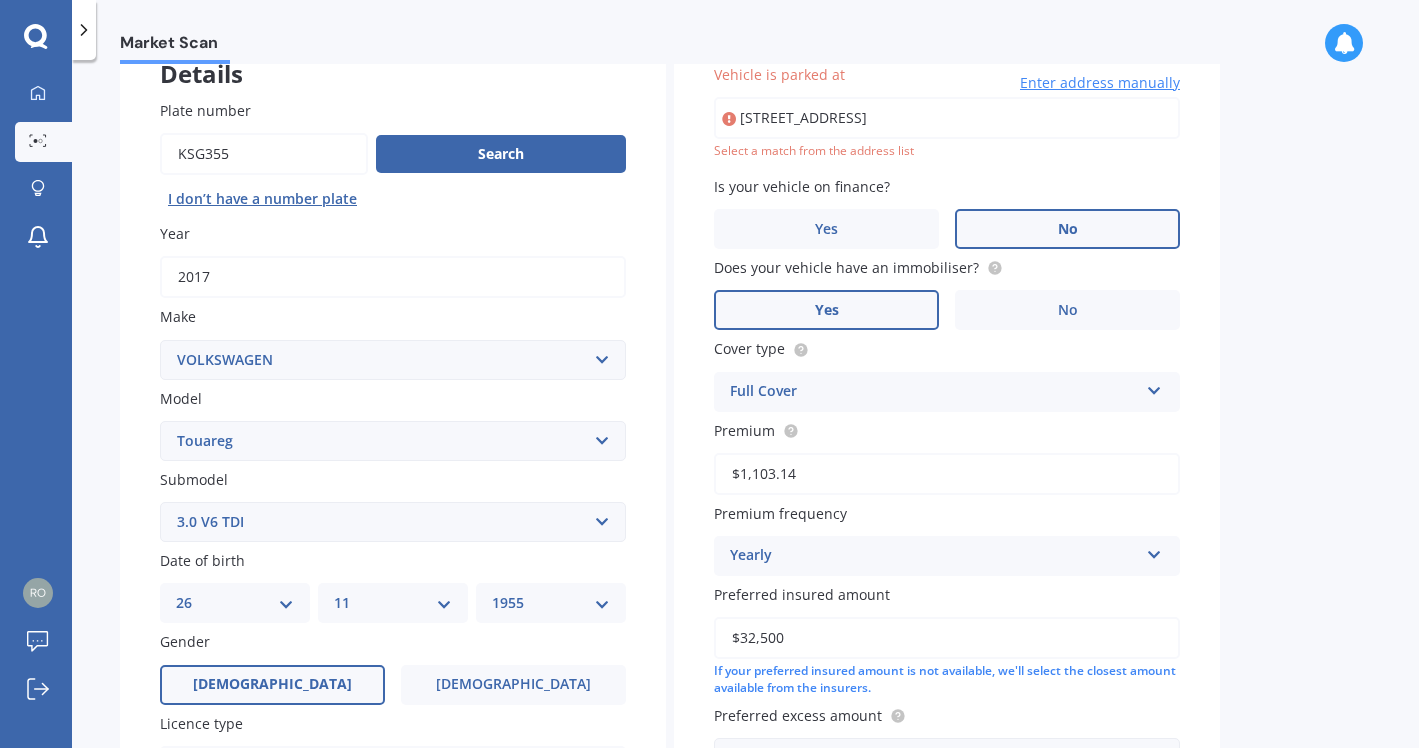 type on "[STREET_ADDRESS]" 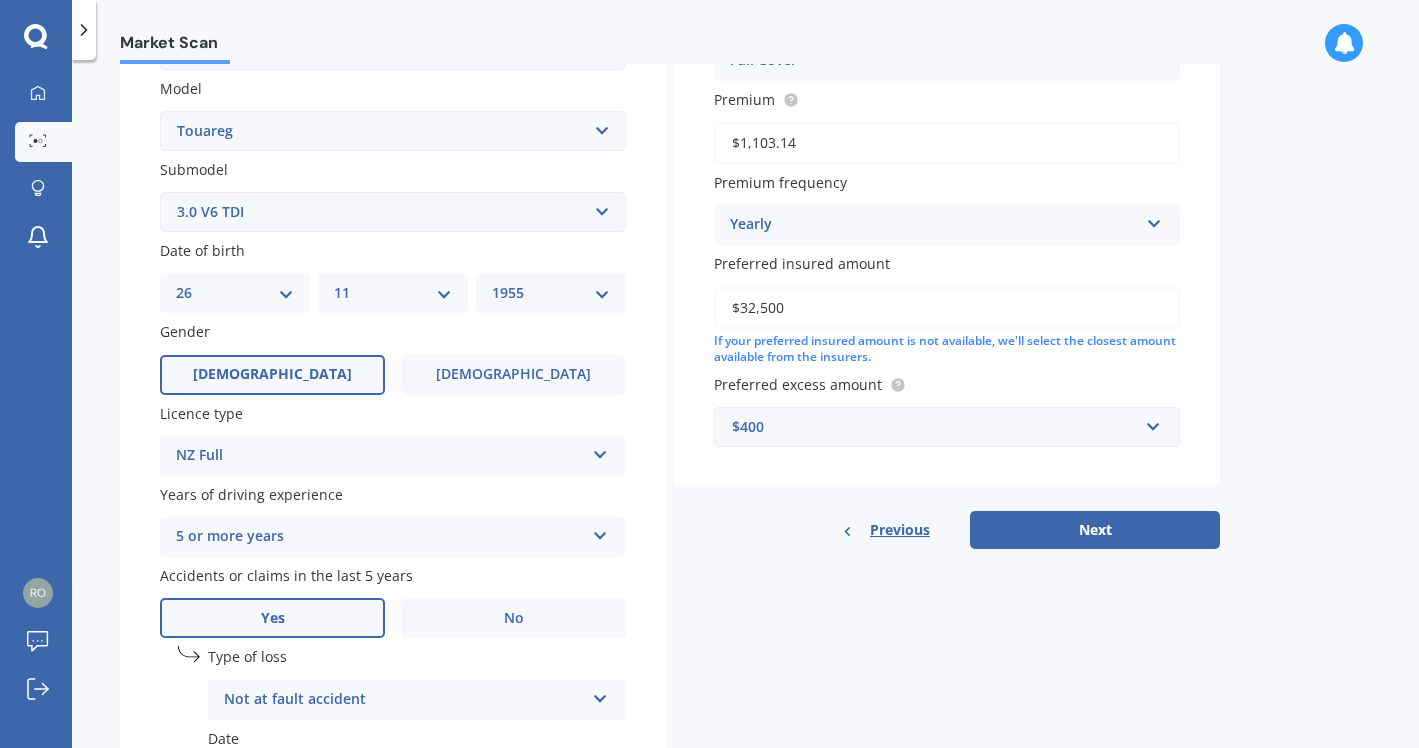 scroll, scrollTop: 466, scrollLeft: 0, axis: vertical 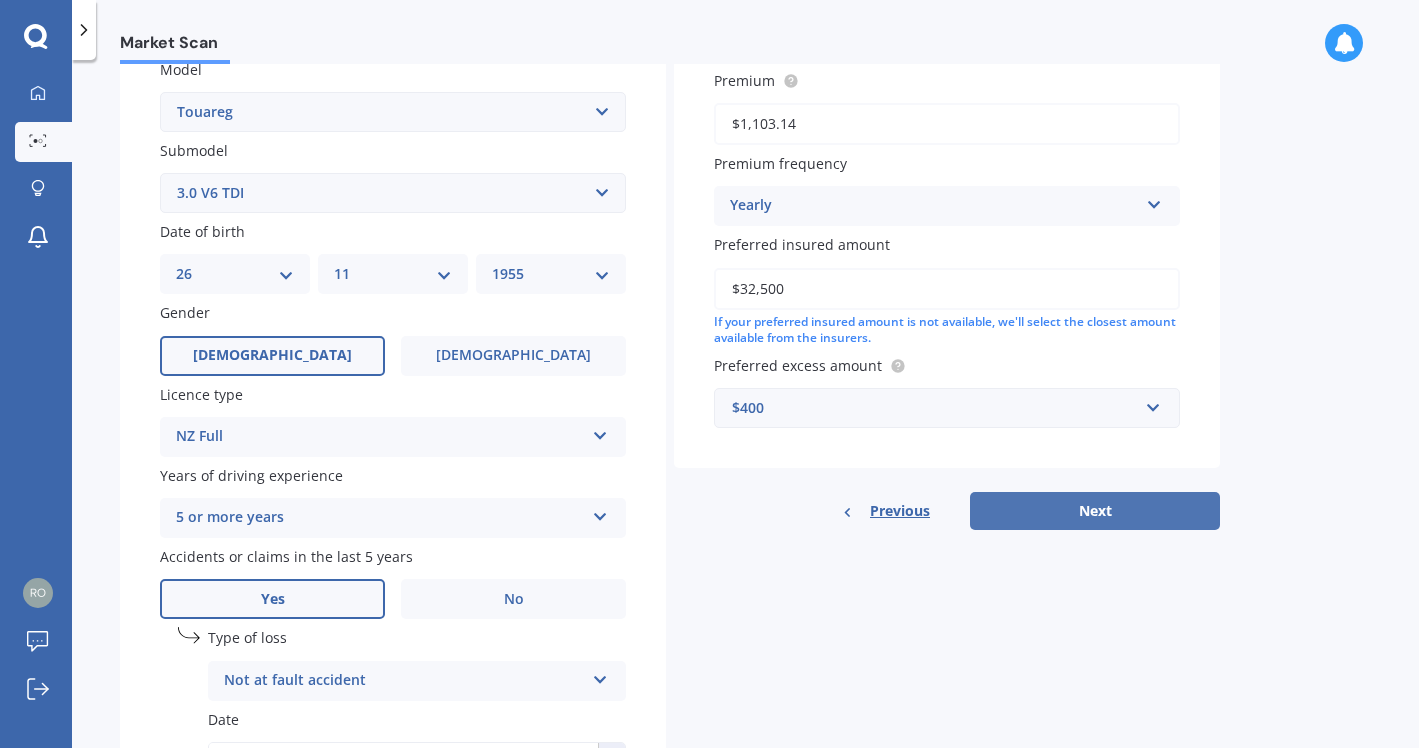 click on "Next" at bounding box center (1095, 511) 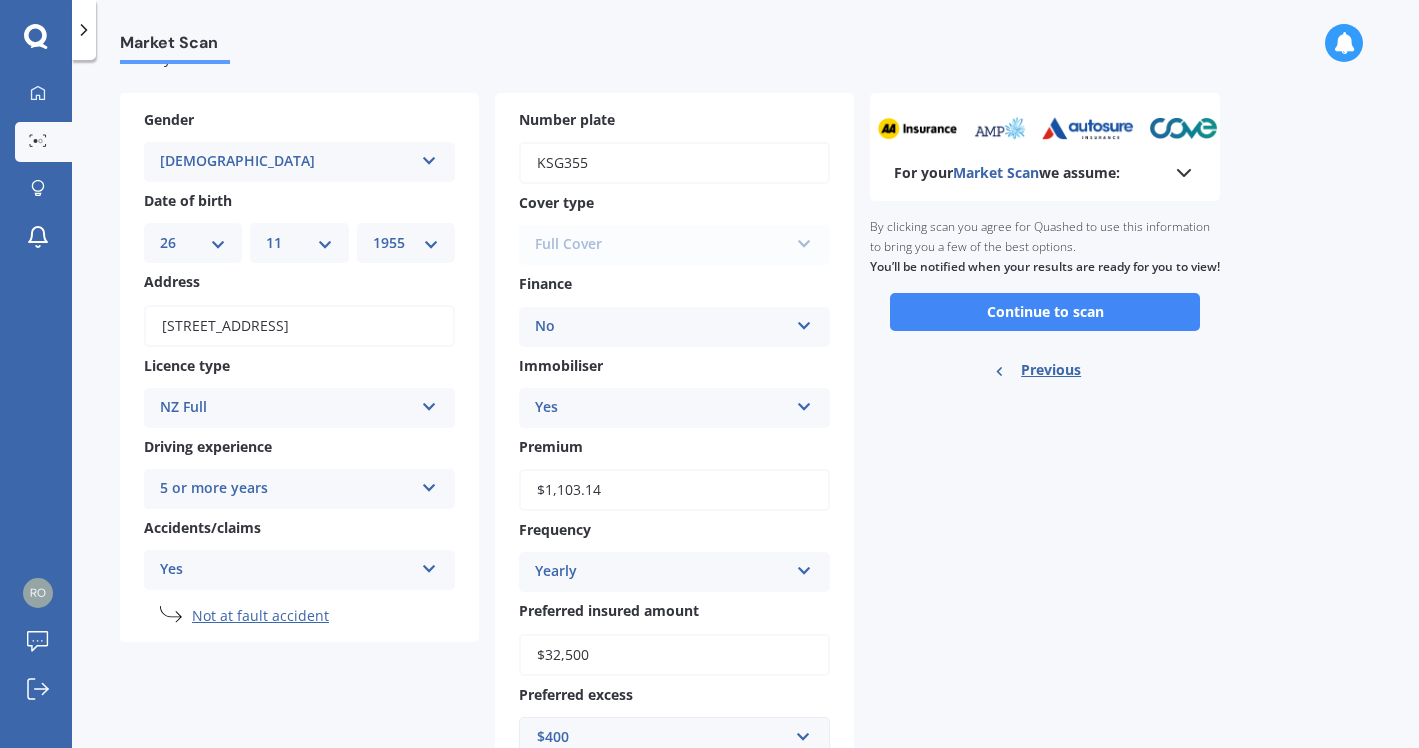scroll, scrollTop: 0, scrollLeft: 0, axis: both 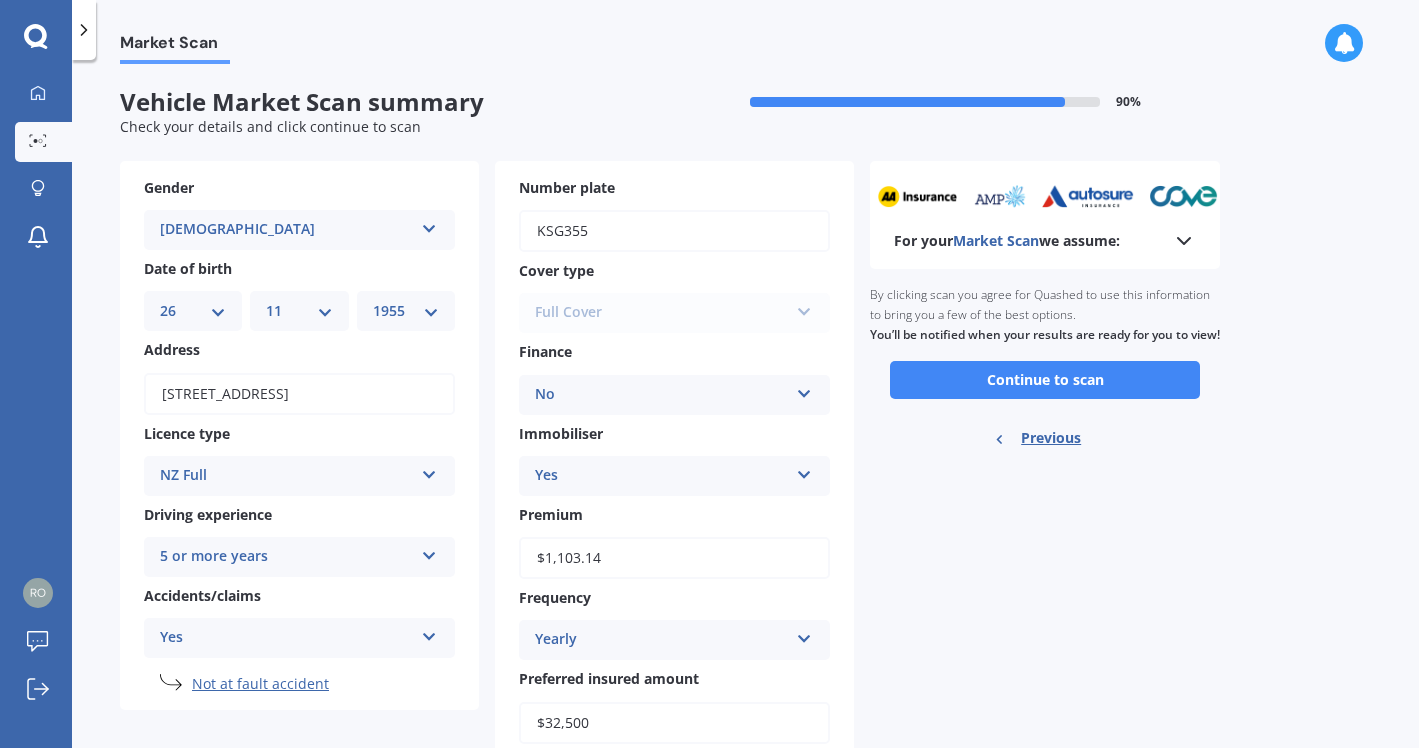 click 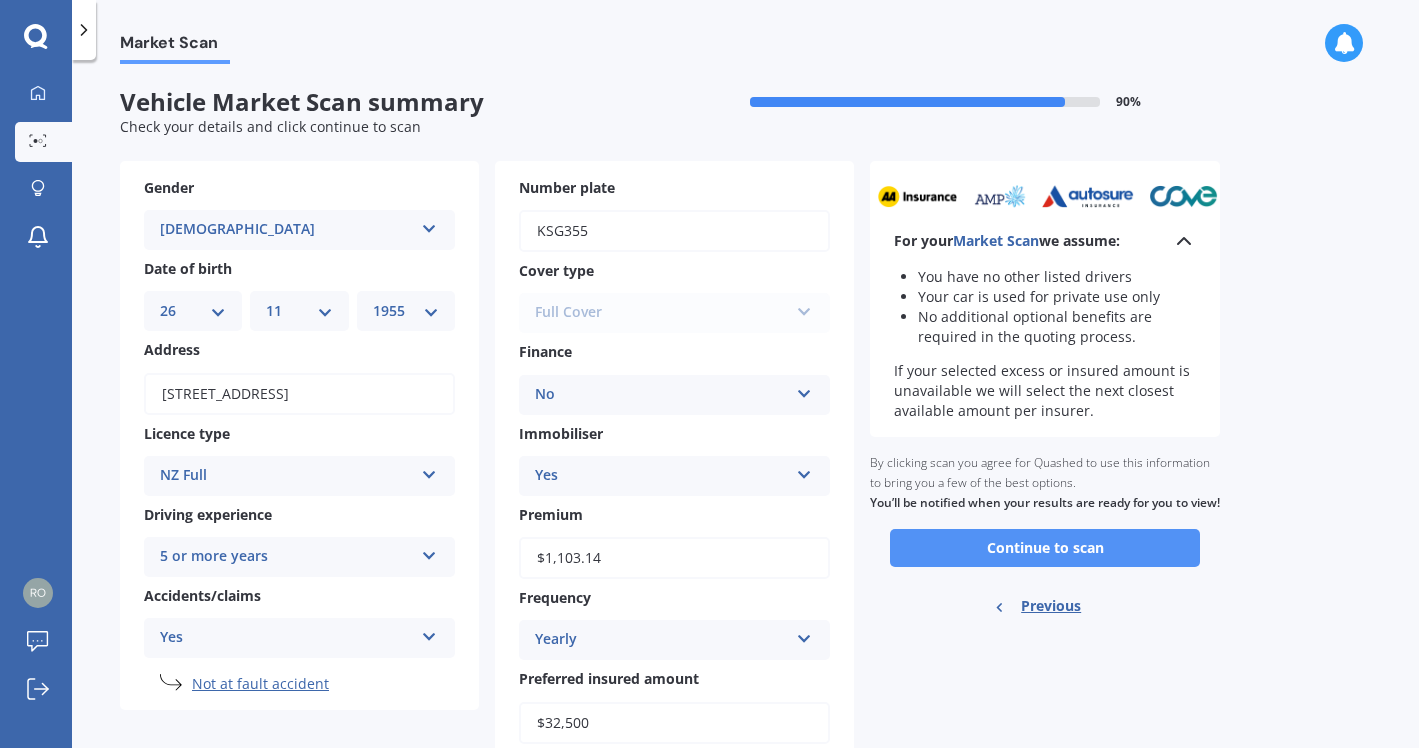 click on "Continue to scan" at bounding box center [1045, 548] 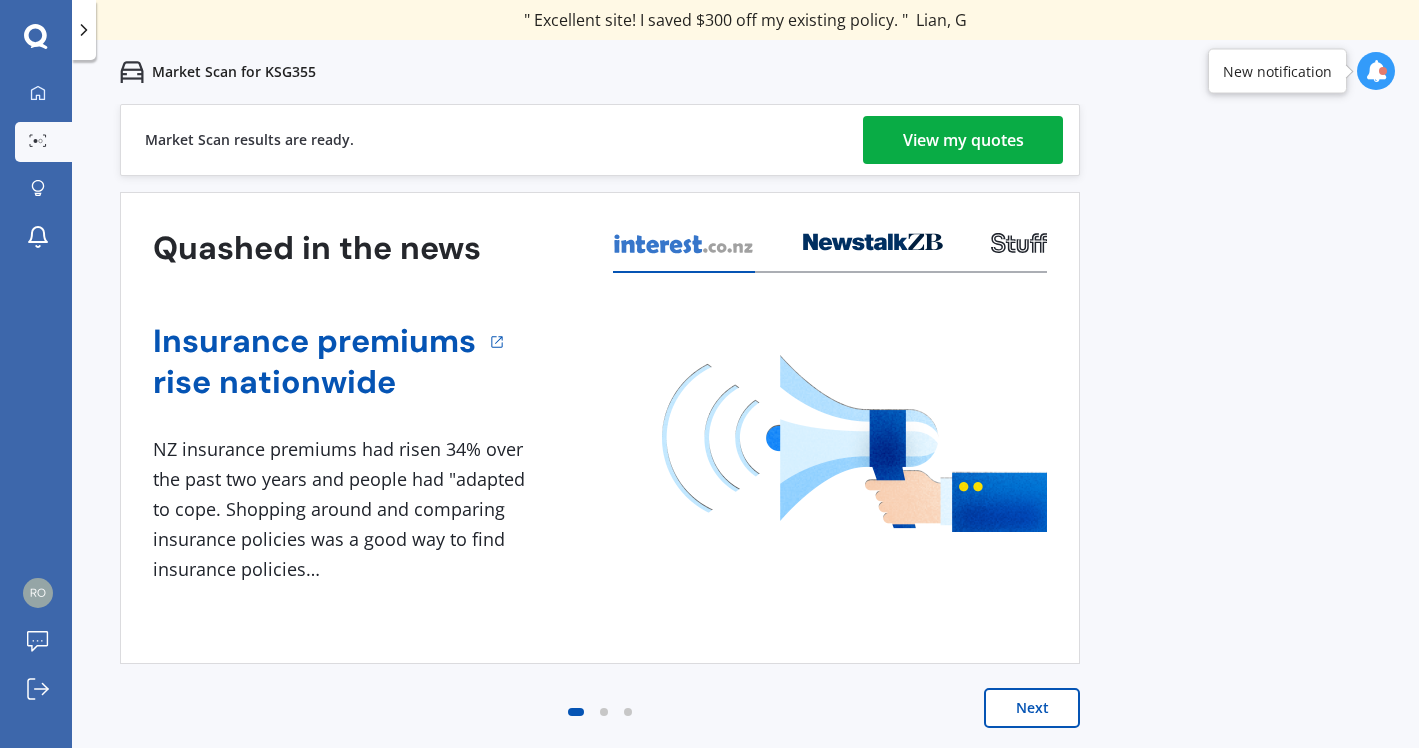click on "View my quotes" at bounding box center (963, 140) 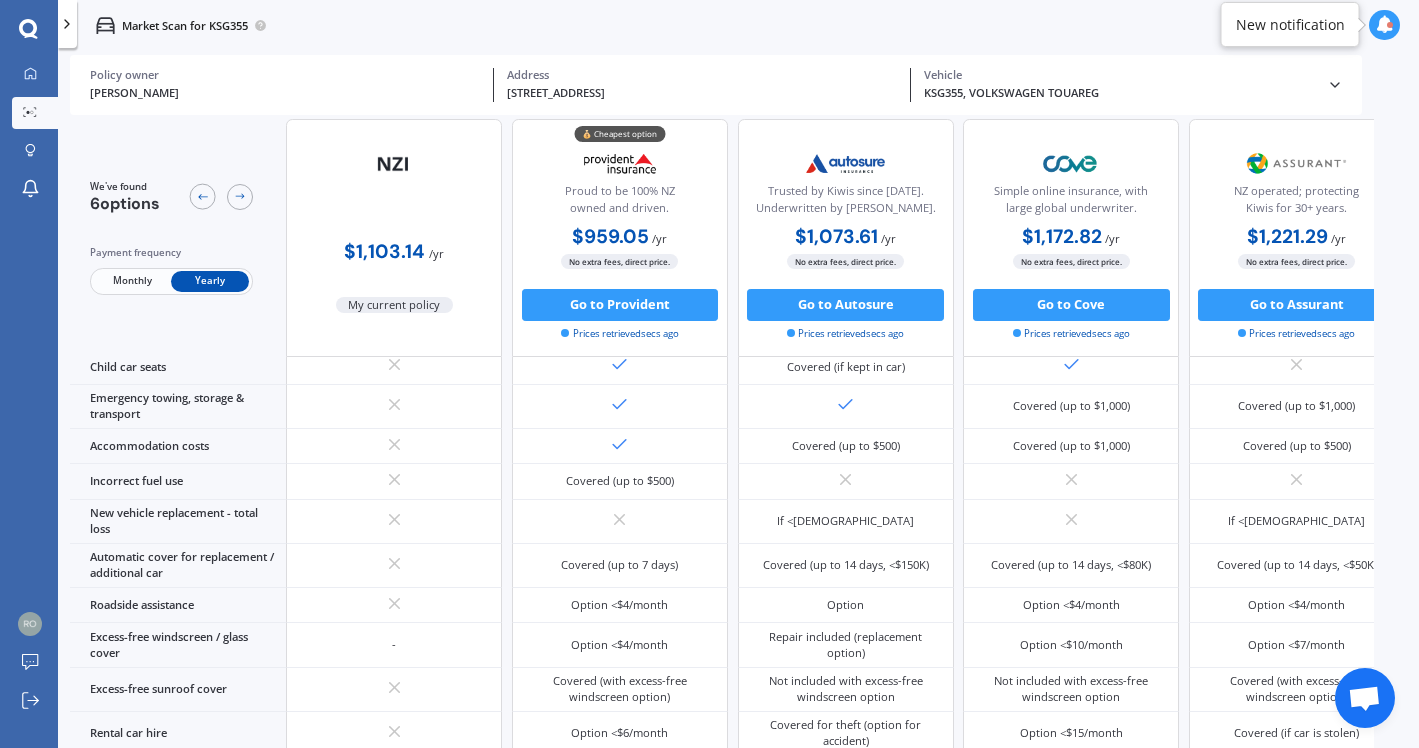 scroll, scrollTop: 0, scrollLeft: 0, axis: both 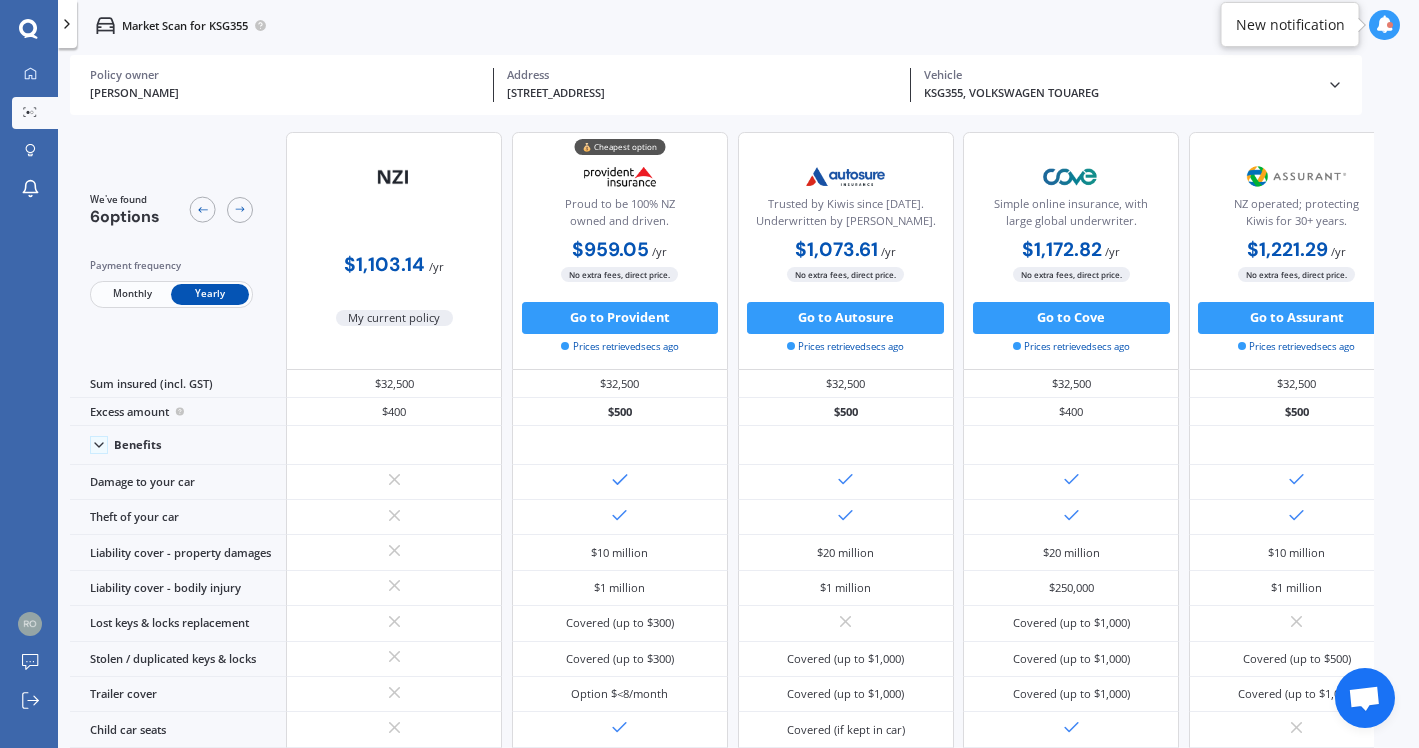 click at bounding box center [1385, 25] 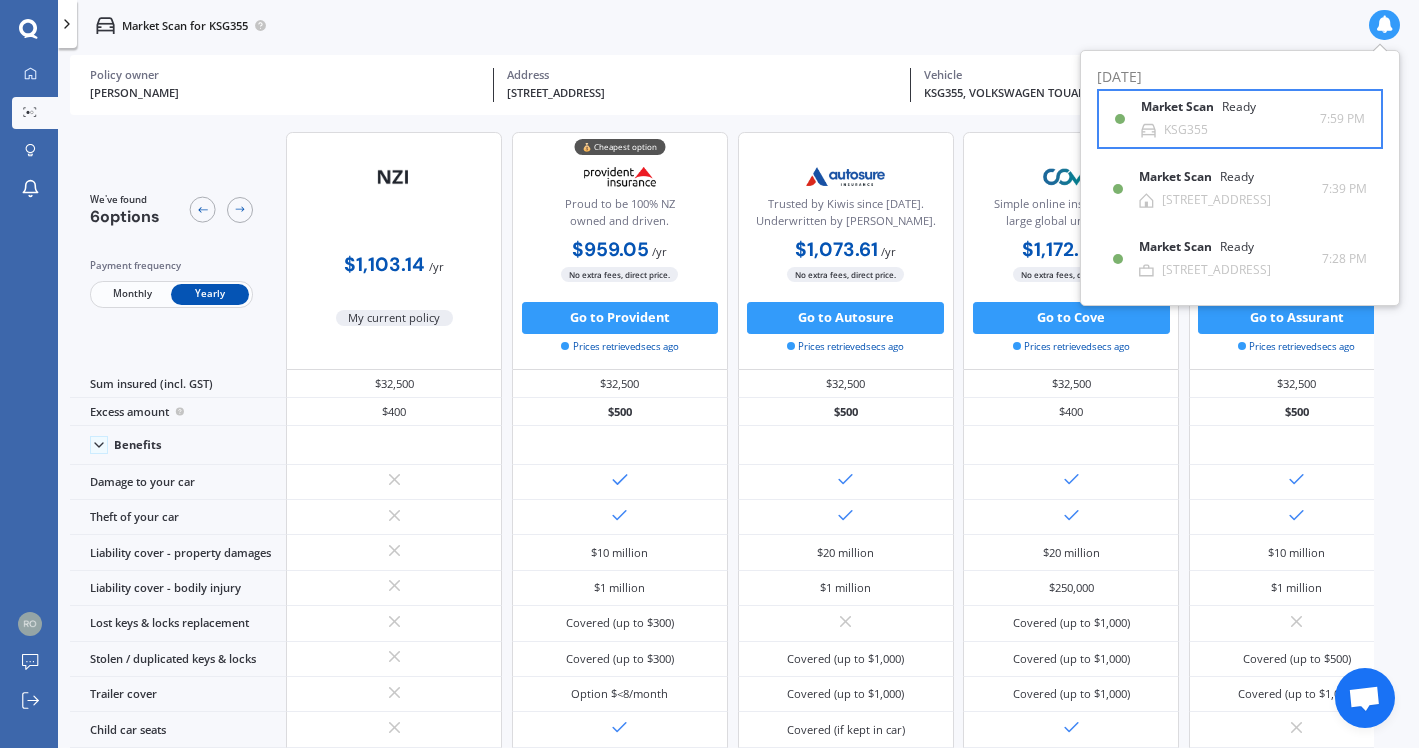click on "Market Scan Ready" at bounding box center (1210, 111) 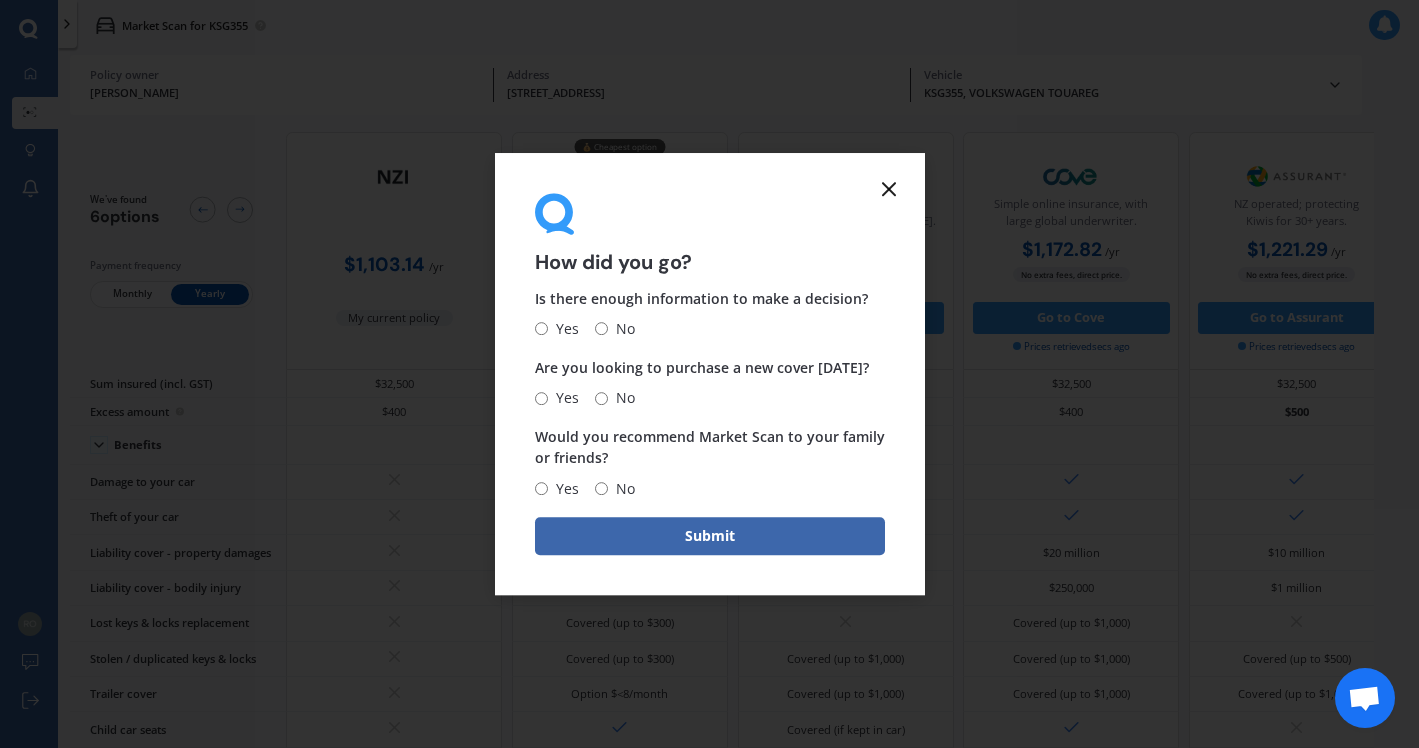 click 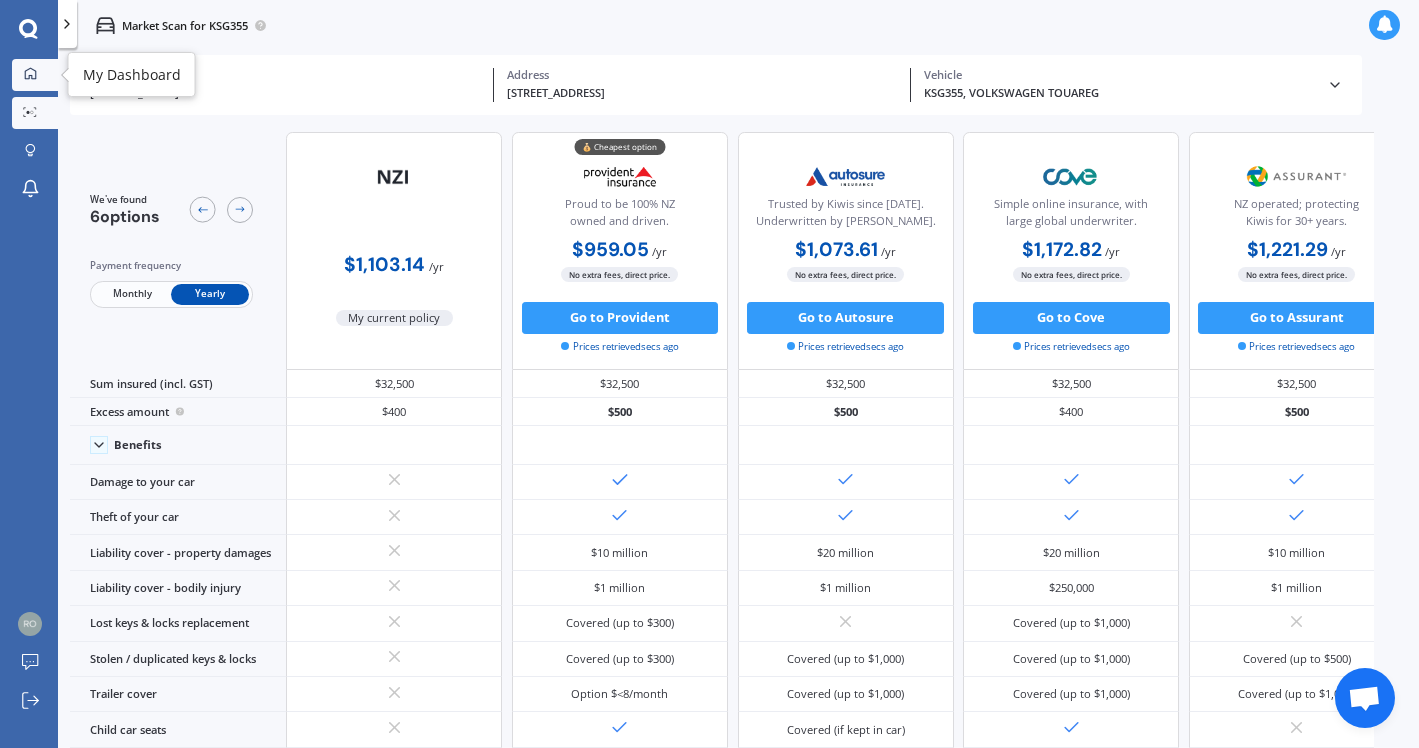 click 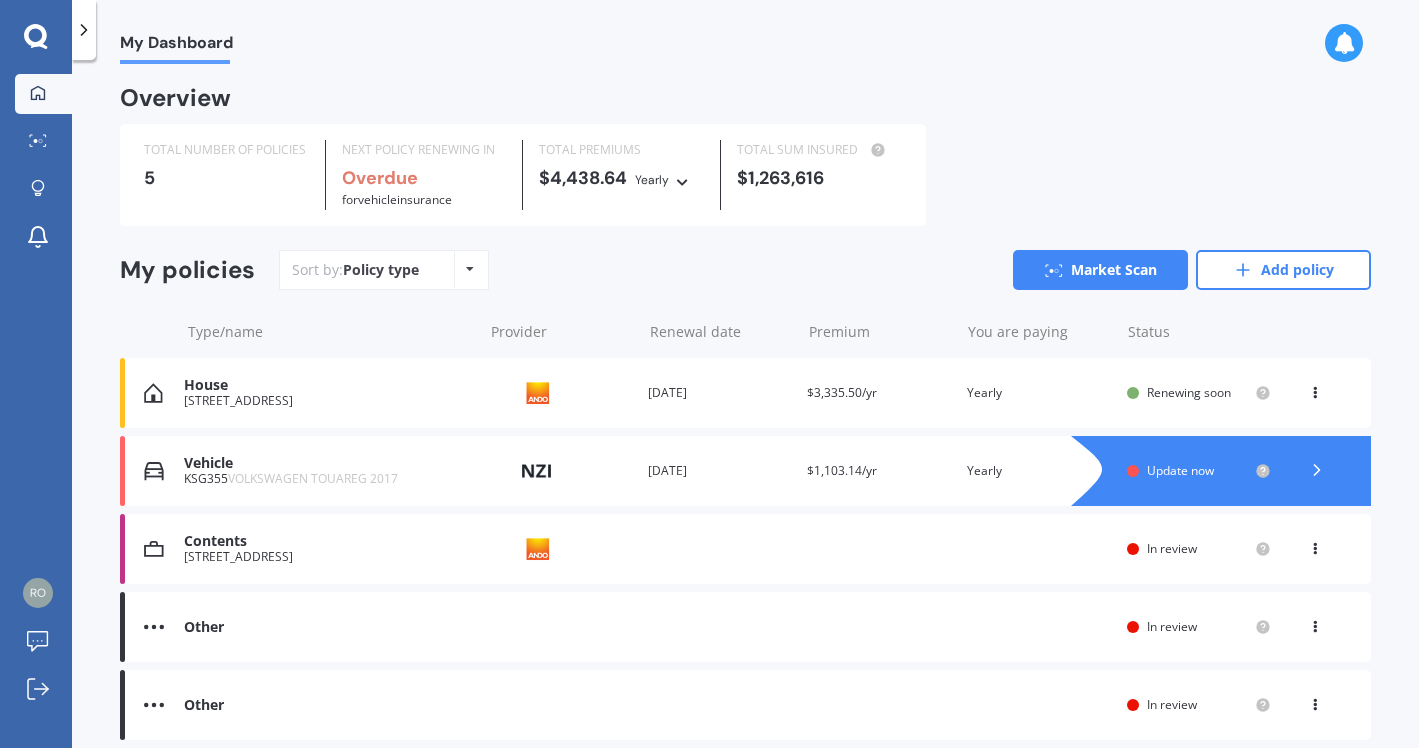 click 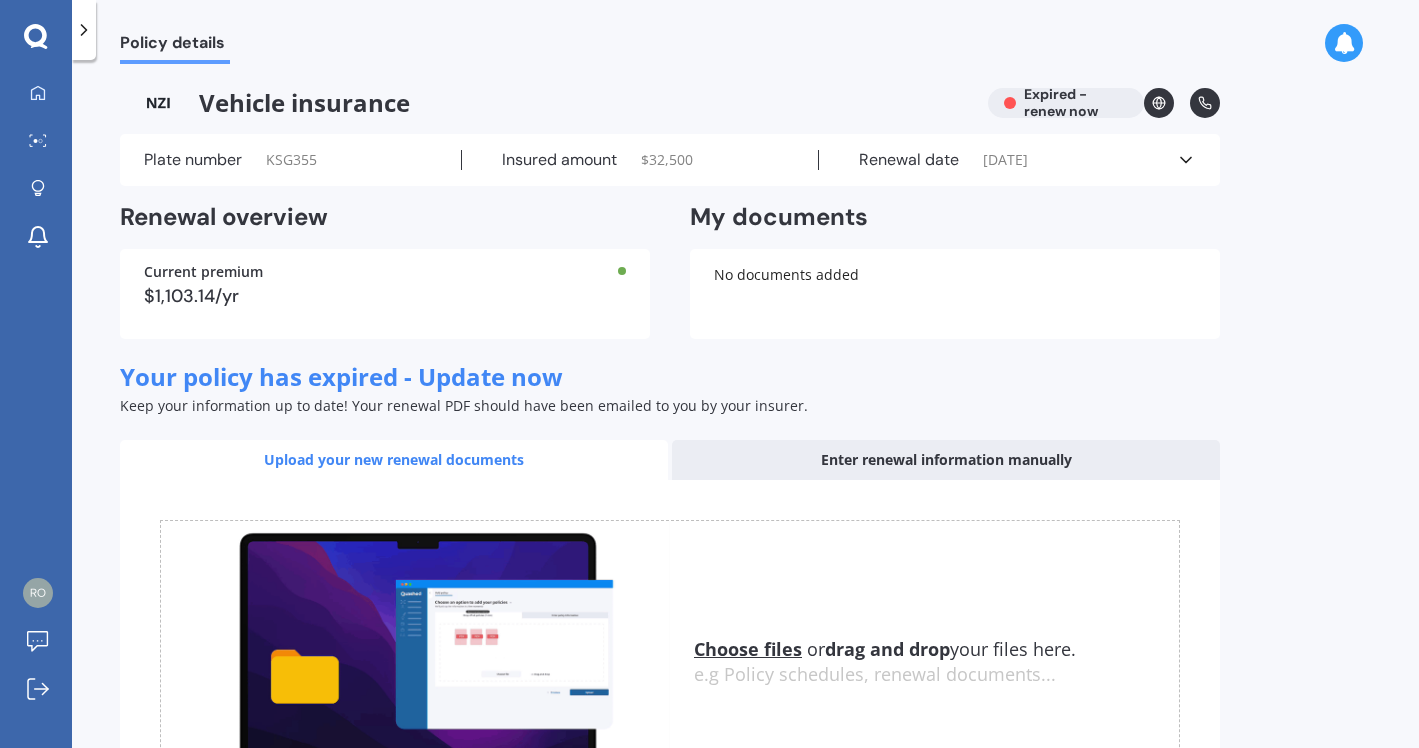 click on "Enter renewal information manually" at bounding box center (946, 460) 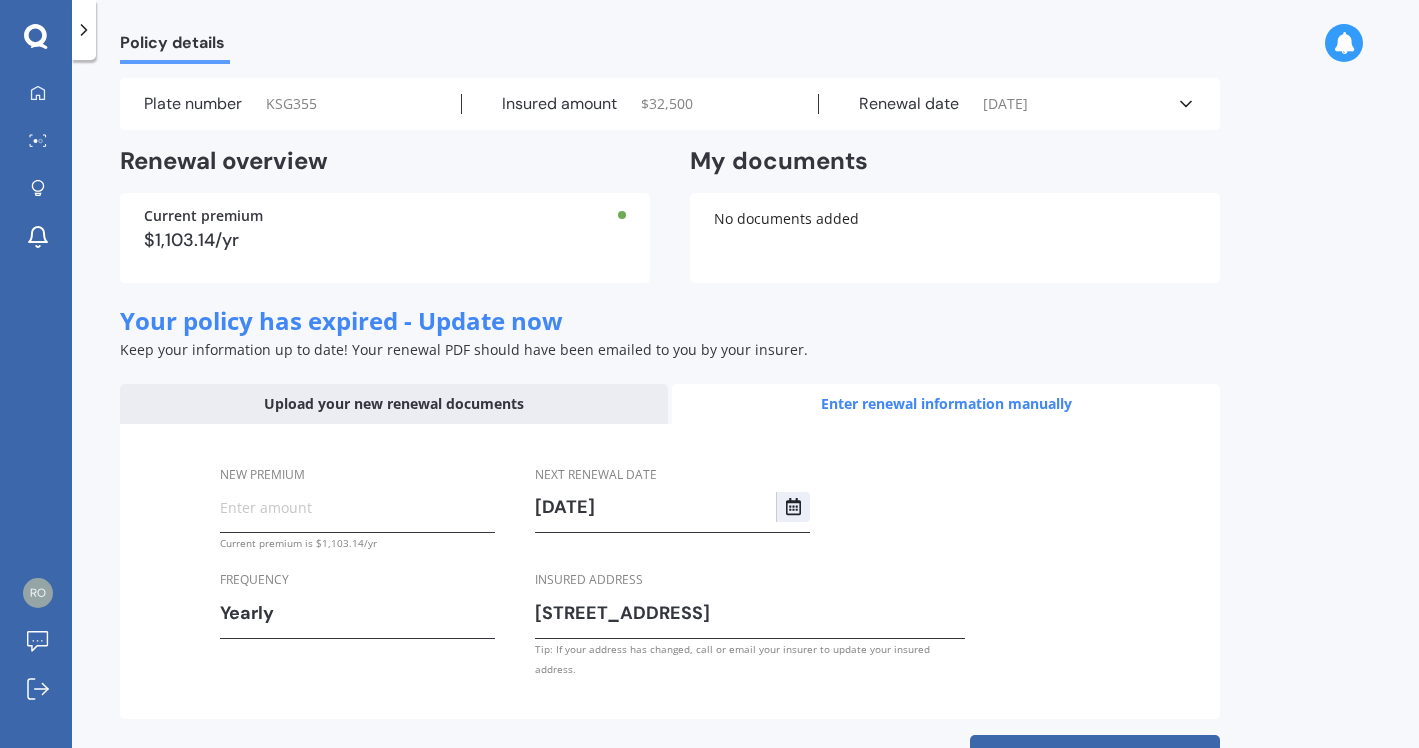 scroll, scrollTop: 81, scrollLeft: 0, axis: vertical 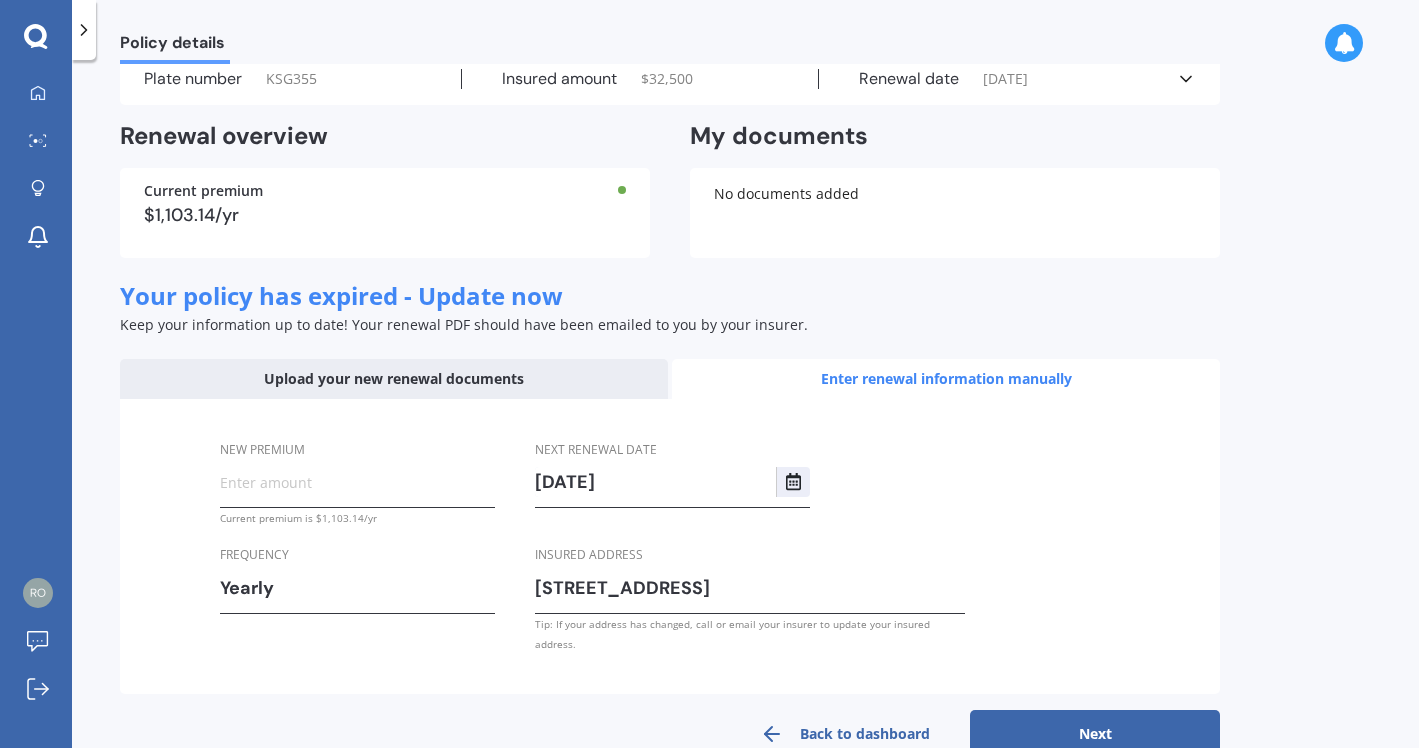 click on "New premium" at bounding box center [357, 482] 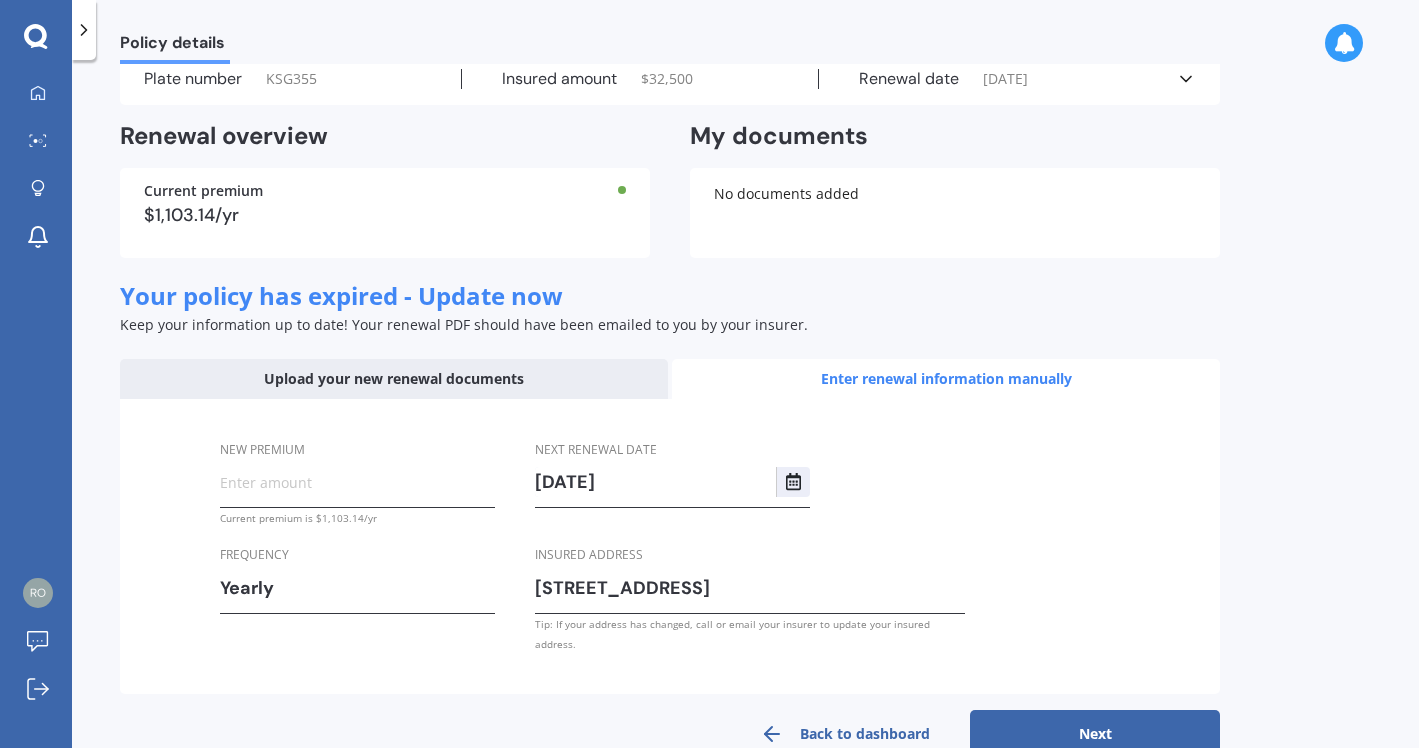 type on "$1,103.14" 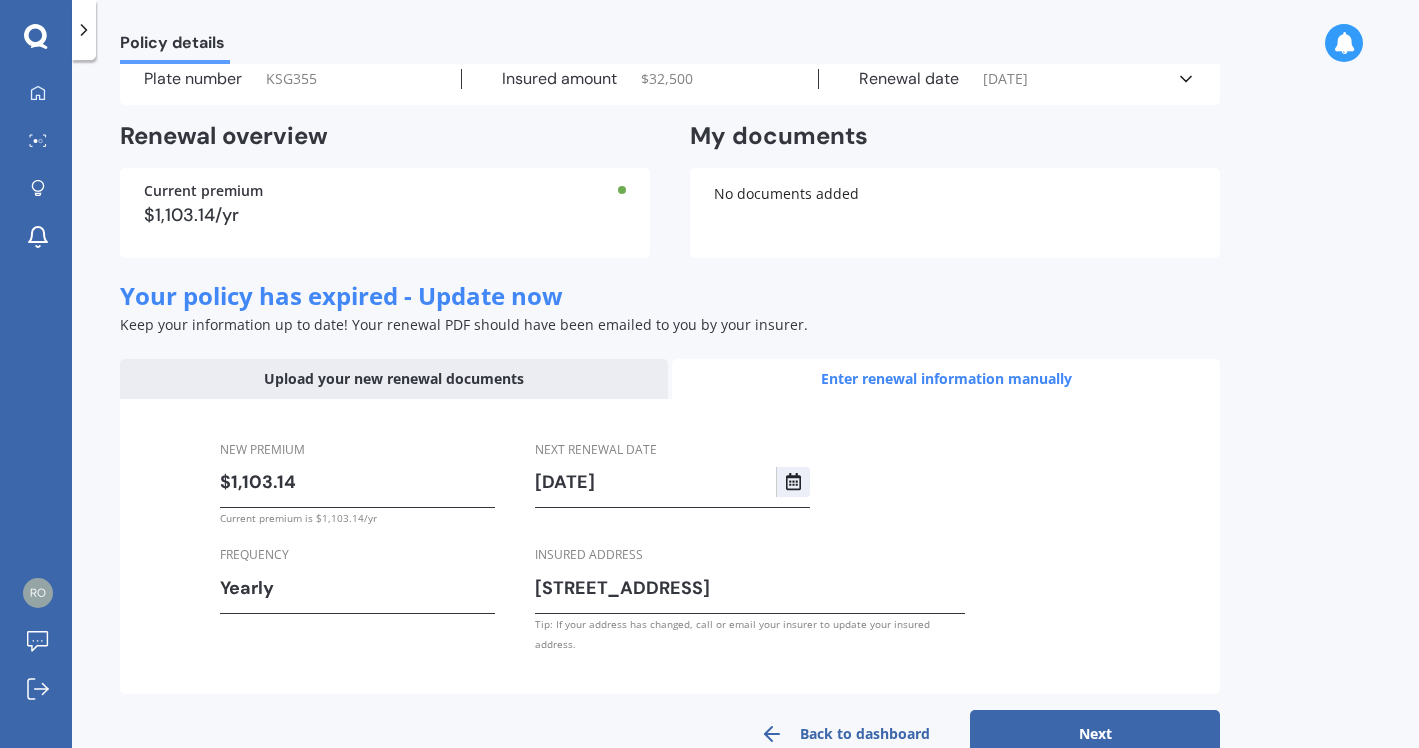 scroll, scrollTop: 108, scrollLeft: 0, axis: vertical 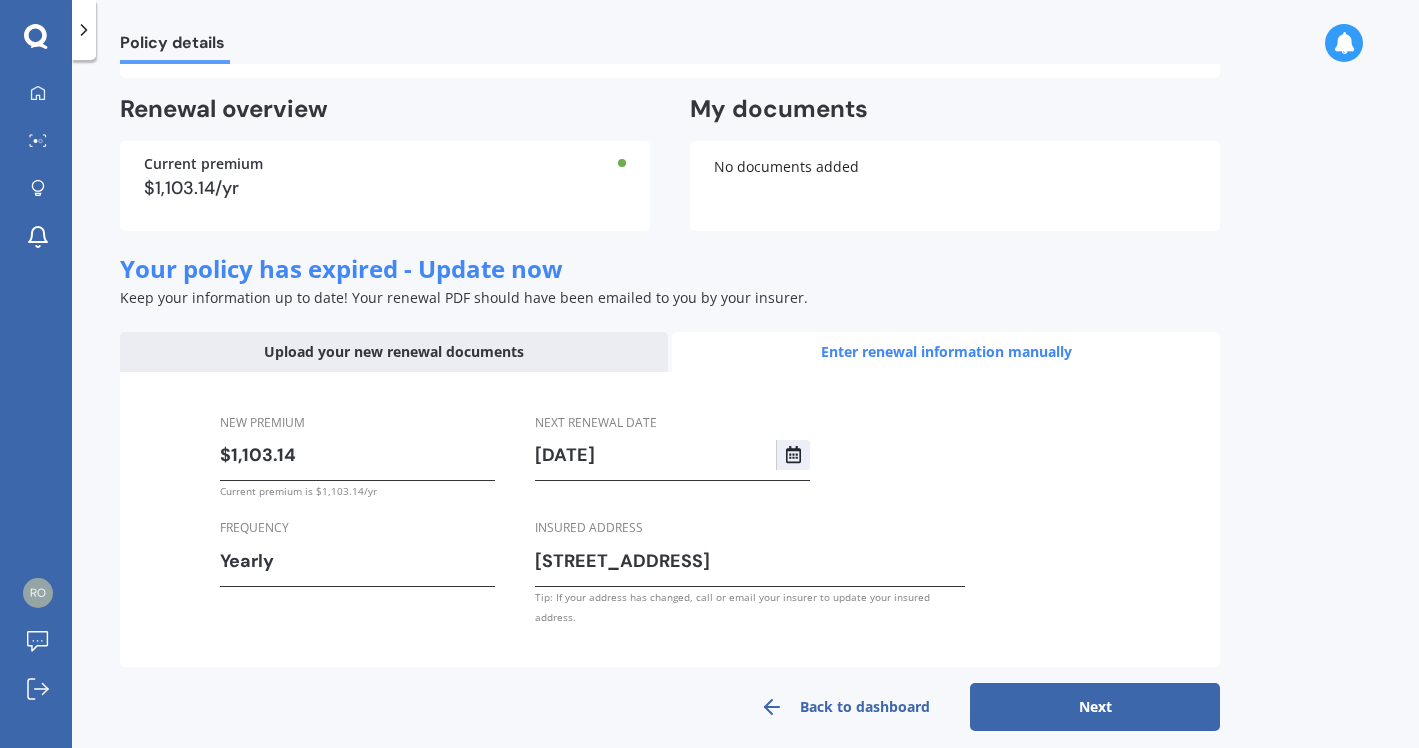 click on "Next" at bounding box center [1095, 707] 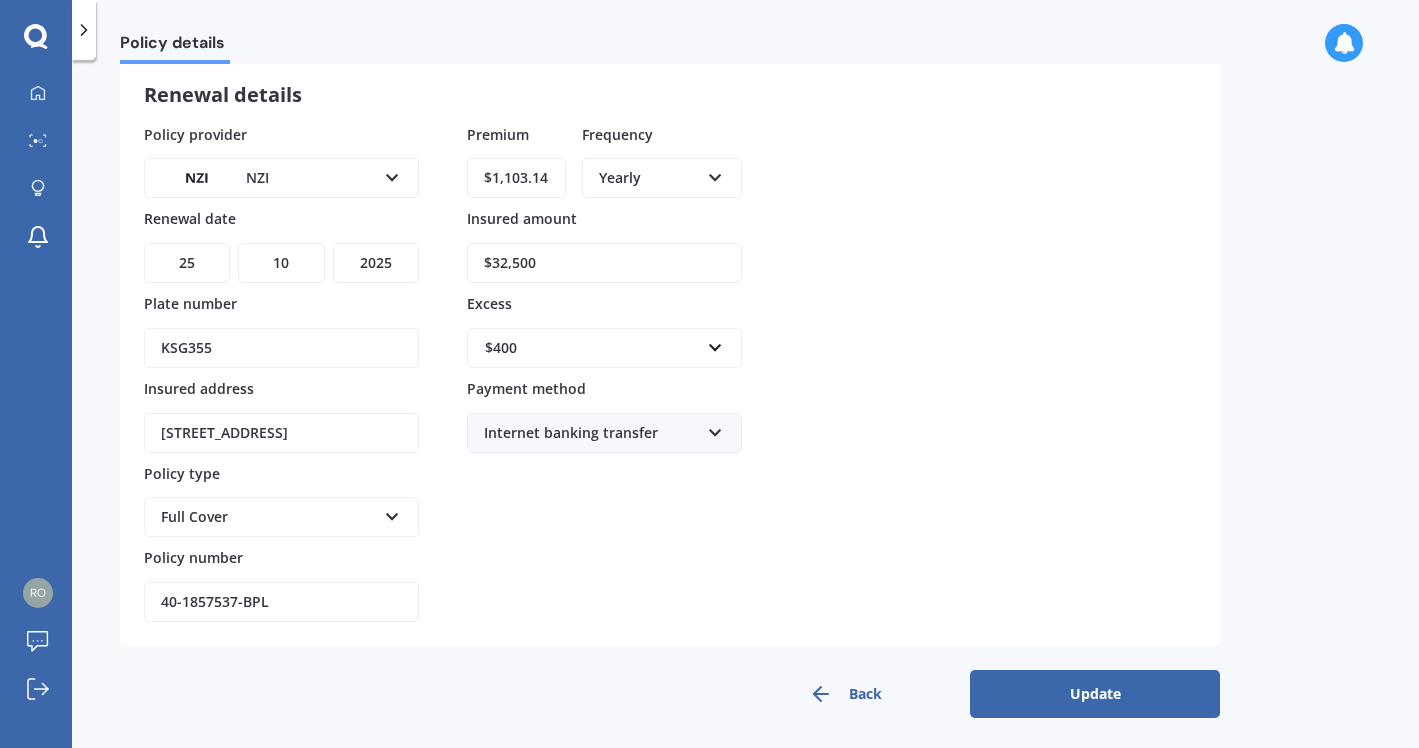 click on "Update" at bounding box center (1095, 694) 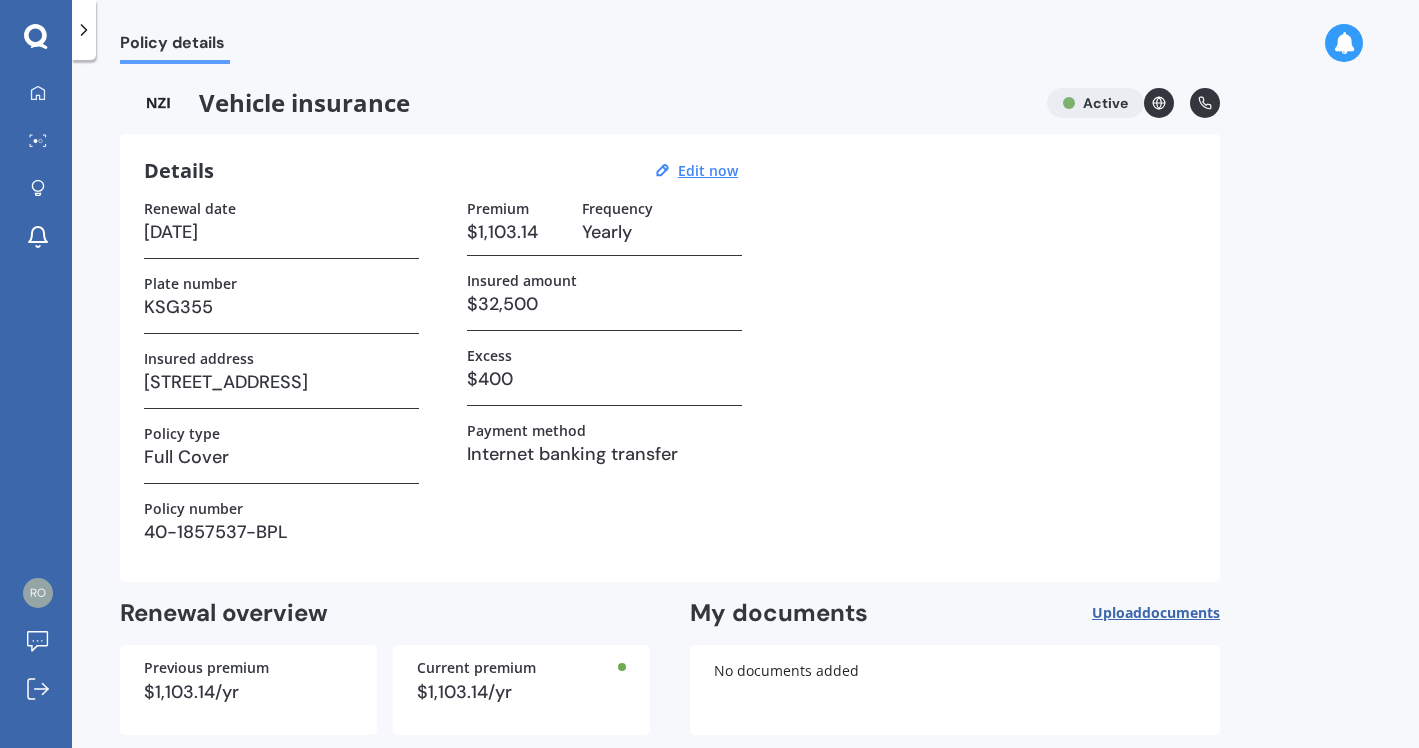 scroll, scrollTop: 94, scrollLeft: 0, axis: vertical 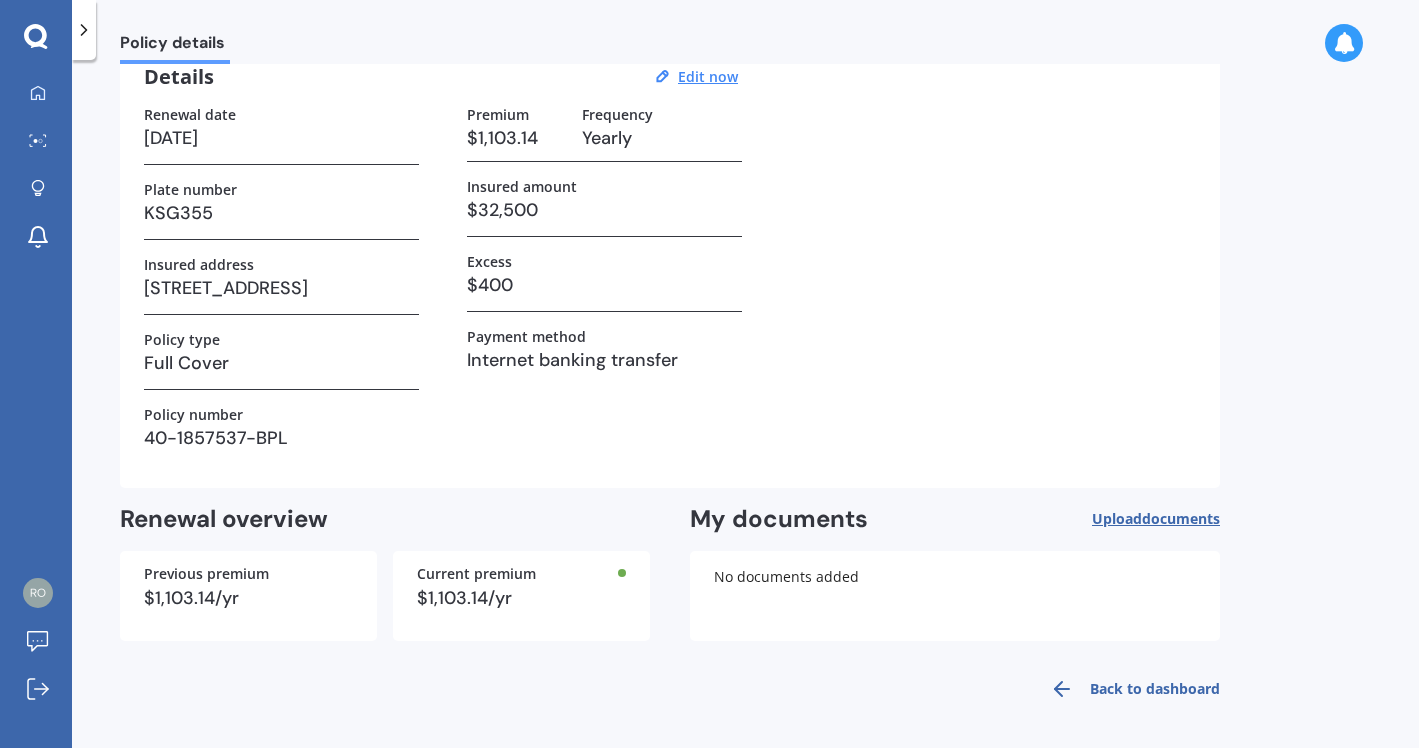 click on "documents" at bounding box center [1181, 518] 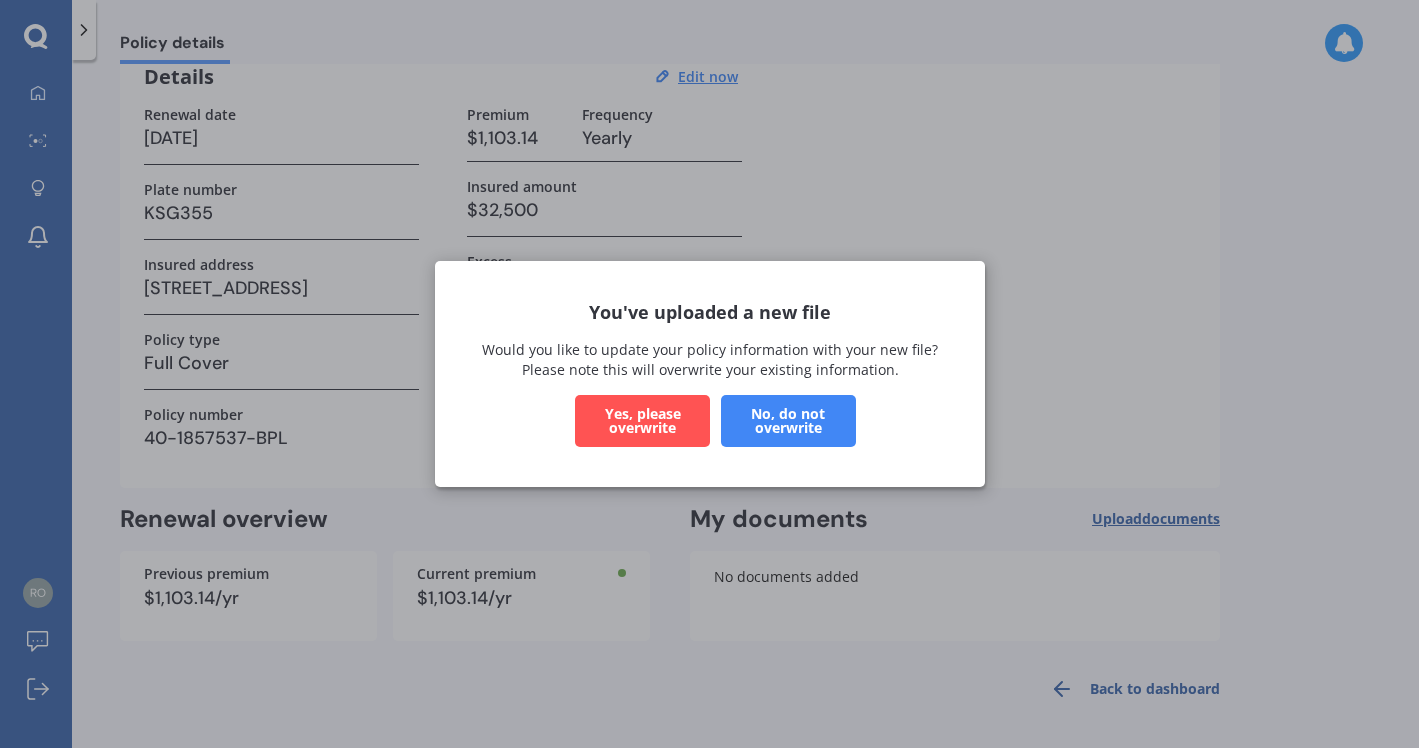 click on "Yes, please overwrite" at bounding box center (642, 421) 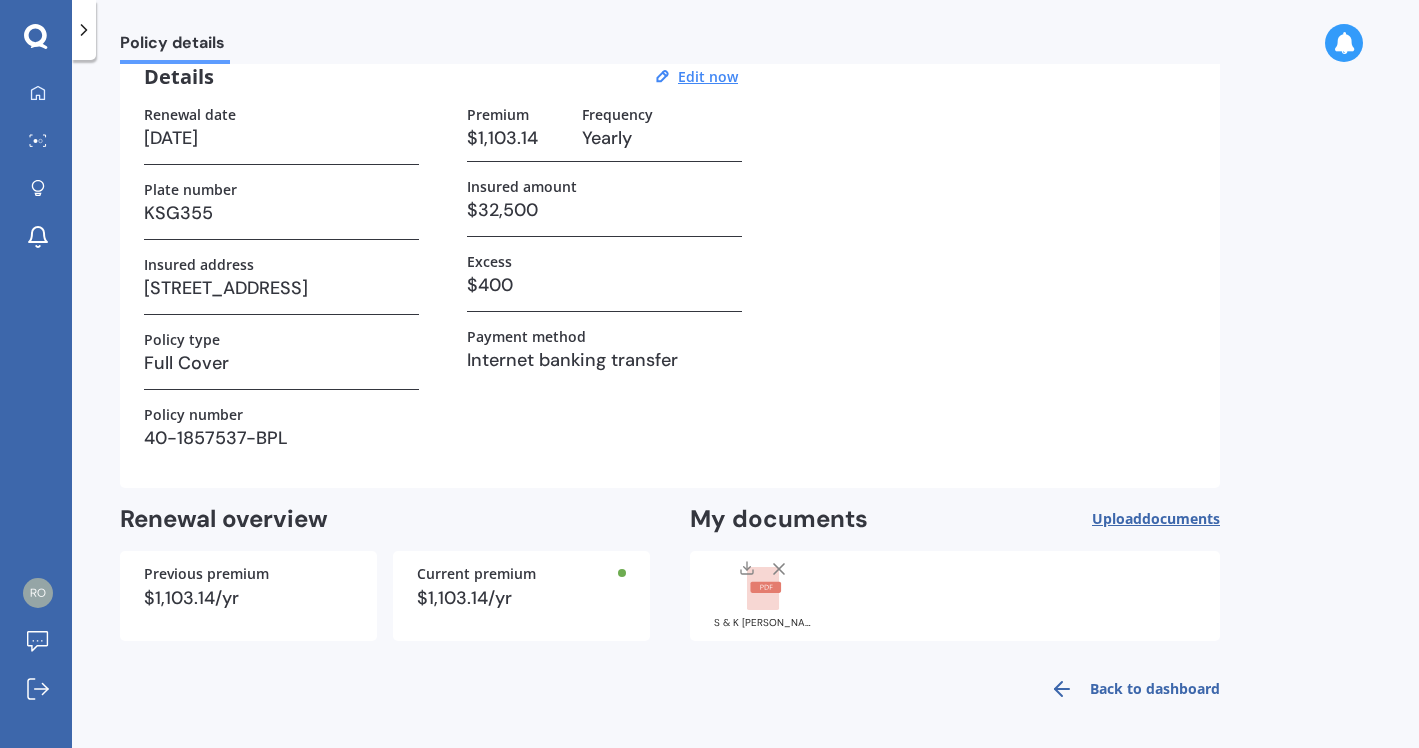 click 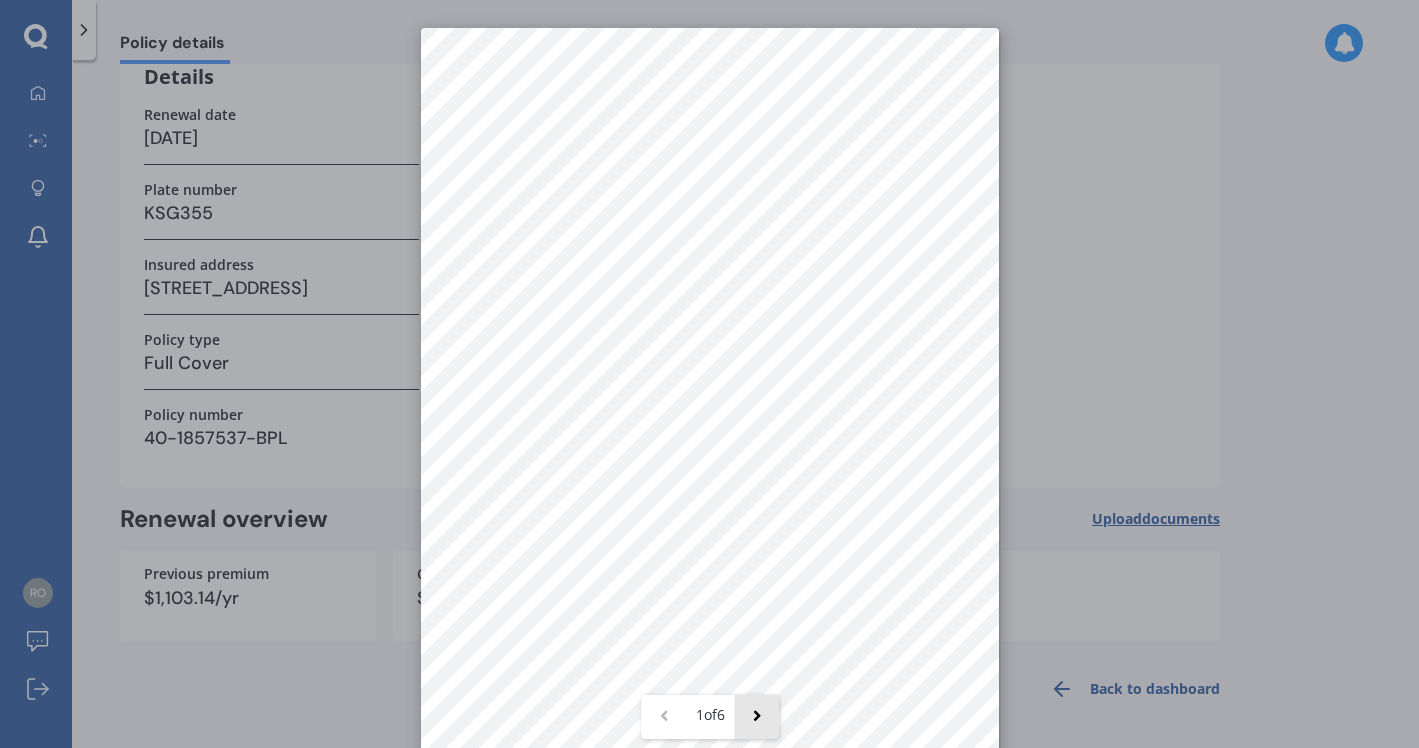 click at bounding box center (756, 716) 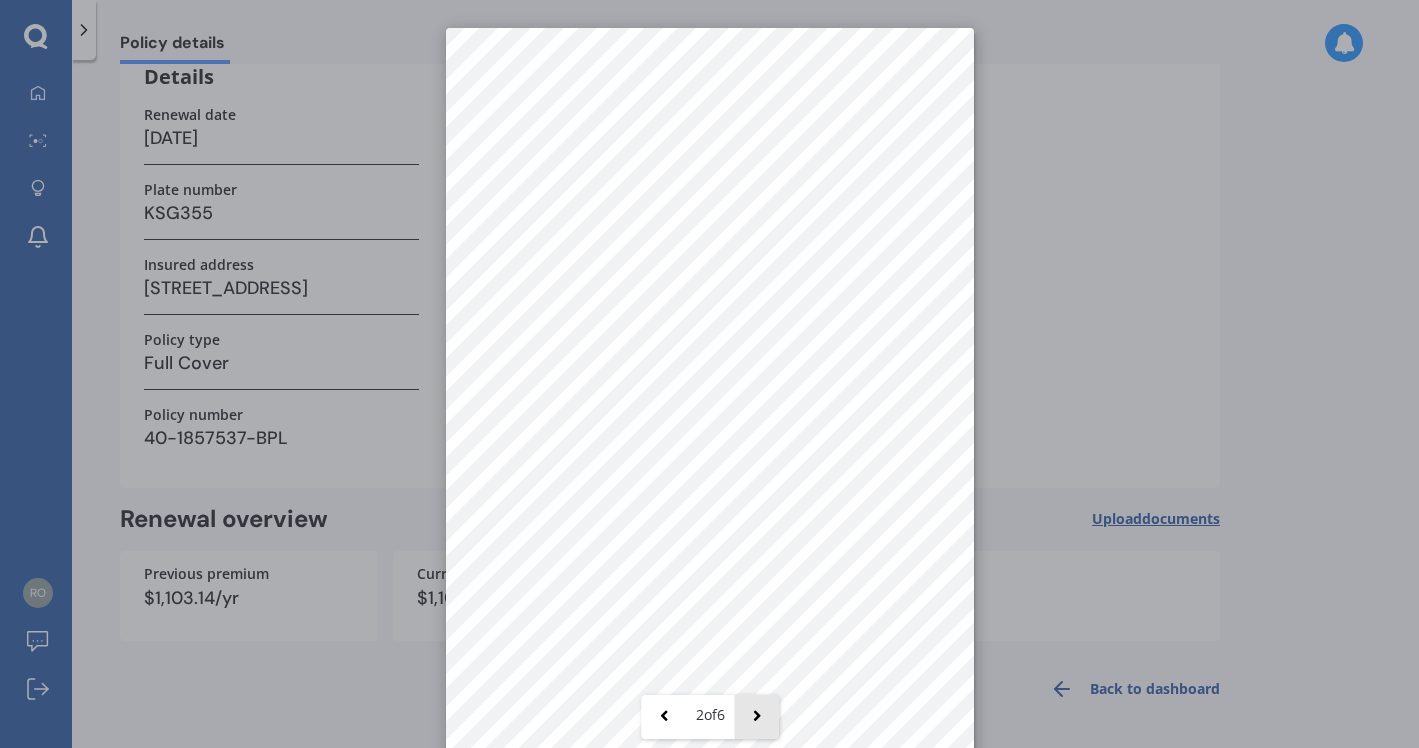 scroll, scrollTop: 0, scrollLeft: 0, axis: both 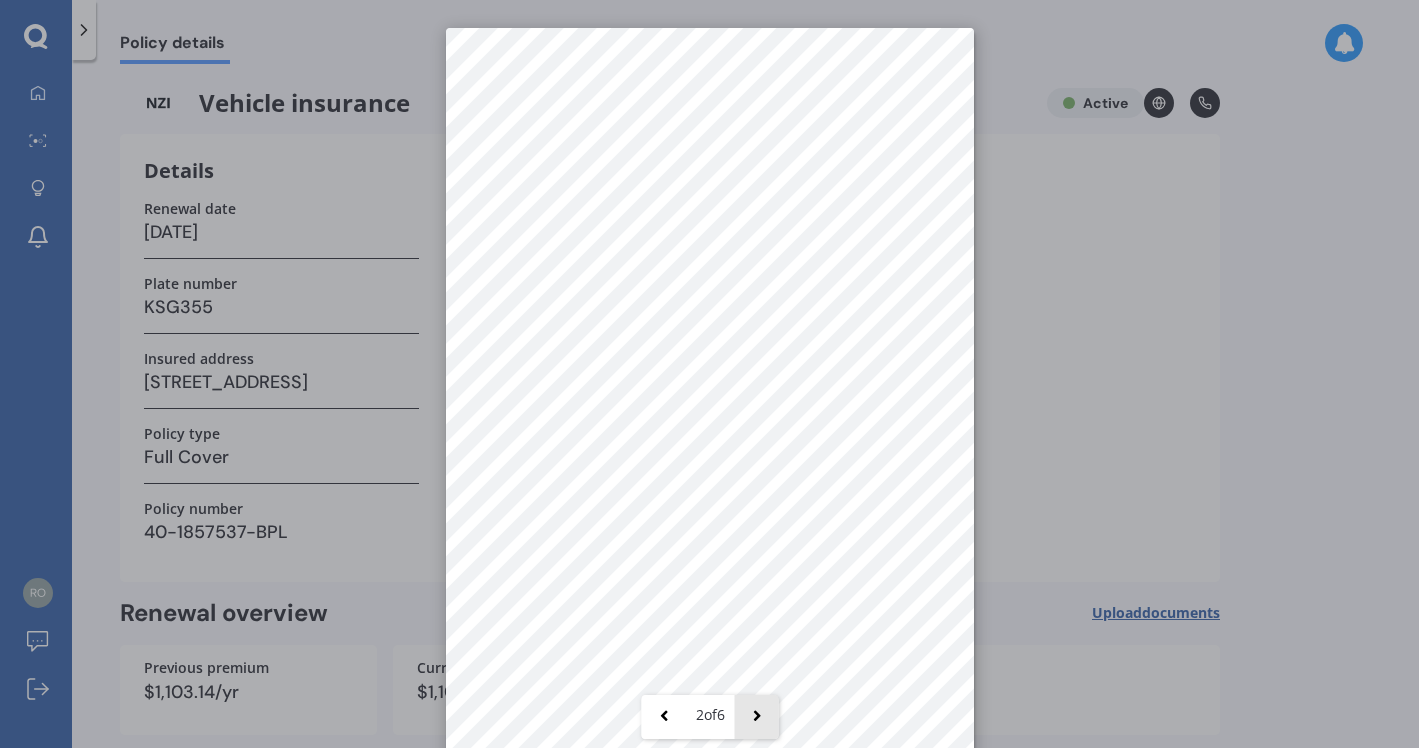 click at bounding box center [756, 716] 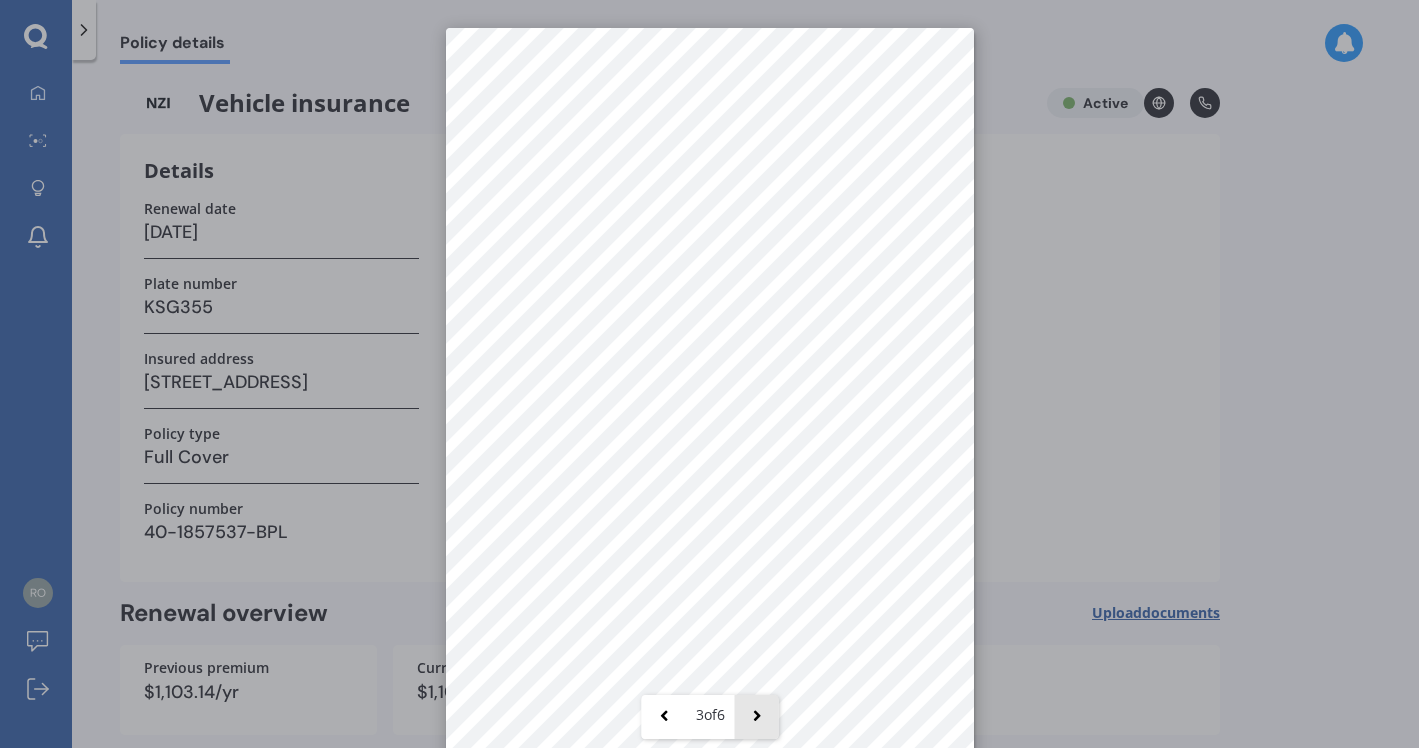 click at bounding box center (756, 716) 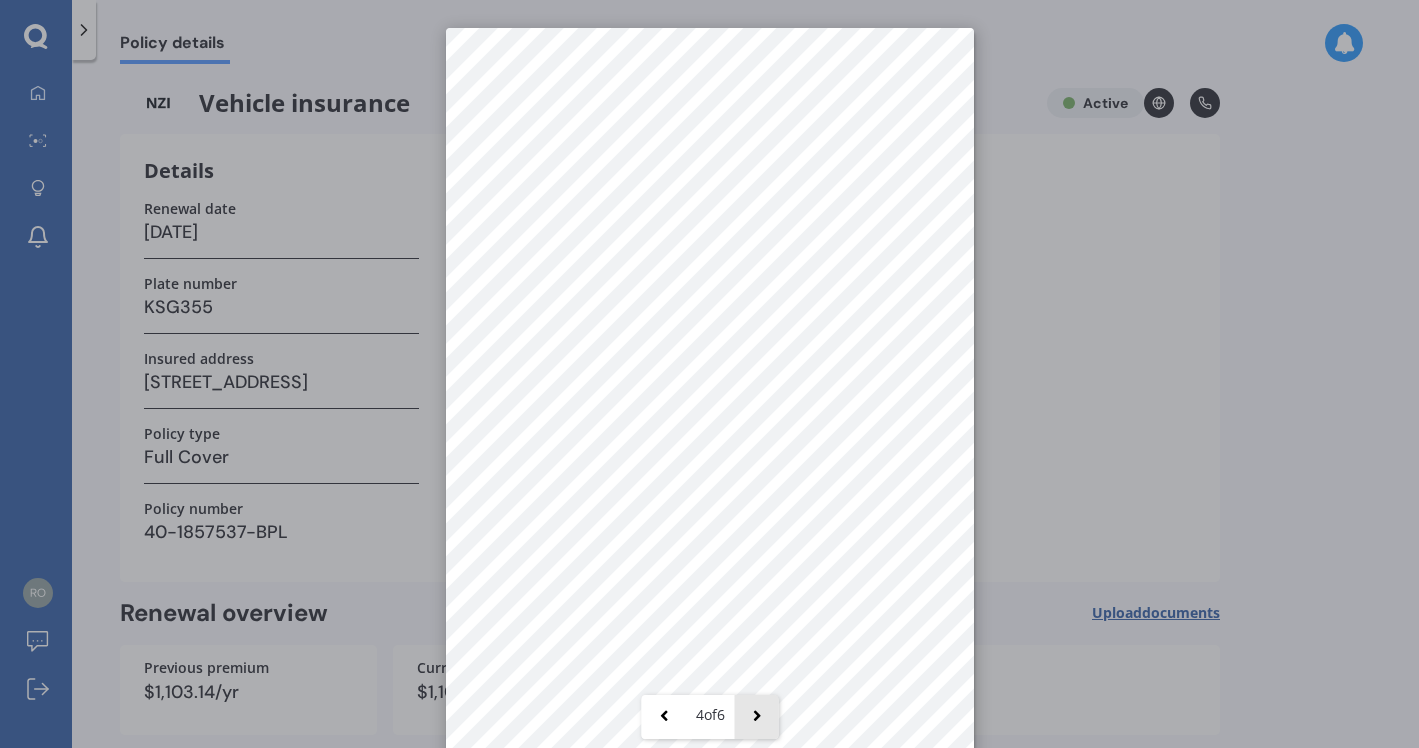 click at bounding box center [756, 716] 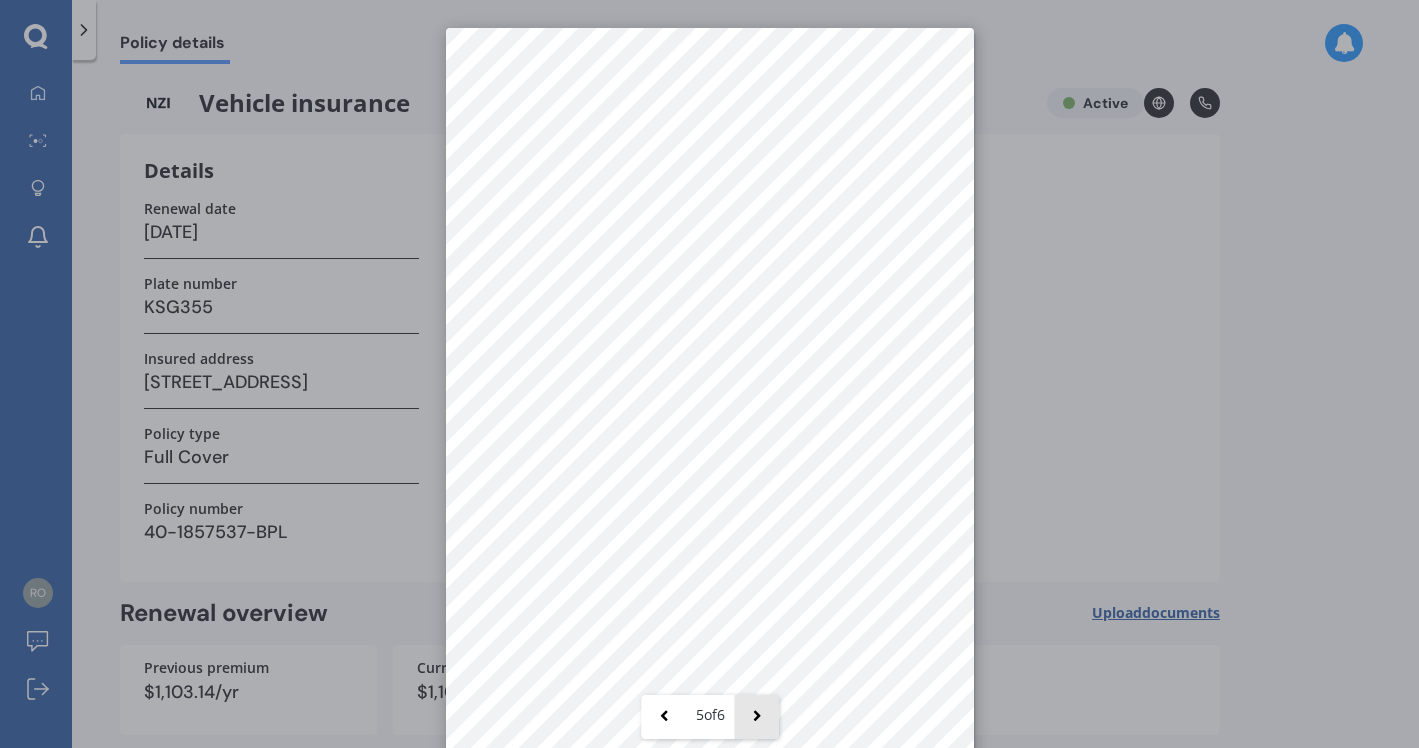 click at bounding box center (756, 716) 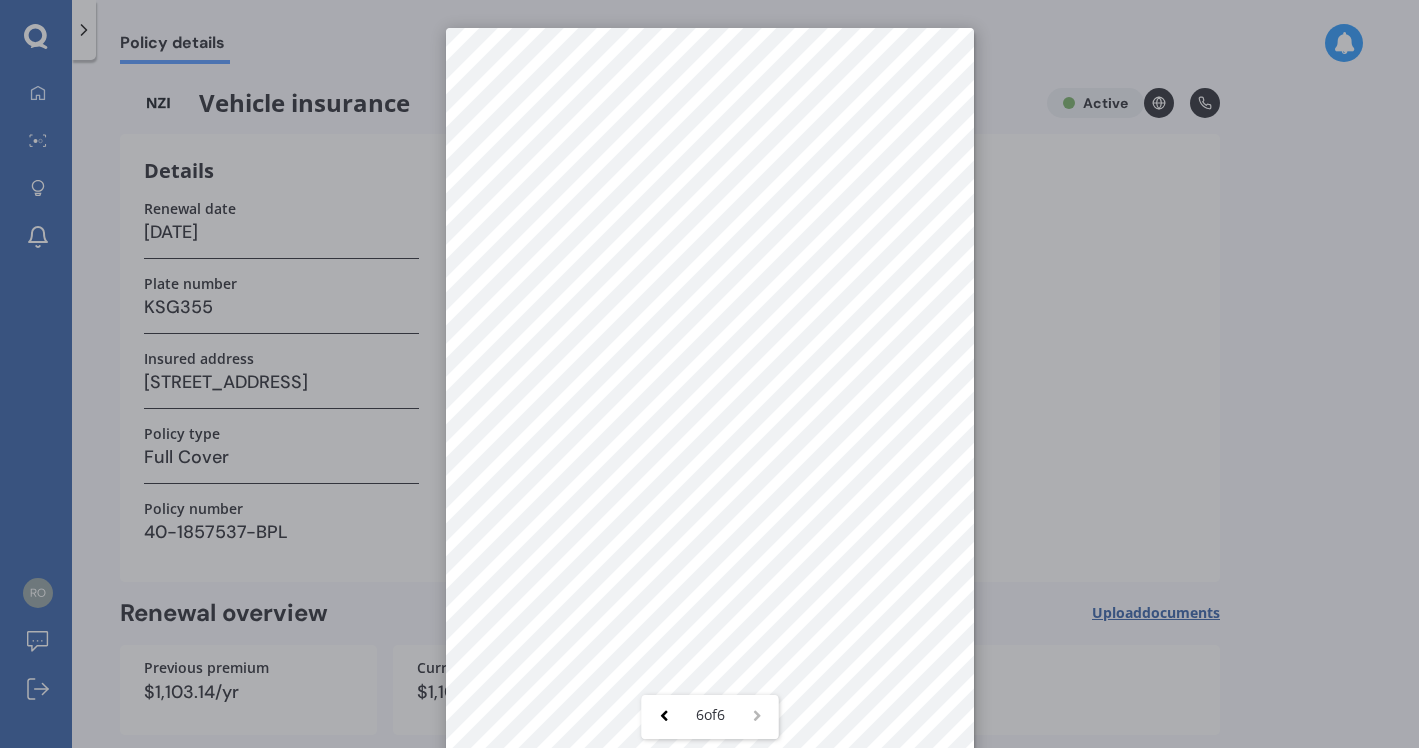 scroll, scrollTop: 28, scrollLeft: 0, axis: vertical 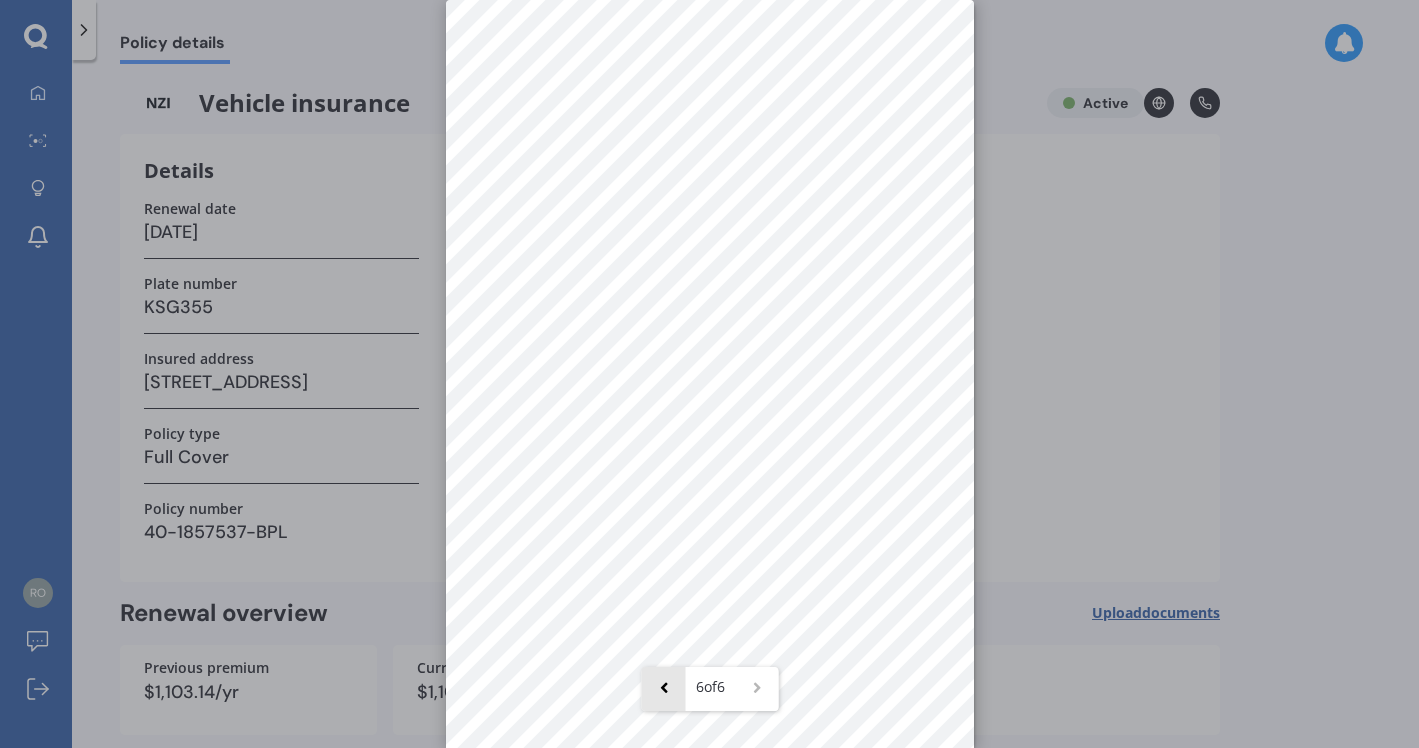 click at bounding box center [663, 688] 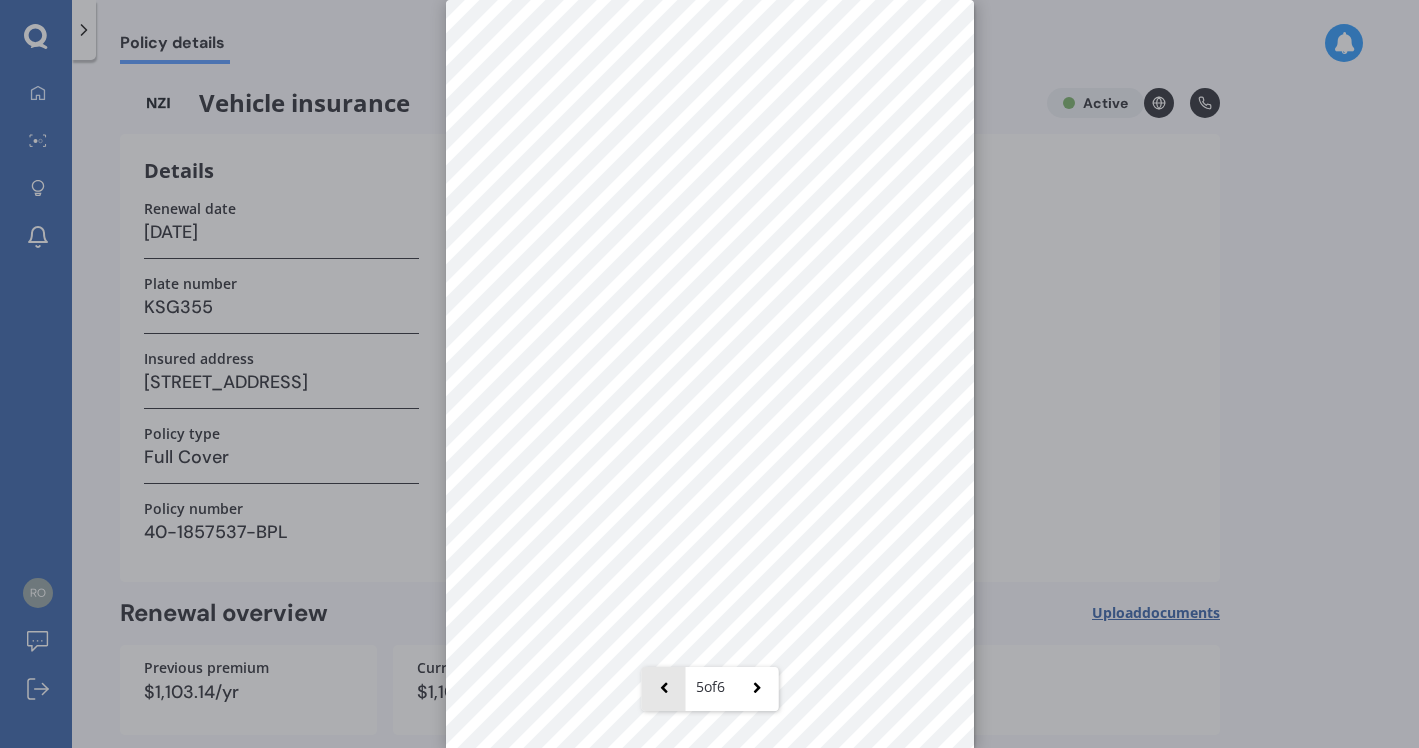 click at bounding box center (663, 688) 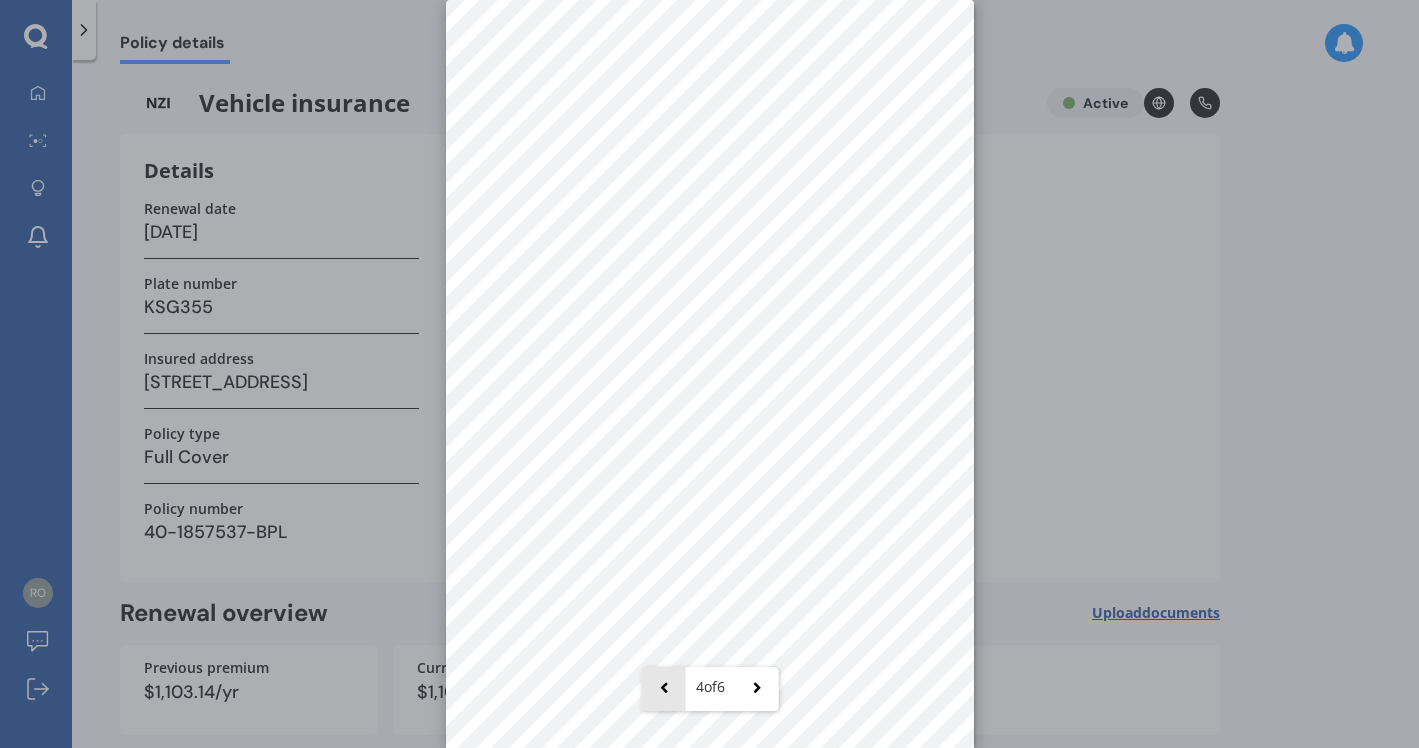 click at bounding box center (663, 688) 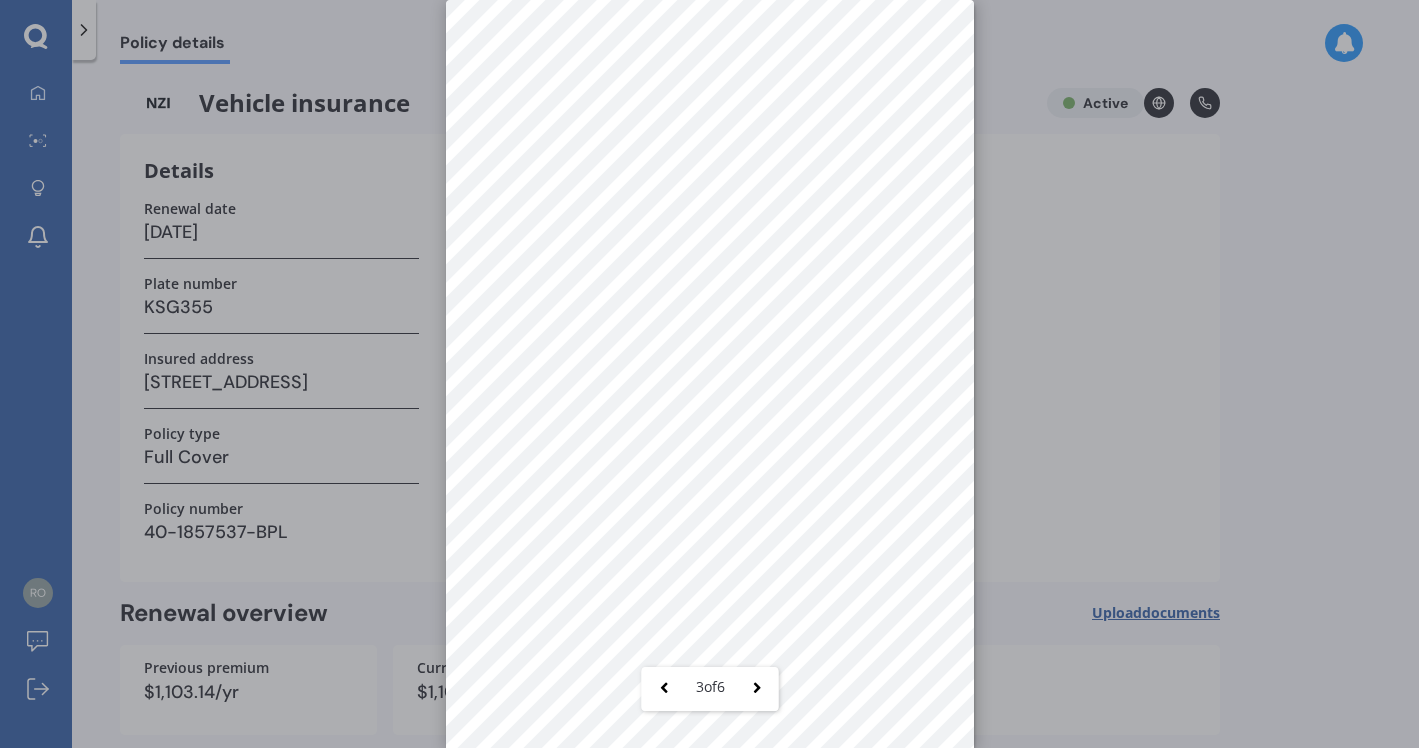 click on "3  of  6" at bounding box center [709, 374] 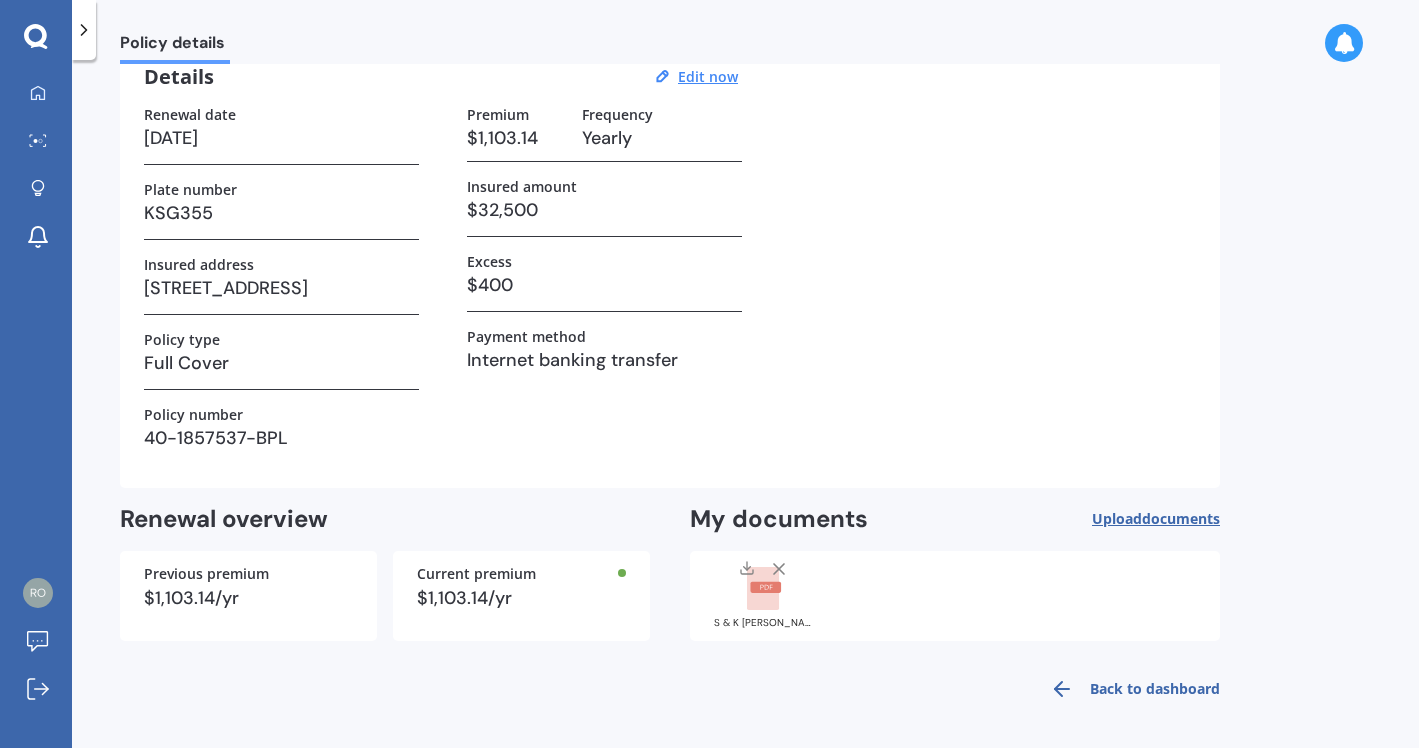 scroll, scrollTop: 0, scrollLeft: 0, axis: both 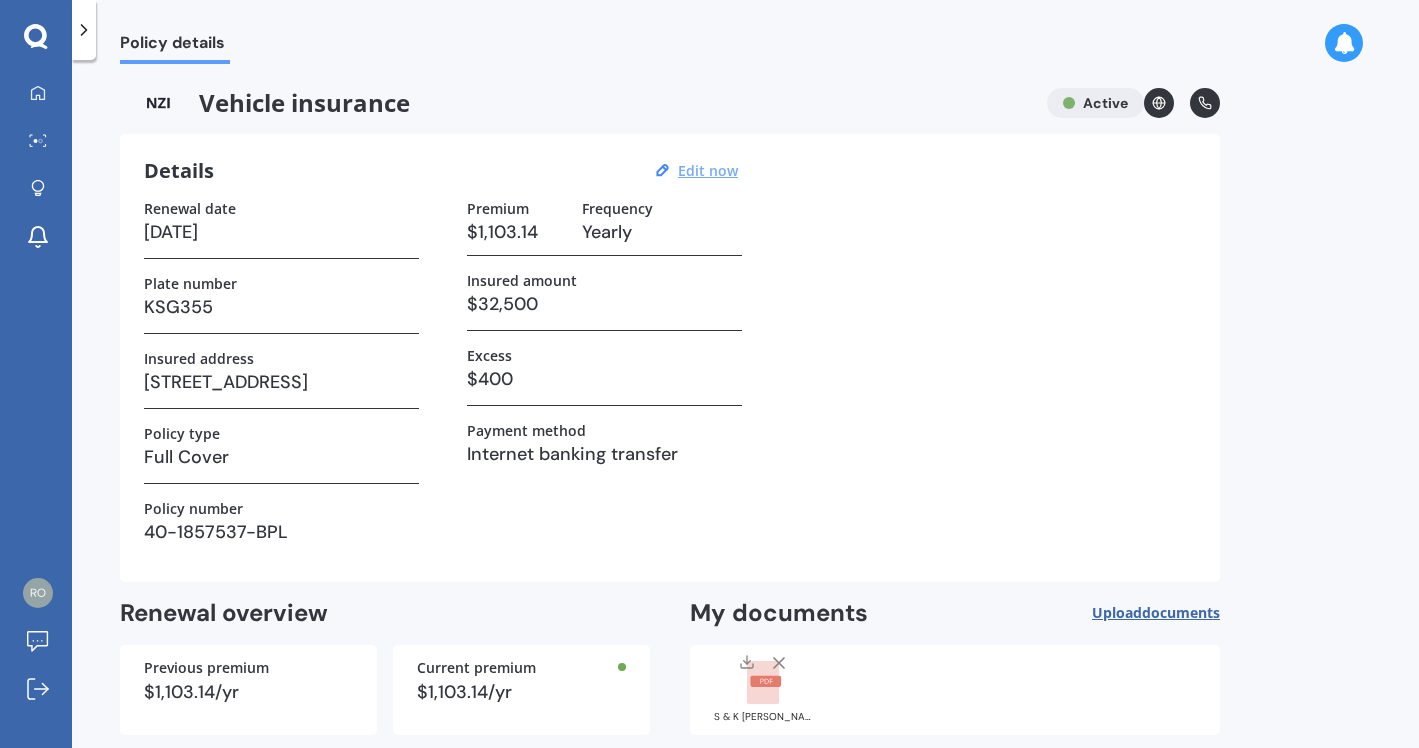 click on "Edit now" at bounding box center [708, 170] 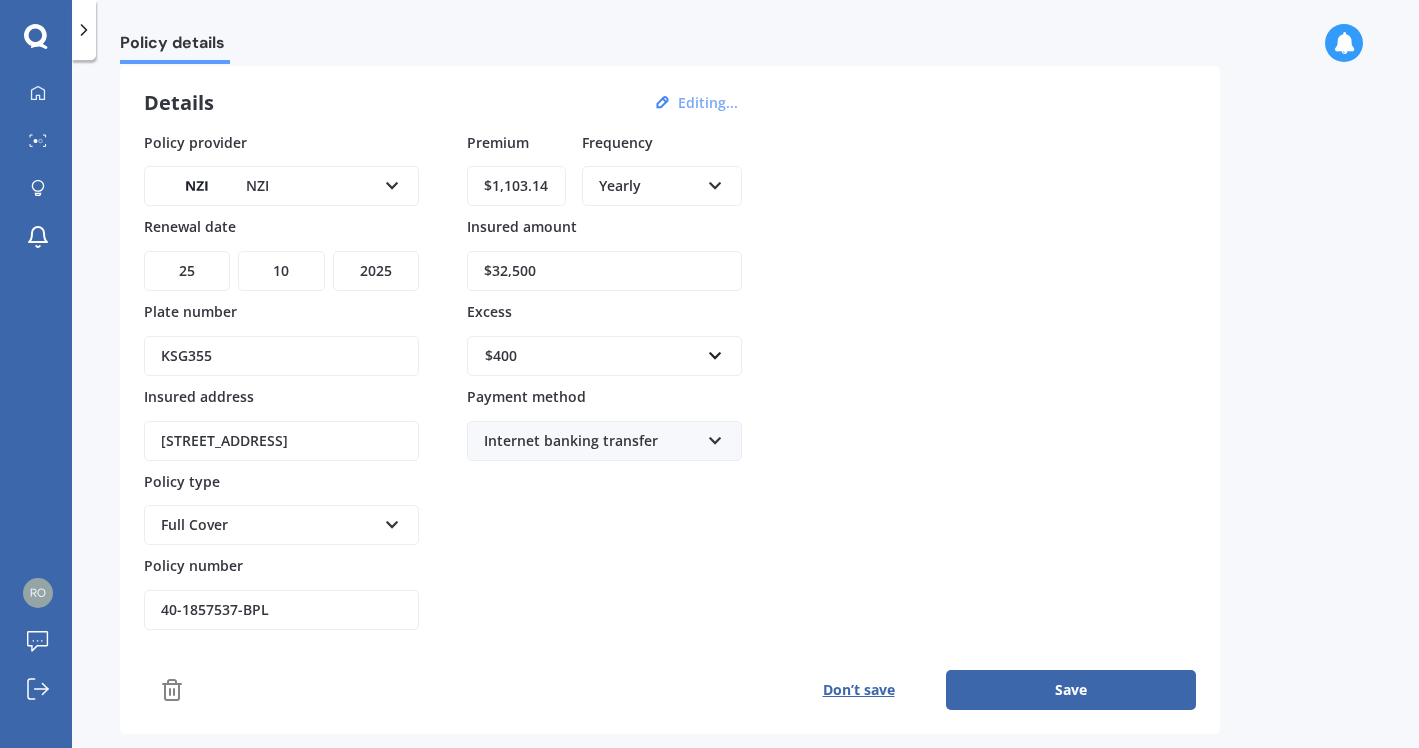 scroll, scrollTop: 79, scrollLeft: 0, axis: vertical 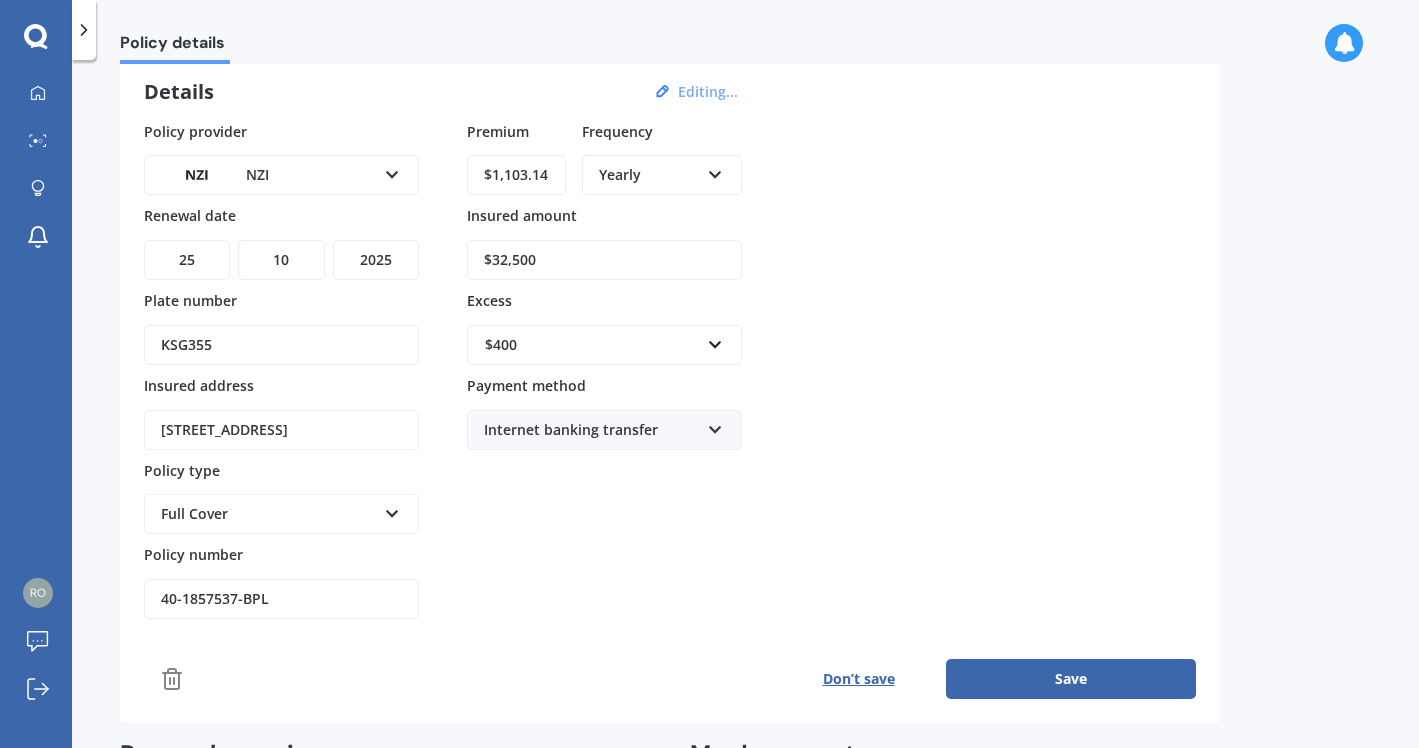 click on "Save" at bounding box center [1071, 679] 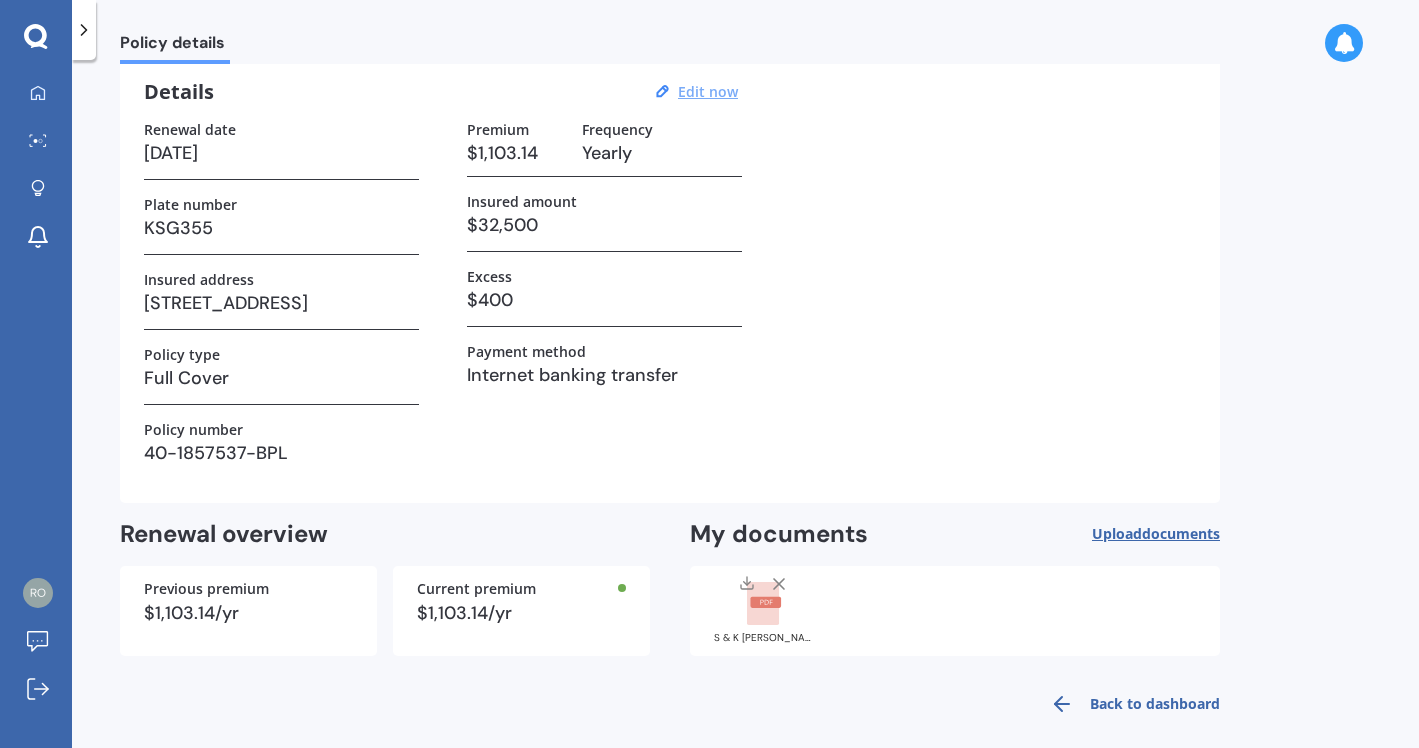 scroll, scrollTop: 94, scrollLeft: 0, axis: vertical 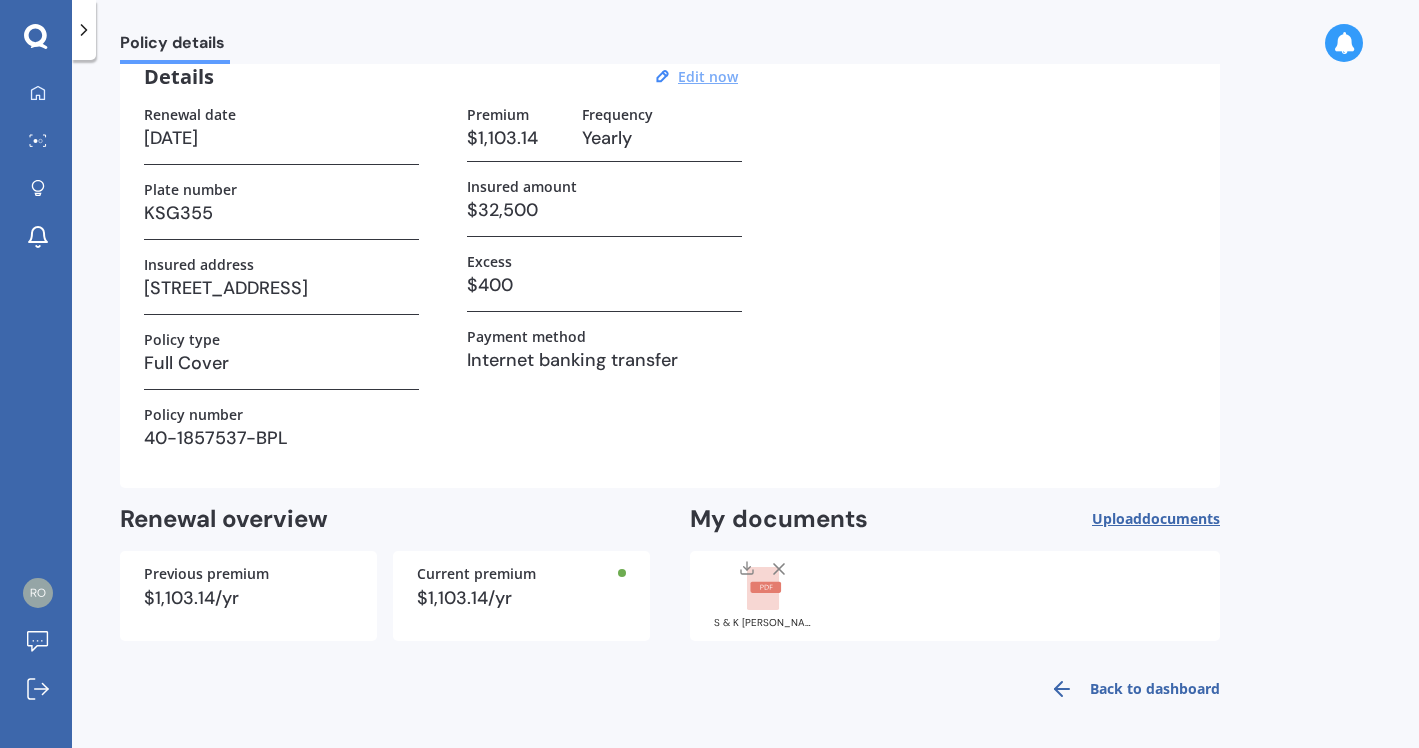 click on "Back to dashboard" at bounding box center [1129, 689] 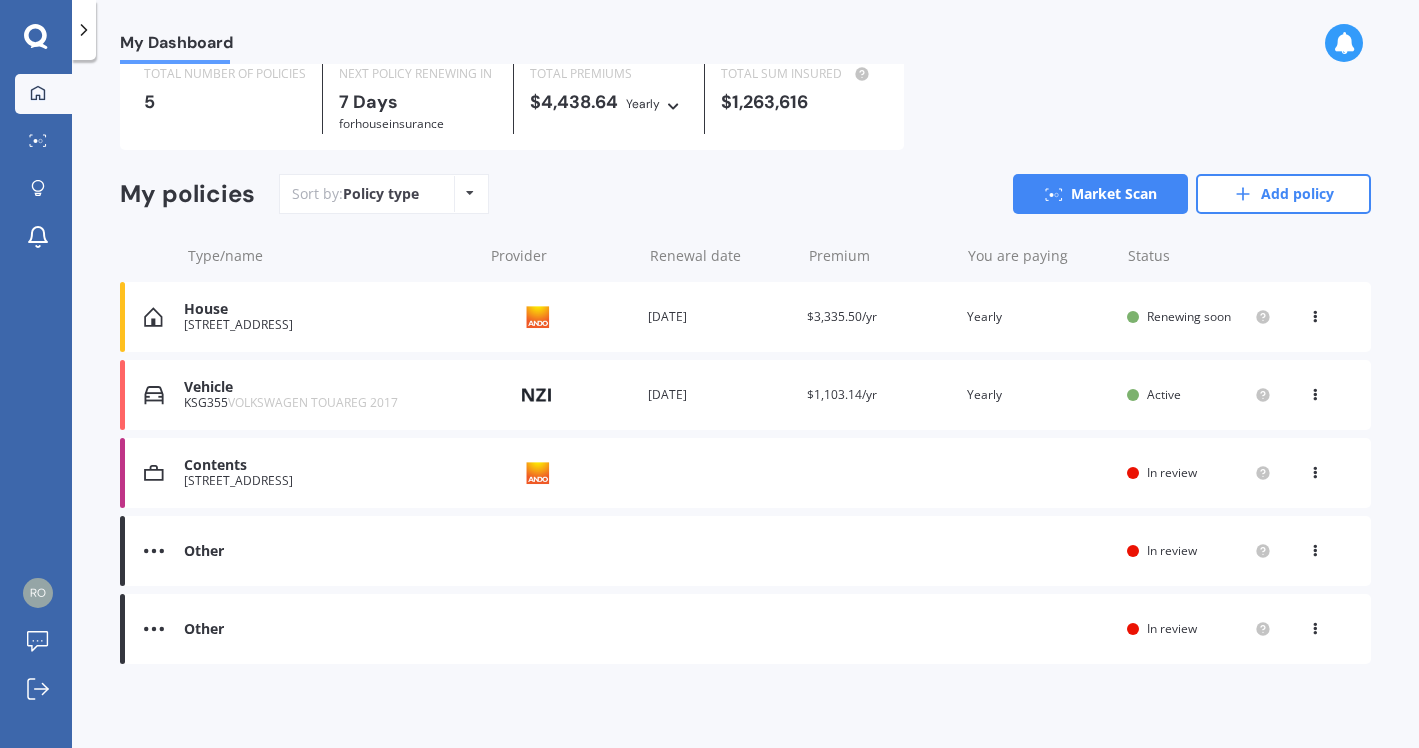scroll, scrollTop: 0, scrollLeft: 0, axis: both 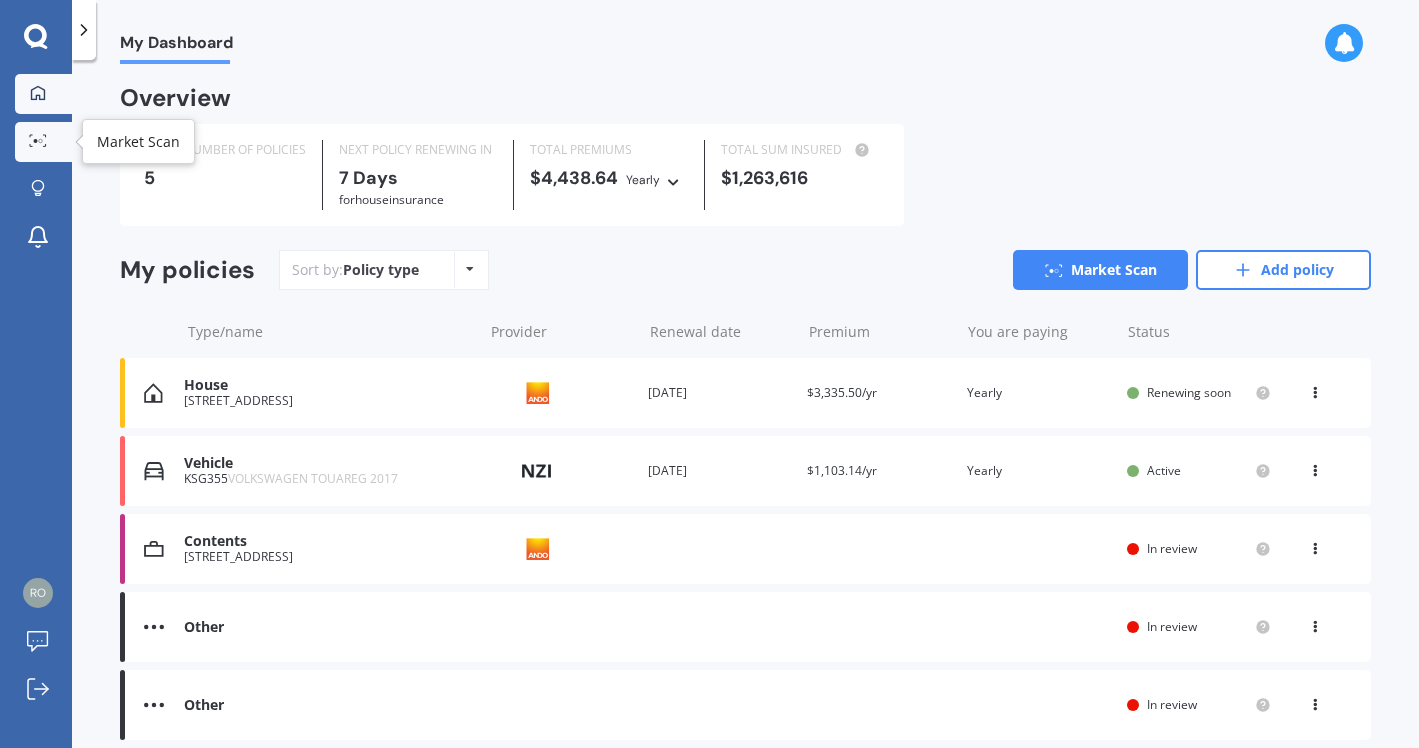 click 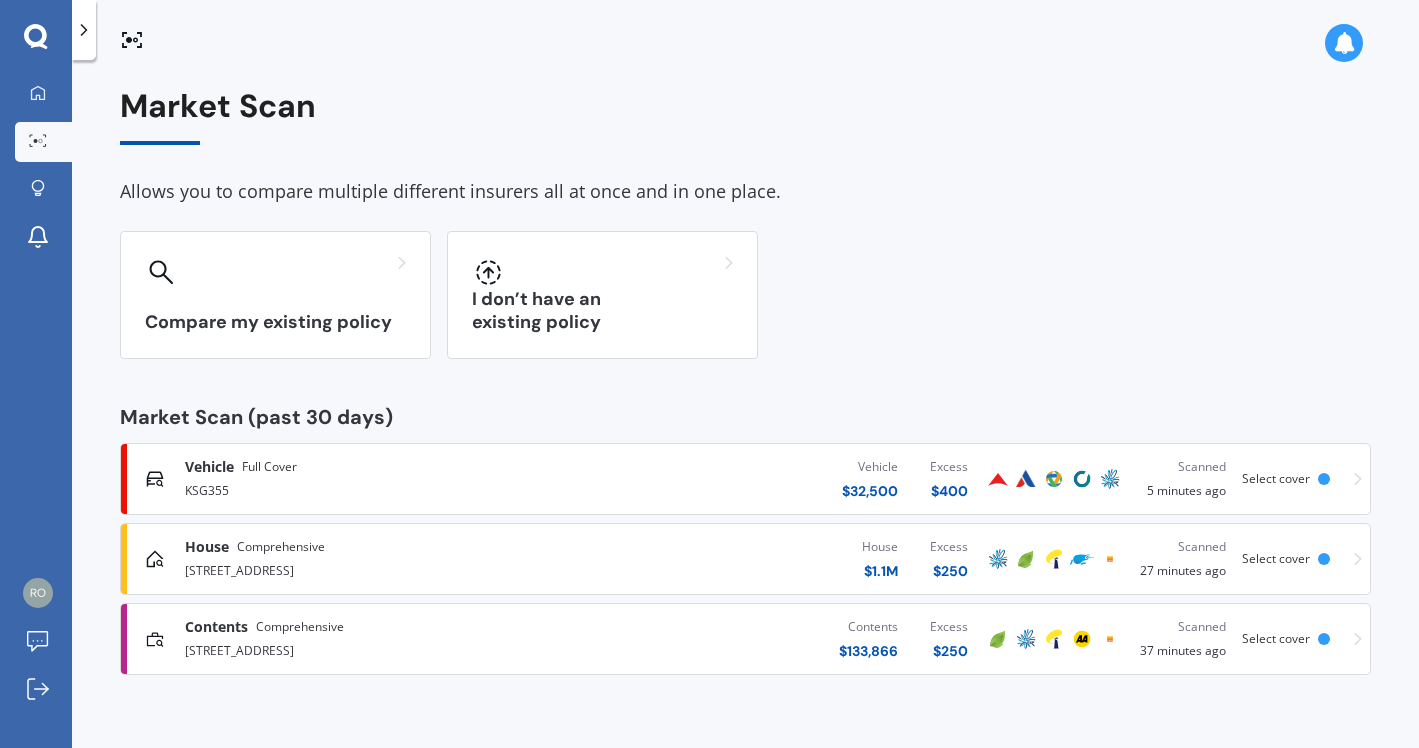 click on "Vehicle" at bounding box center [209, 467] 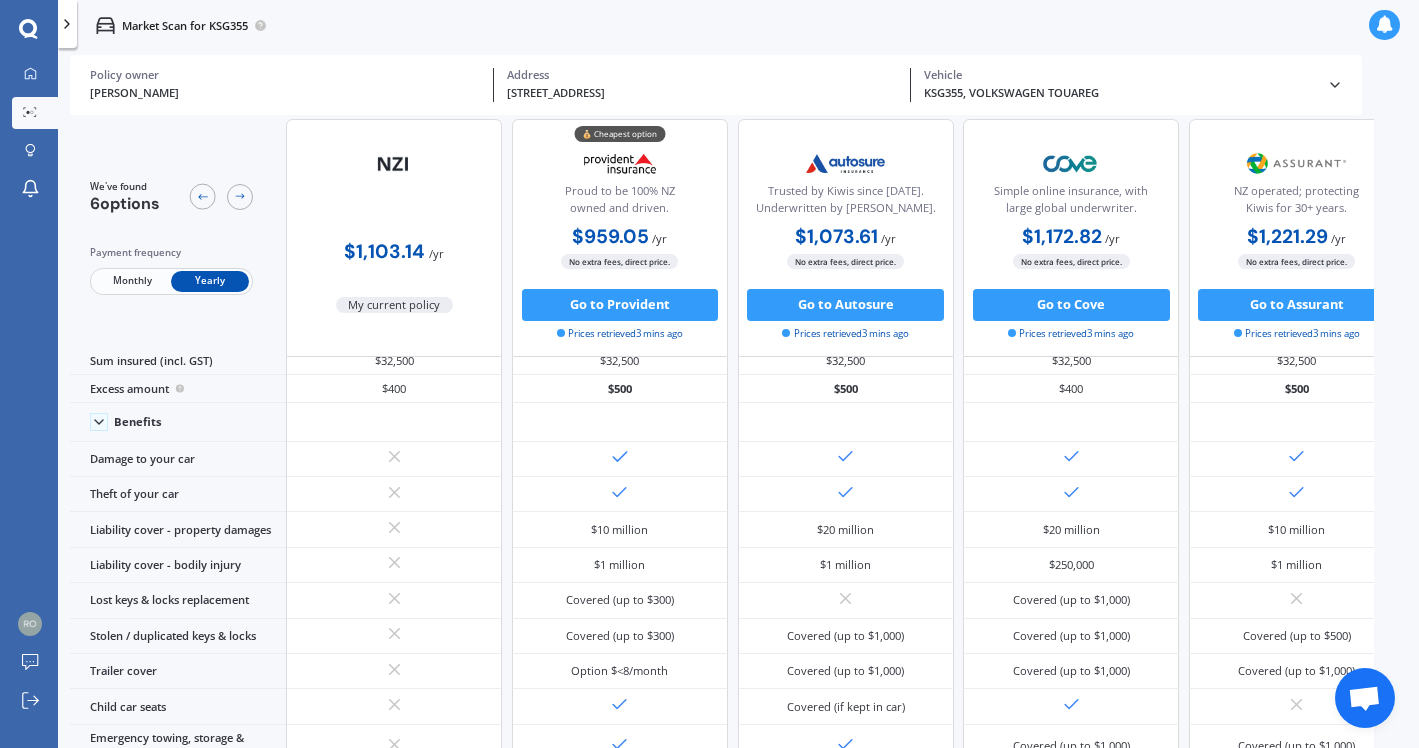 scroll, scrollTop: 0, scrollLeft: 0, axis: both 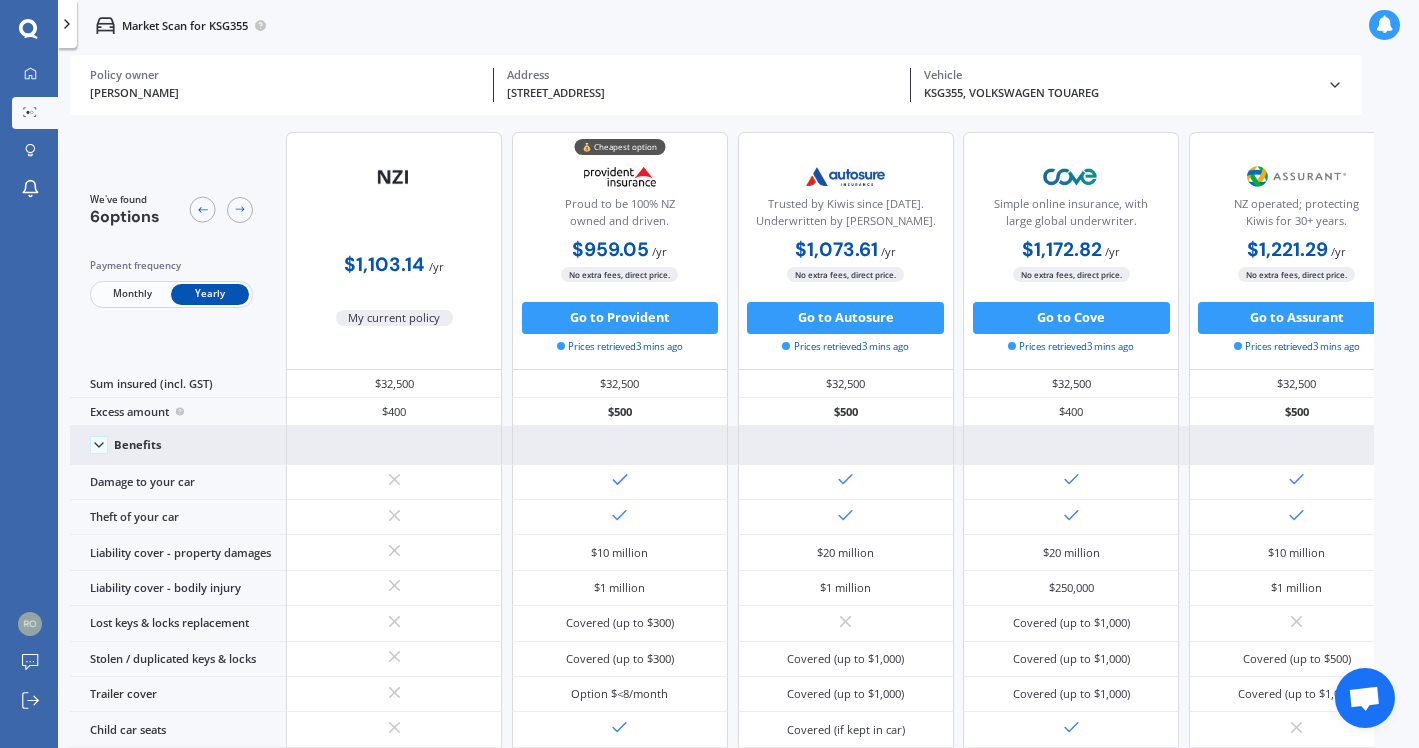click 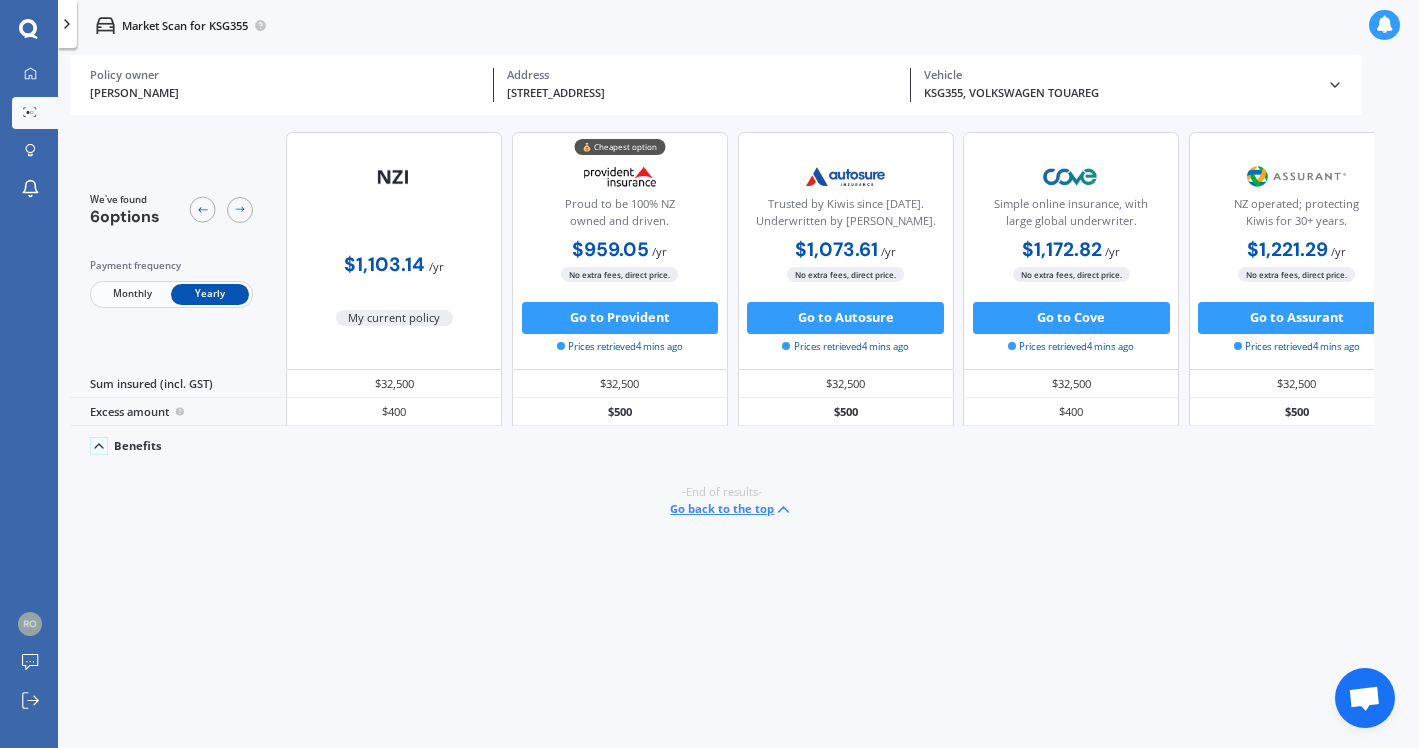 click 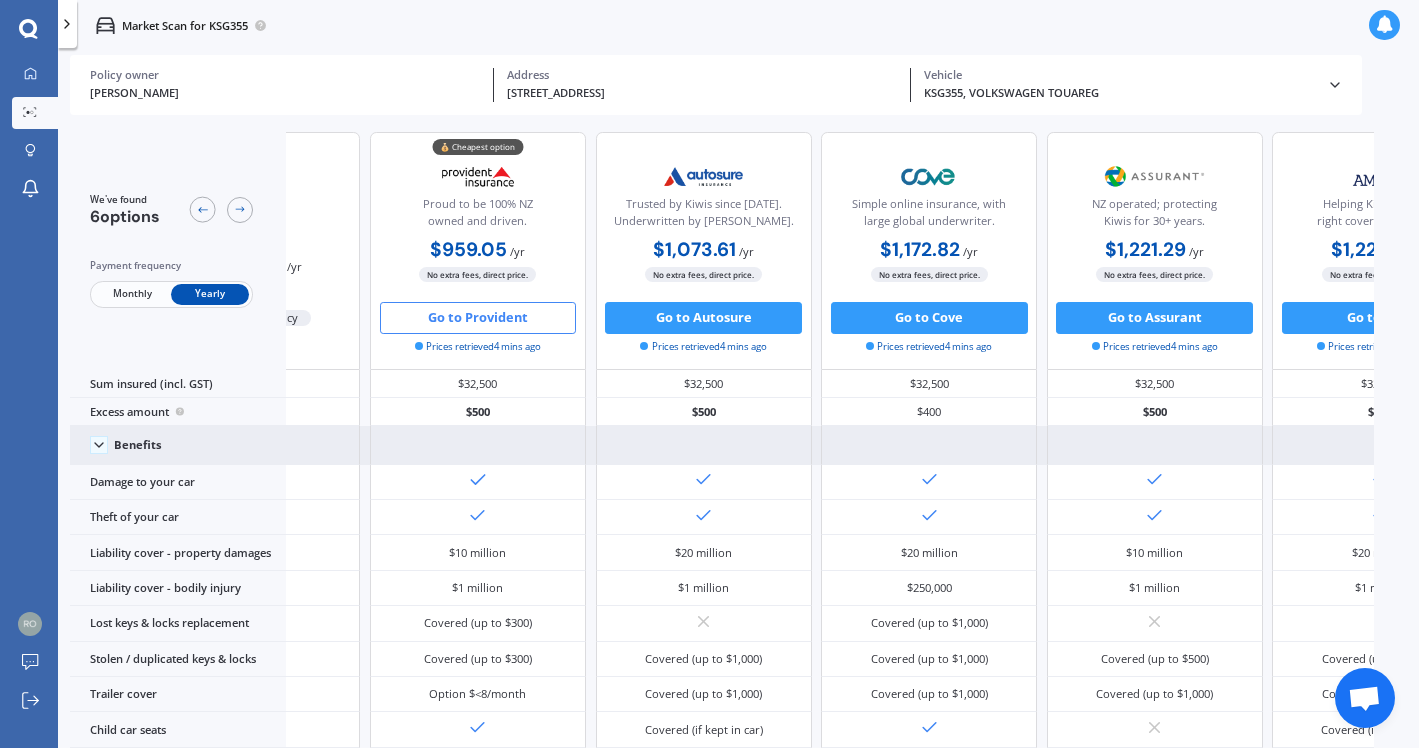 scroll, scrollTop: 0, scrollLeft: 330, axis: horizontal 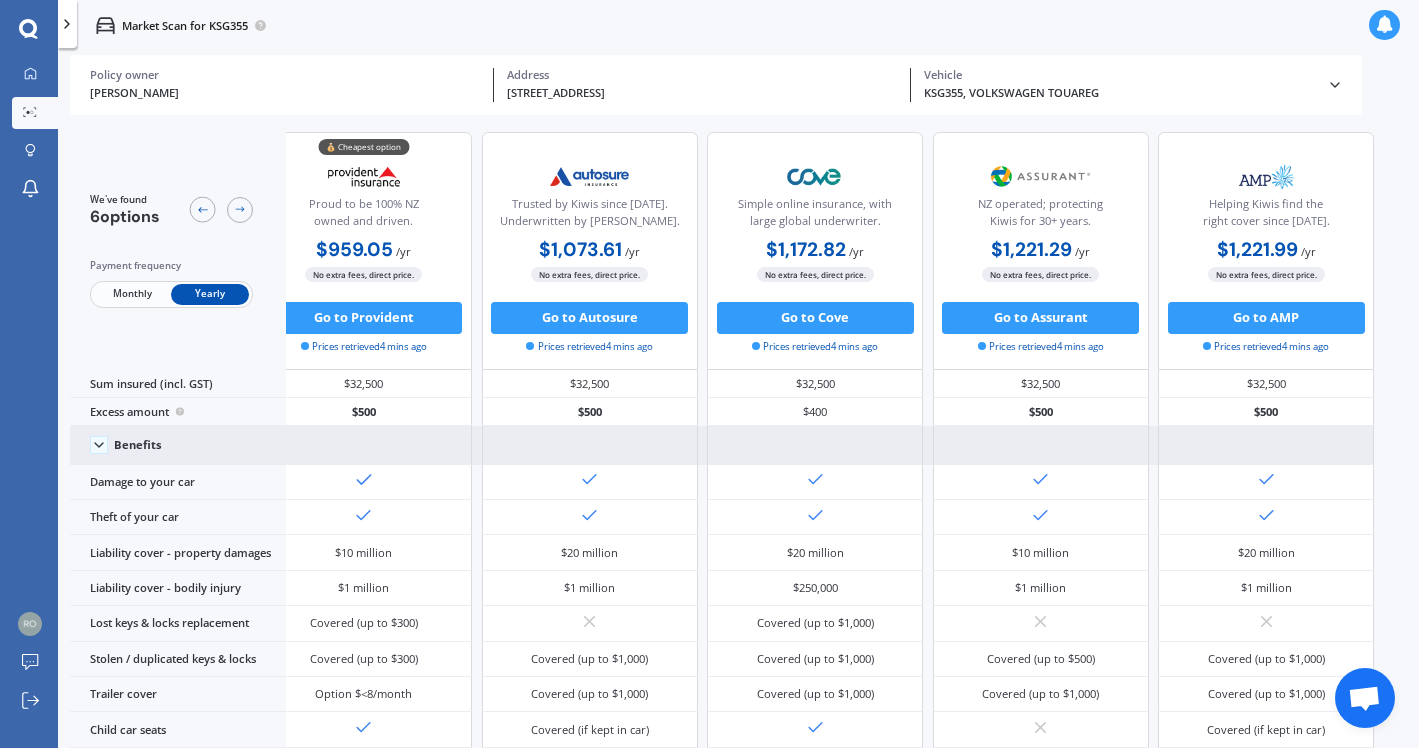 click 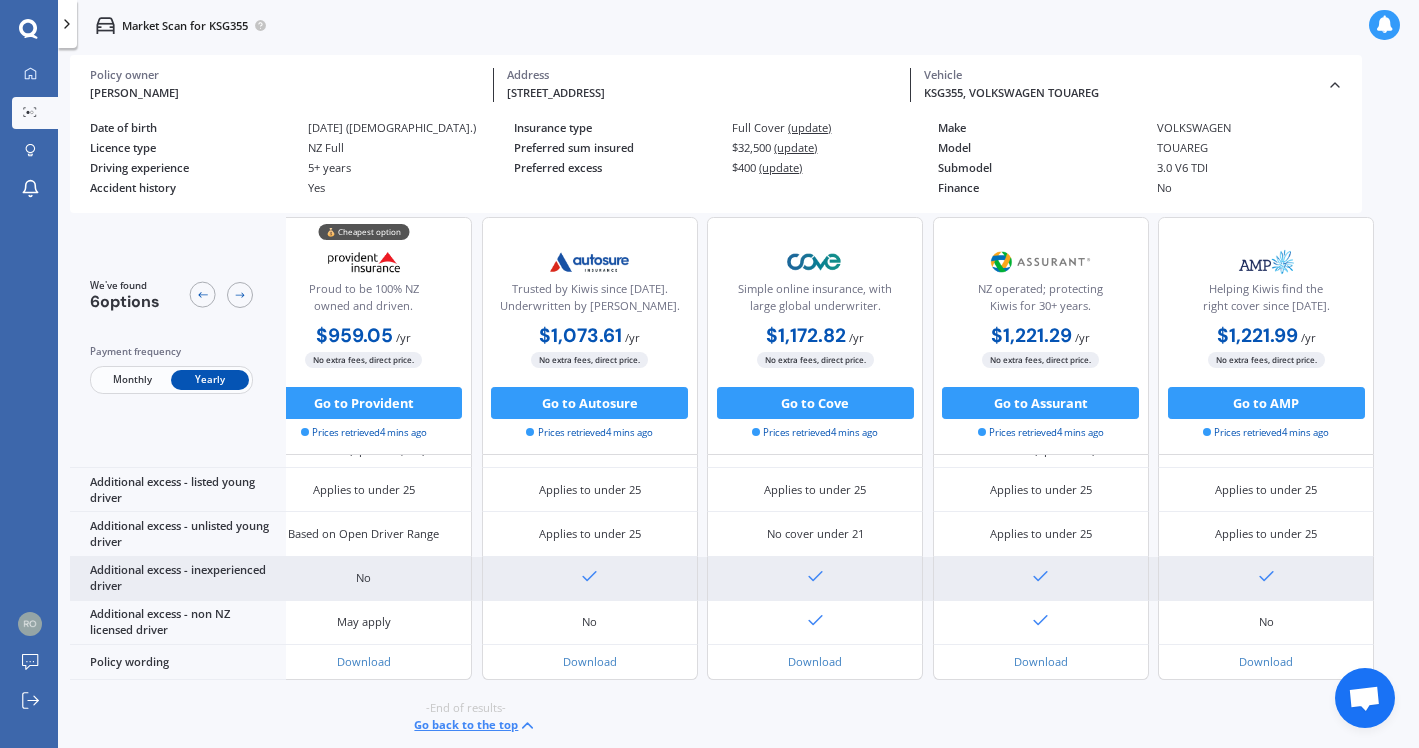 scroll, scrollTop: 1025, scrollLeft: 0, axis: vertical 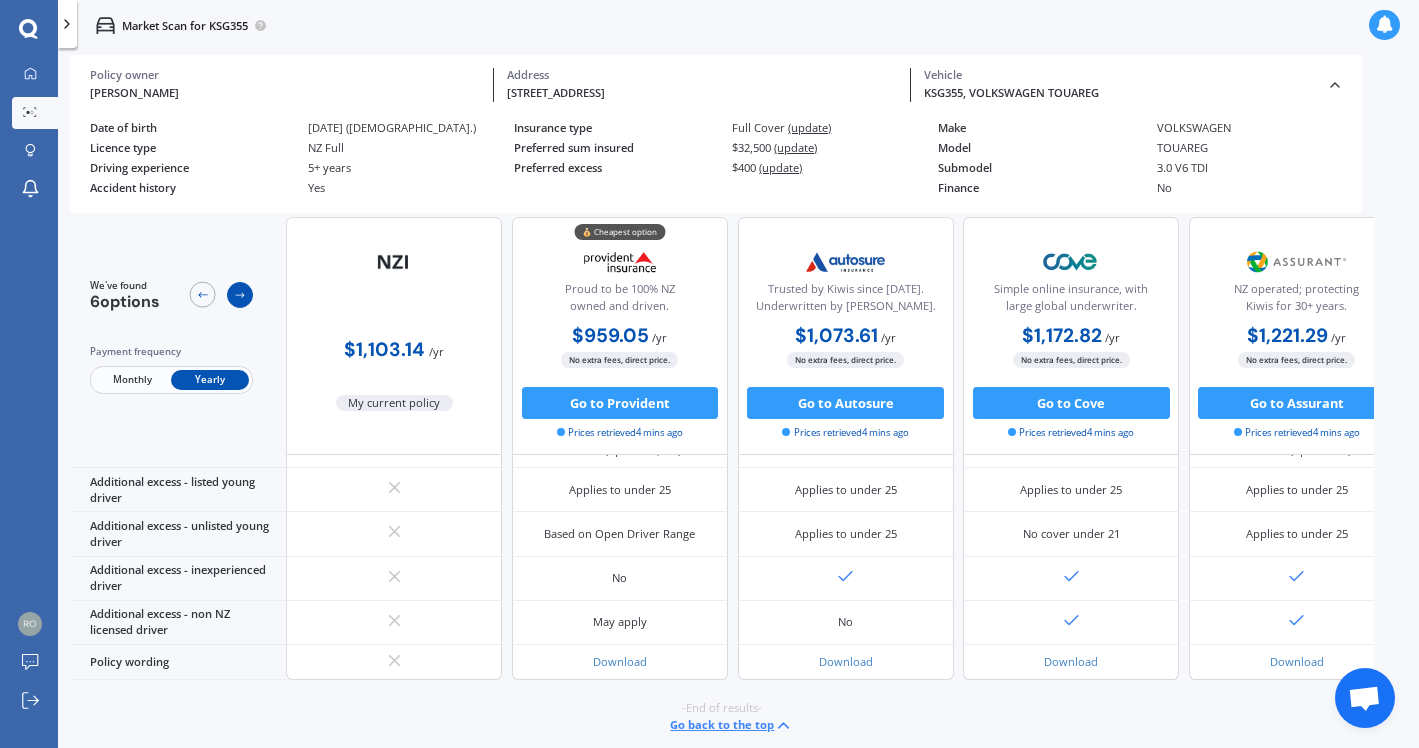 click 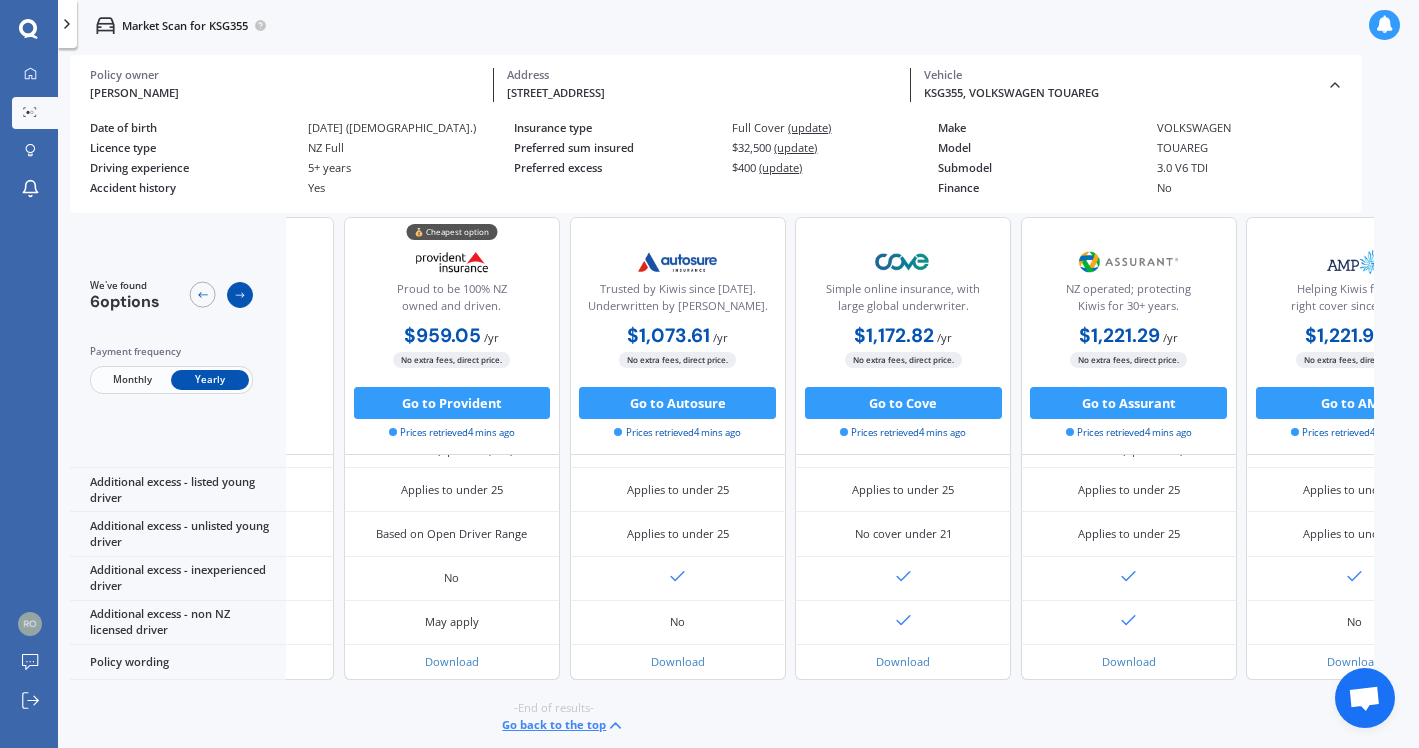 scroll, scrollTop: 1025, scrollLeft: 270, axis: both 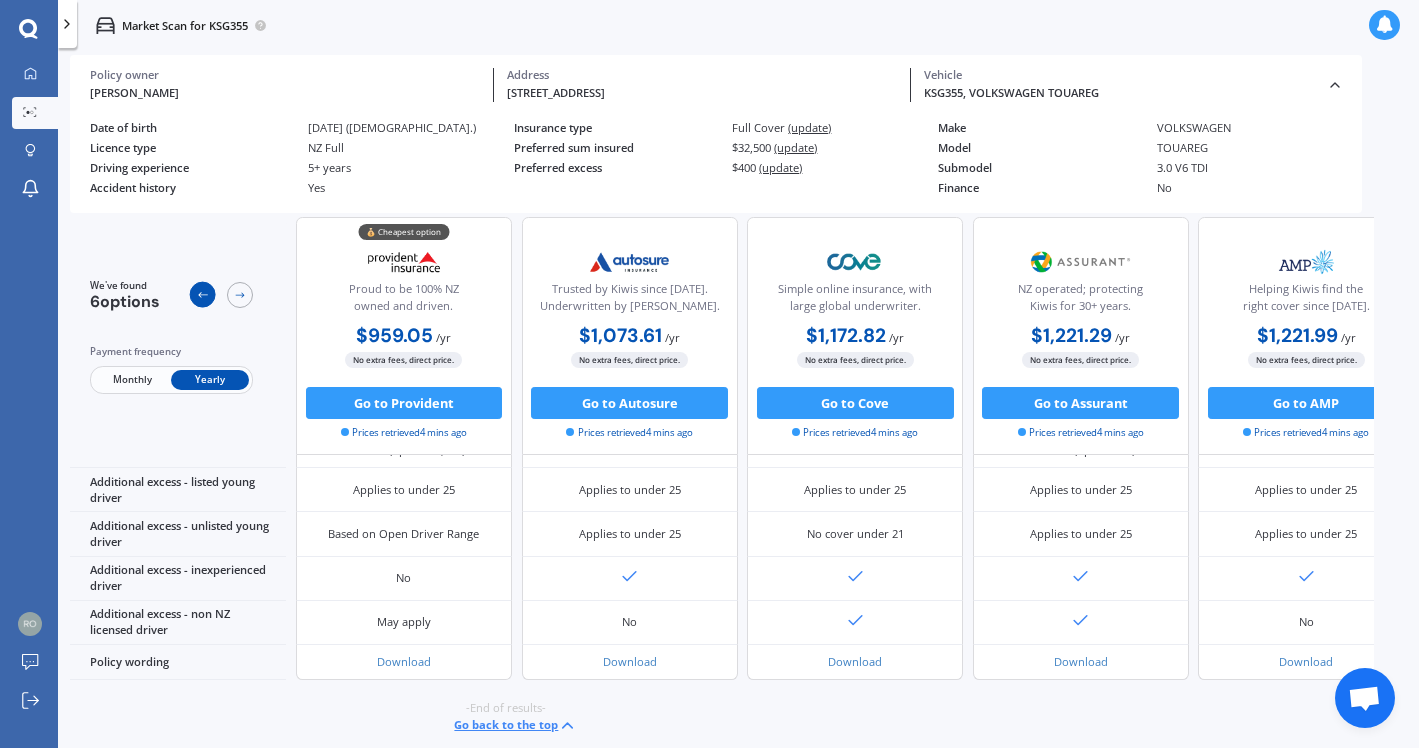 click 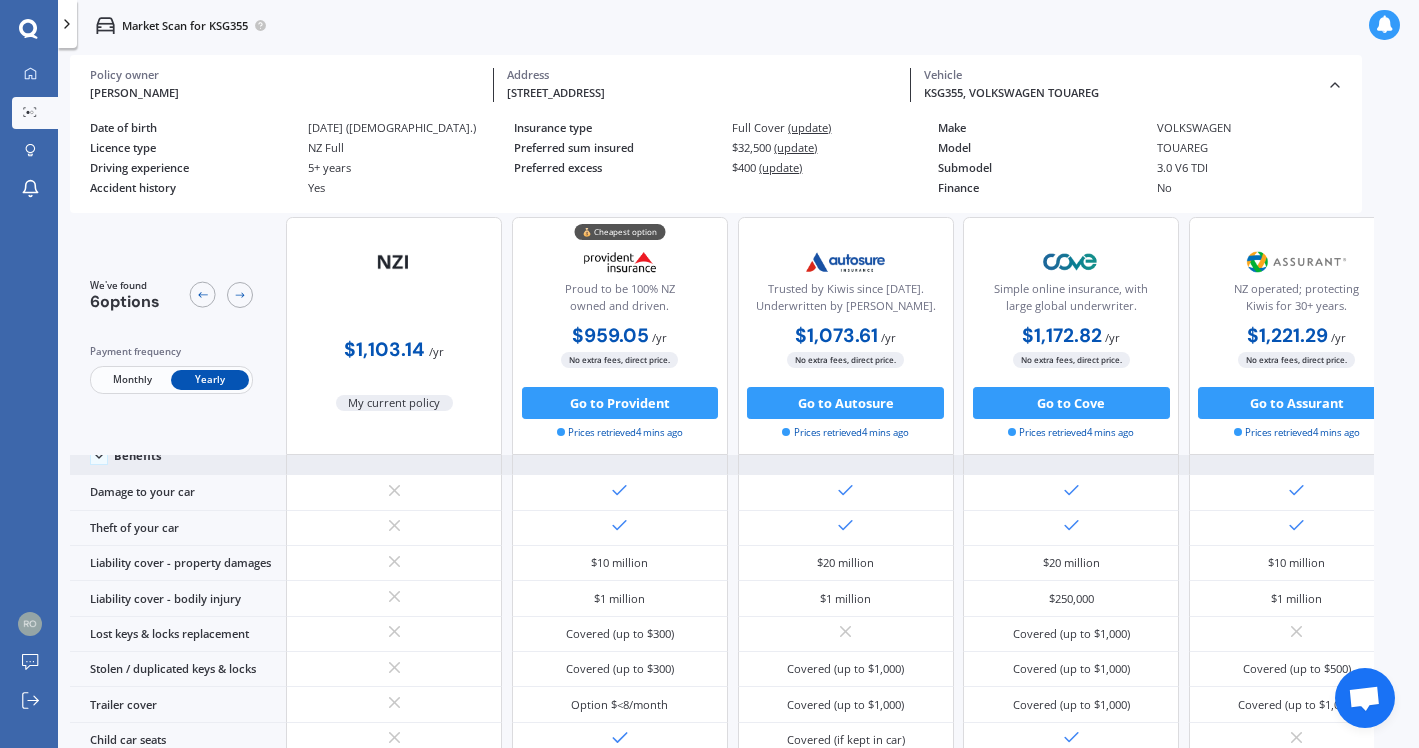 scroll, scrollTop: 0, scrollLeft: 0, axis: both 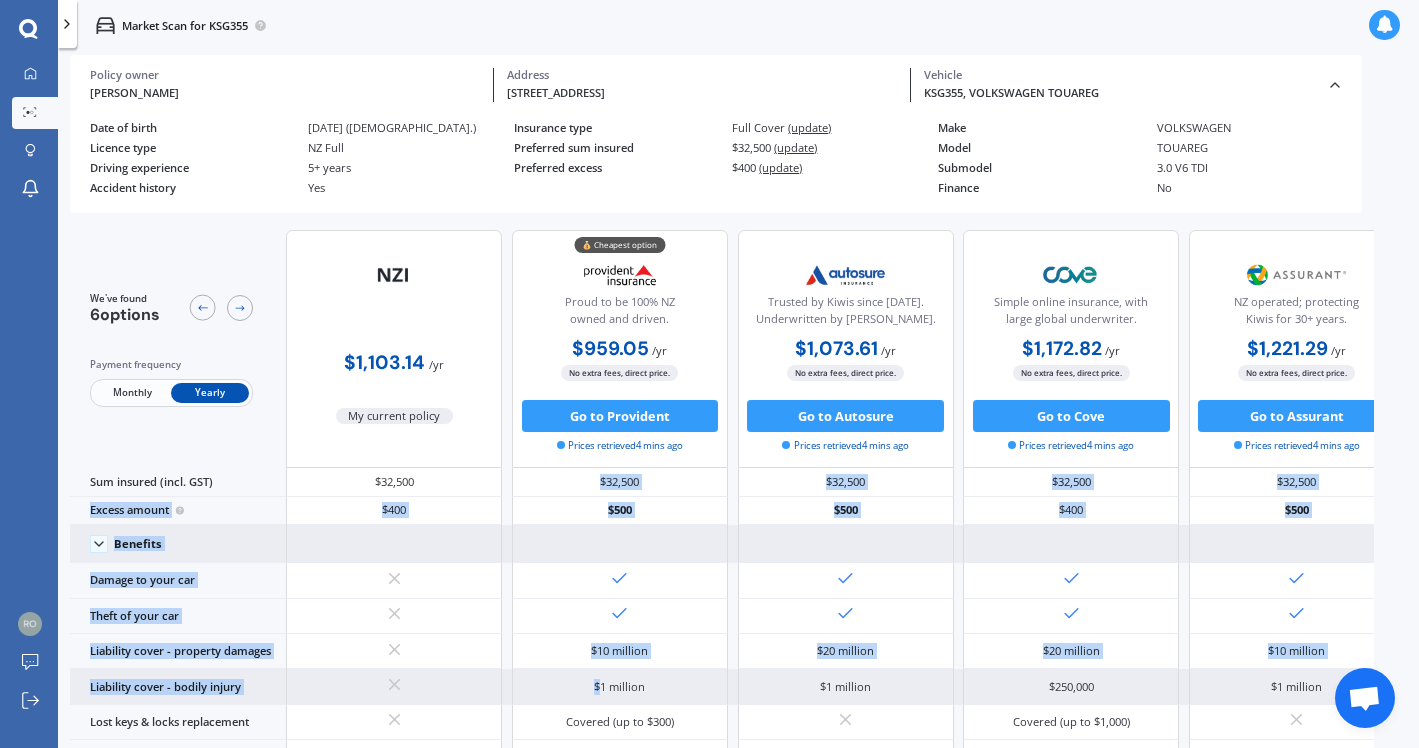 drag, startPoint x: 597, startPoint y: 479, endPoint x: 601, endPoint y: 676, distance: 197.0406 